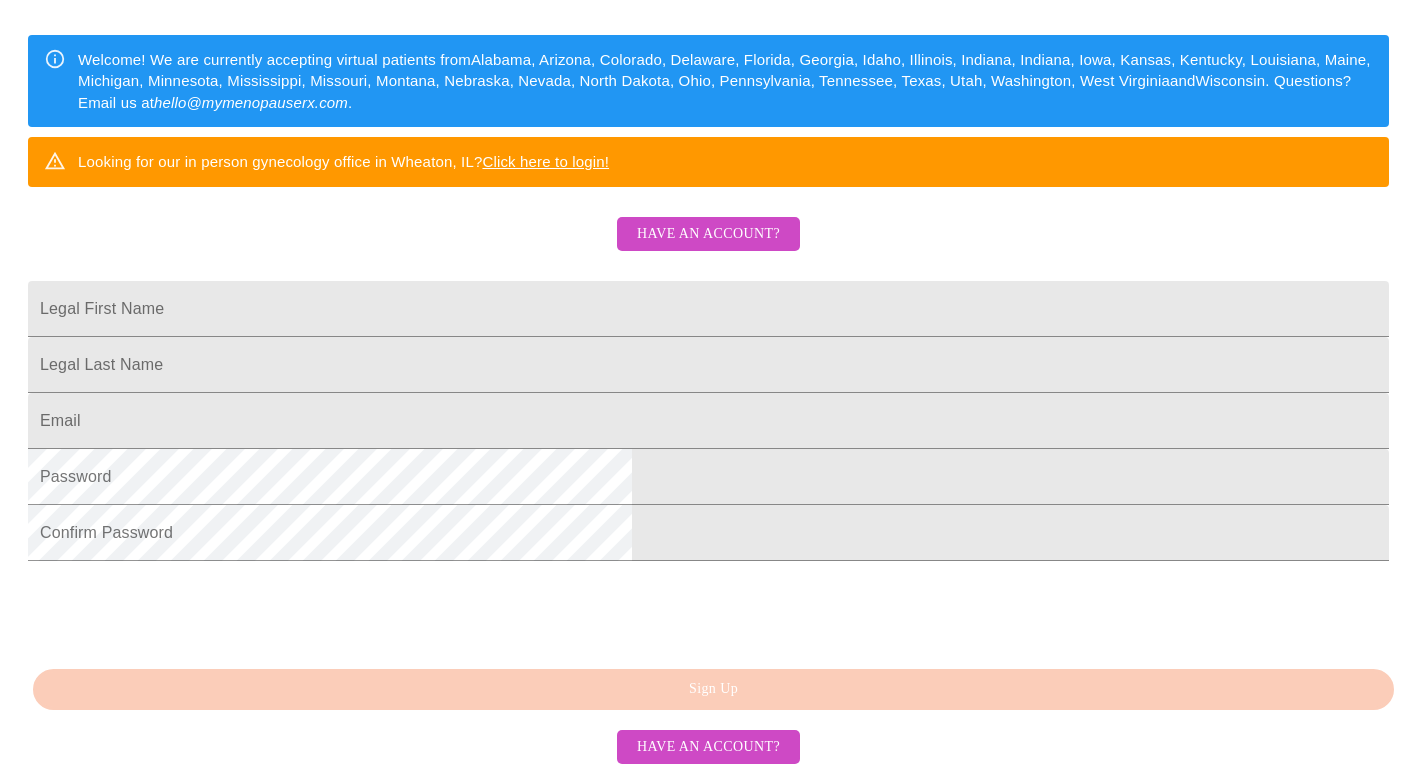 scroll, scrollTop: 458, scrollLeft: 0, axis: vertical 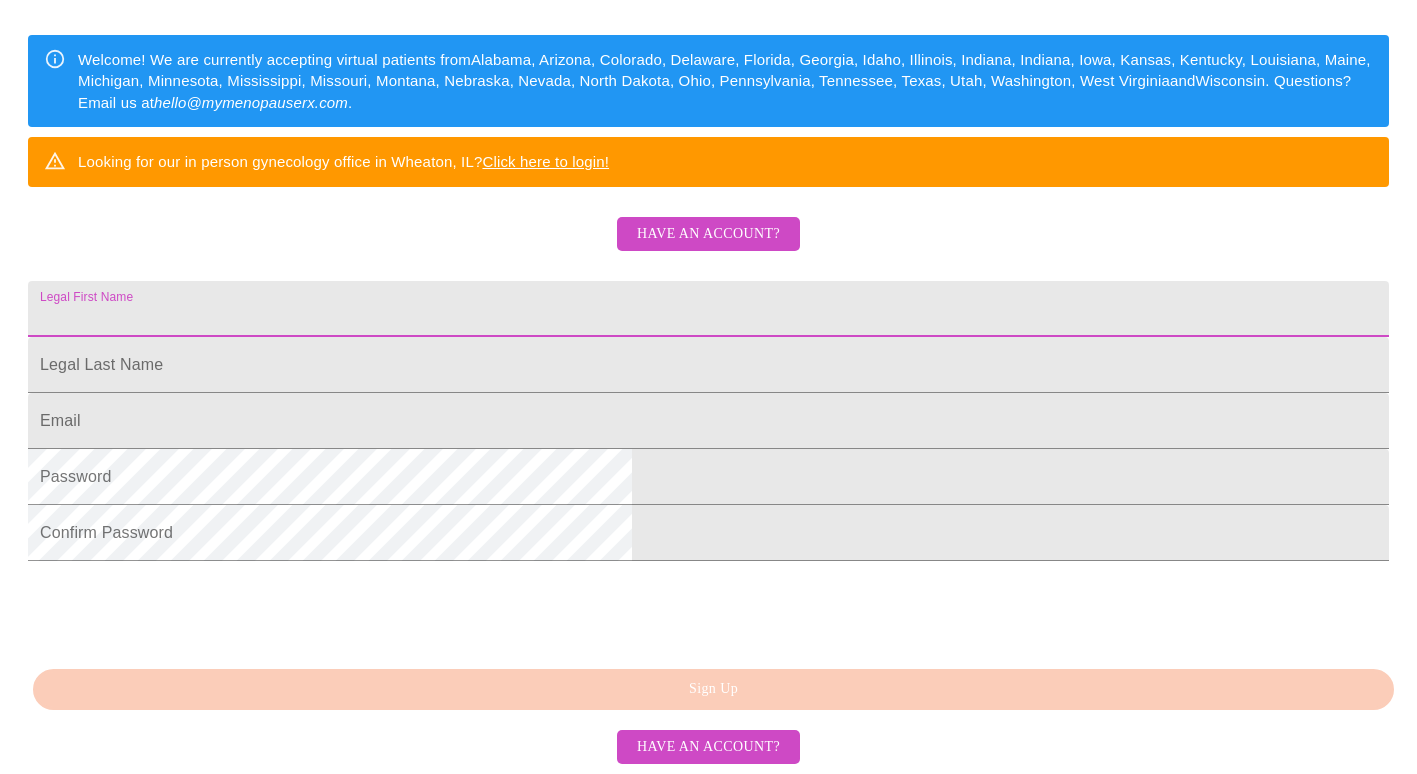 click on "Legal First Name" at bounding box center [708, 309] 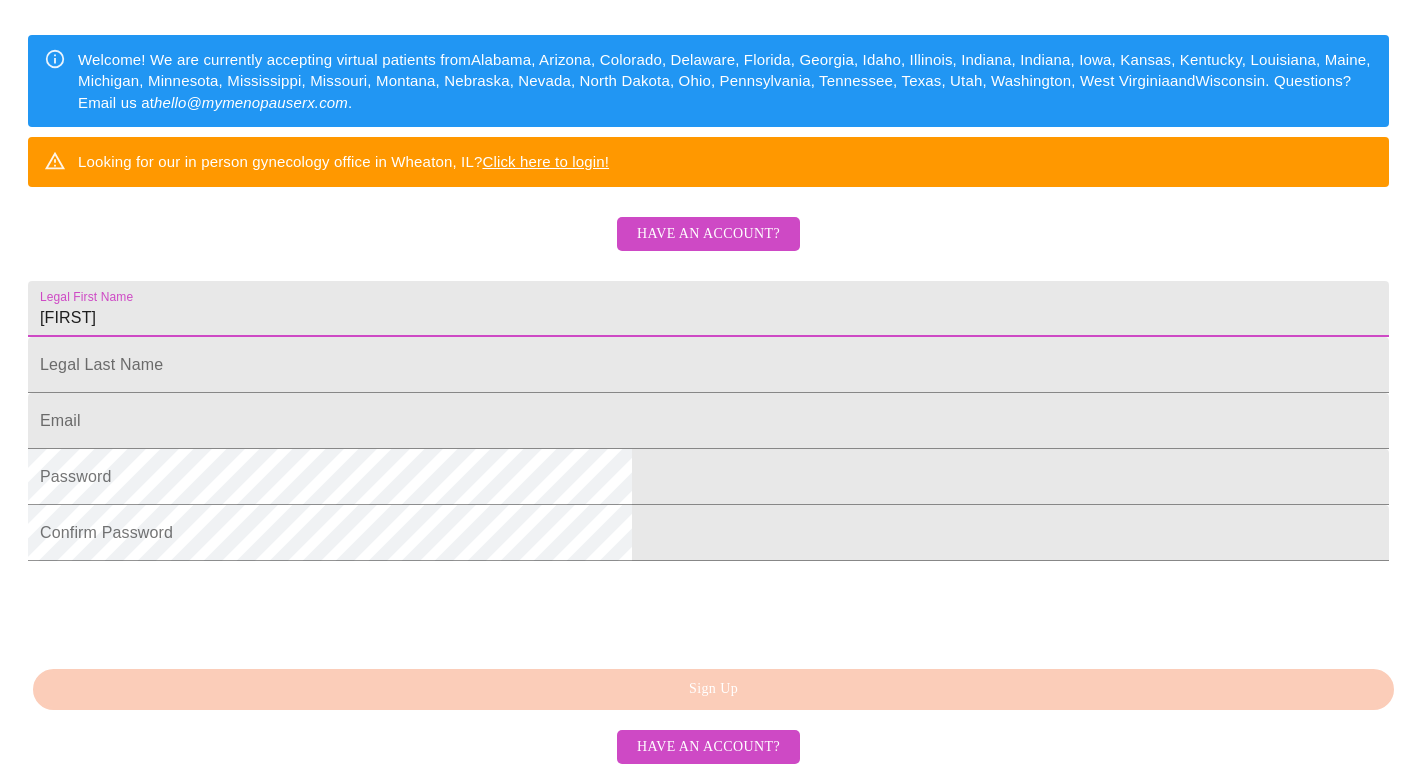 type on "Heather" 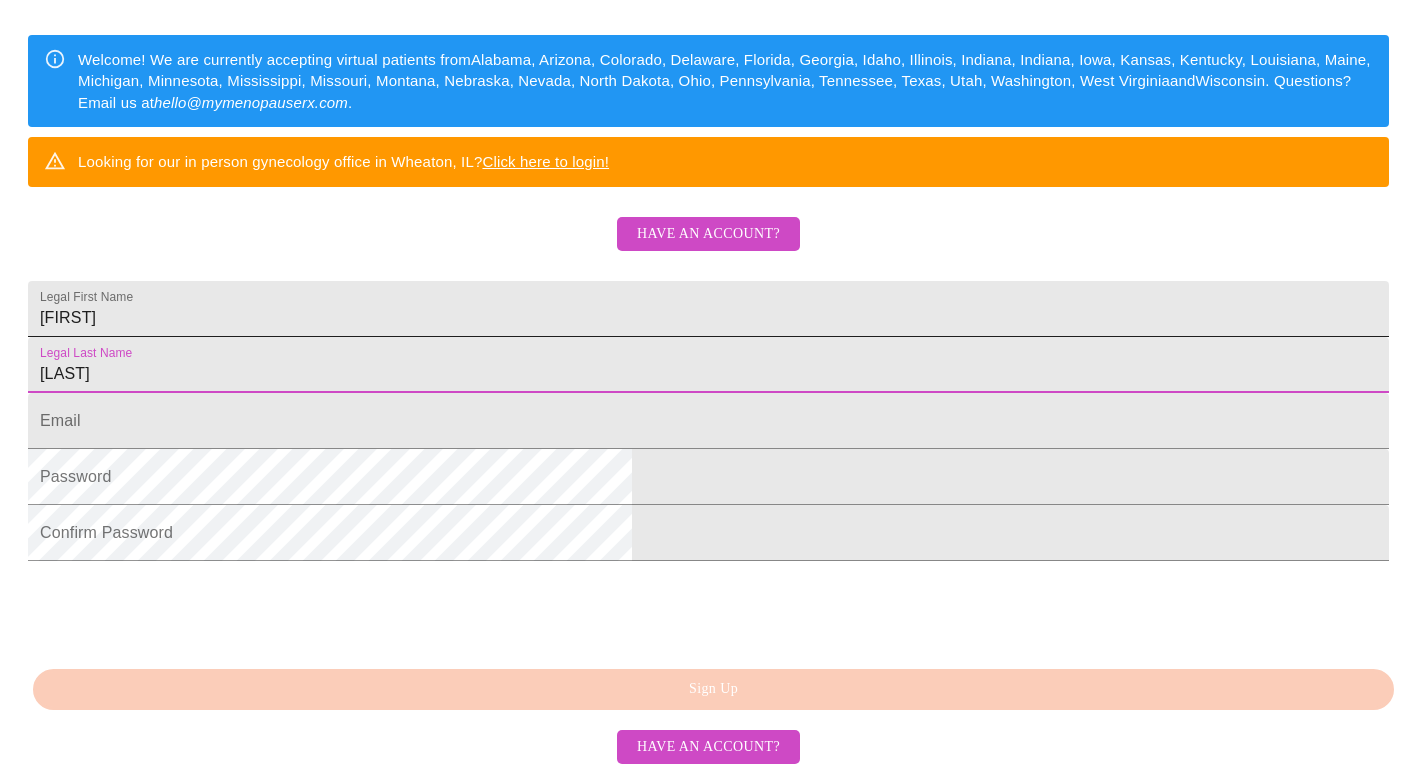 type on "Miller" 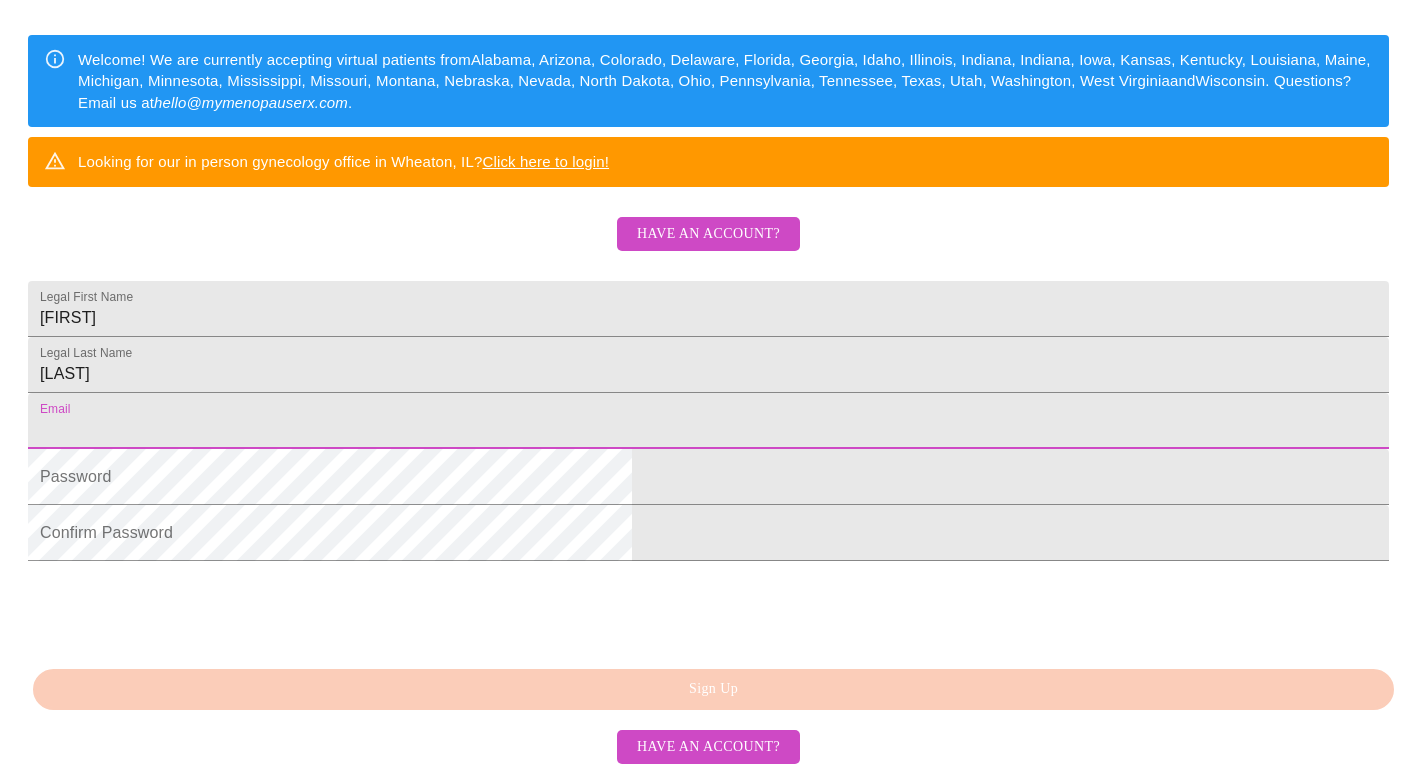 type on "hmiller6876@yahoo.com" 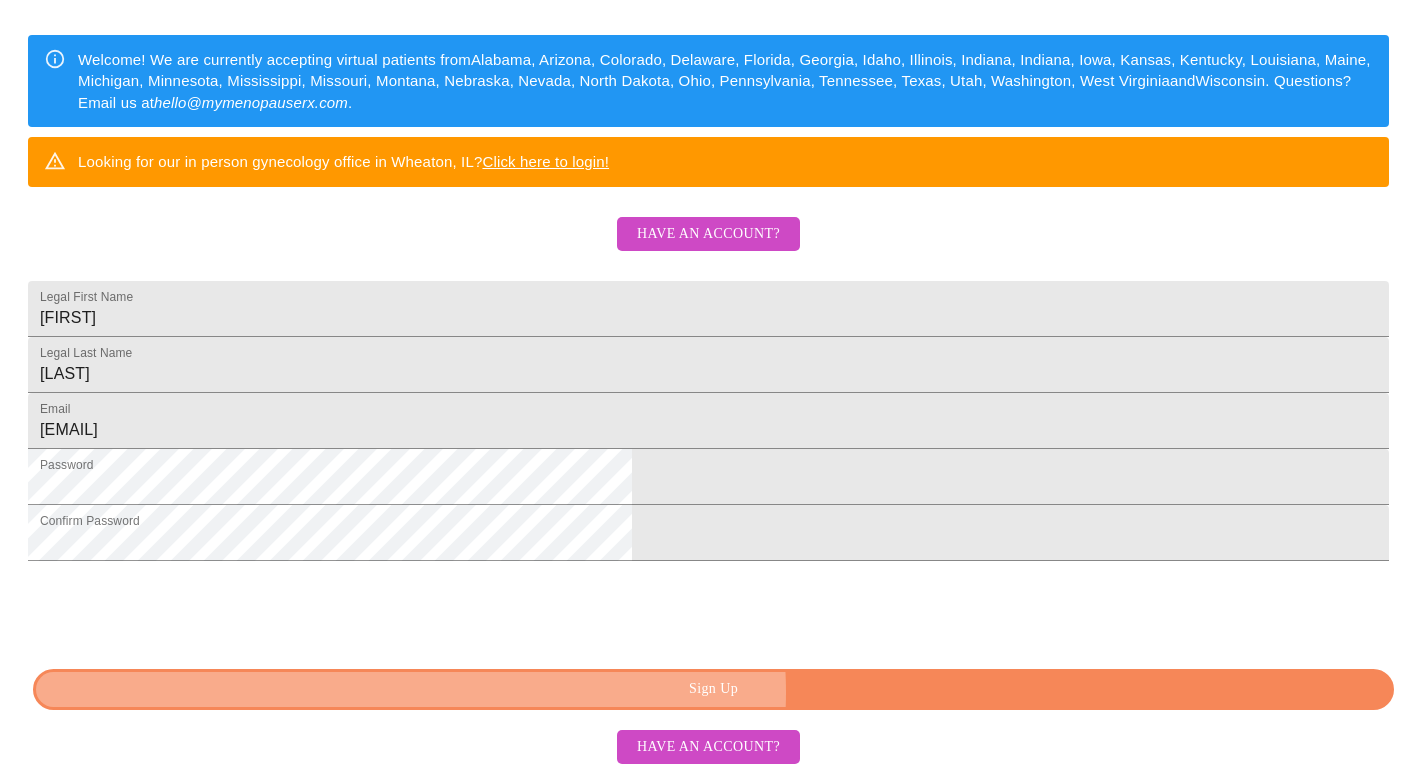 click on "Sign Up" at bounding box center (713, 689) 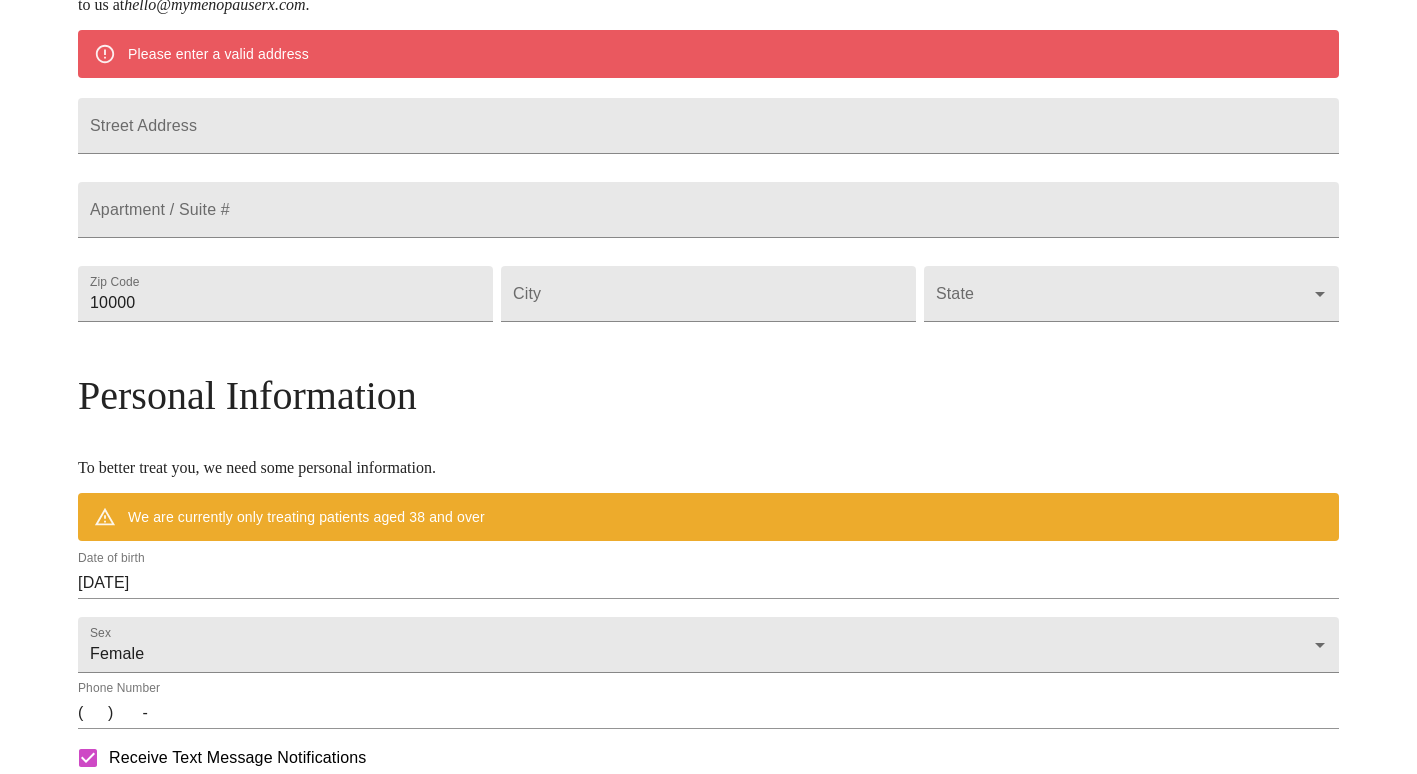 scroll, scrollTop: 379, scrollLeft: 0, axis: vertical 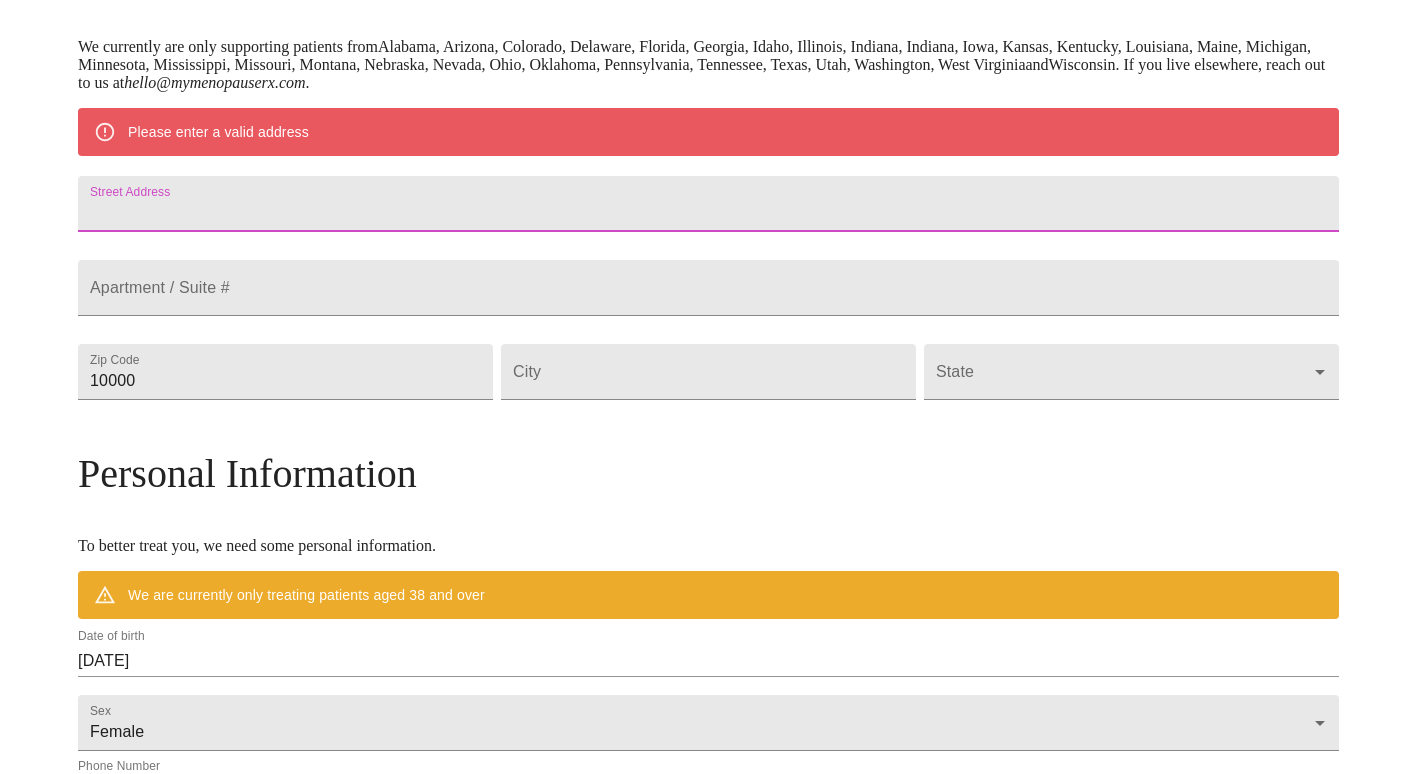 click on "Street Address" at bounding box center (708, 204) 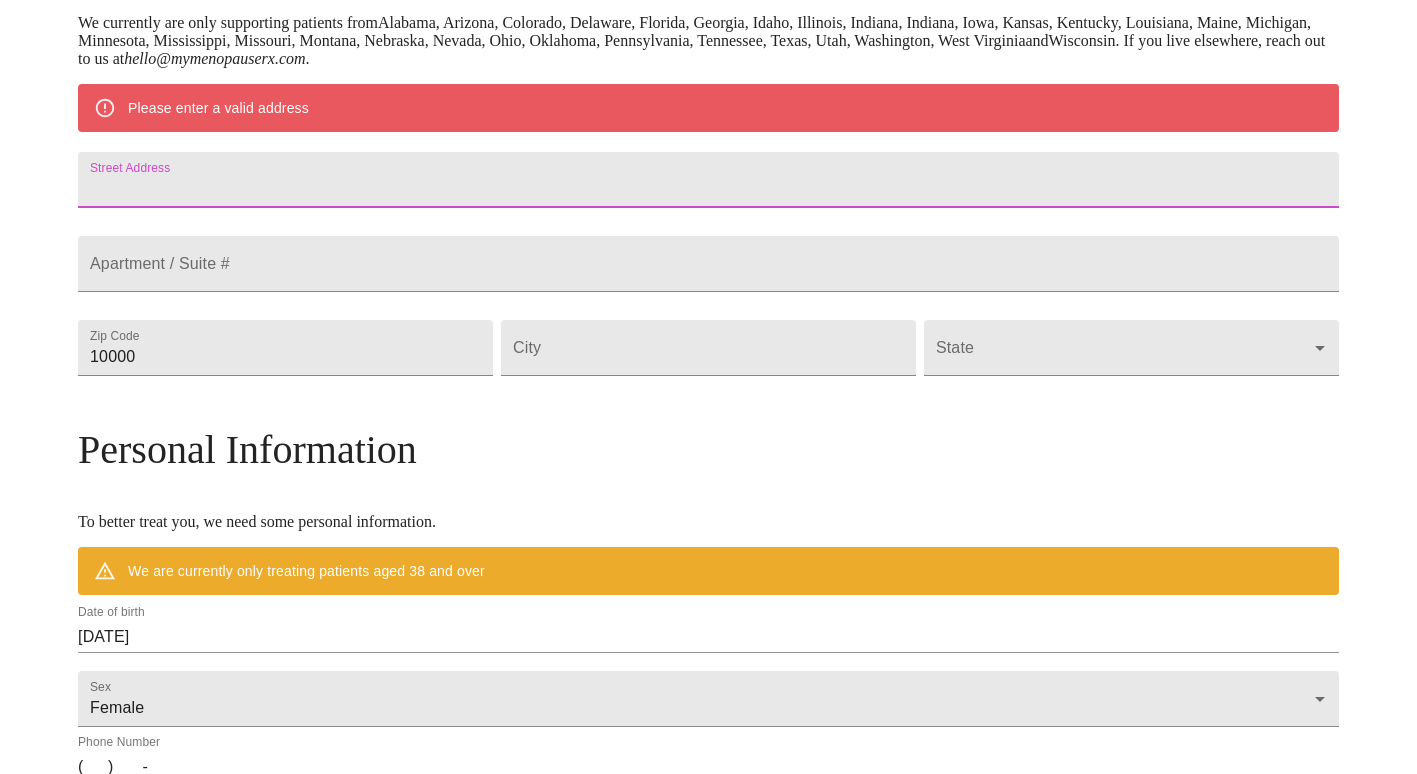 scroll, scrollTop: 404, scrollLeft: 0, axis: vertical 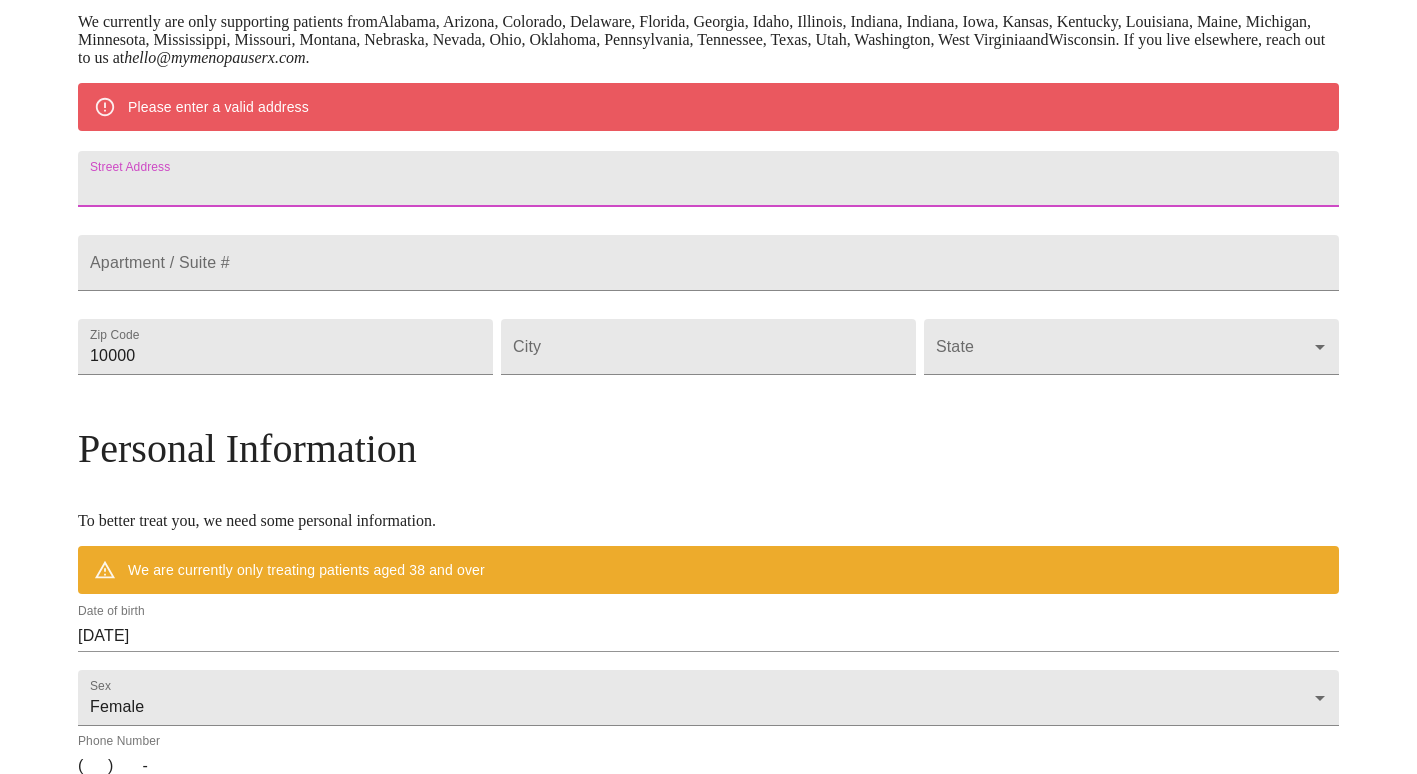 click on "Street Address" at bounding box center [708, 179] 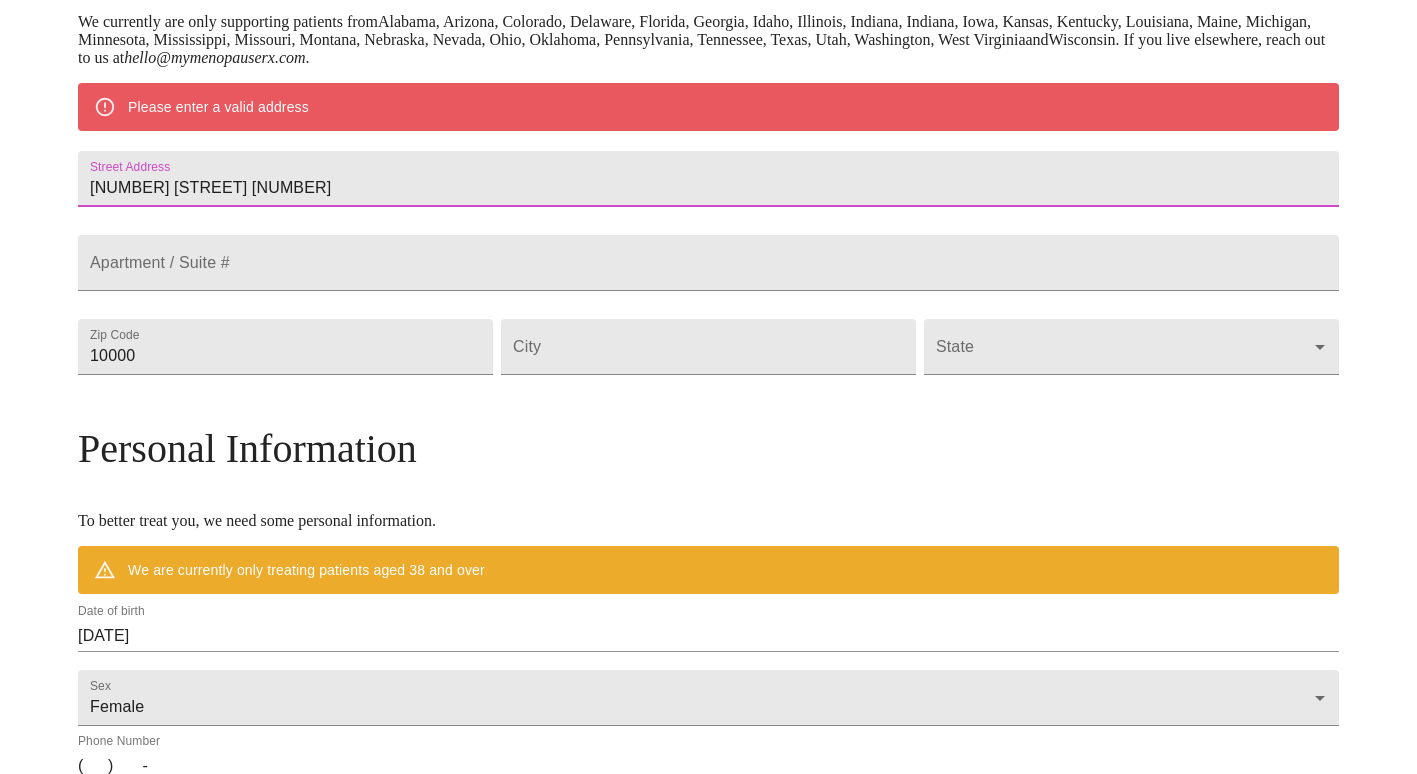 type on "[NUMBER] [STREET]" 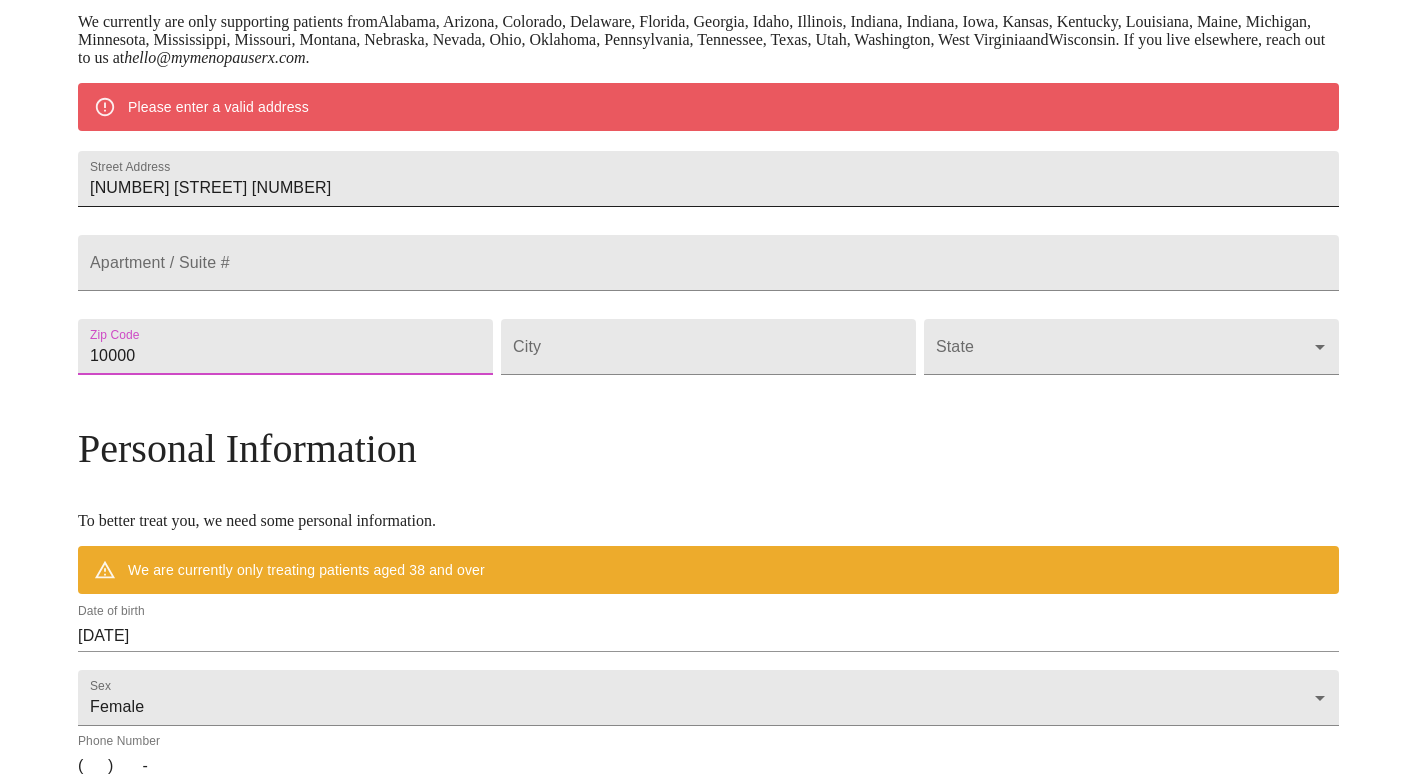 type on "[ZIP_CODE]" 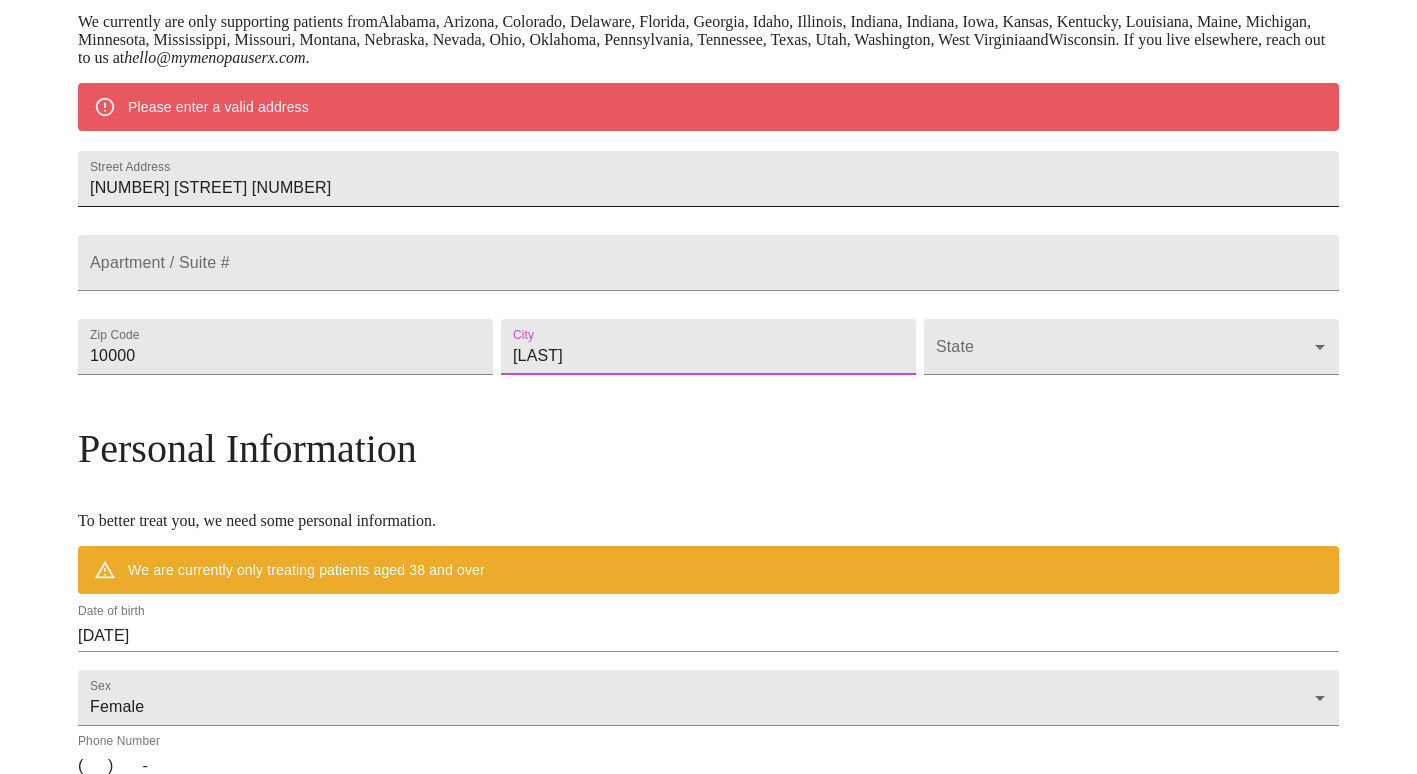type on "[CITY]" 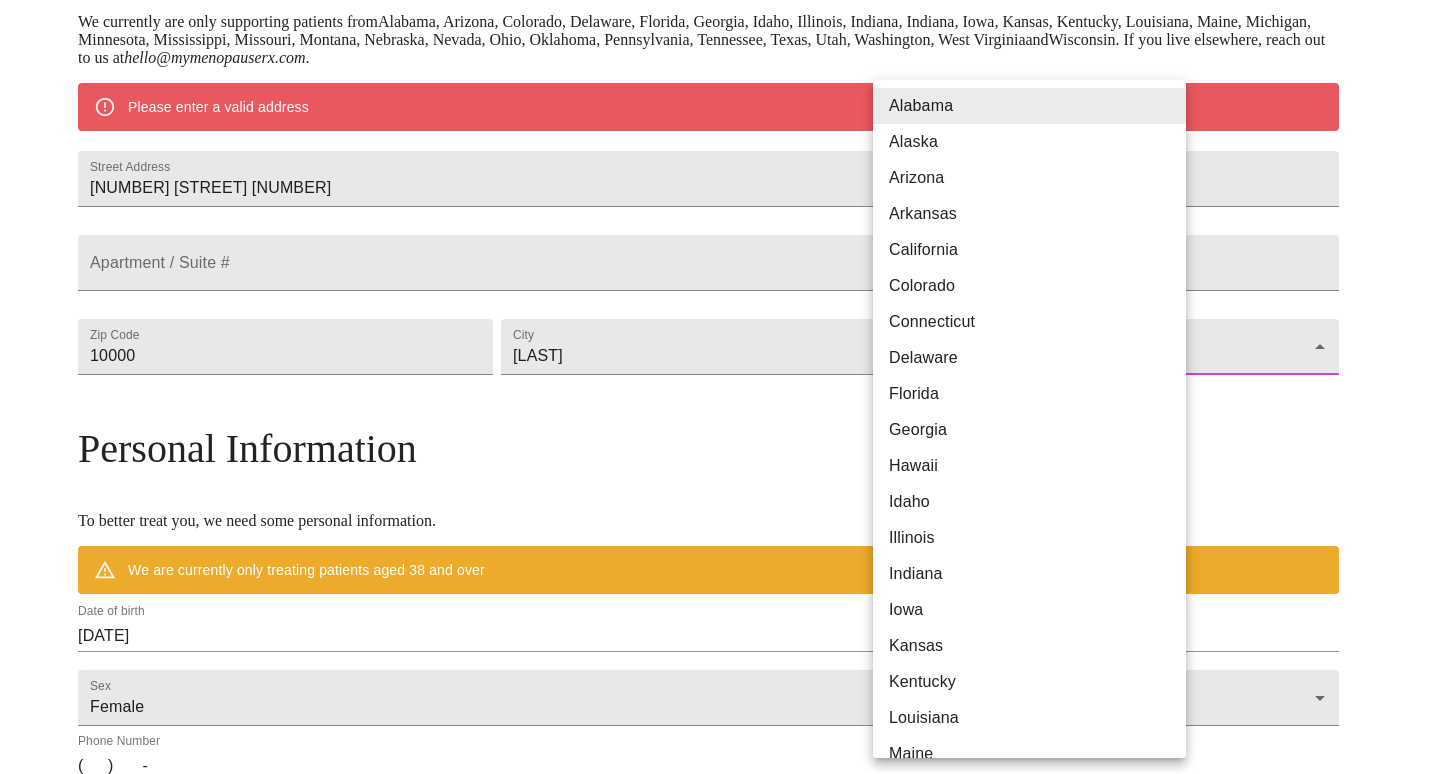 click on "MyMenopauseRx Welcome to MyMenopauseRx Since it's your first time here, you'll need to enter some medical and social information.  We'll guide you through it! Mailing Address We currently are only supporting patients from  Alabama, Arizona, Colorado, Delaware, Florida, Georgia, Idaho, Illinois, Indiana, Indiana, Iowa, Kansas, Kentucky, Louisiana, Maine, Michigan, Minnesota, Mississippi, Missouri, Montana, Nebraska, Nevada, Ohio, Oklahoma, Pennsylvania, Tennessee, Texas, Utah, Washington, West Virginia  and  Wisconsin . If you live elsewhere, reach out to us at  hello@mymenopauserx.com . Please enter a valid address Street Address 2052 E. State Hwy 46 Apartment / Suite # Zip Code 47460 City Spencer State ​ Personal Information To better treat you, we need some personal information. We are currently only treating patients aged 38 and over Date of birth 08/06/2025 Sex Female Female Phone Number (   )    - Receive Text Message Notifications Terms of Service & Privacy Policy By  Continuing  and our" at bounding box center (716, 383) 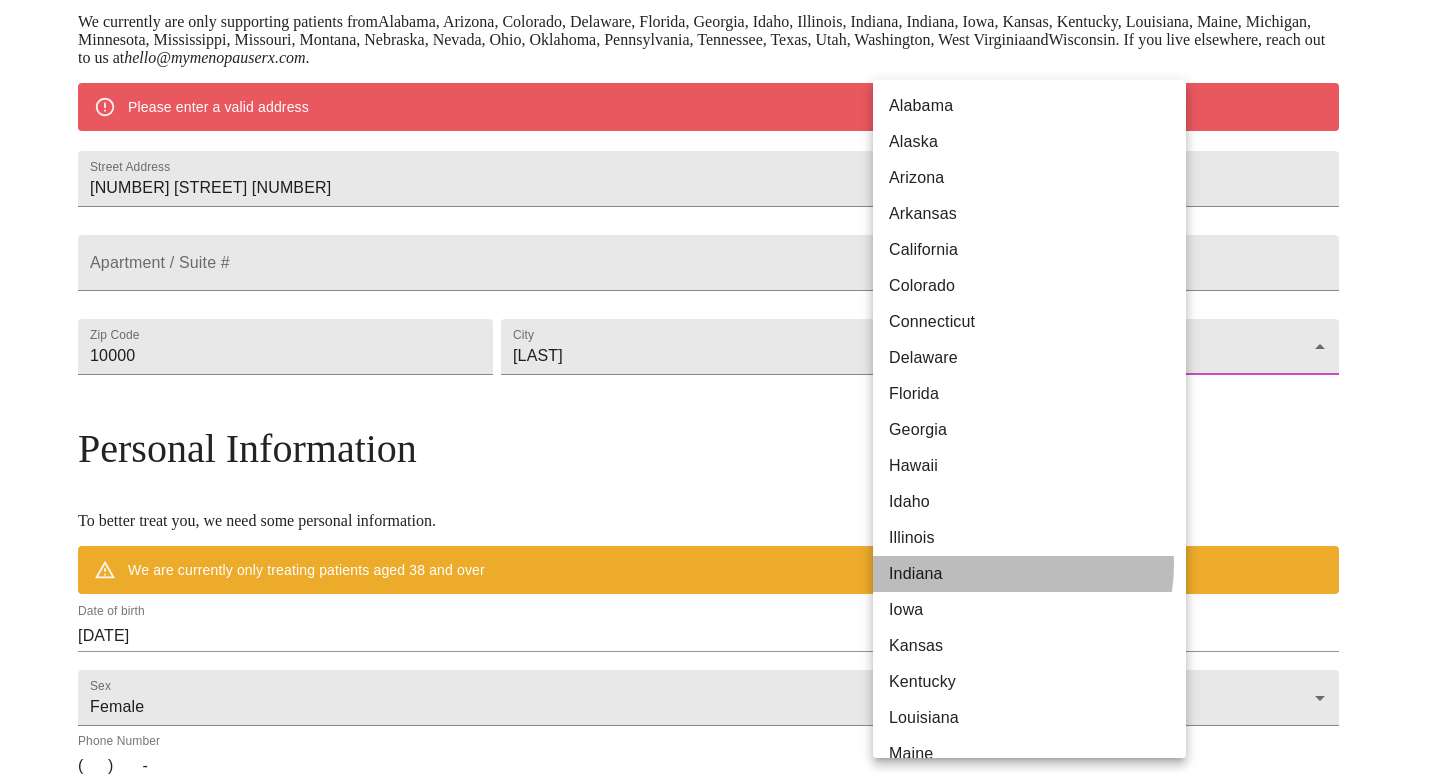click on "Indiana" at bounding box center [1037, 574] 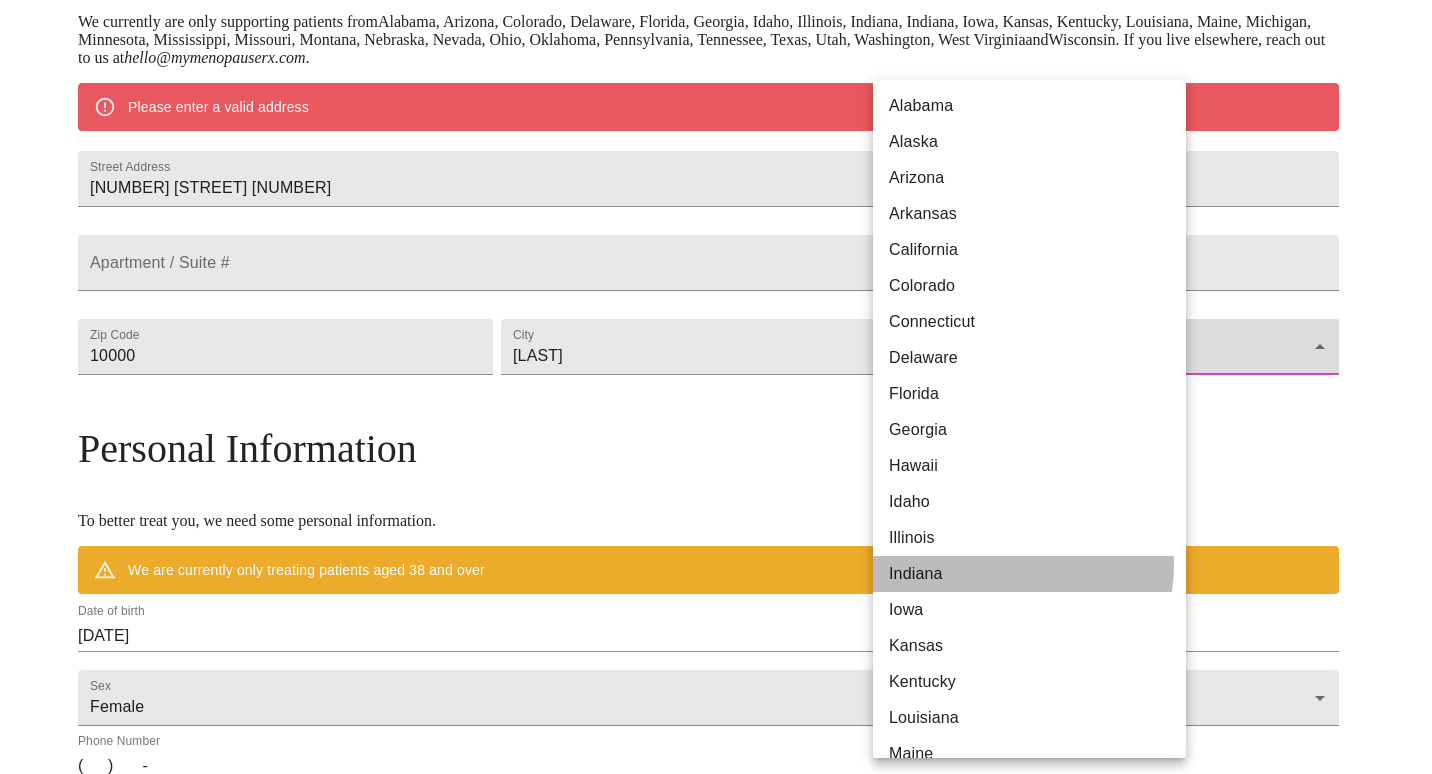 type on "Indiana" 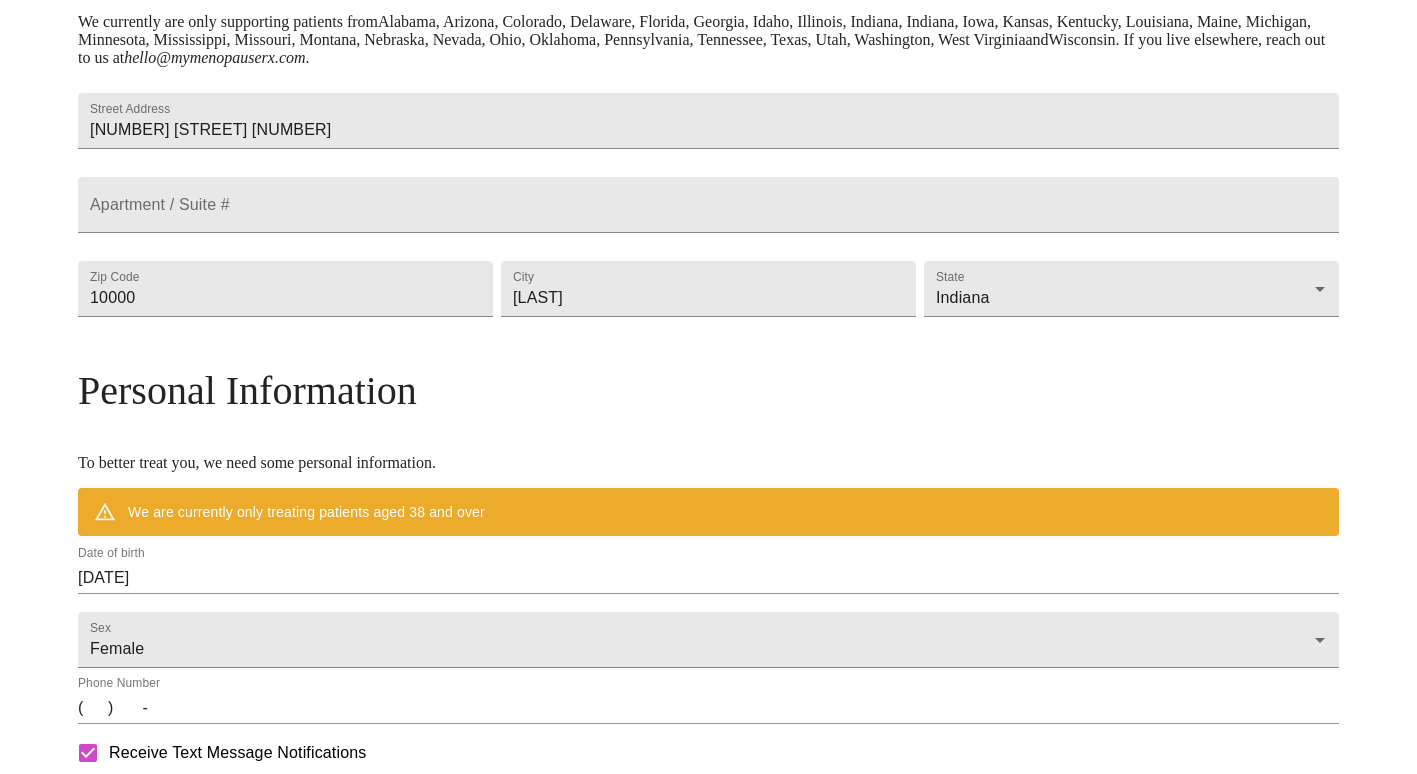 click on "Personal Information" at bounding box center (708, 390) 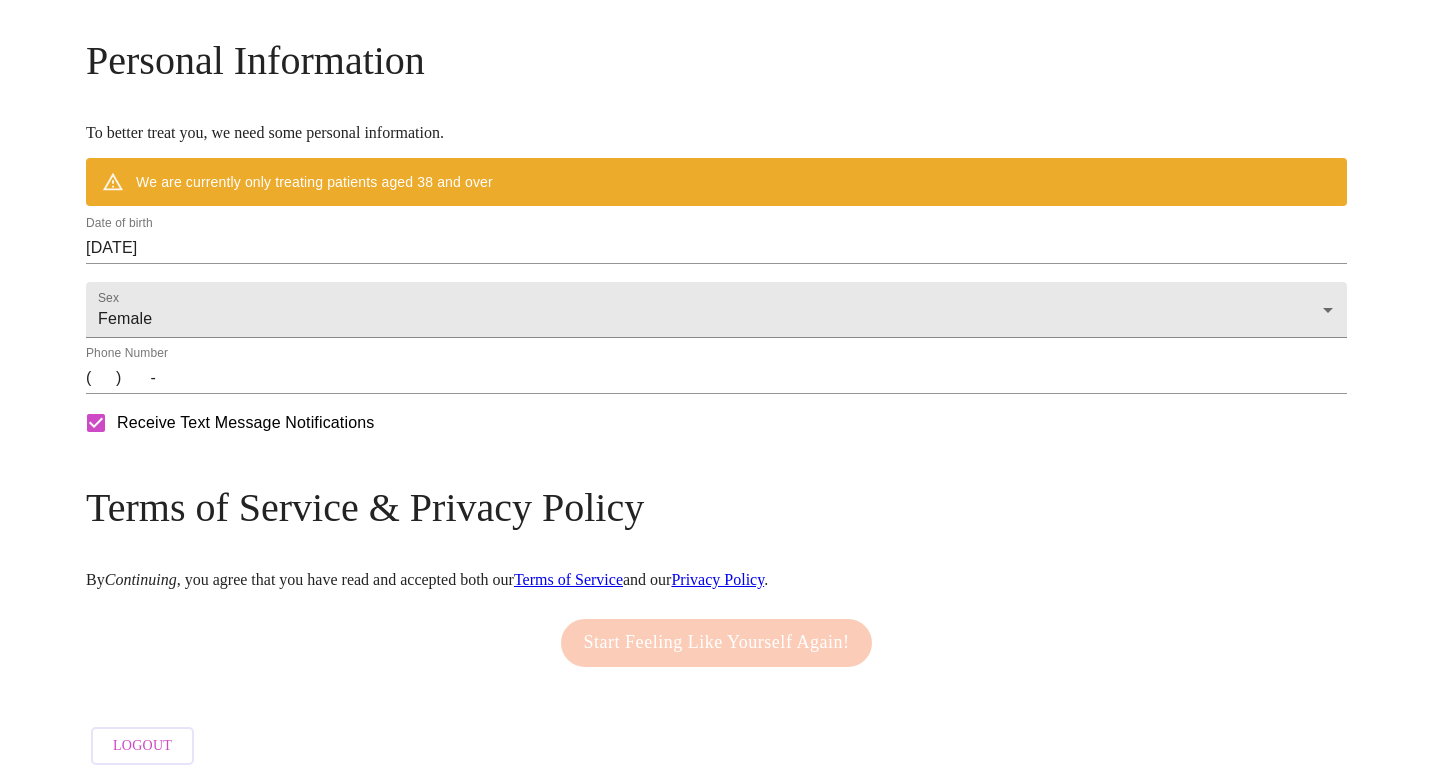 scroll, scrollTop: 735, scrollLeft: 0, axis: vertical 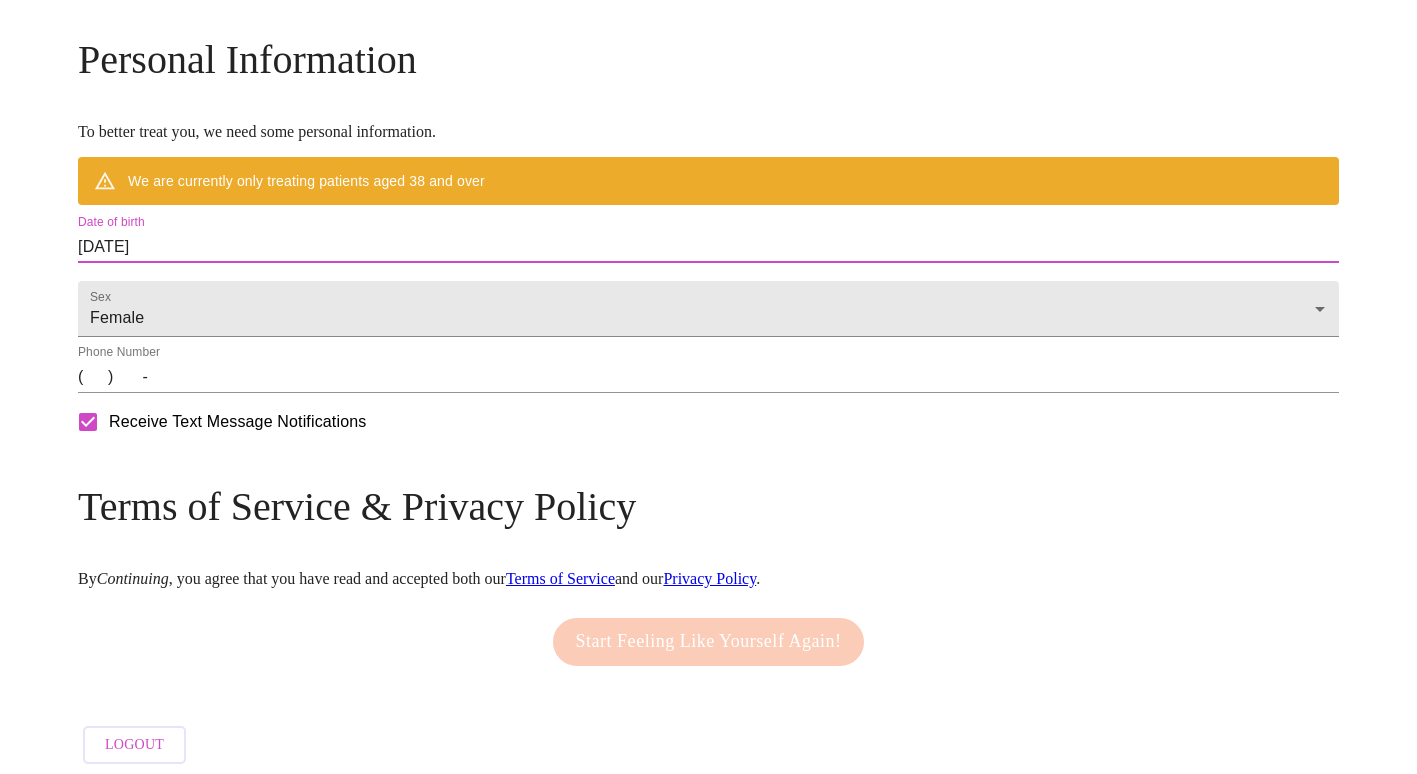 click on "08/06/2025" at bounding box center [708, 247] 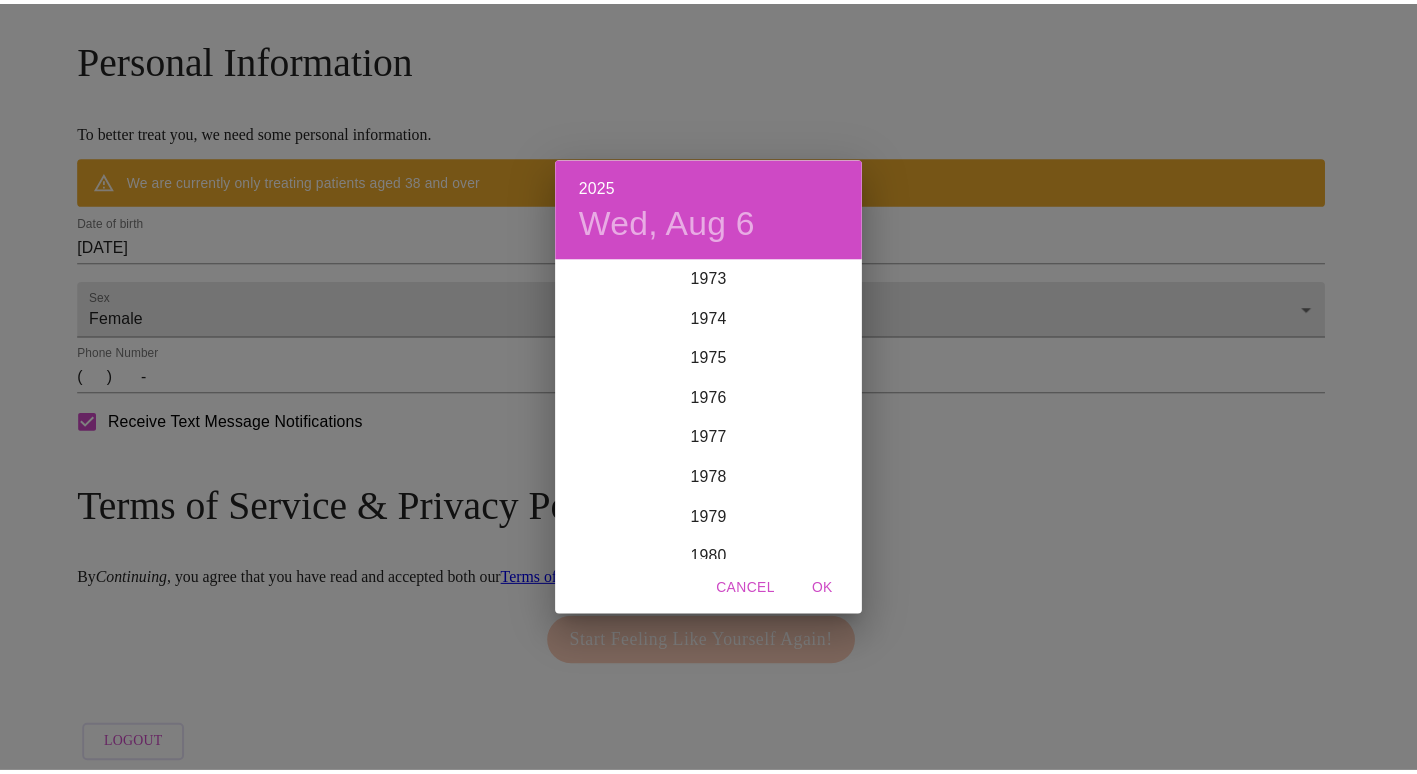 scroll, scrollTop: 2962, scrollLeft: 0, axis: vertical 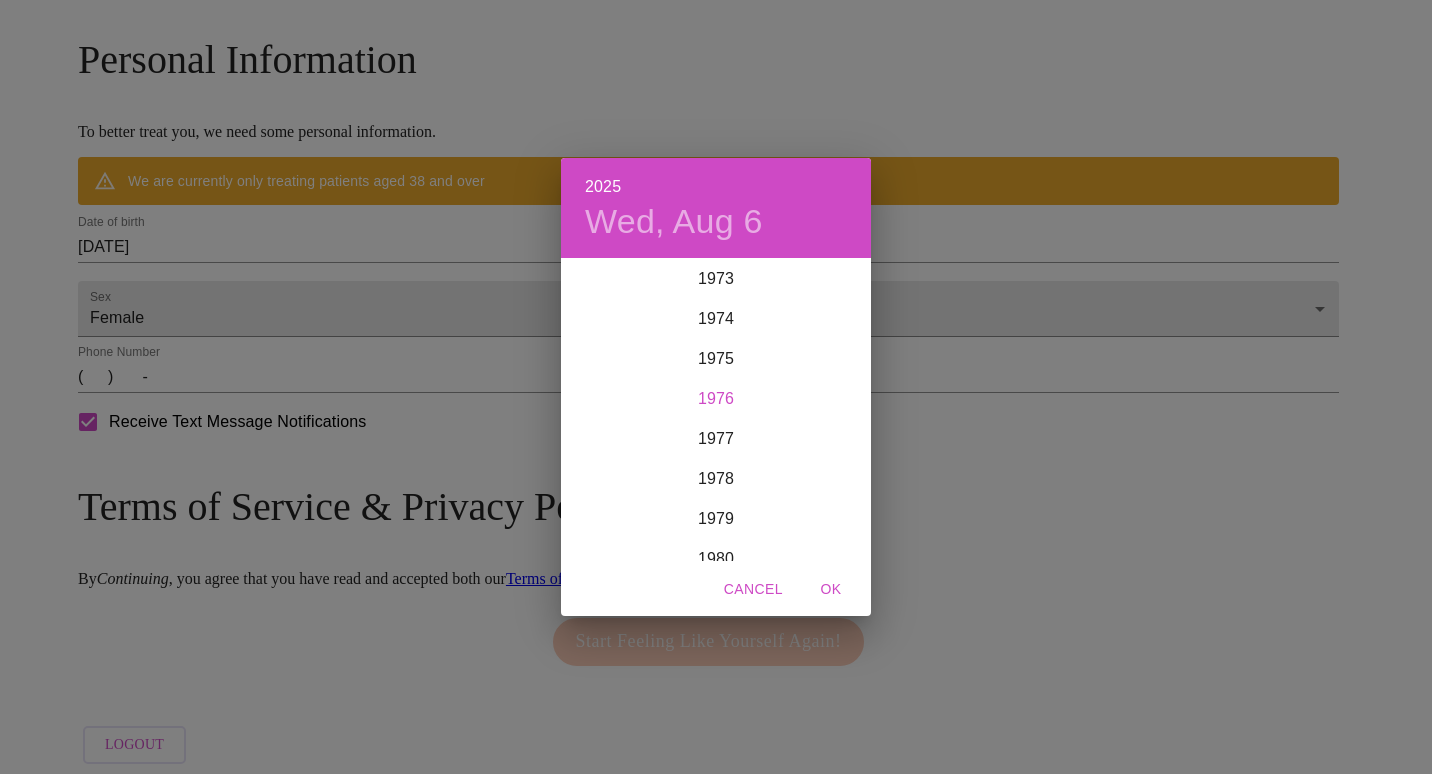 click on "1976" at bounding box center [716, 399] 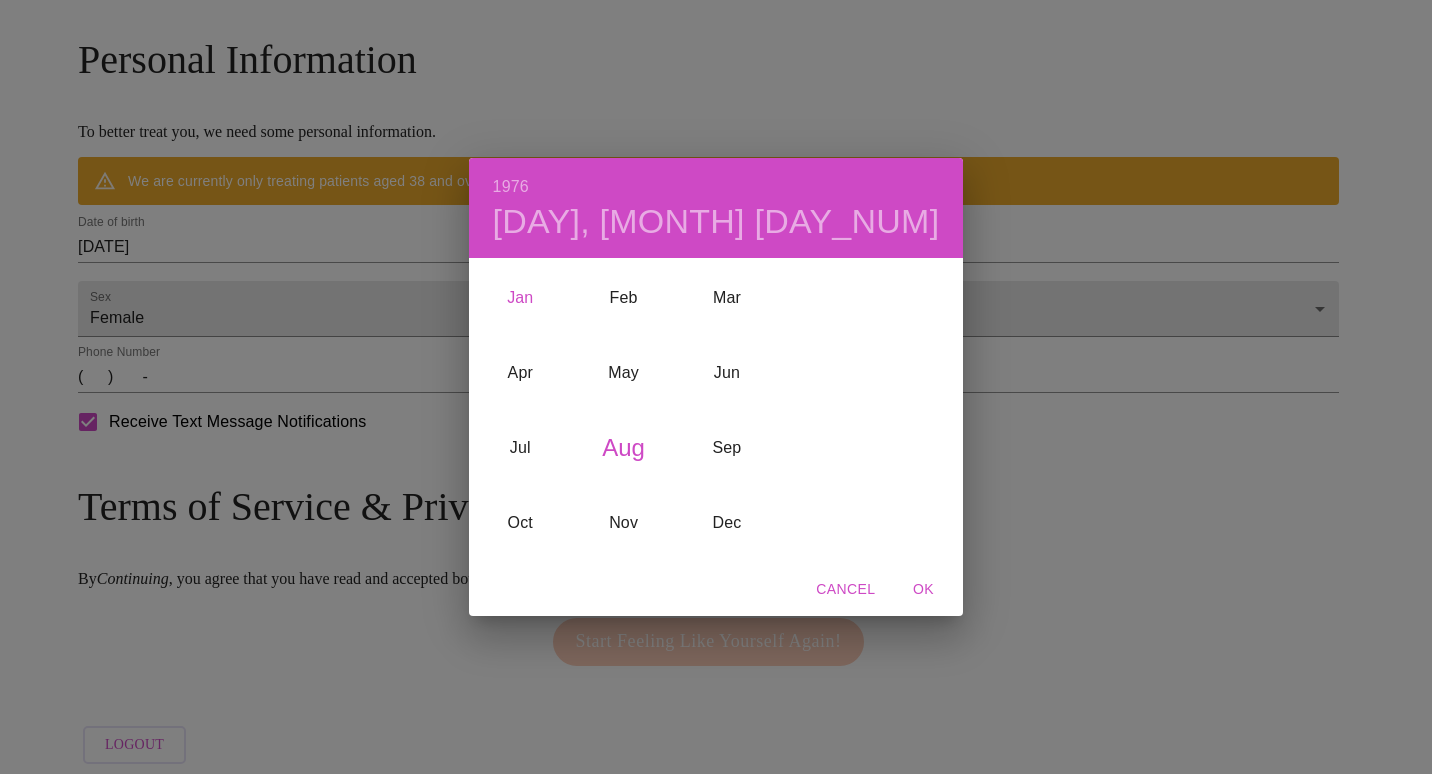 click on "Jan" at bounding box center [520, 298] 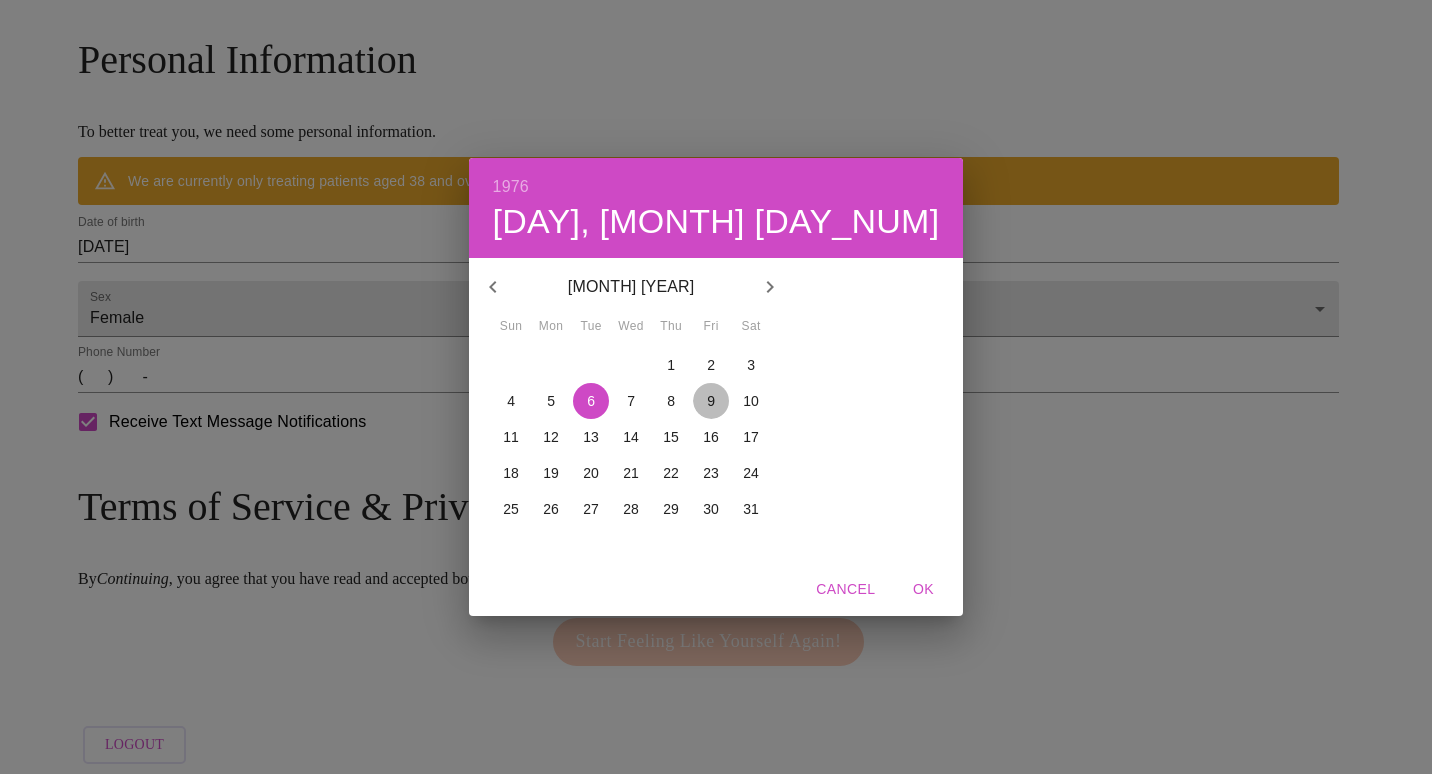 click on "9" at bounding box center [711, 401] 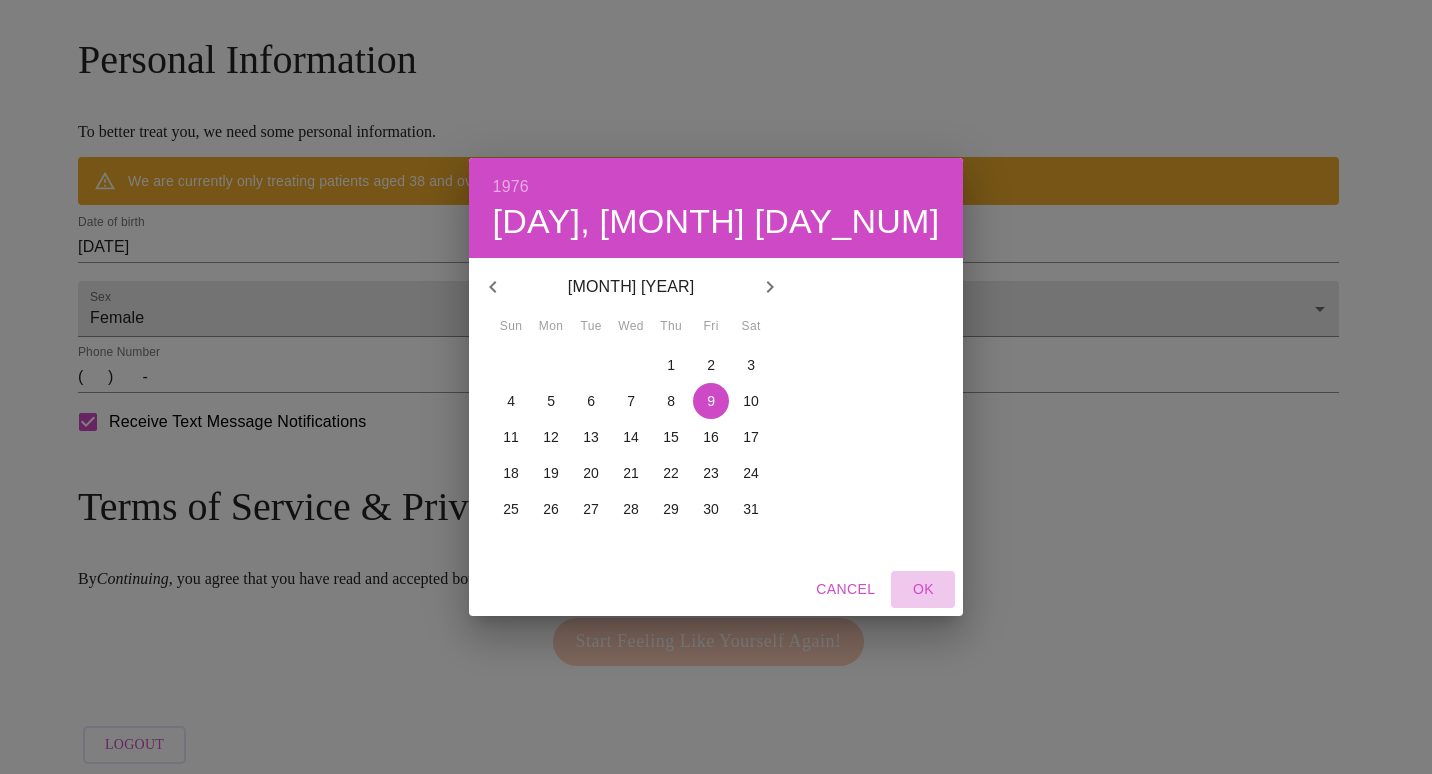 click on "OK" at bounding box center [923, 589] 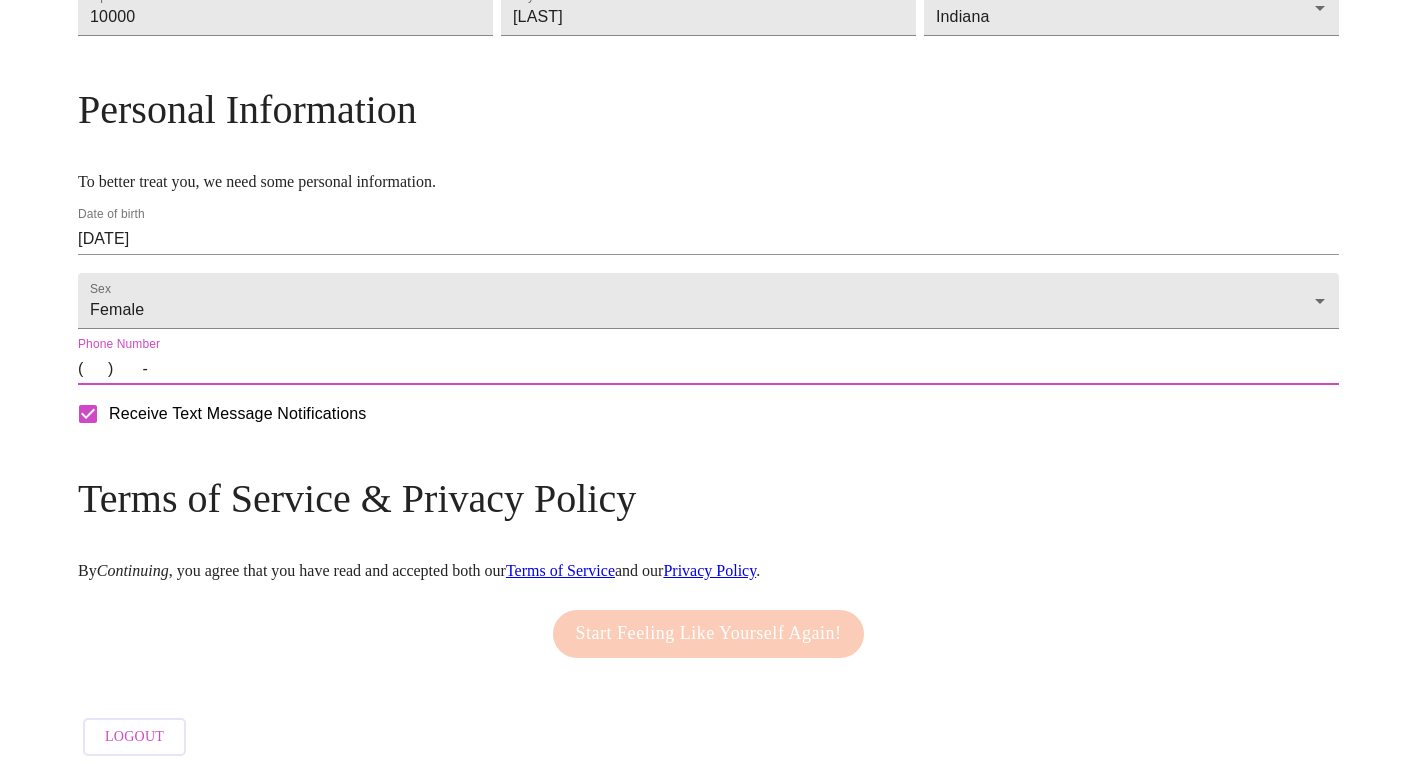 click on "(   )    -" at bounding box center (708, 369) 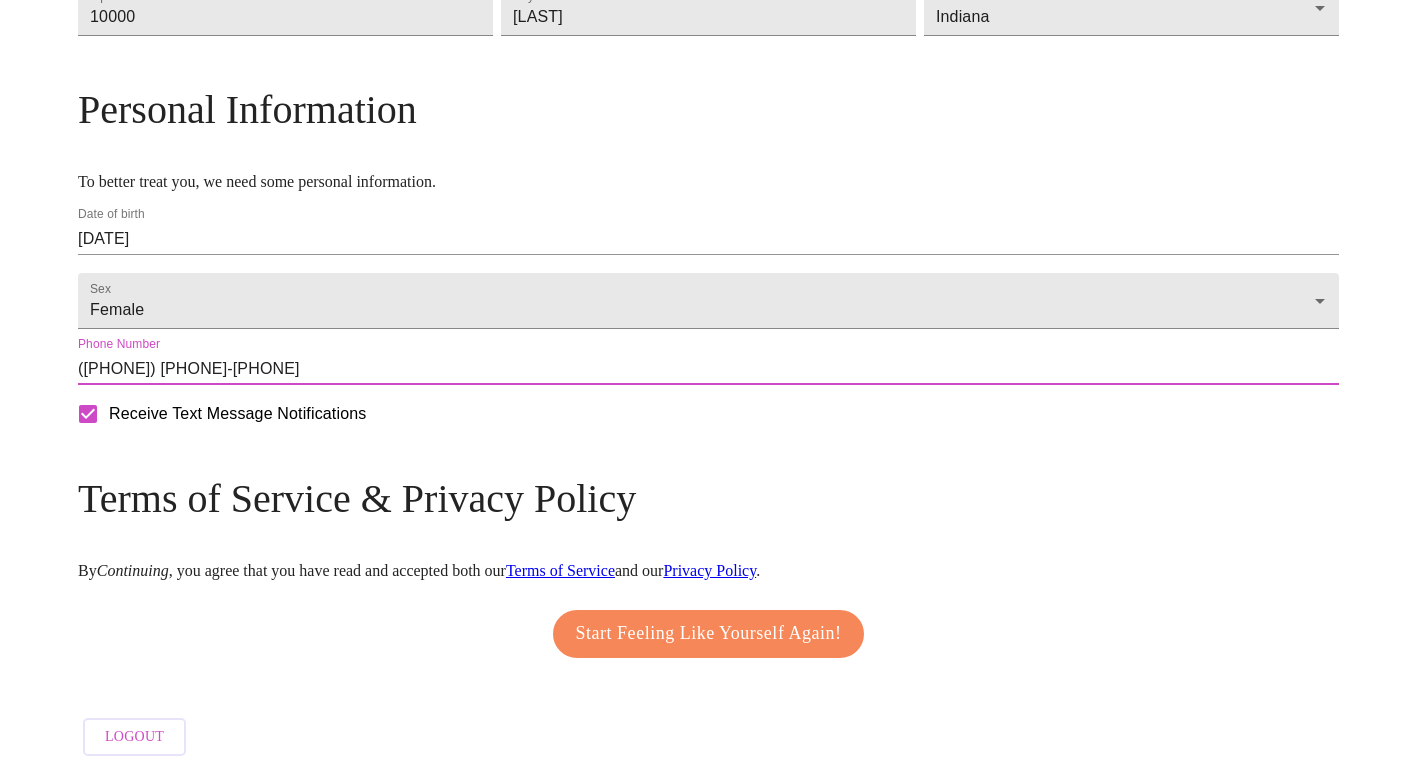 scroll, scrollTop: 763, scrollLeft: 0, axis: vertical 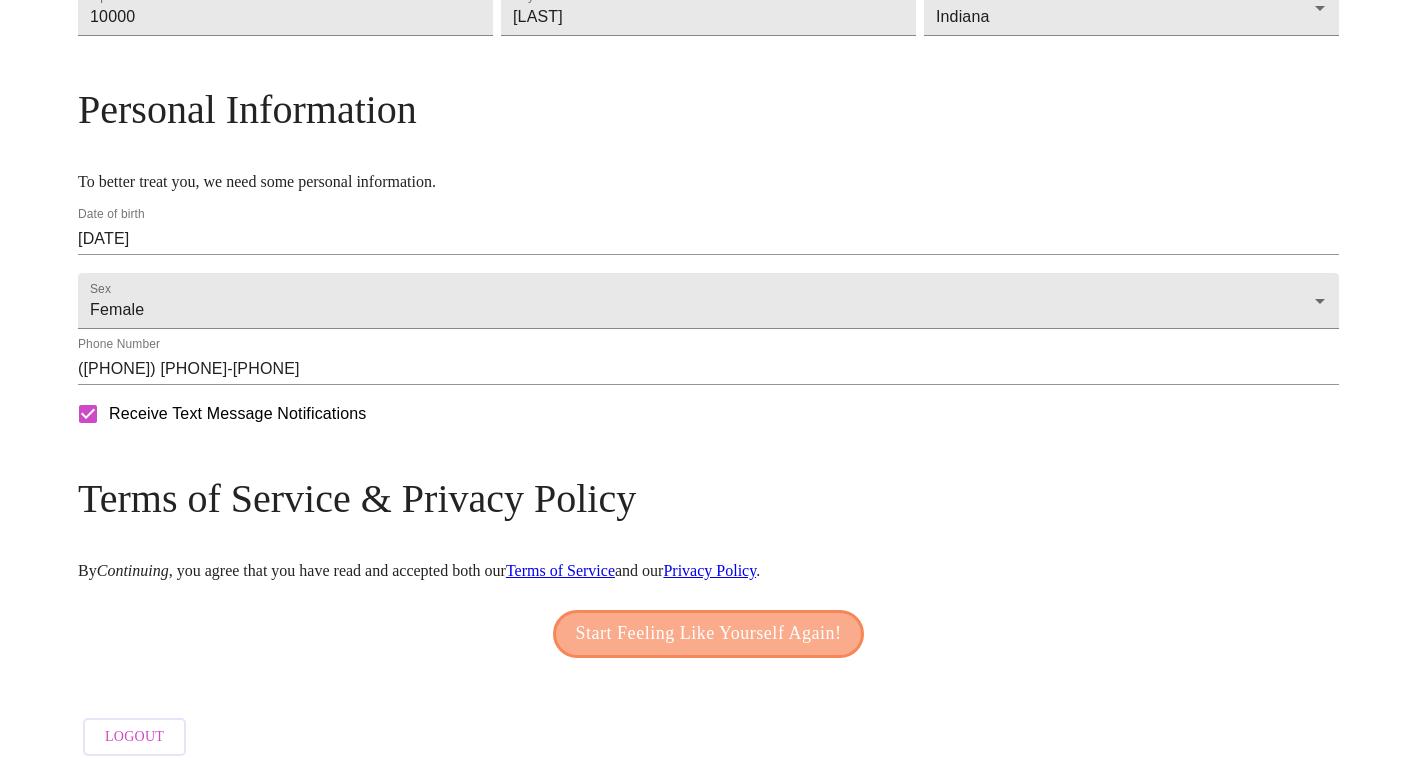 click on "Start Feeling Like Yourself Again!" at bounding box center (709, 634) 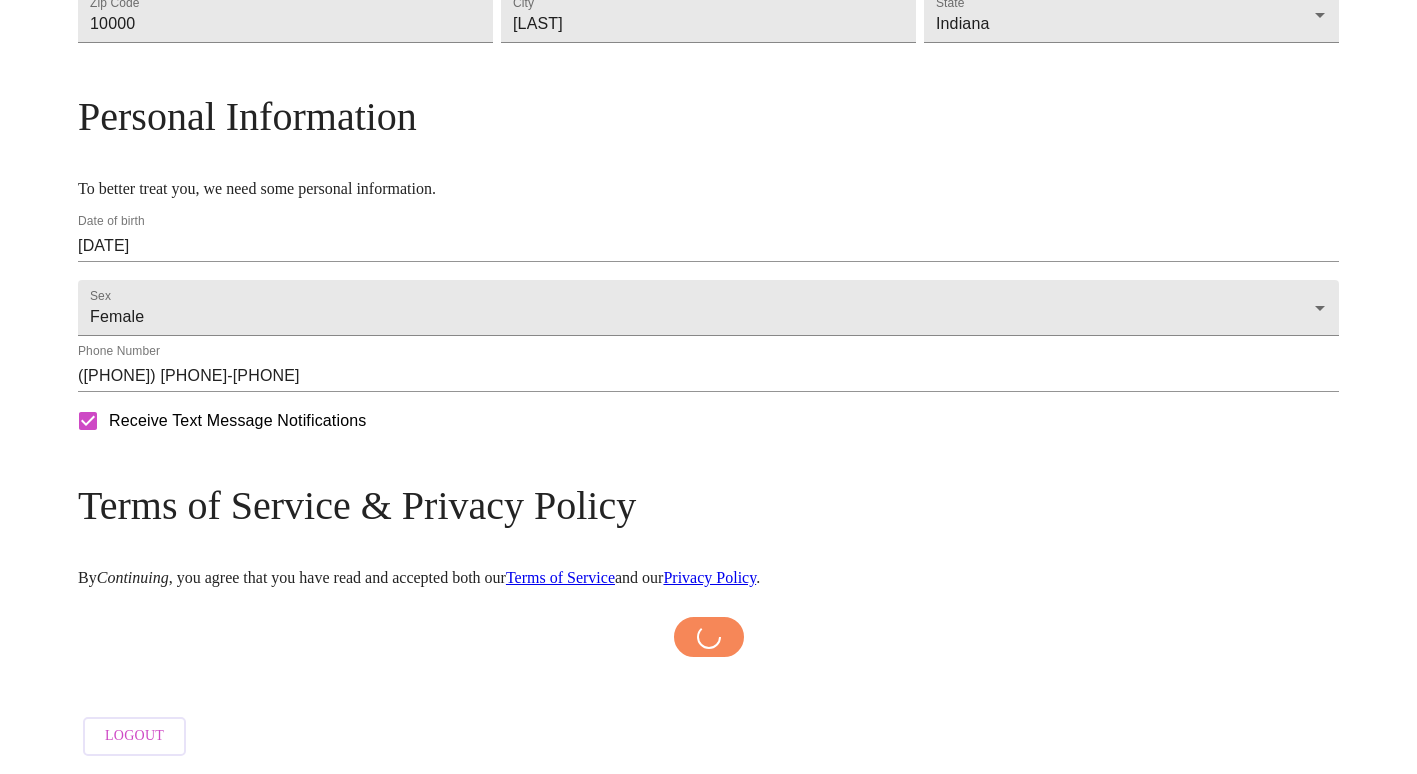 scroll, scrollTop: 755, scrollLeft: 0, axis: vertical 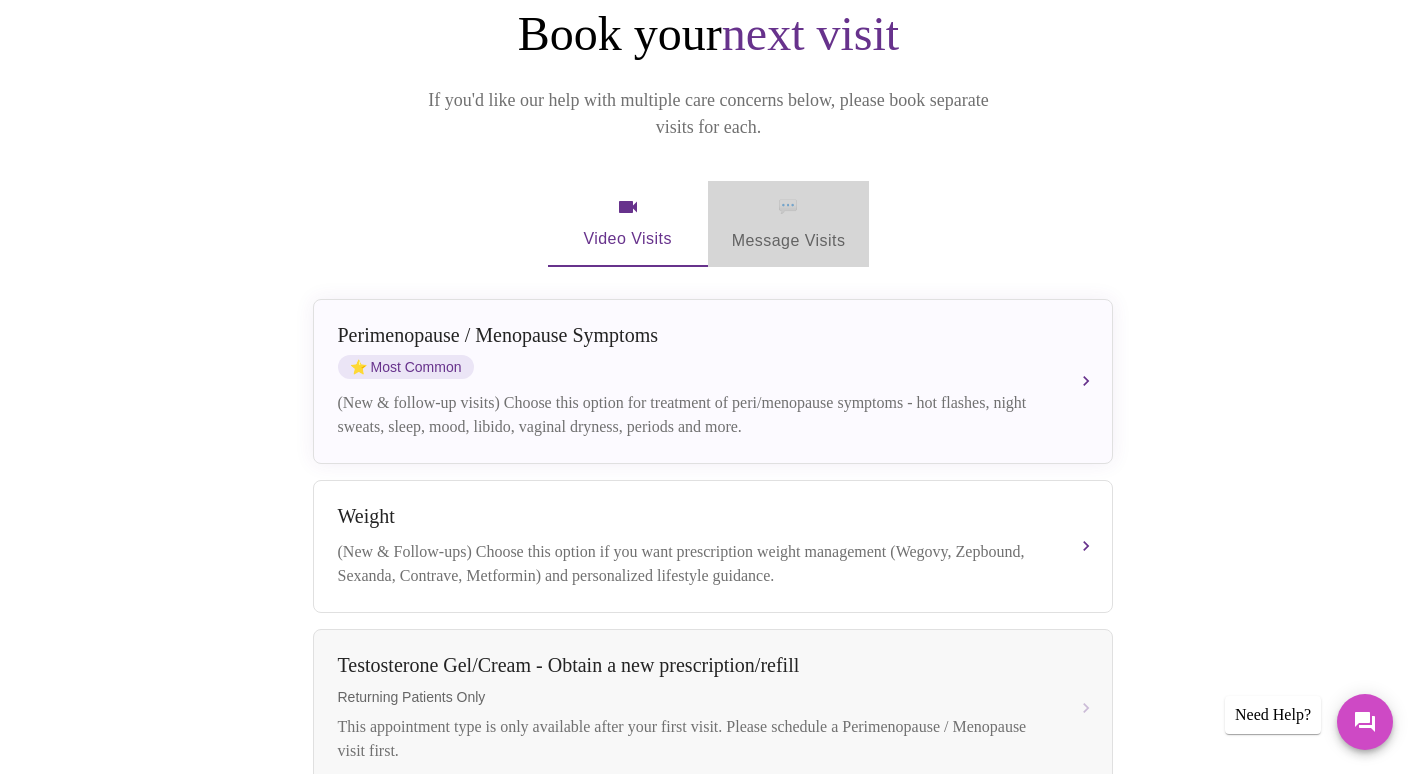 click on "💬 Message Visits" at bounding box center [789, 224] 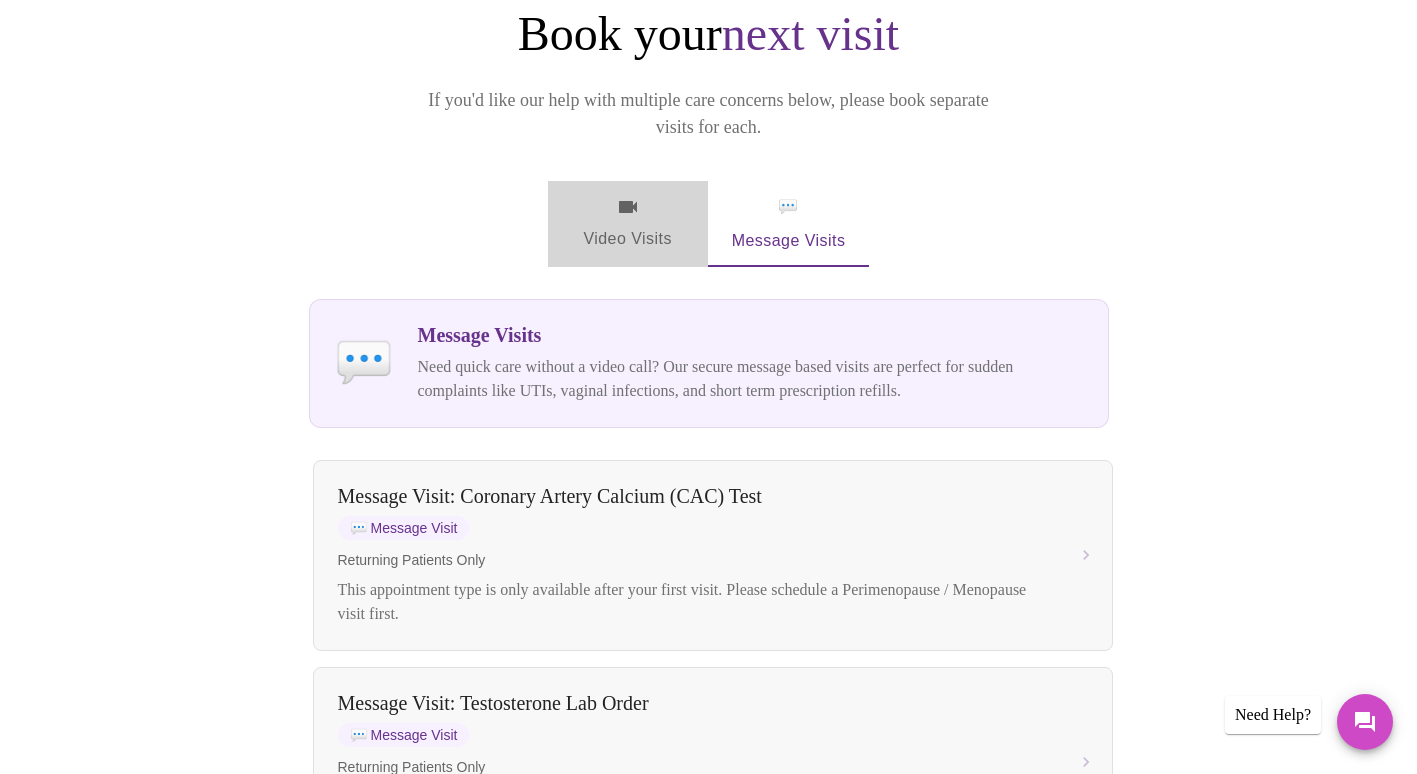 click on "Video Visits" at bounding box center [628, 224] 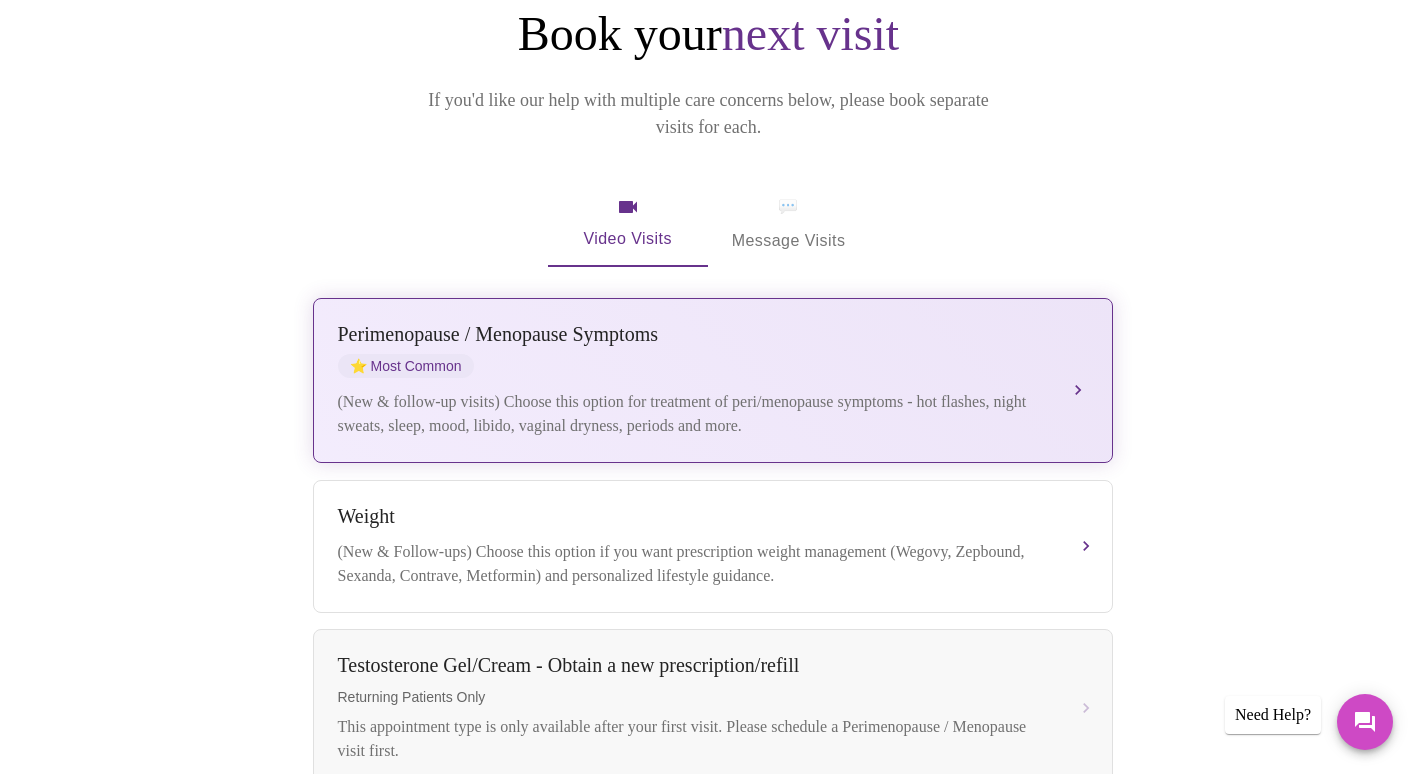 click on "Perimenopause / Menopause Symptoms  ⭐  Most Common (New & follow-up visits) Choose this option for treatment of peri/menopause symptoms - hot flashes, night sweats, sleep, mood, libido, vaginal dryness, periods and more." at bounding box center [713, 380] 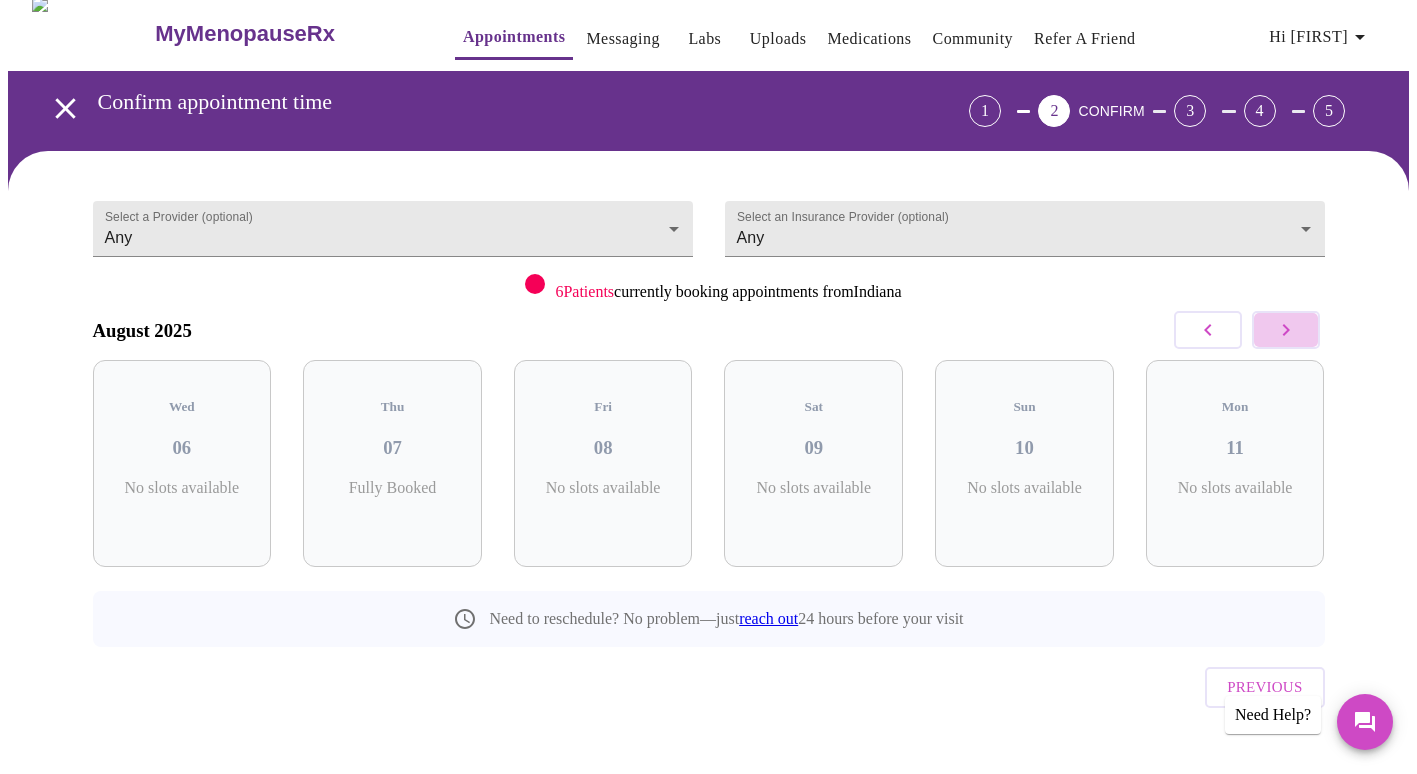 click at bounding box center (1286, 330) 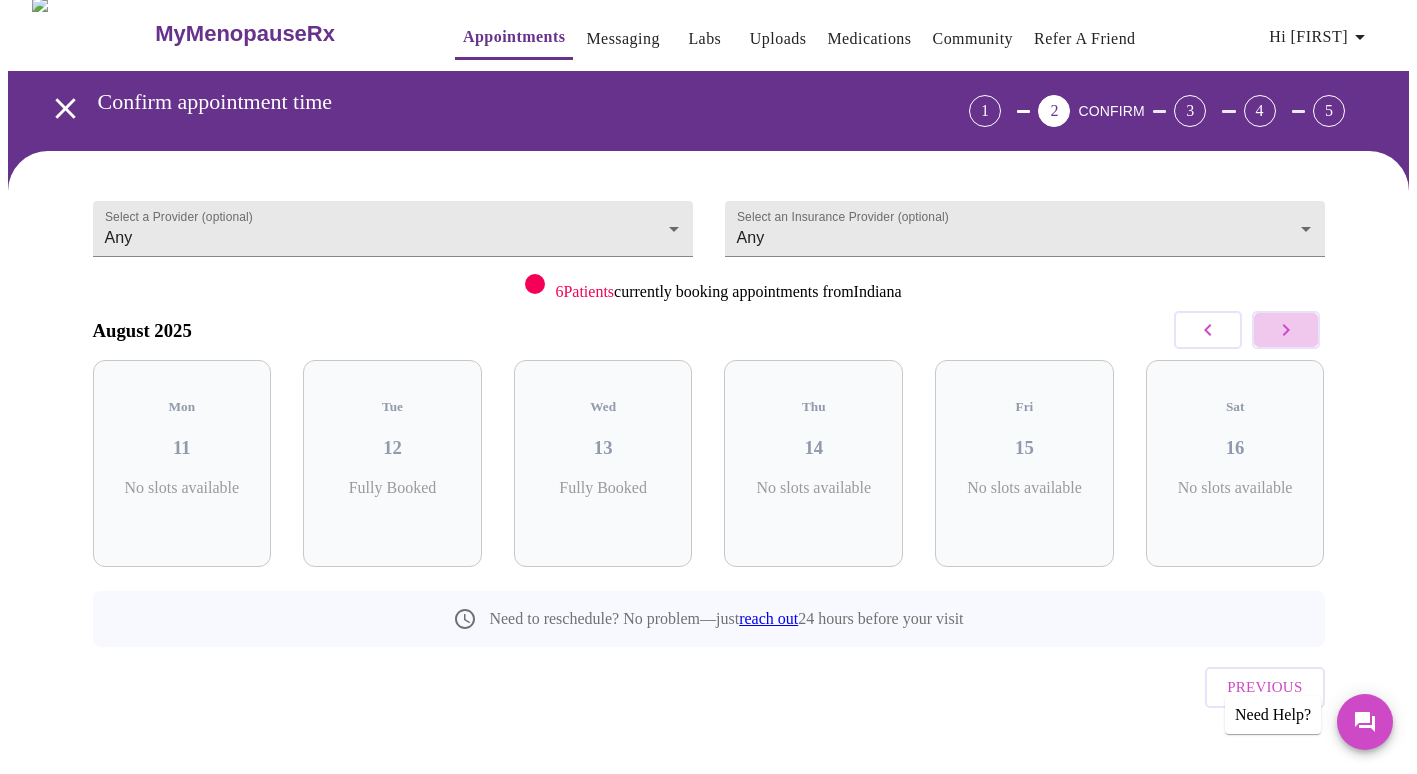 click at bounding box center [1286, 330] 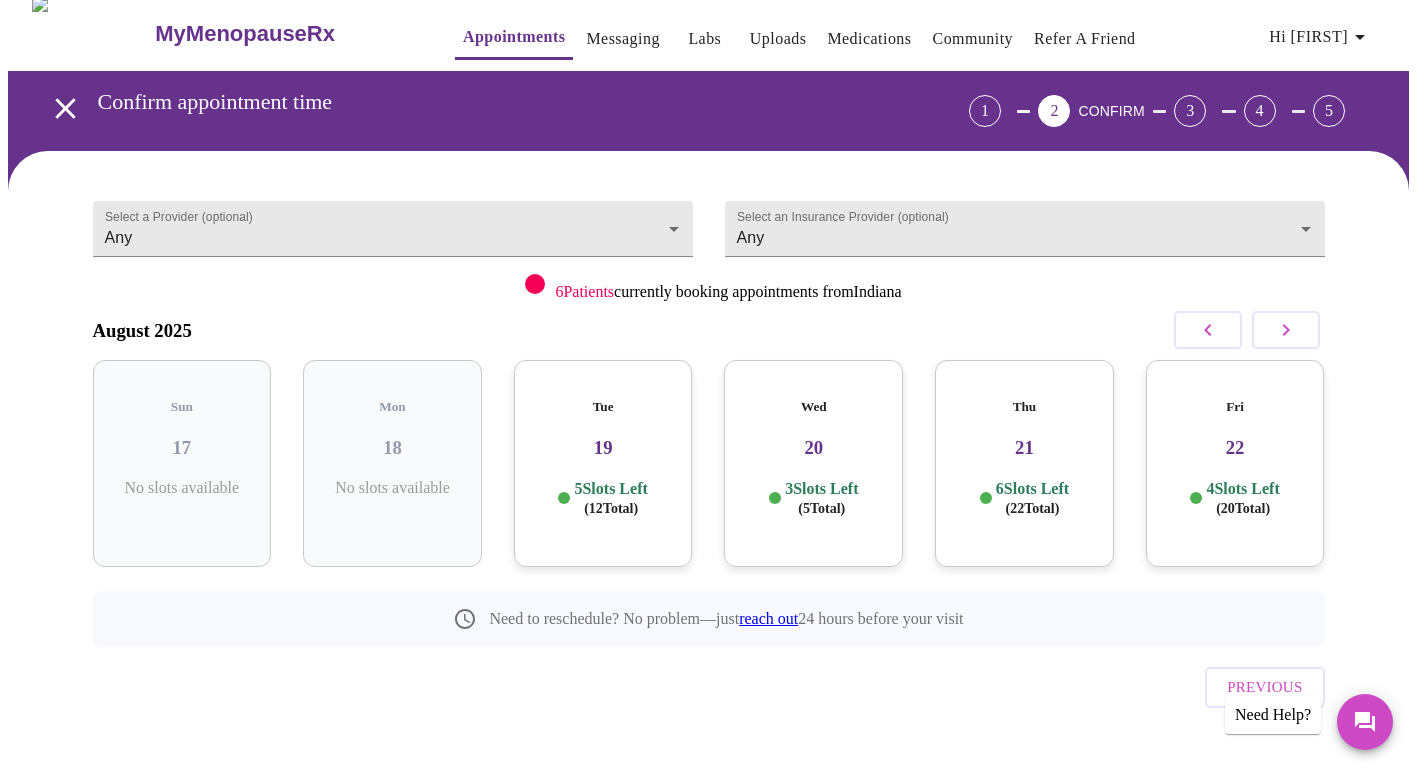 click on "20" at bounding box center [813, 448] 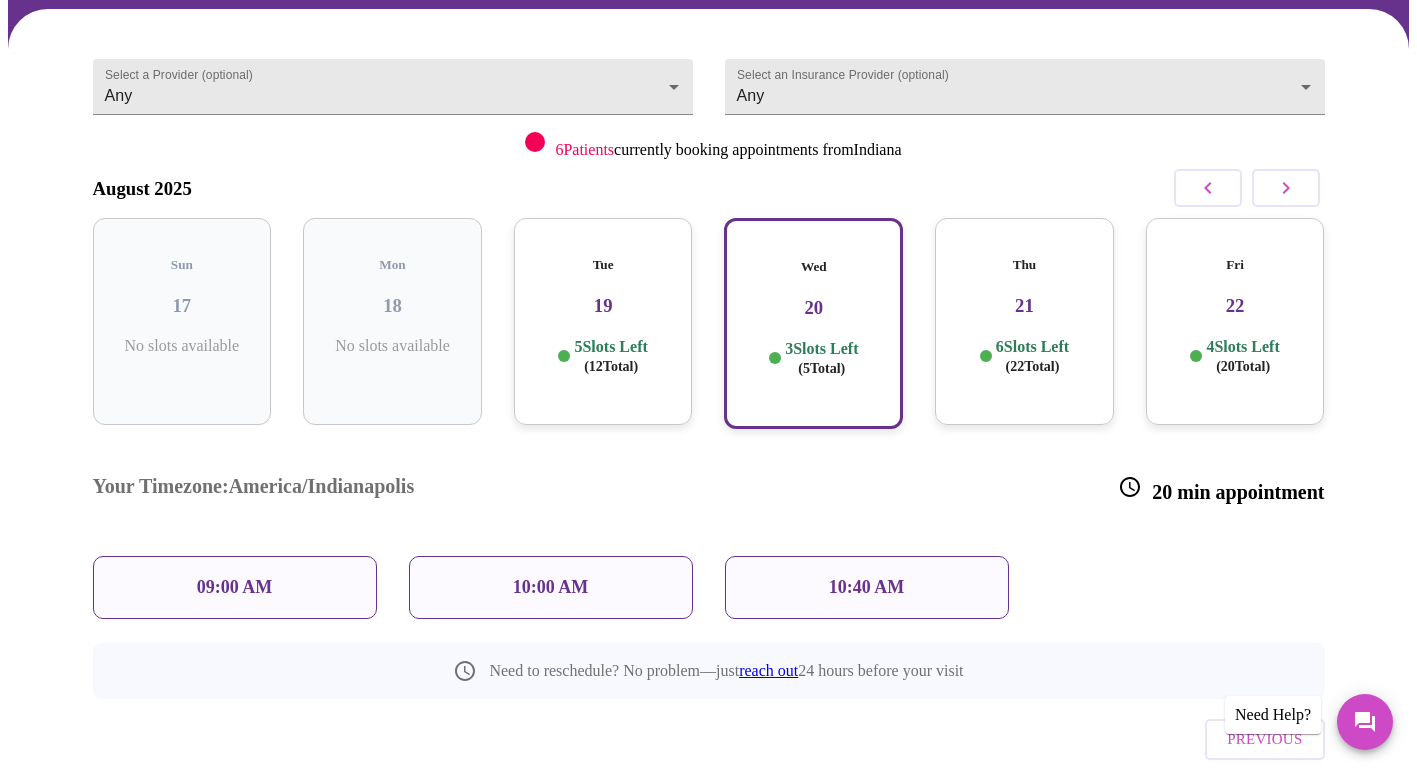 scroll, scrollTop: 174, scrollLeft: 0, axis: vertical 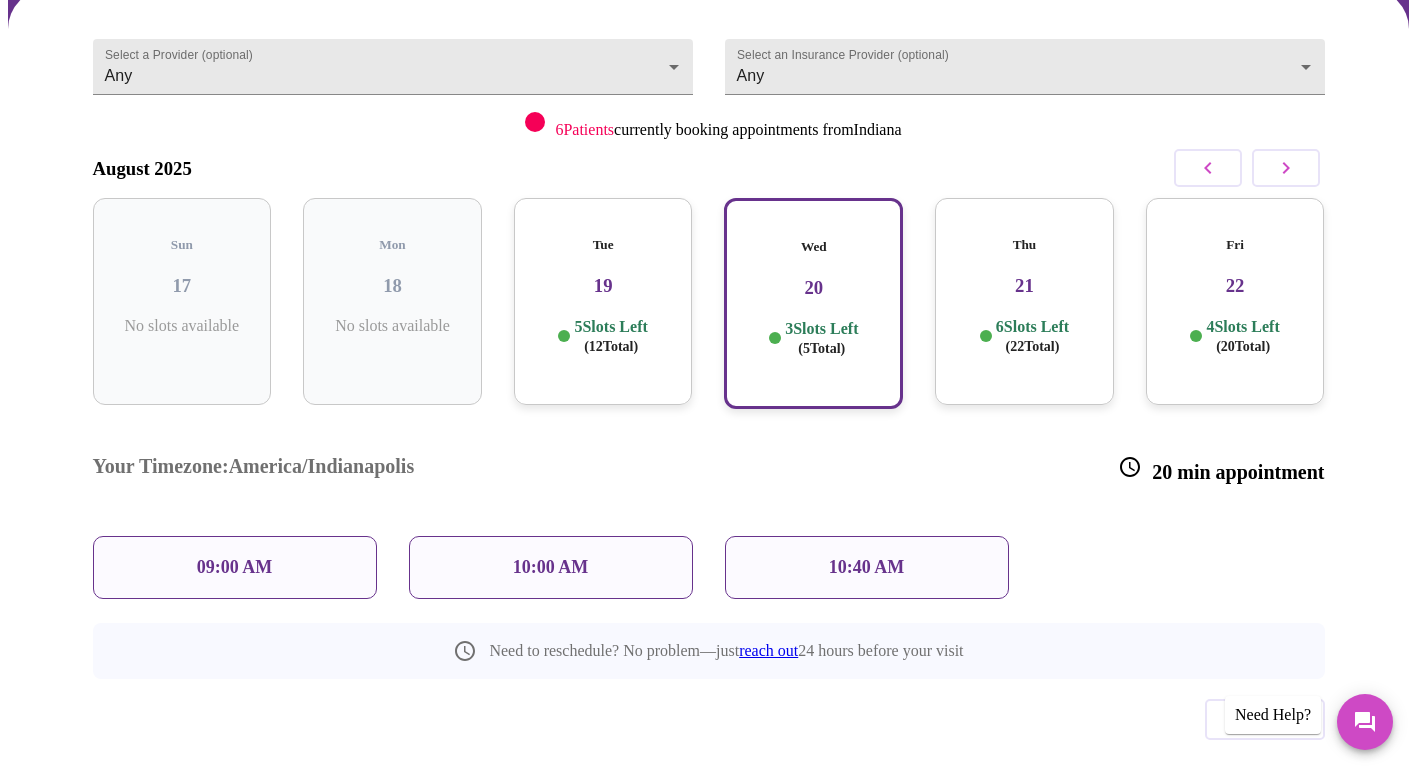 click on "09:00 AM" at bounding box center [235, 567] 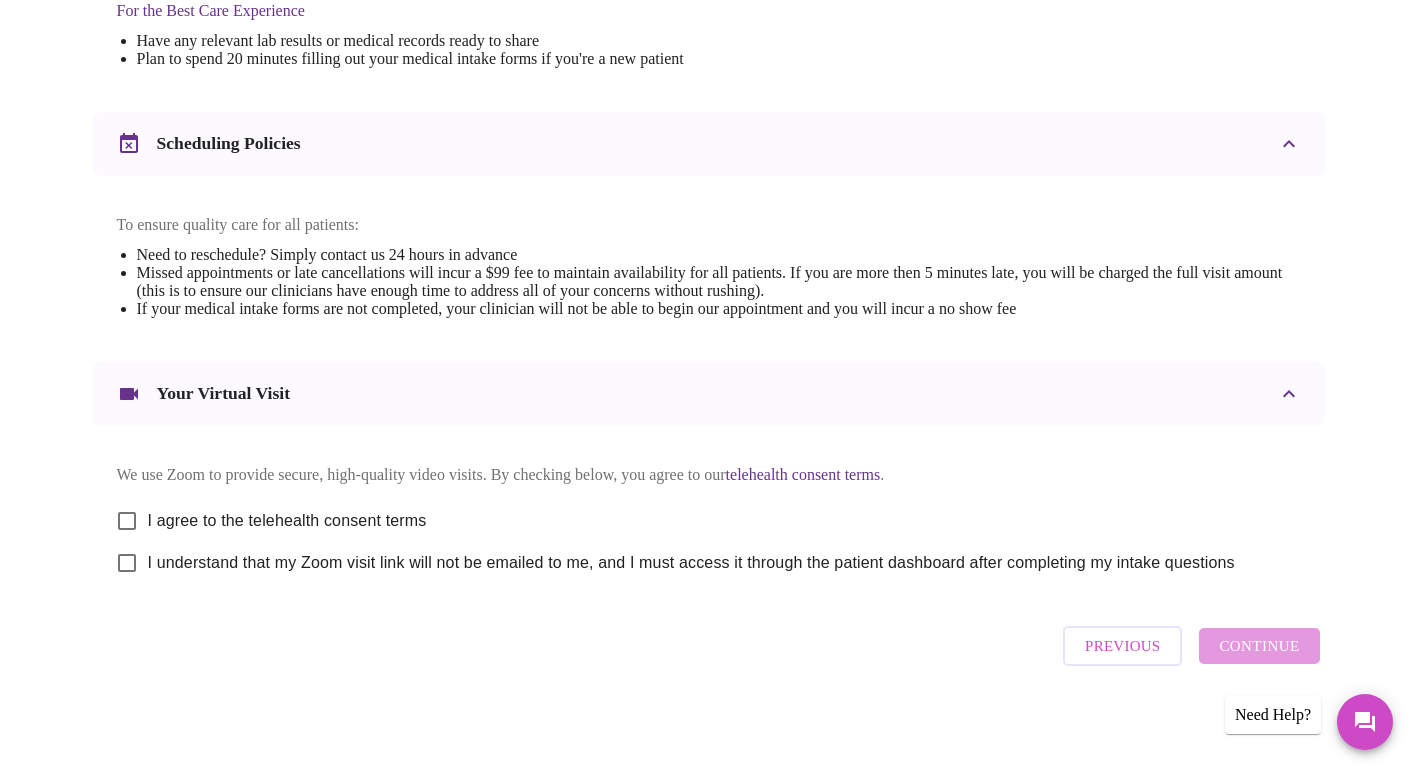 scroll, scrollTop: 675, scrollLeft: 0, axis: vertical 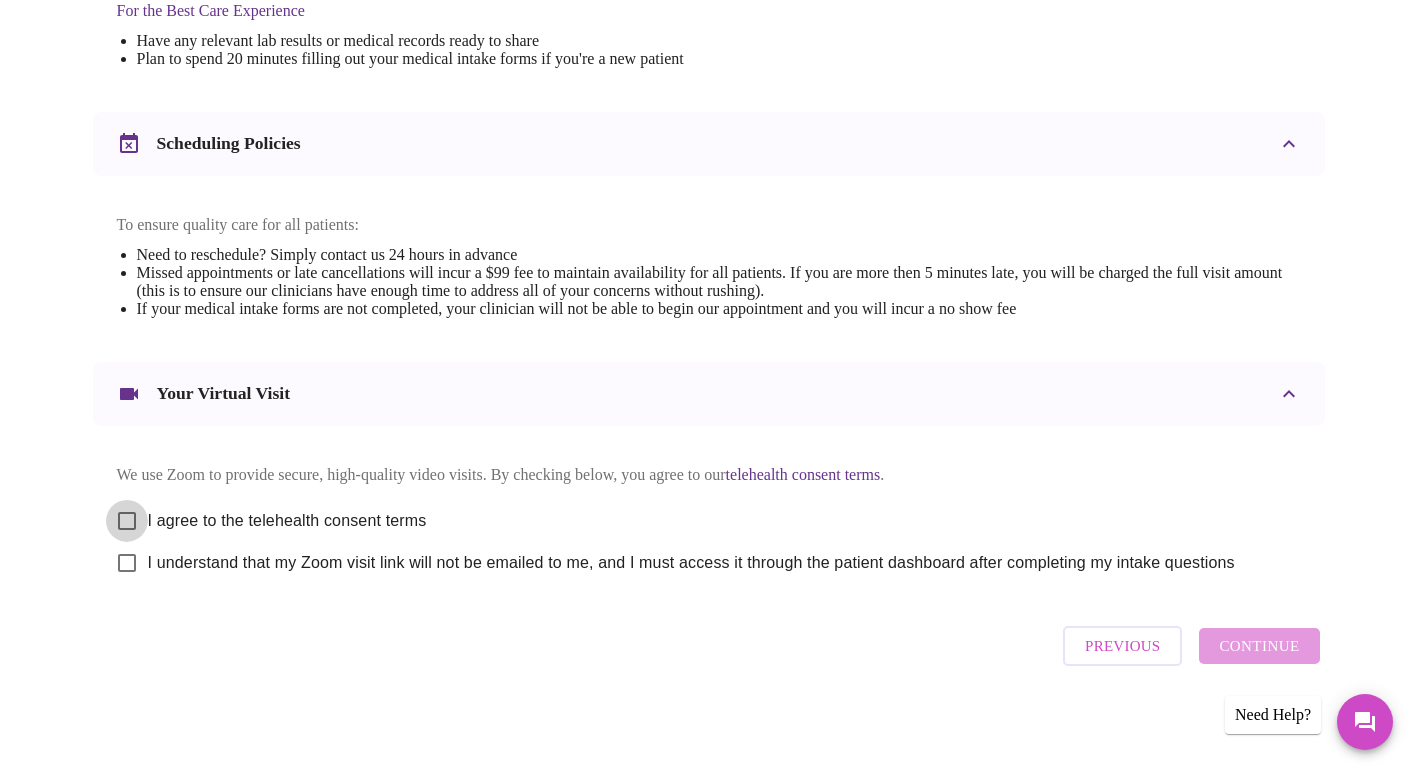 click on "I agree to the telehealth consent terms" at bounding box center [127, 521] 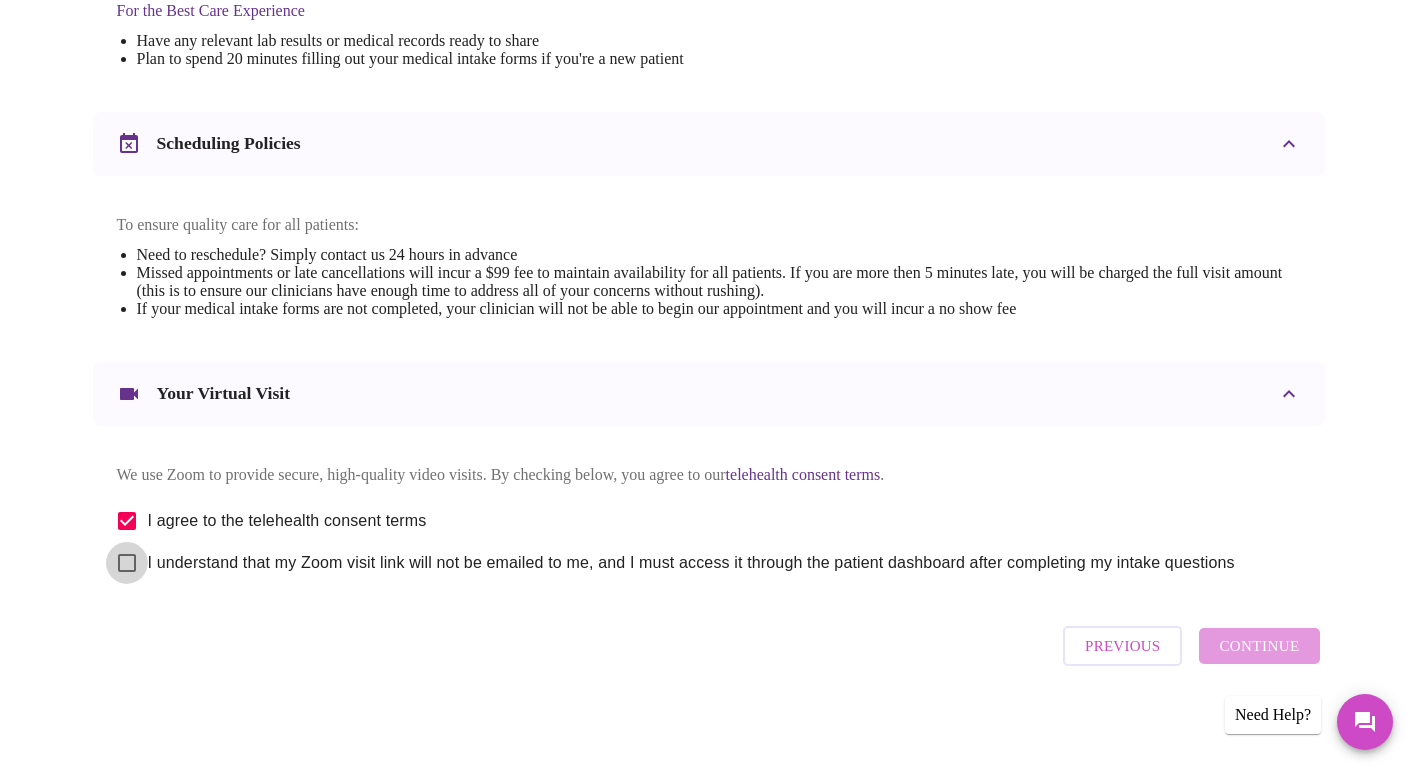 click on "I understand that my Zoom visit link will not be emailed to me, and I must access it through the patient dashboard after completing my intake questions" at bounding box center (127, 563) 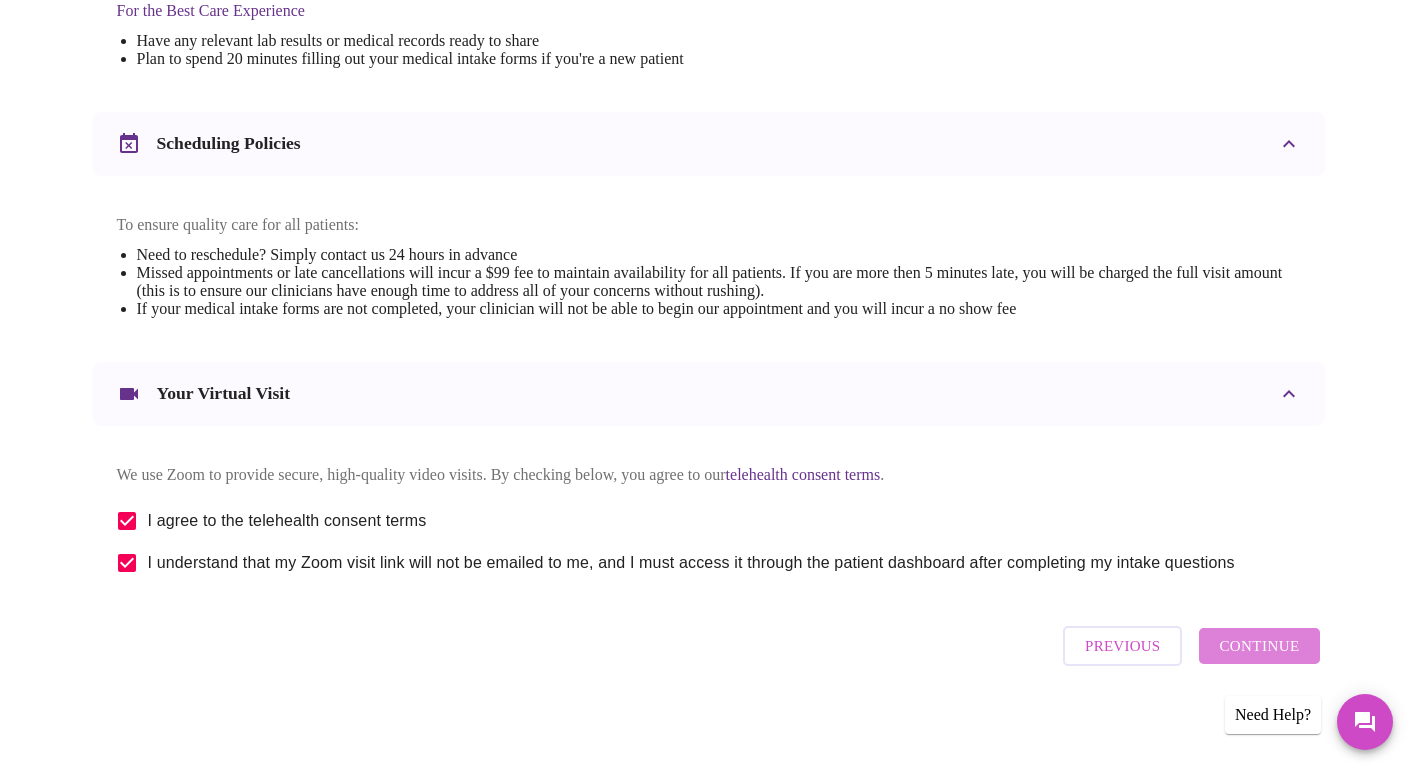 click on "Continue" at bounding box center [1259, 646] 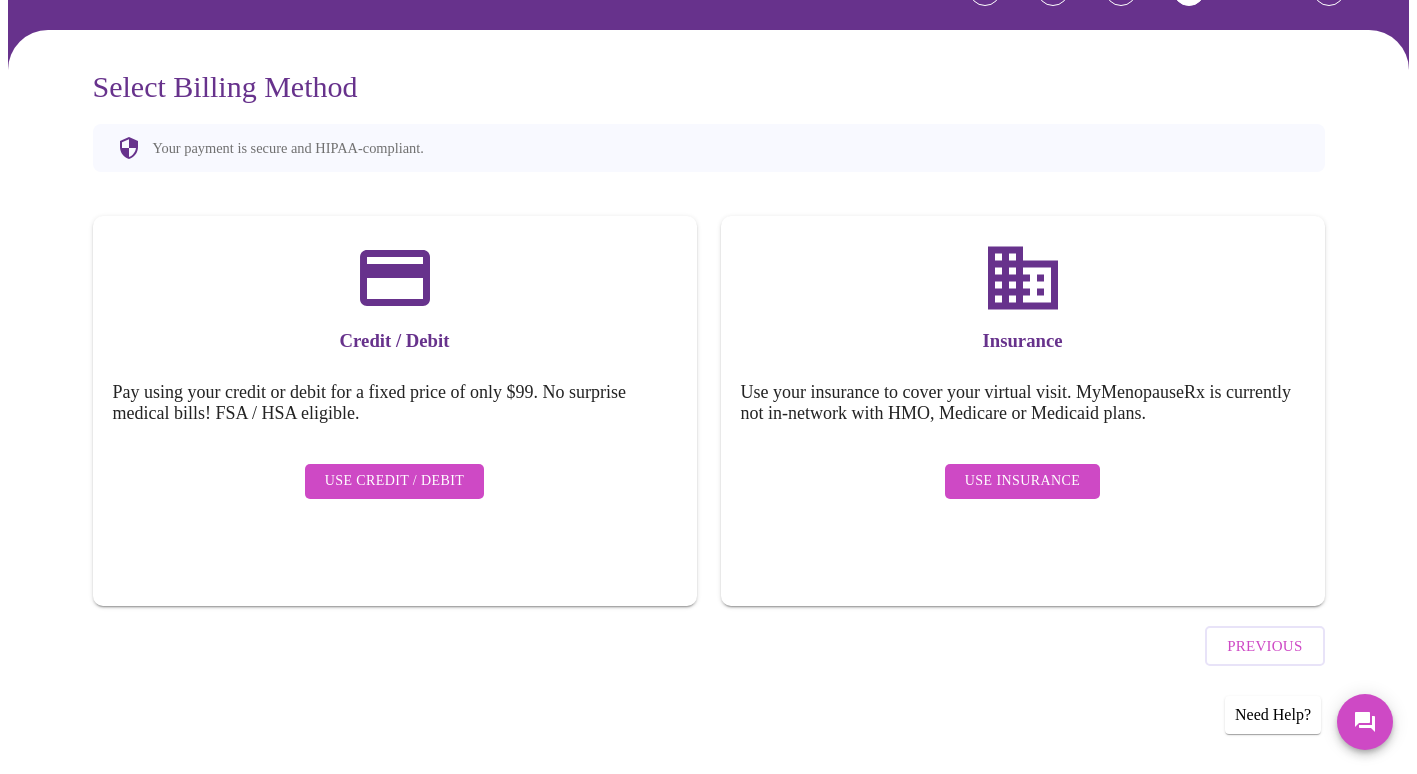scroll, scrollTop: 77, scrollLeft: 0, axis: vertical 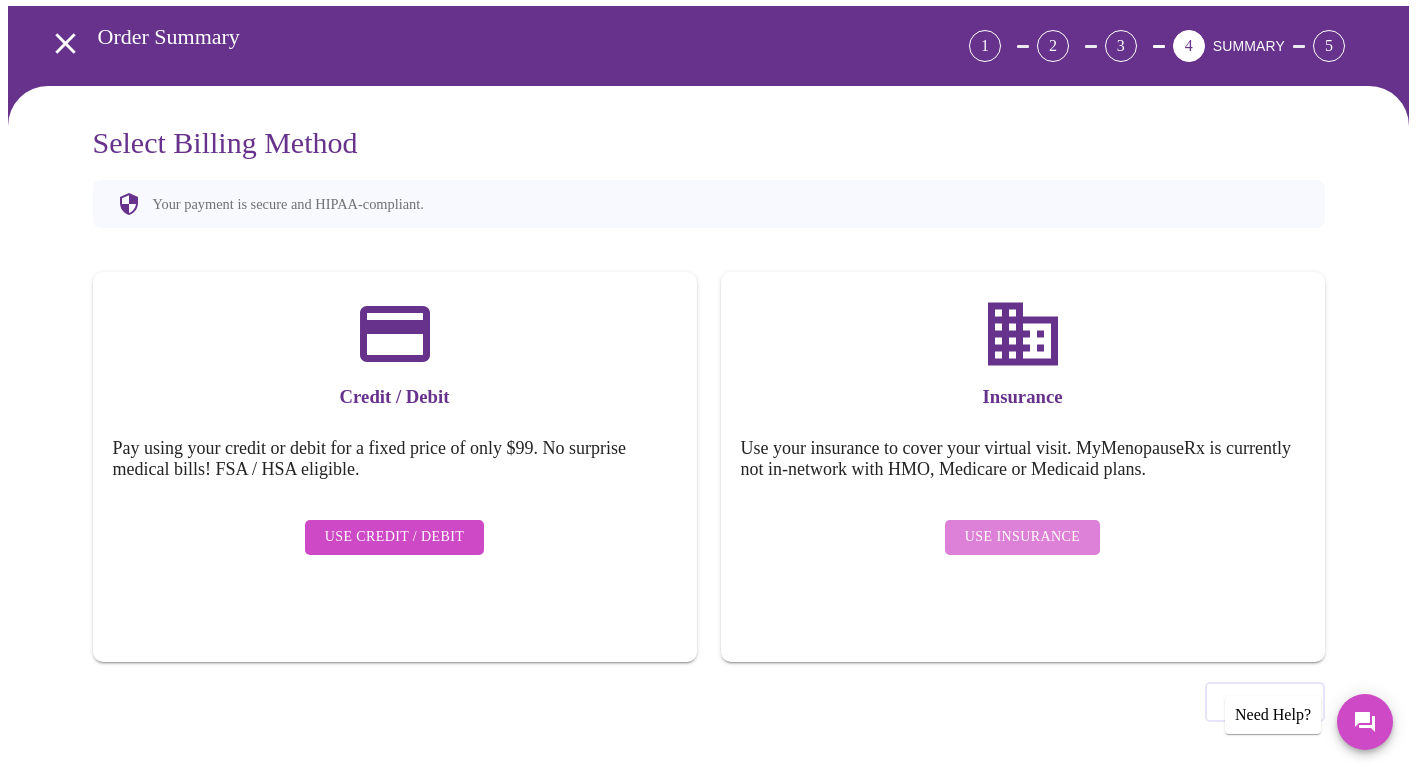 click on "Use Insurance" at bounding box center [1022, 537] 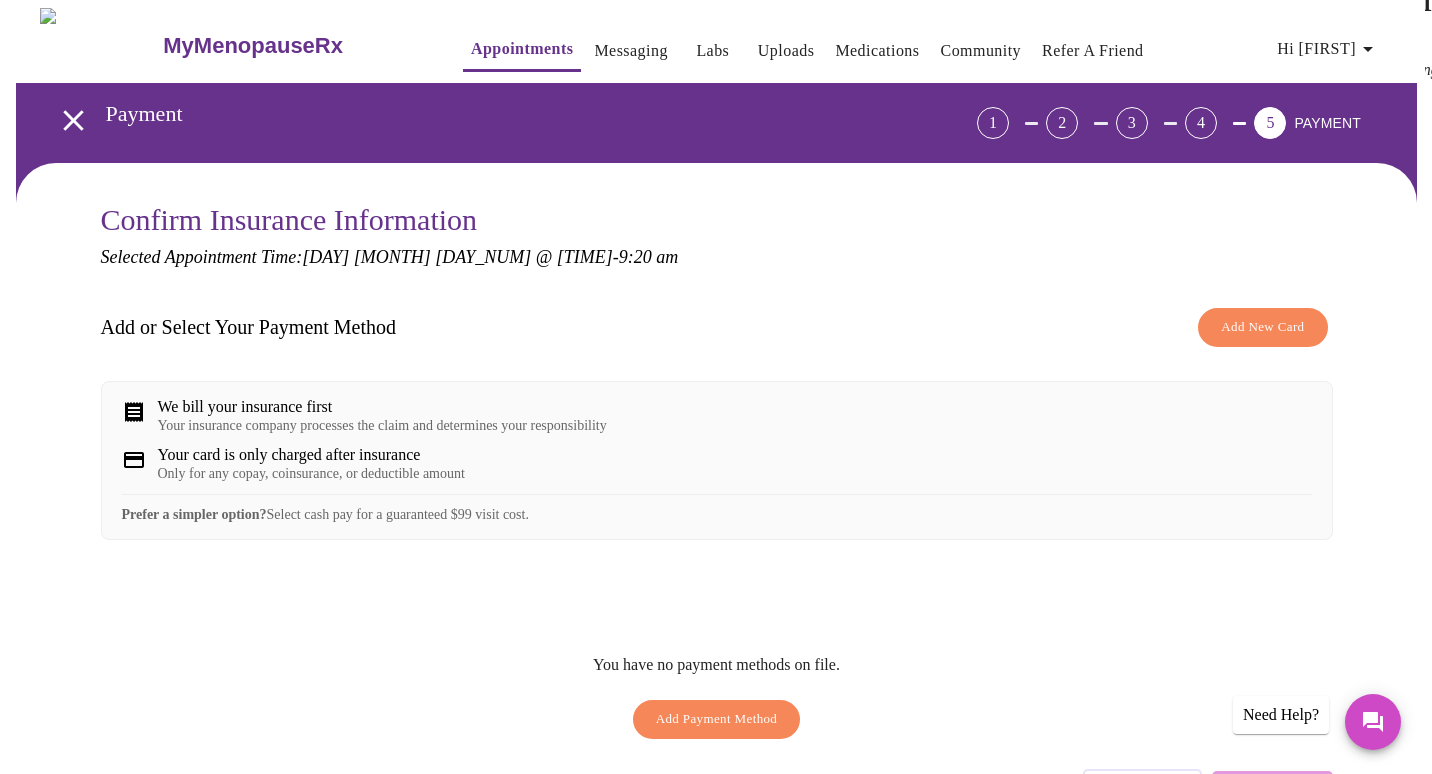 scroll, scrollTop: 144, scrollLeft: 0, axis: vertical 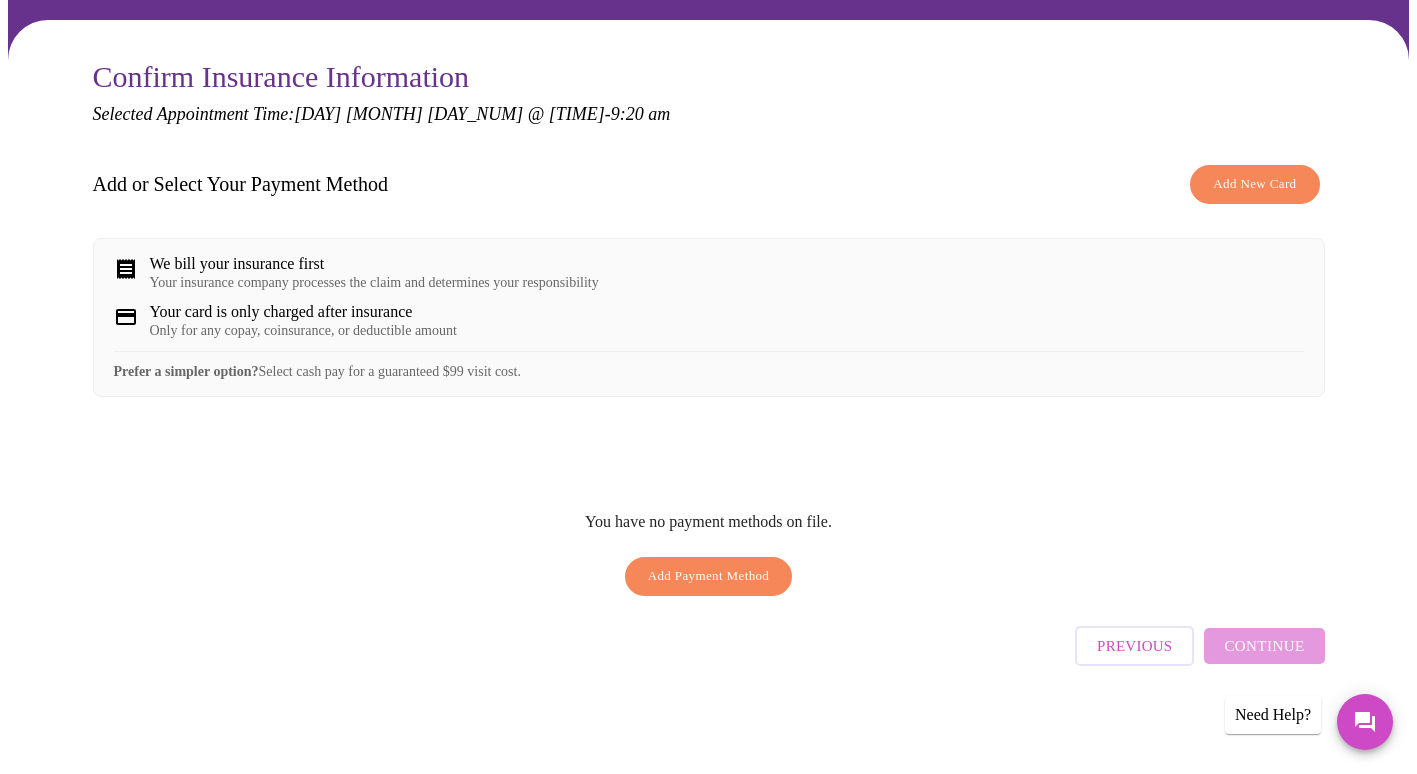 click on "Previous Continue" at bounding box center (1199, 641) 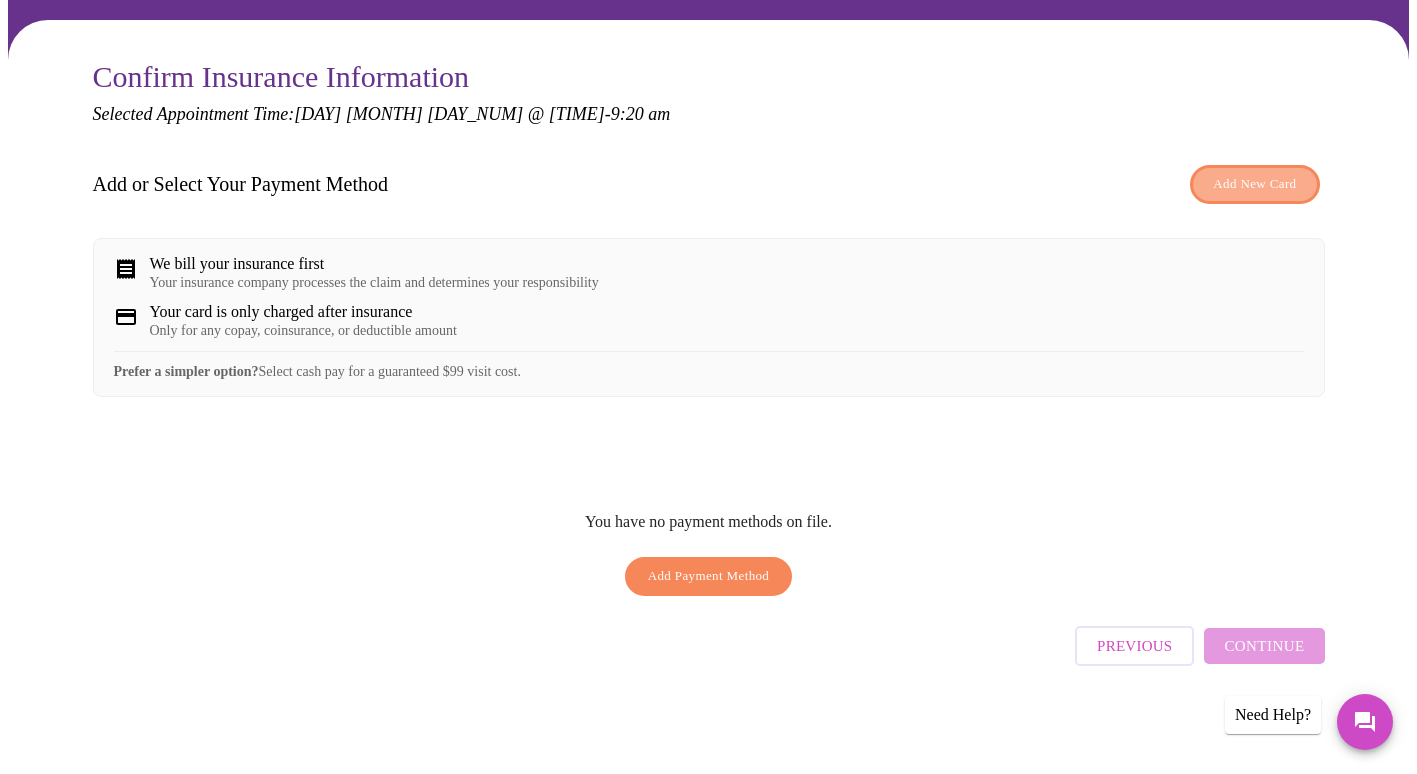 click on "Add New Card" at bounding box center (1254, 184) 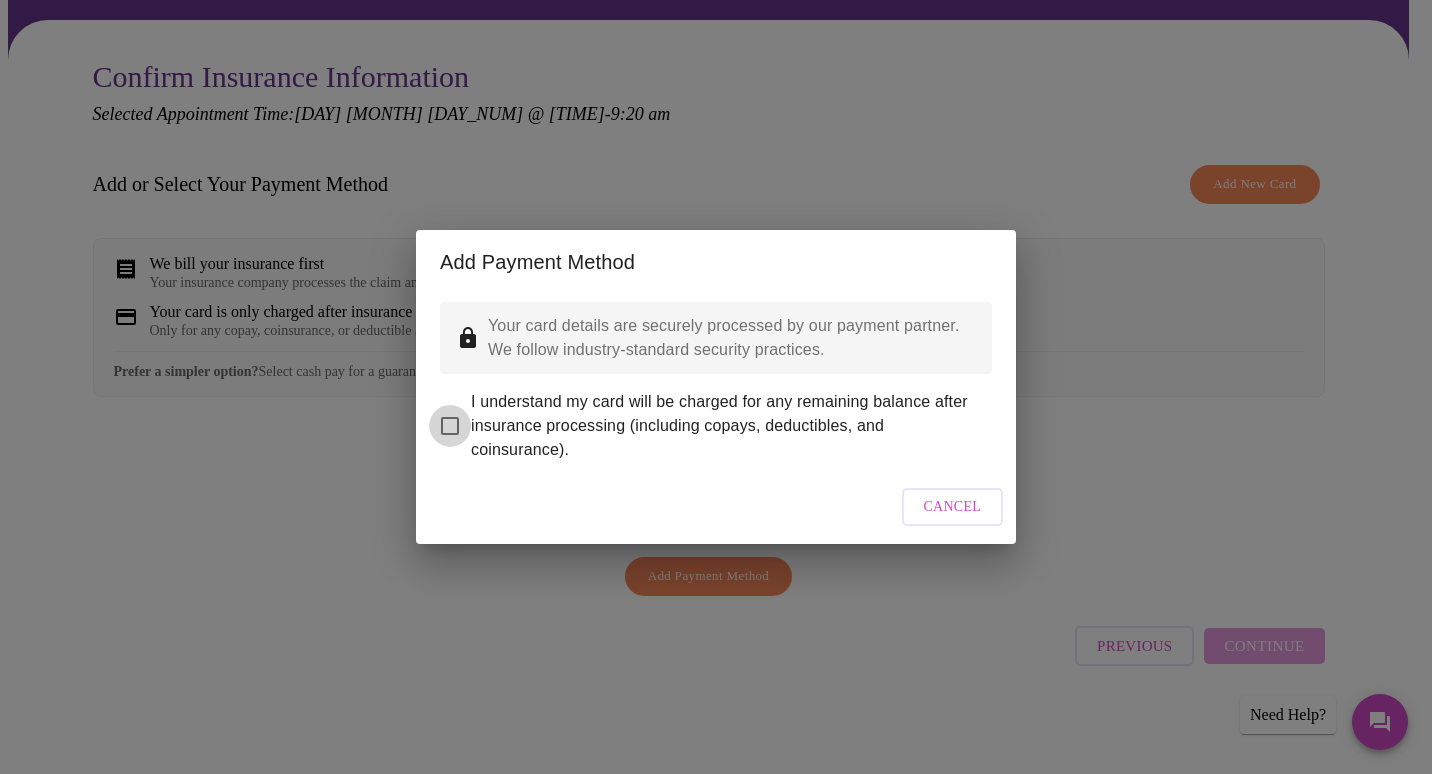 click on "I understand my card will be charged for any remaining balance after insurance processing (including copays, deductibles, and coinsurance)." at bounding box center [450, 426] 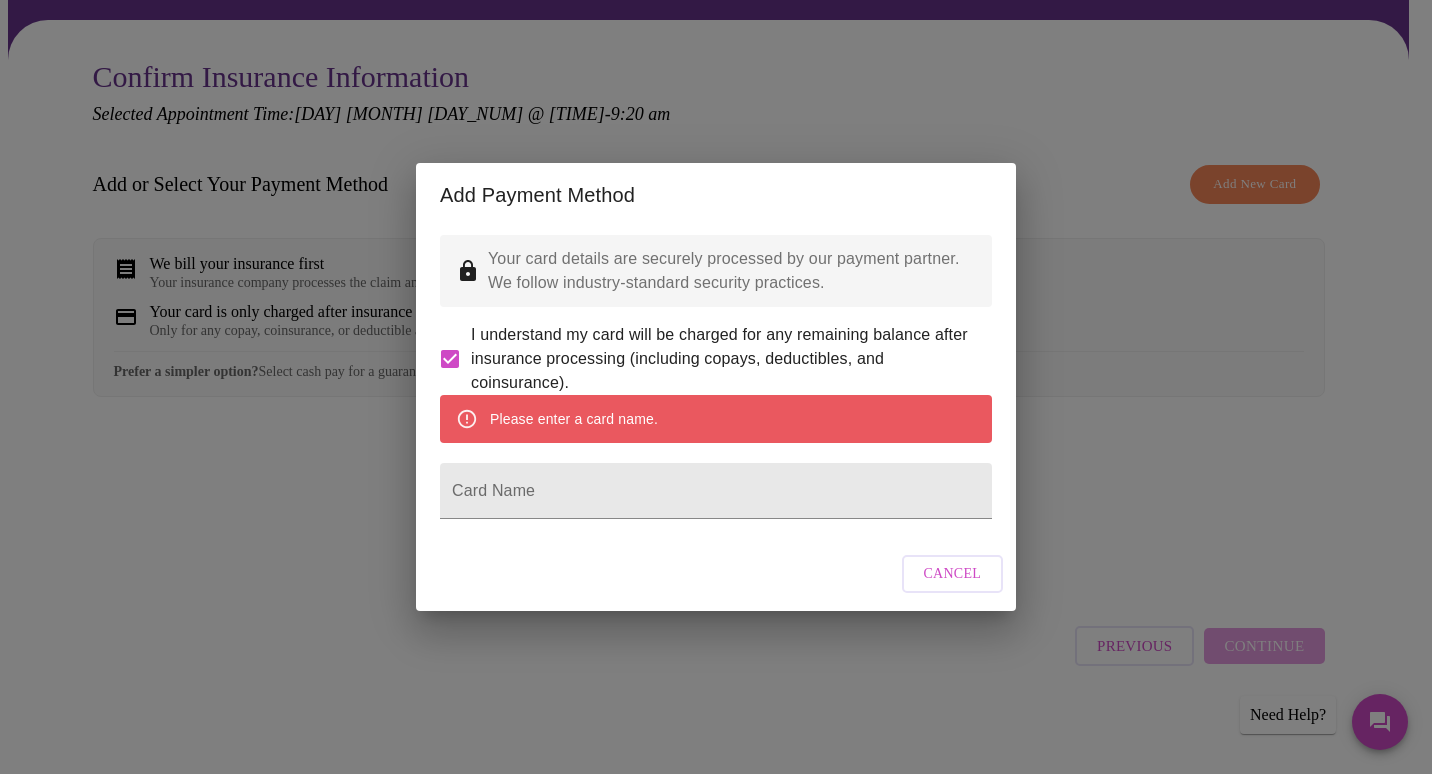 click on "Please enter a card name." at bounding box center (716, 419) 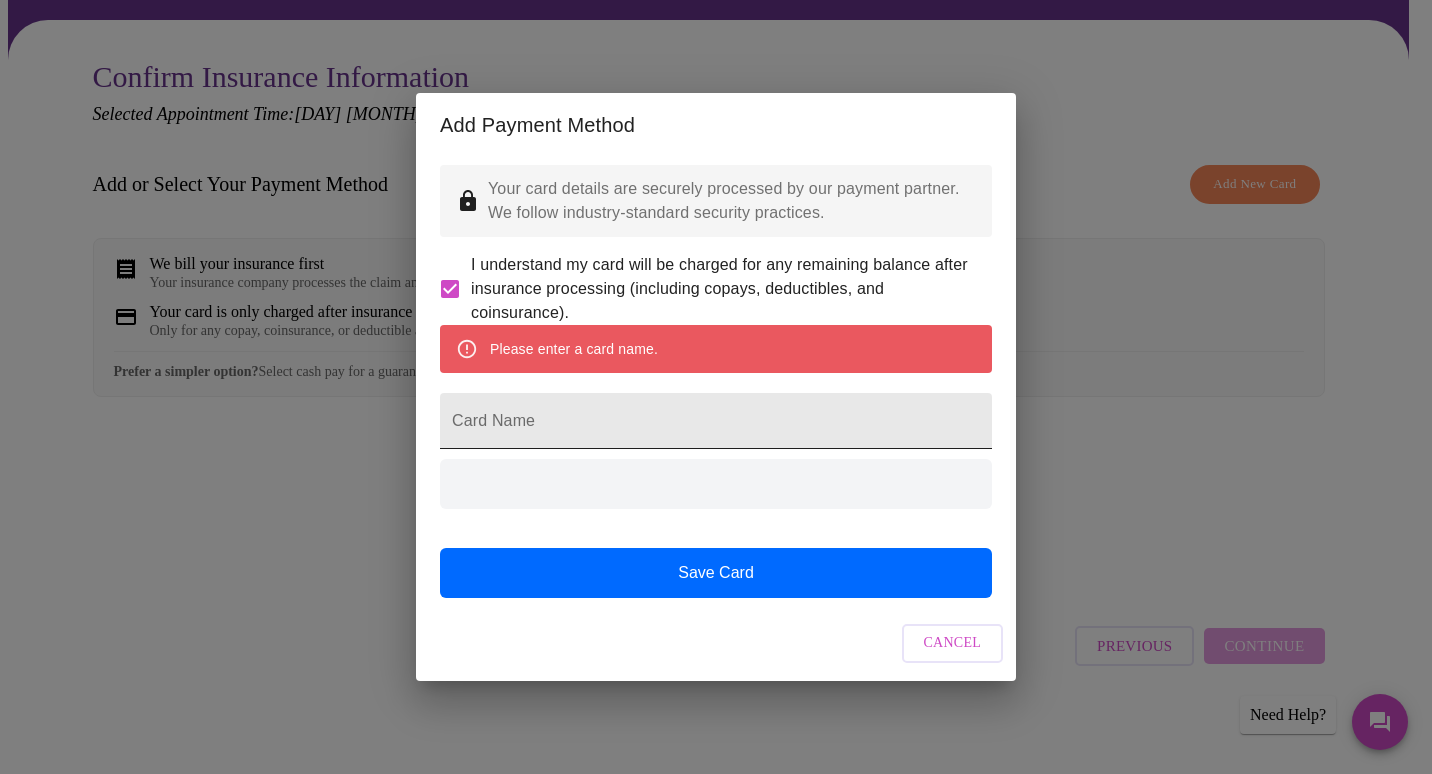 click at bounding box center [716, 484] 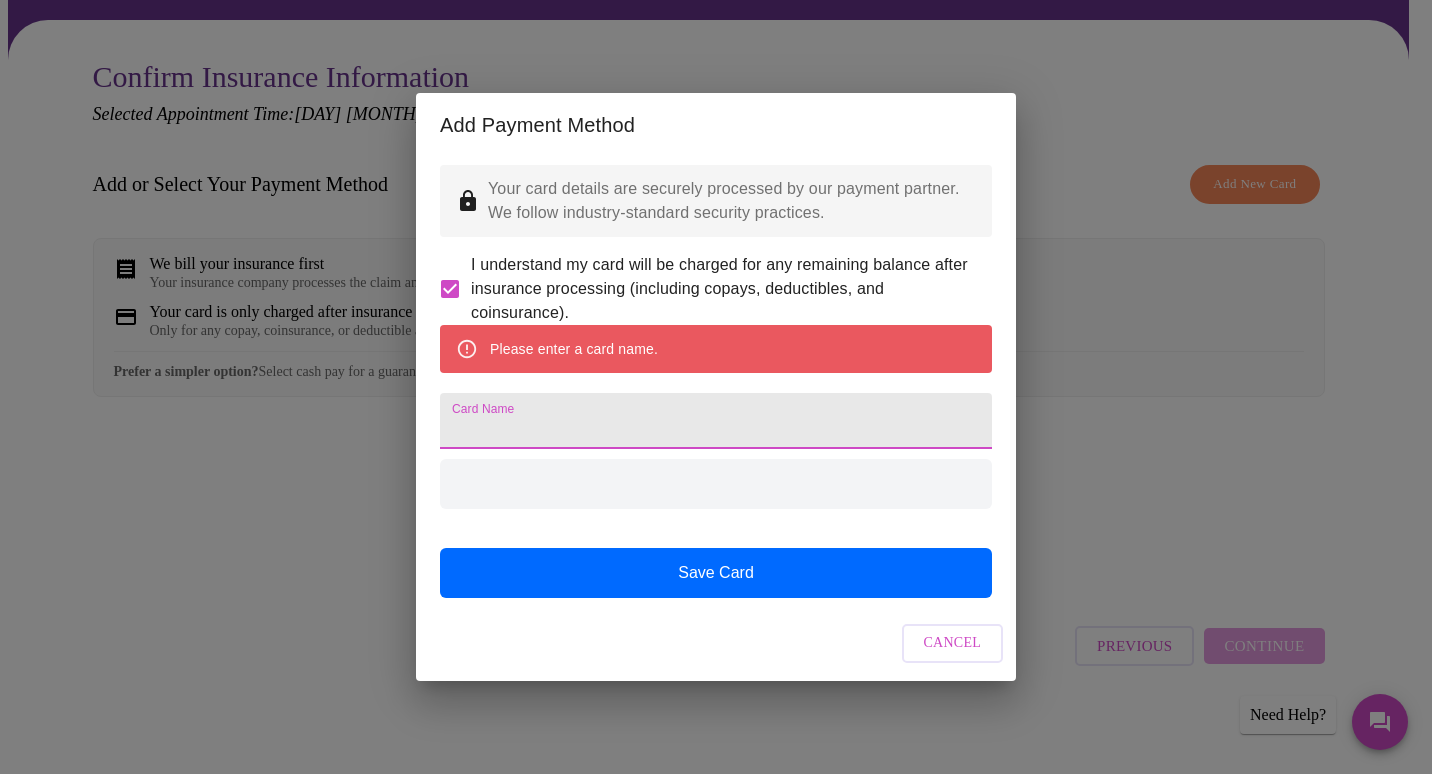 click on "Card Name" at bounding box center (716, 421) 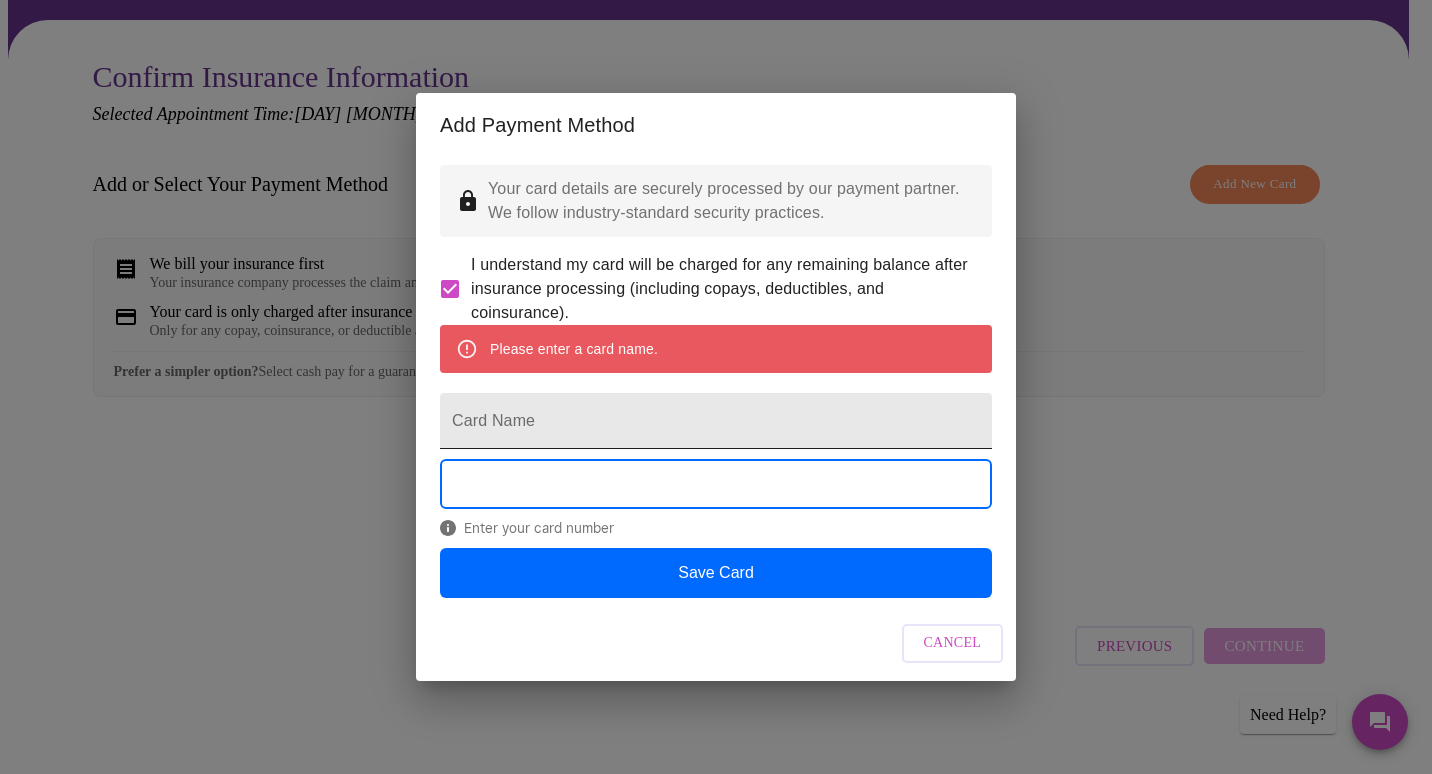click on "Card Name" at bounding box center [716, 421] 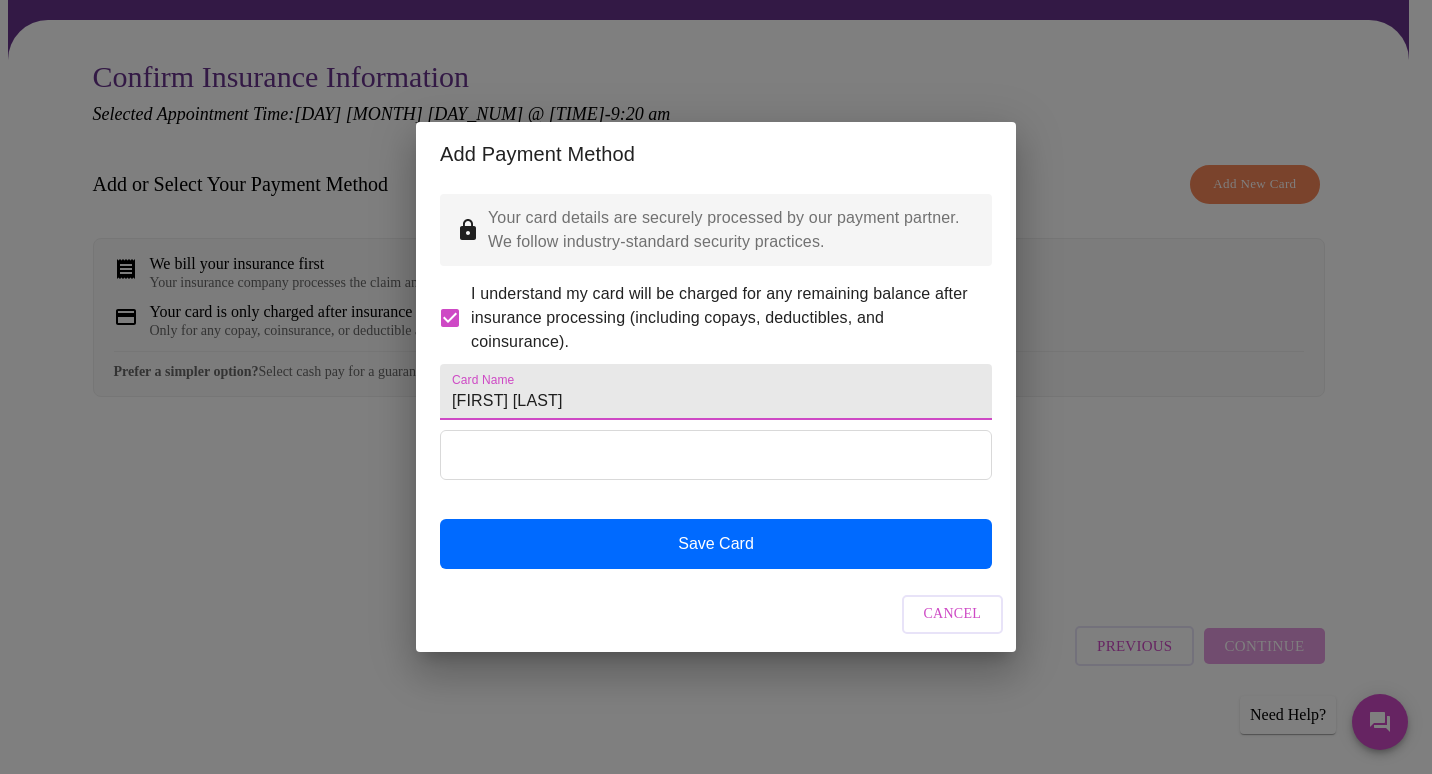 type on "[FIRST] [LAST]" 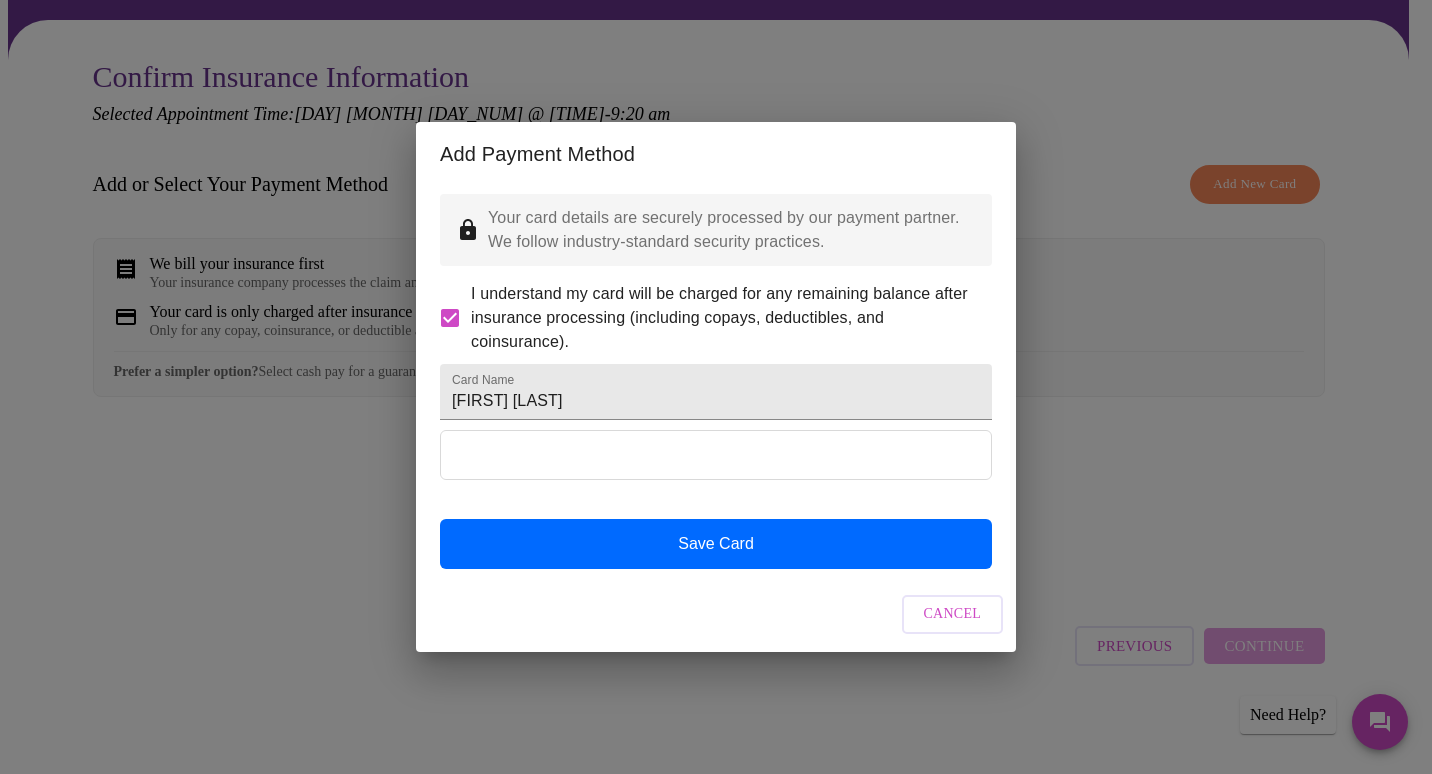 click at bounding box center (716, 474) 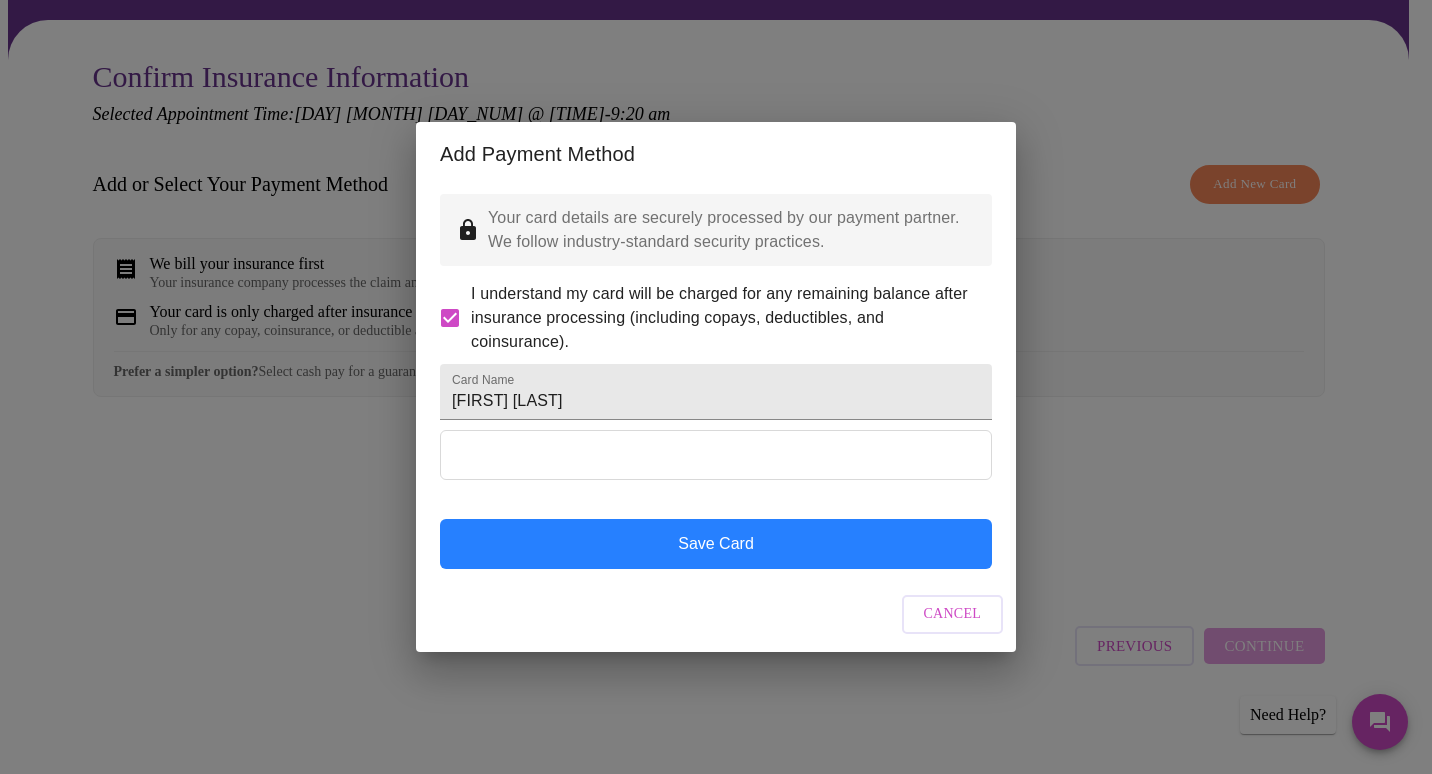 click on "Save Card" at bounding box center [716, 544] 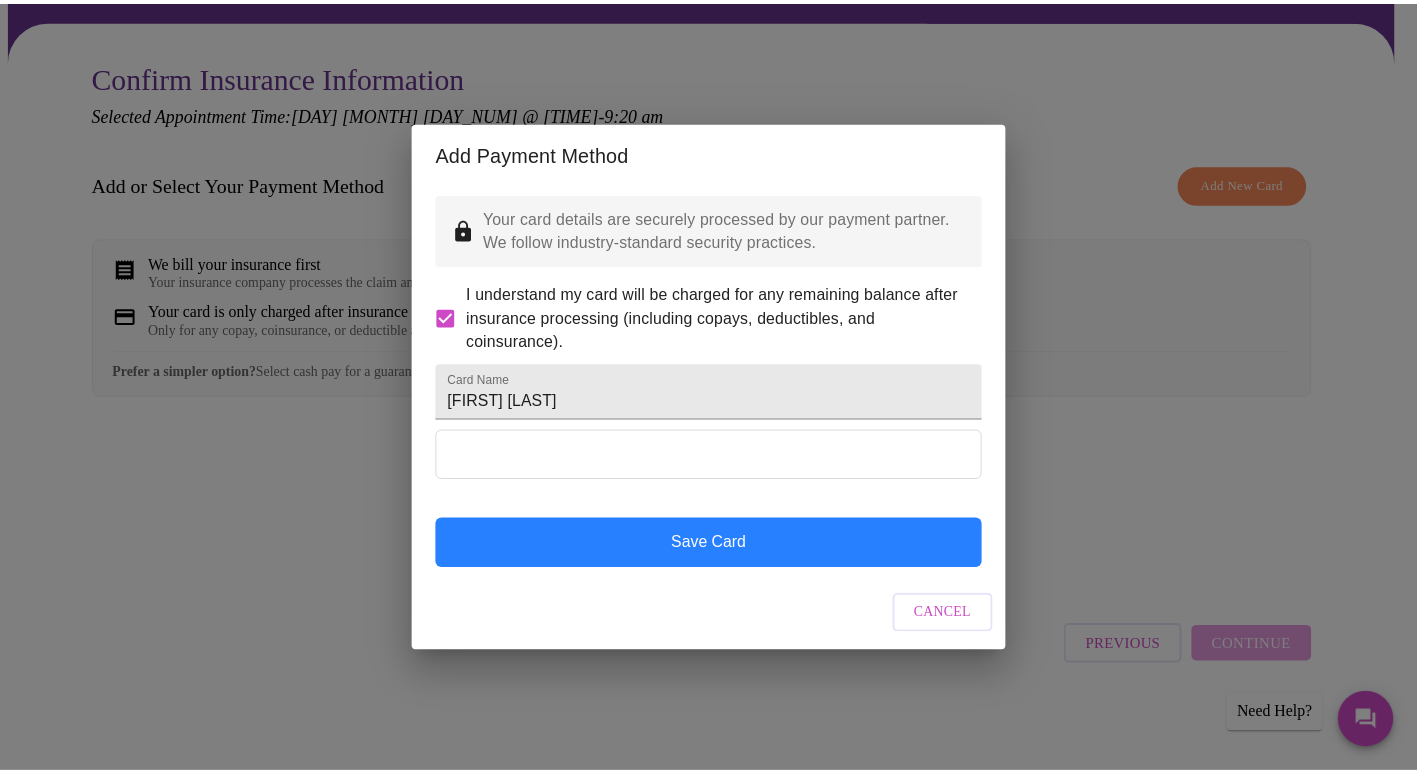 scroll, scrollTop: 0, scrollLeft: 0, axis: both 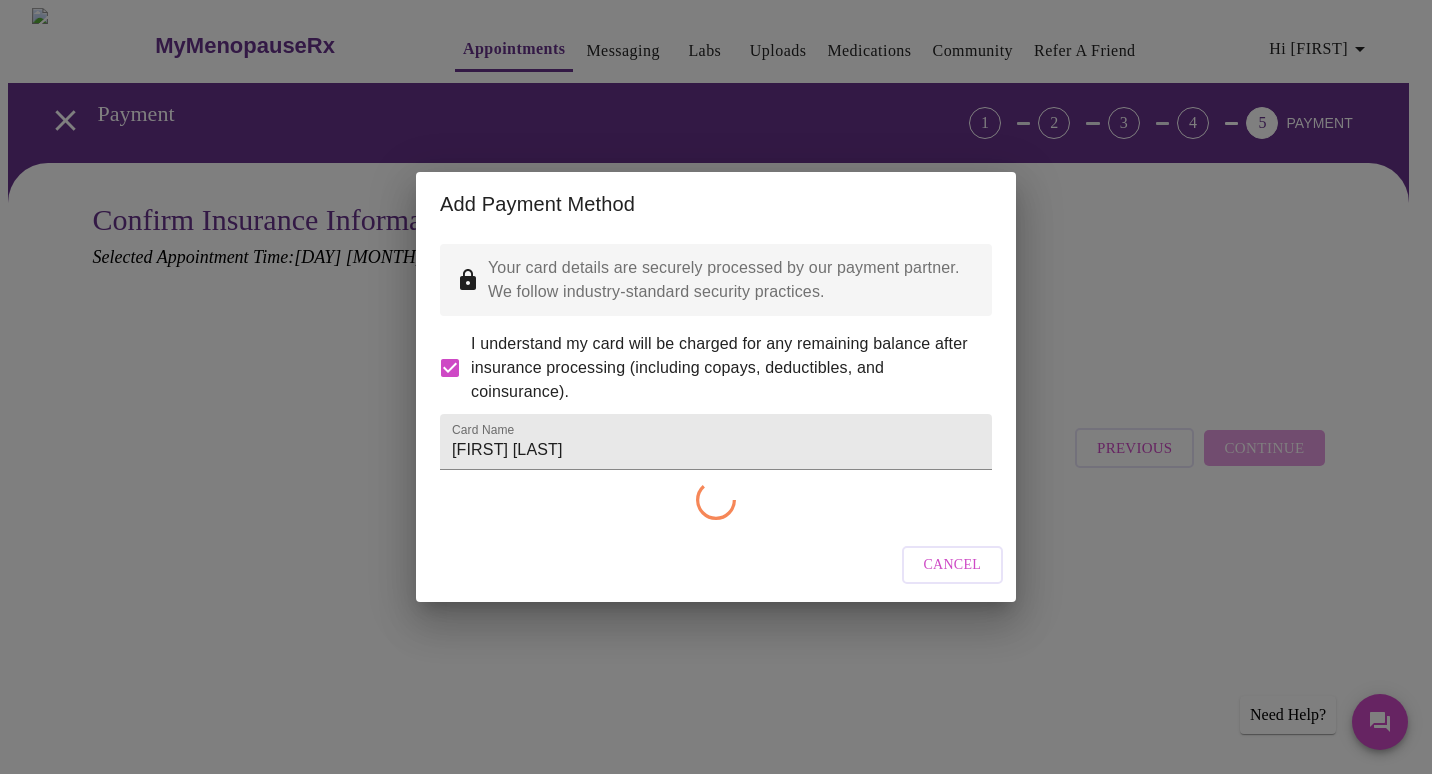 checkbox on "false" 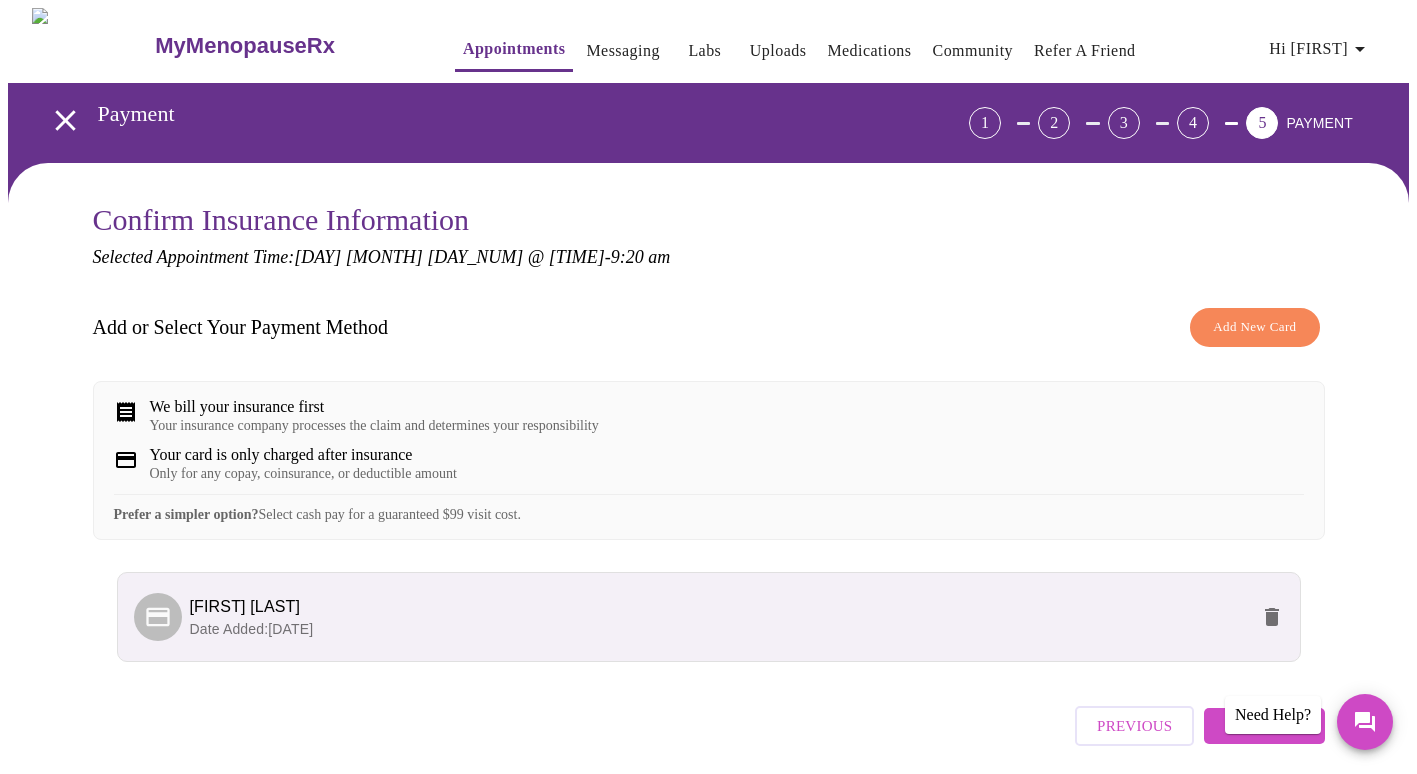 click on "Add New Card" at bounding box center (1254, 327) 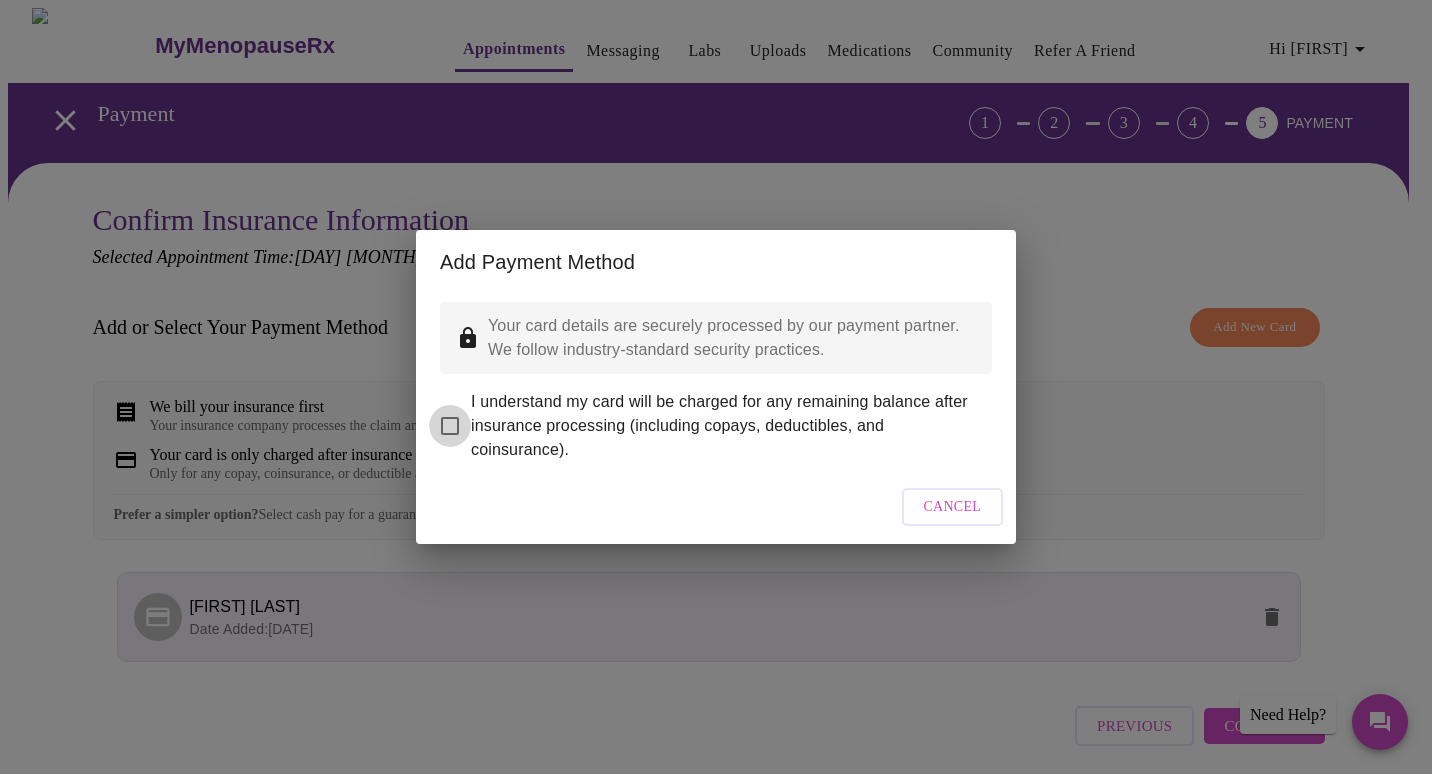 click on "I understand my card will be charged for any remaining balance after insurance processing (including copays, deductibles, and coinsurance)." at bounding box center [450, 426] 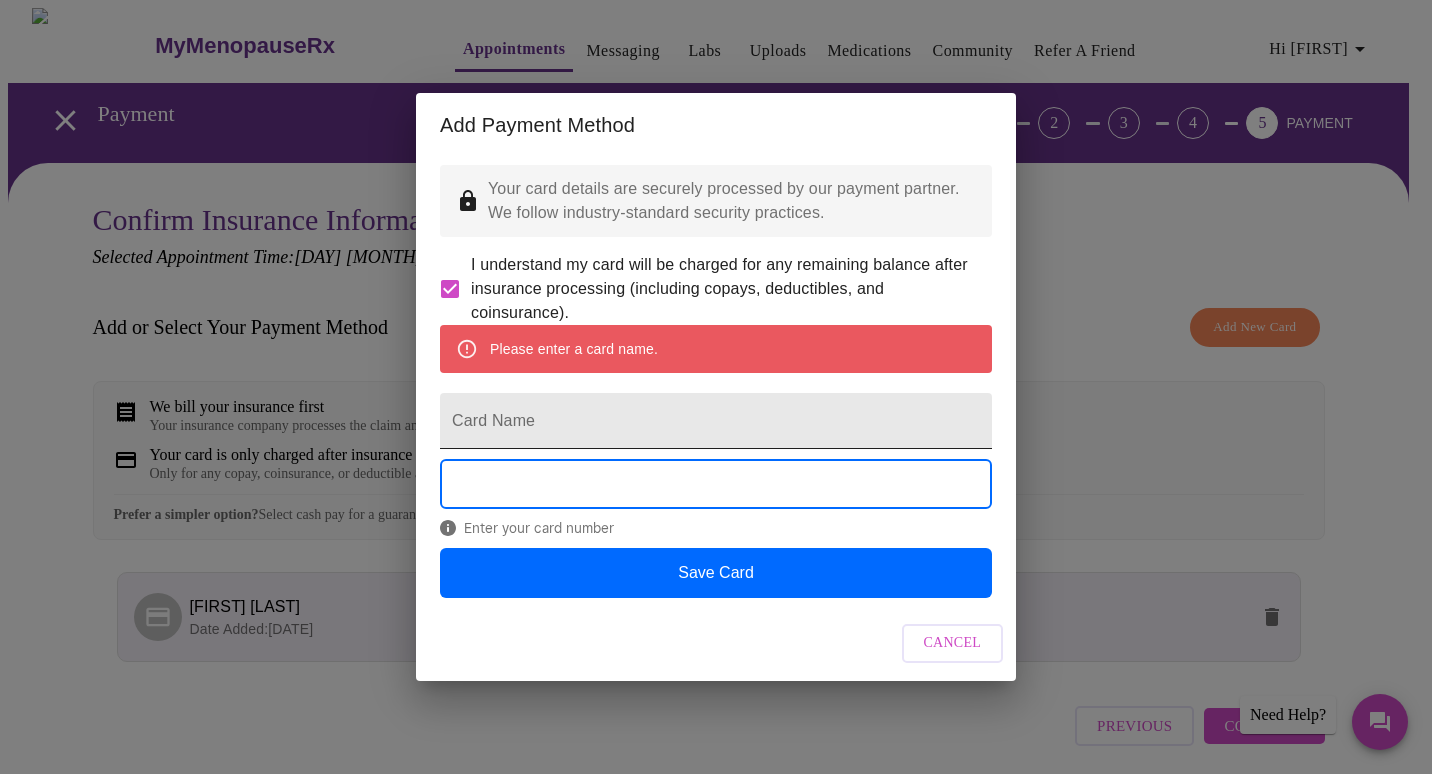 click on "Card Name" at bounding box center (716, 421) 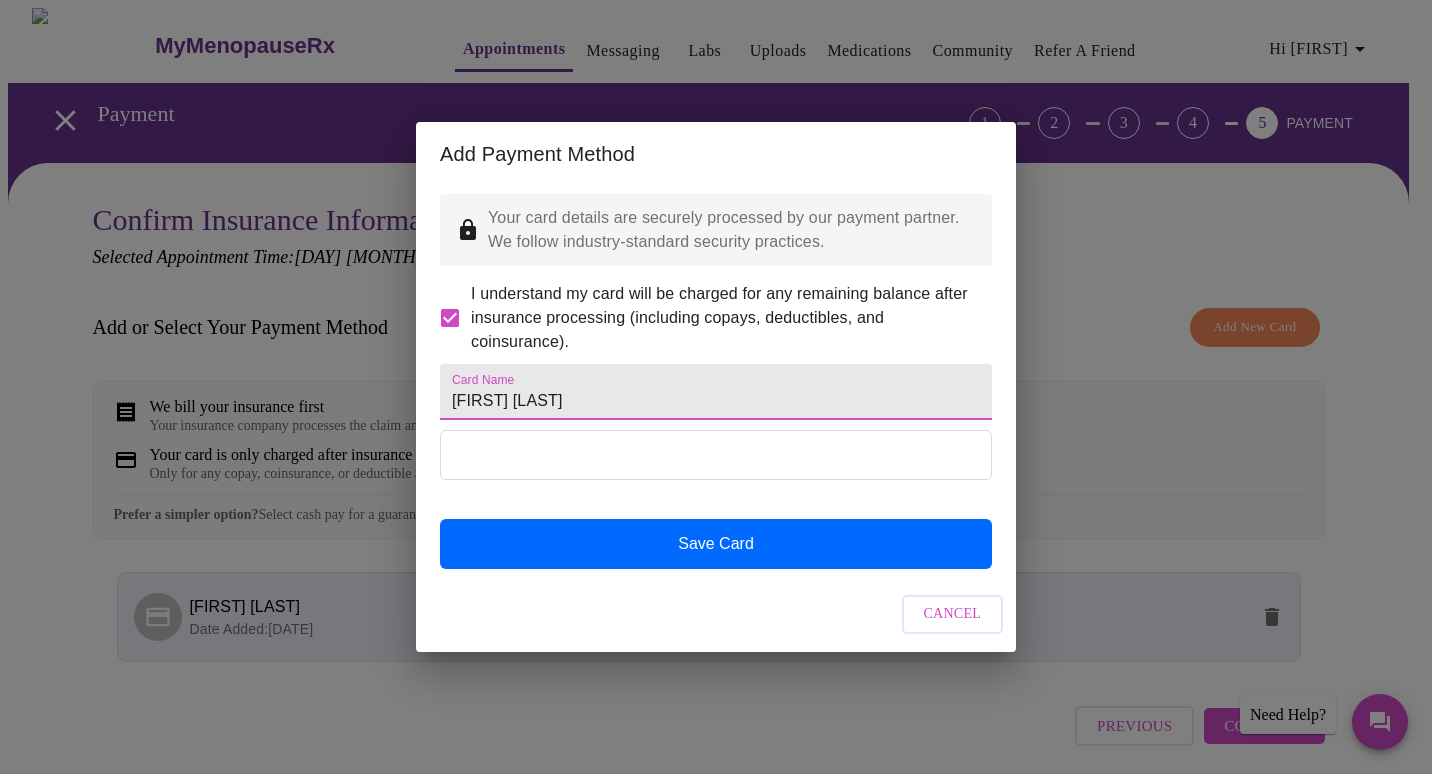 click on "[FIRST] [LAST]" at bounding box center (716, 392) 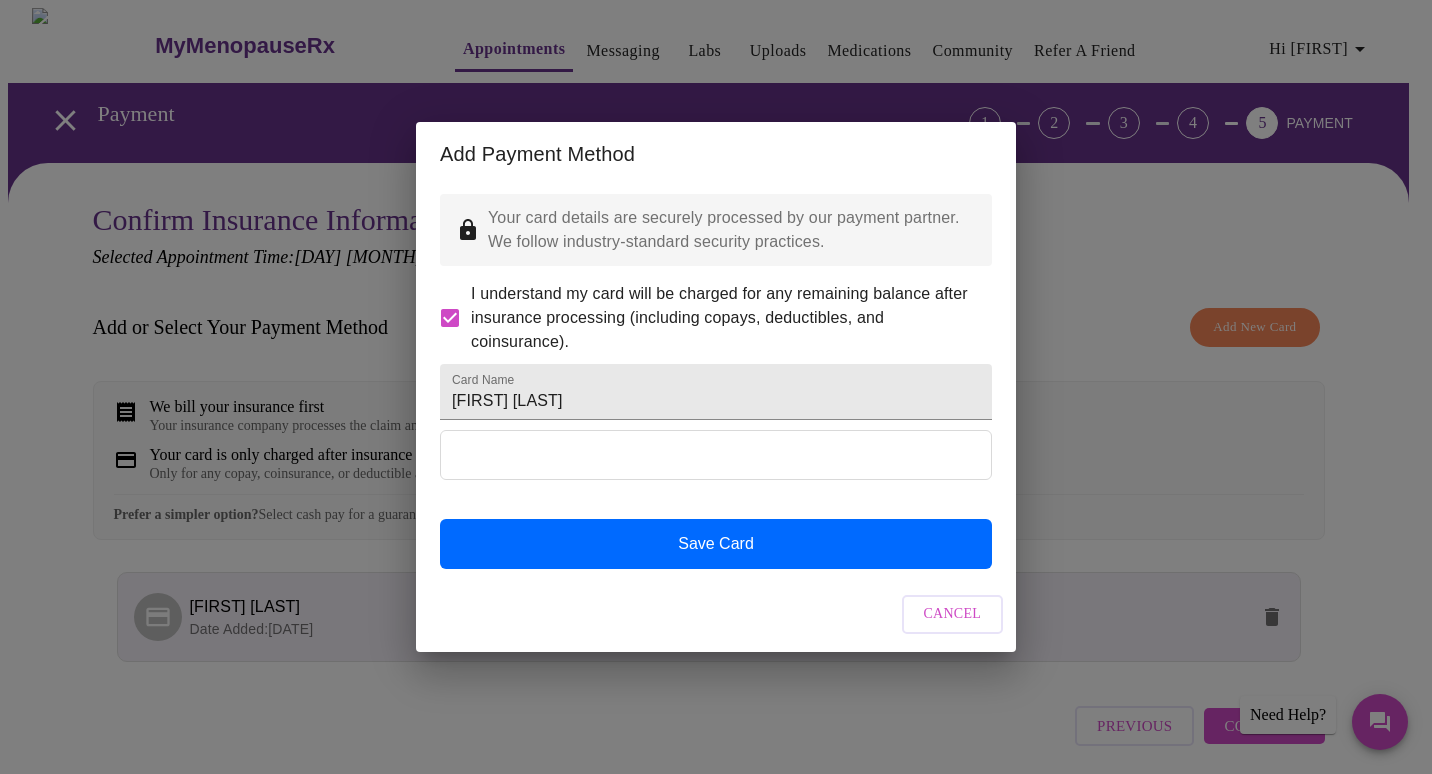 click at bounding box center [716, 474] 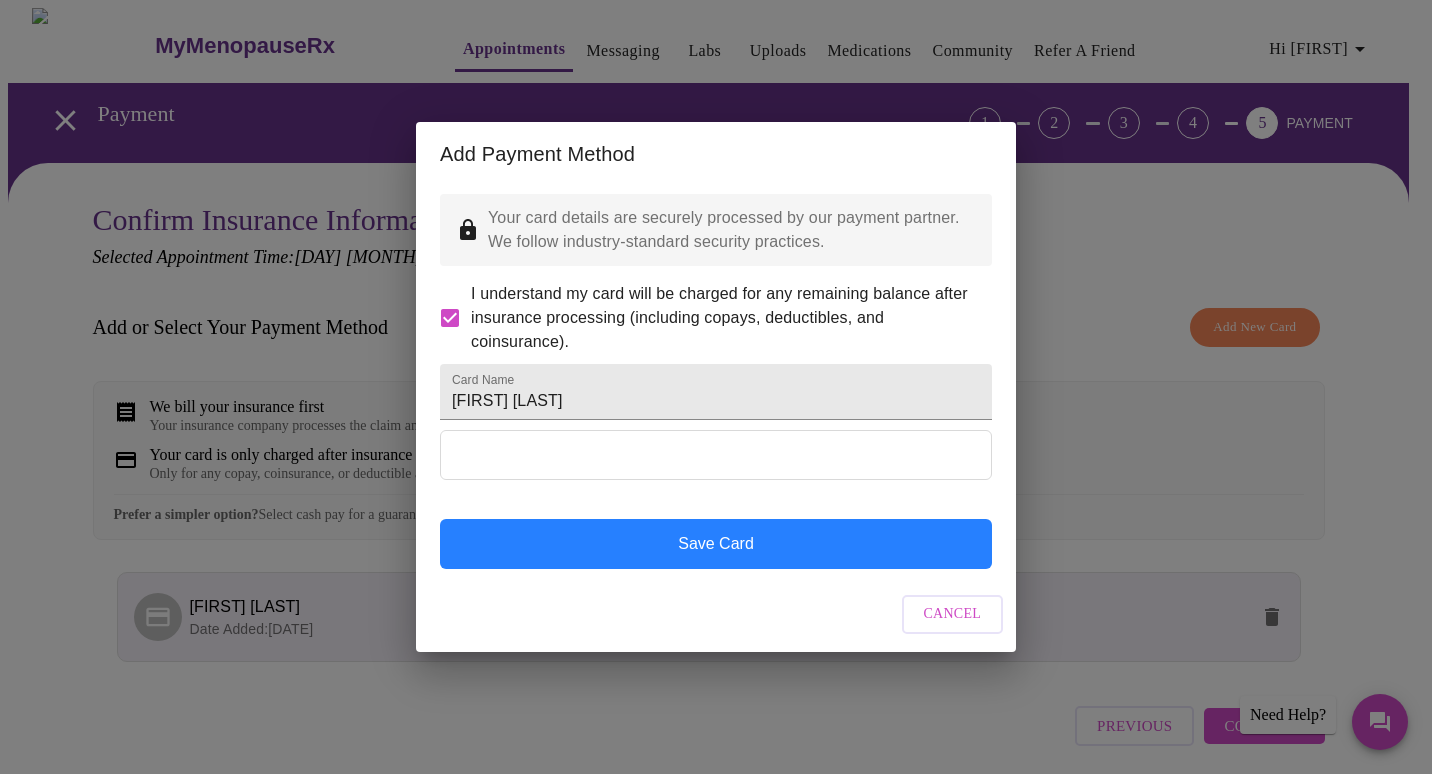 click on "Save Card" at bounding box center (716, 544) 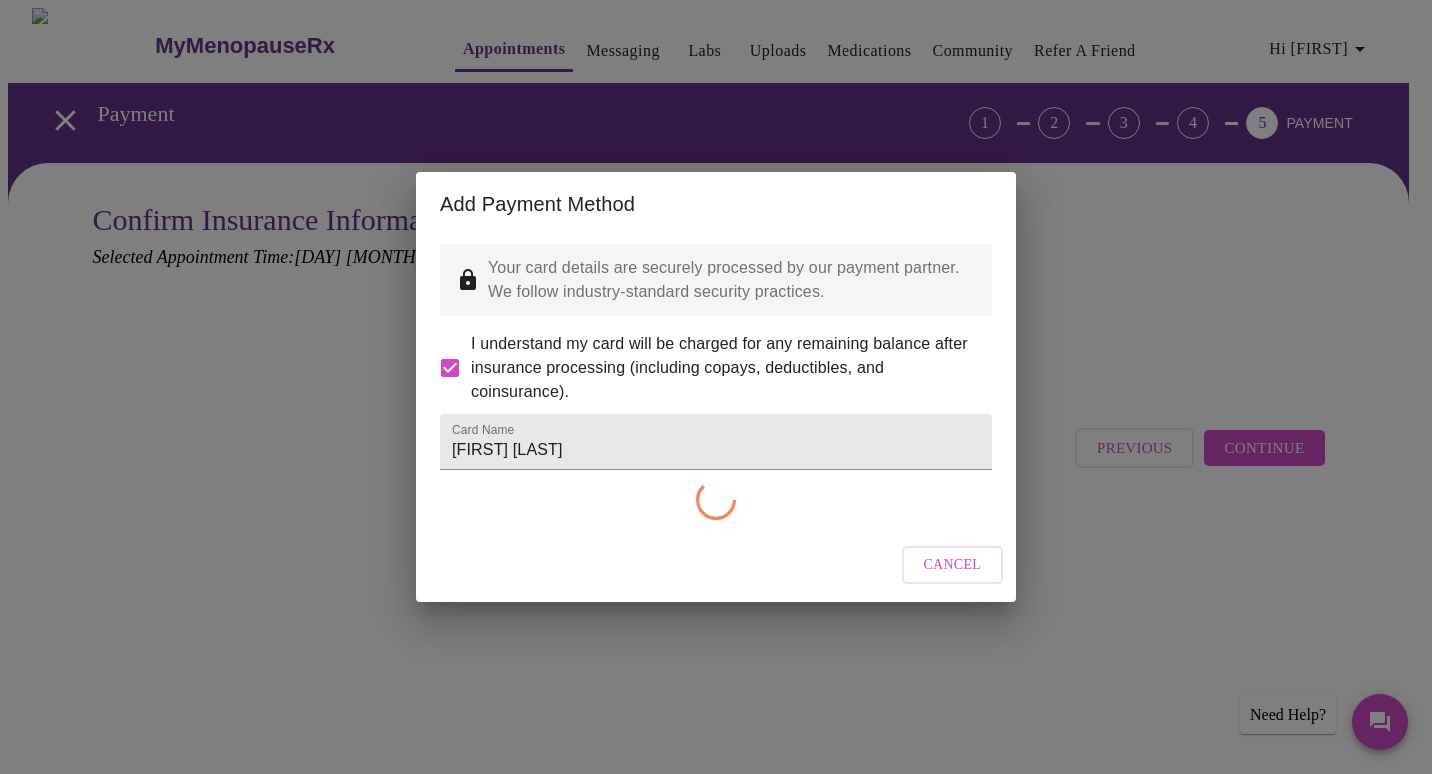 checkbox on "false" 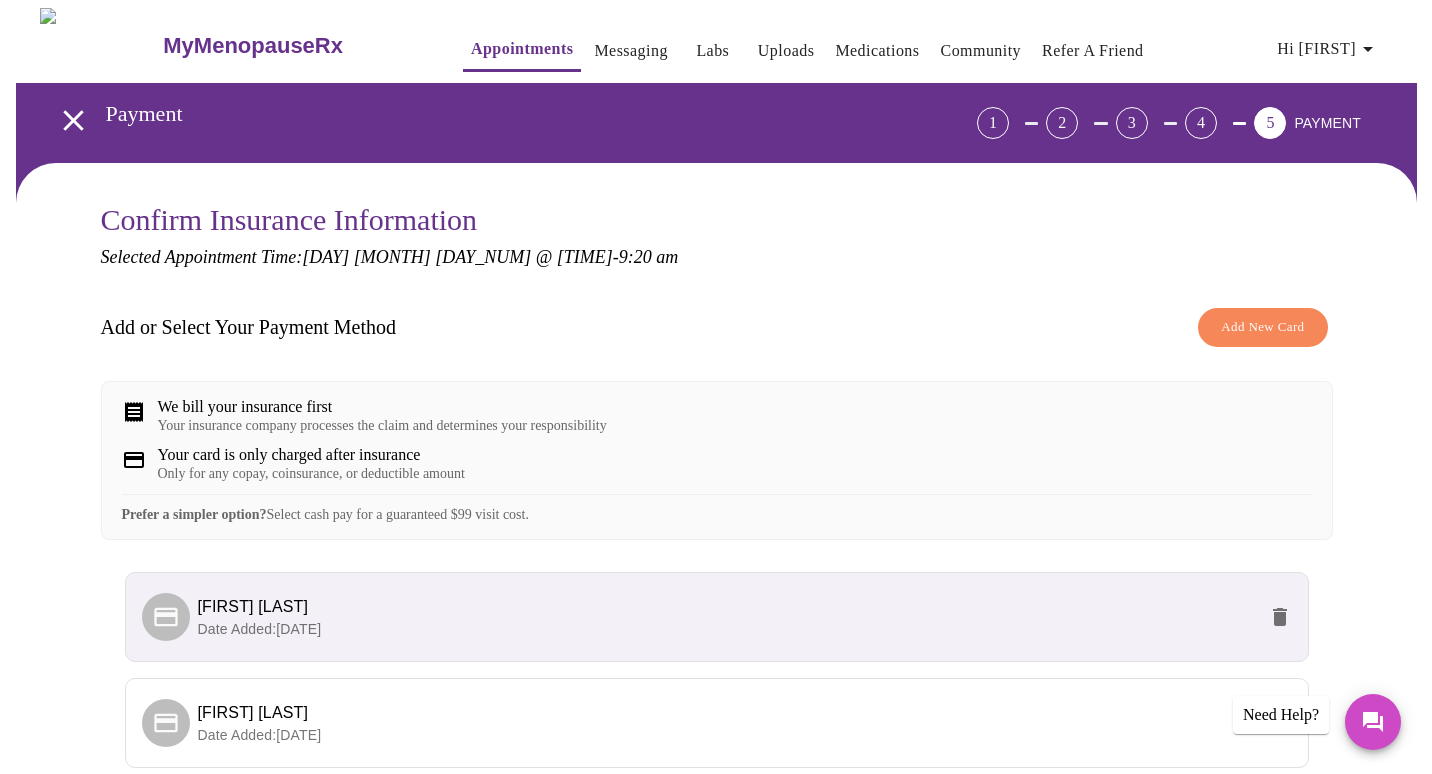 scroll, scrollTop: 200, scrollLeft: 0, axis: vertical 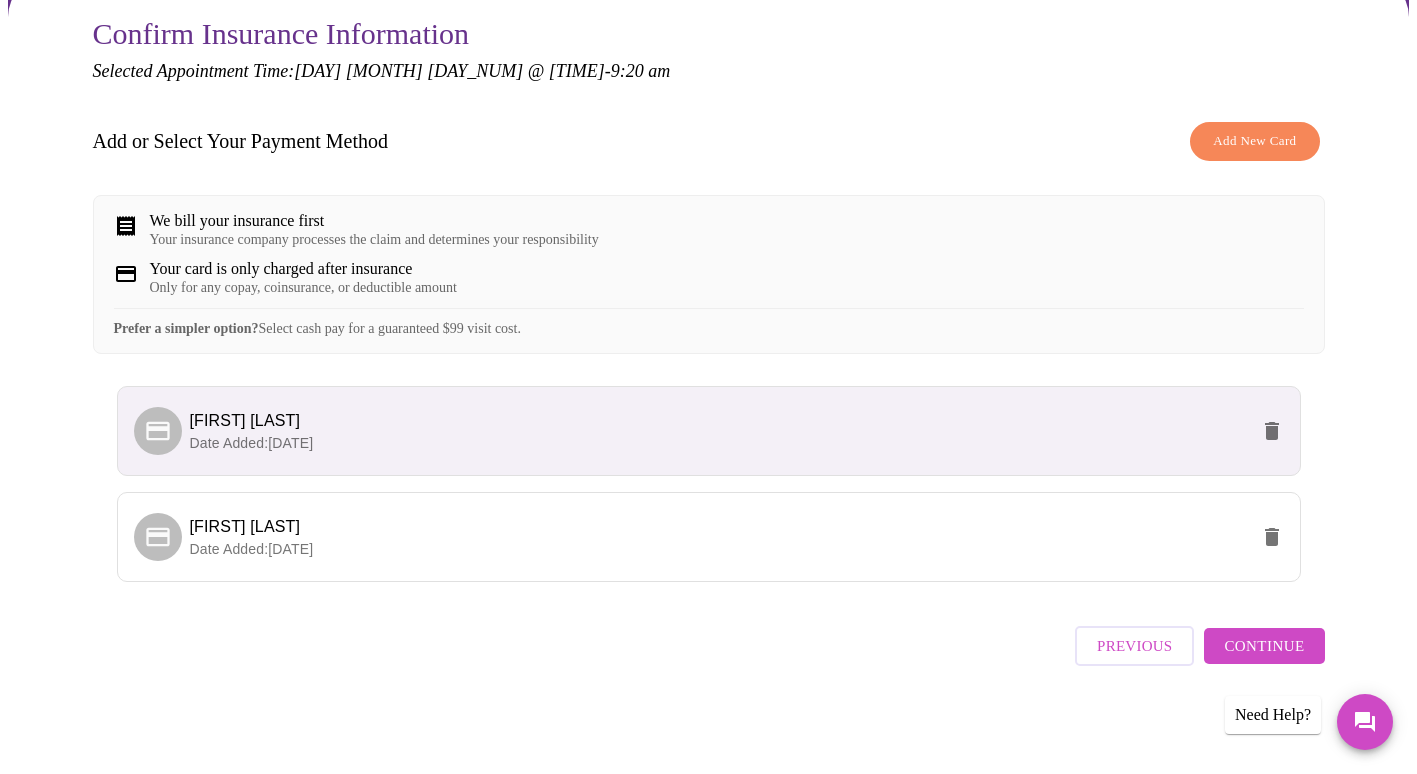 click on "[FIRST] [LAST]" at bounding box center [719, 421] 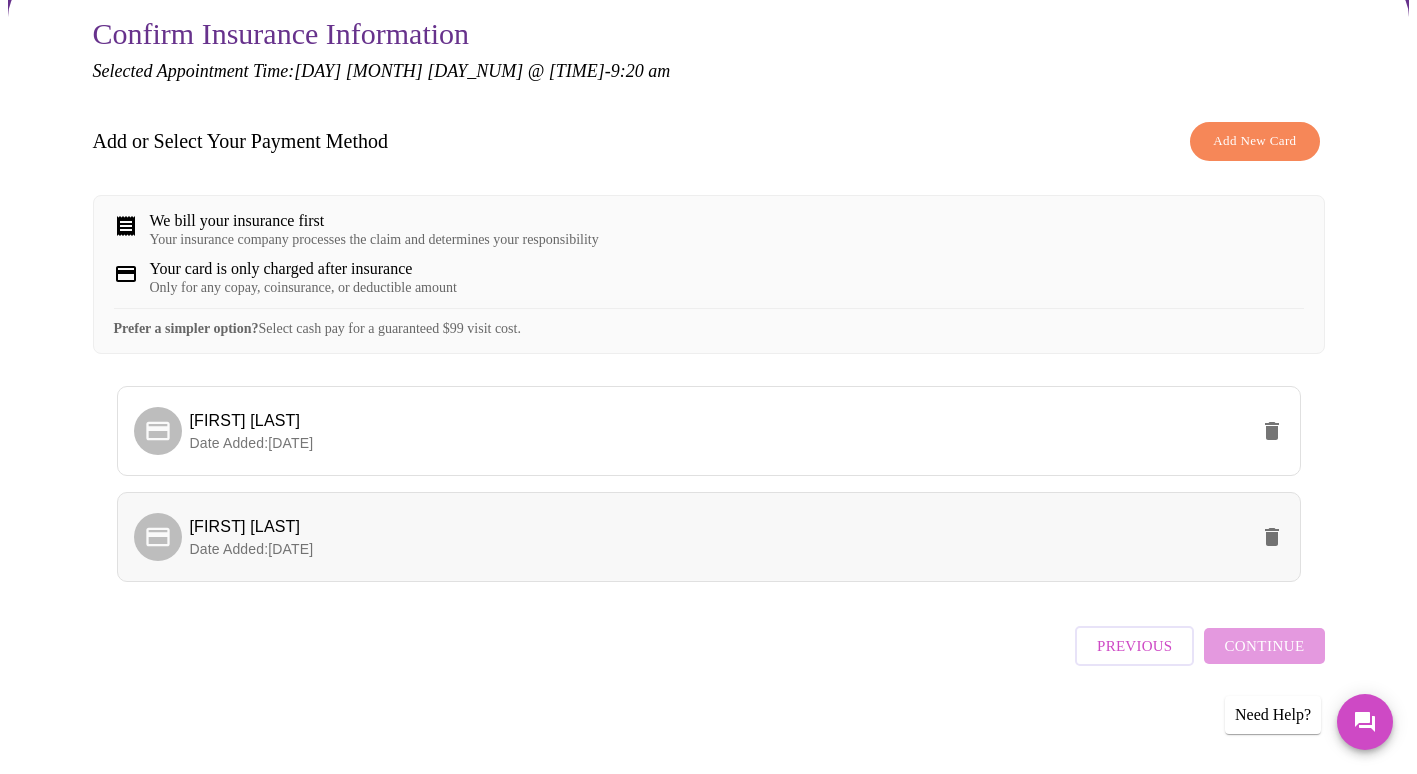 click on "HEATHER MILLER Date Added:  08-06-2025" at bounding box center [709, 537] 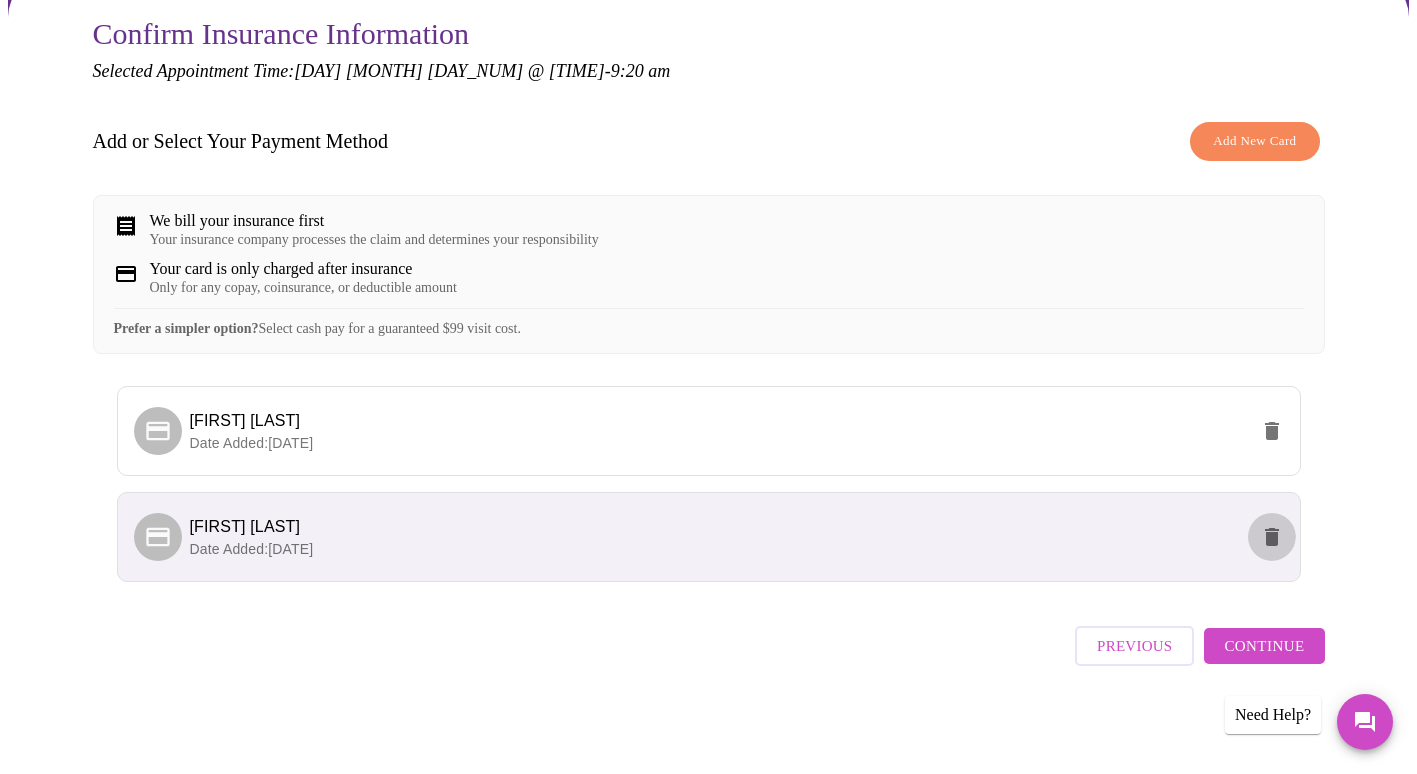 click 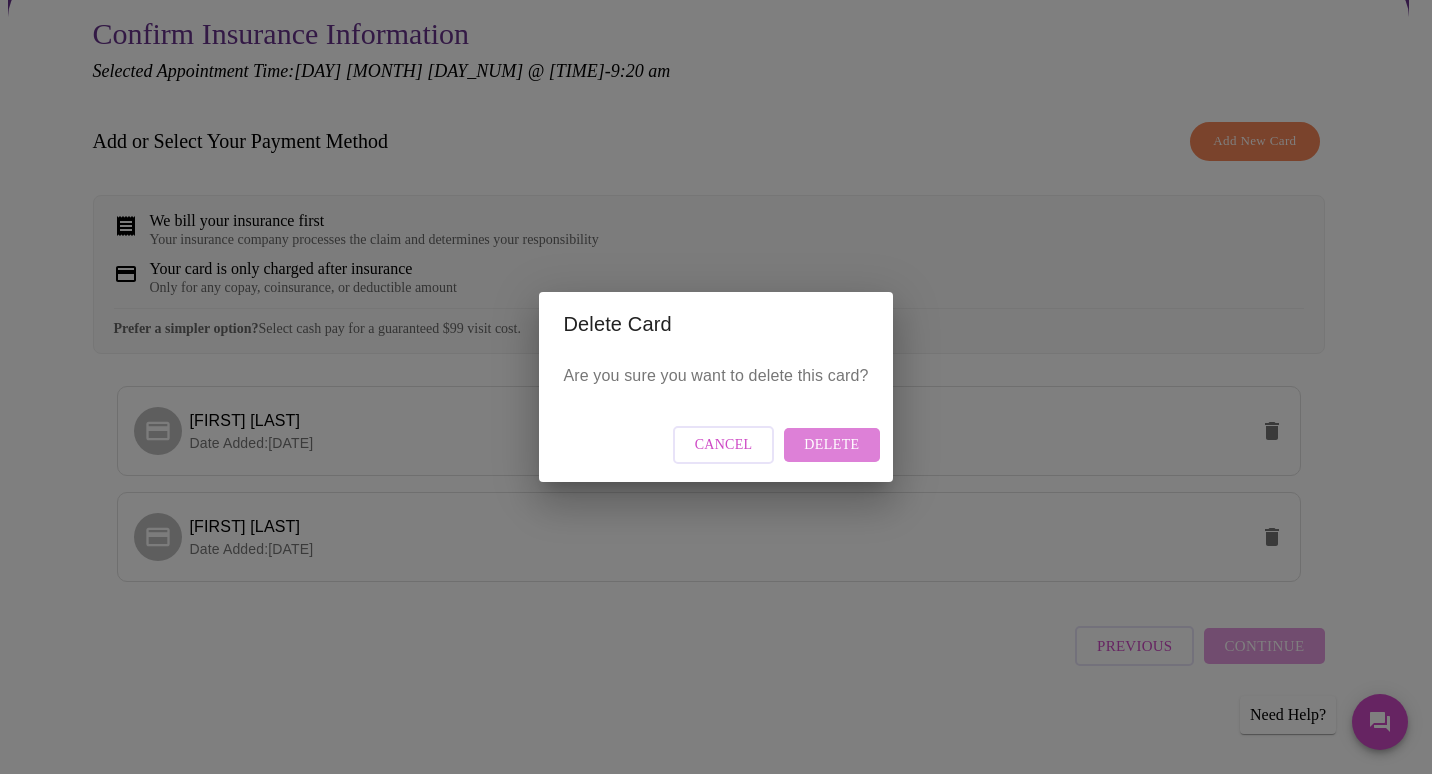 click on "Delete" at bounding box center (831, 445) 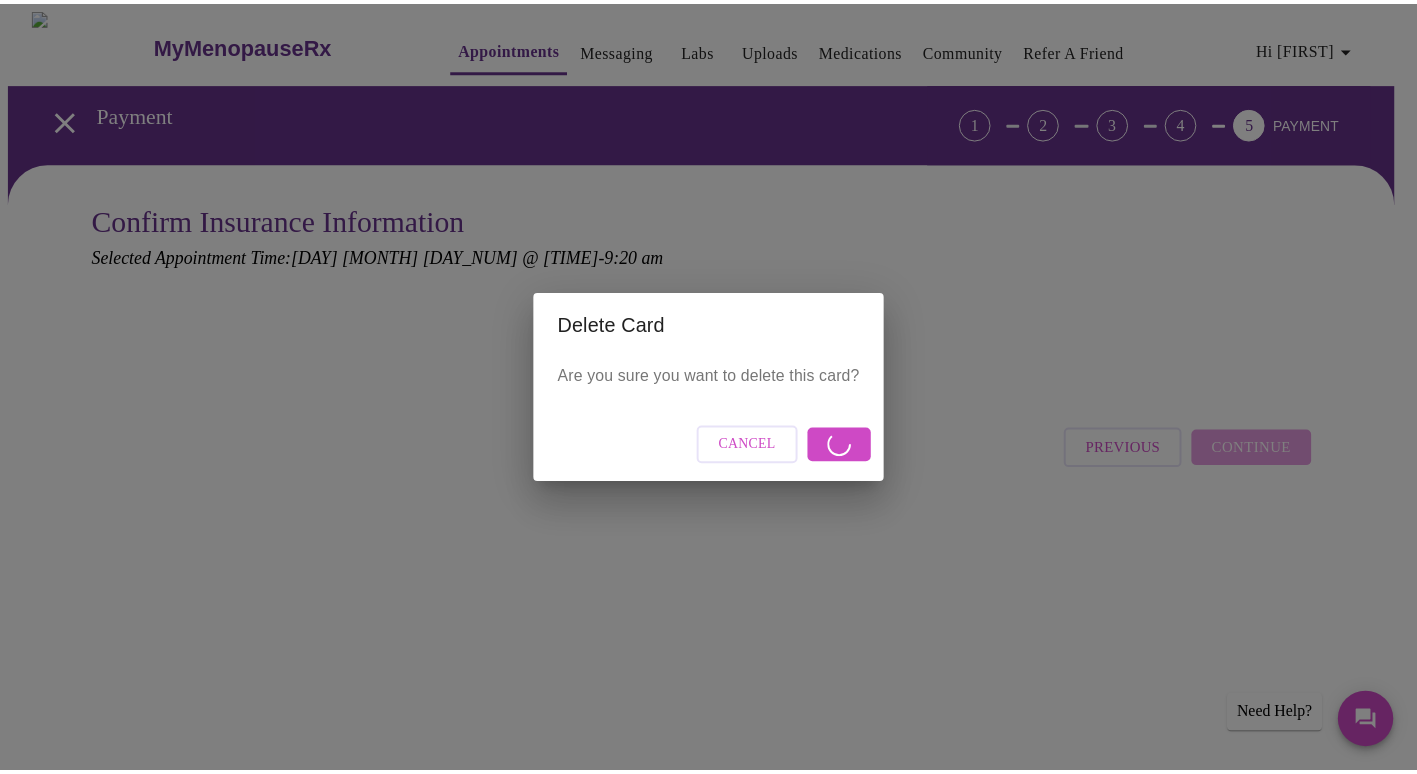 scroll, scrollTop: 0, scrollLeft: 0, axis: both 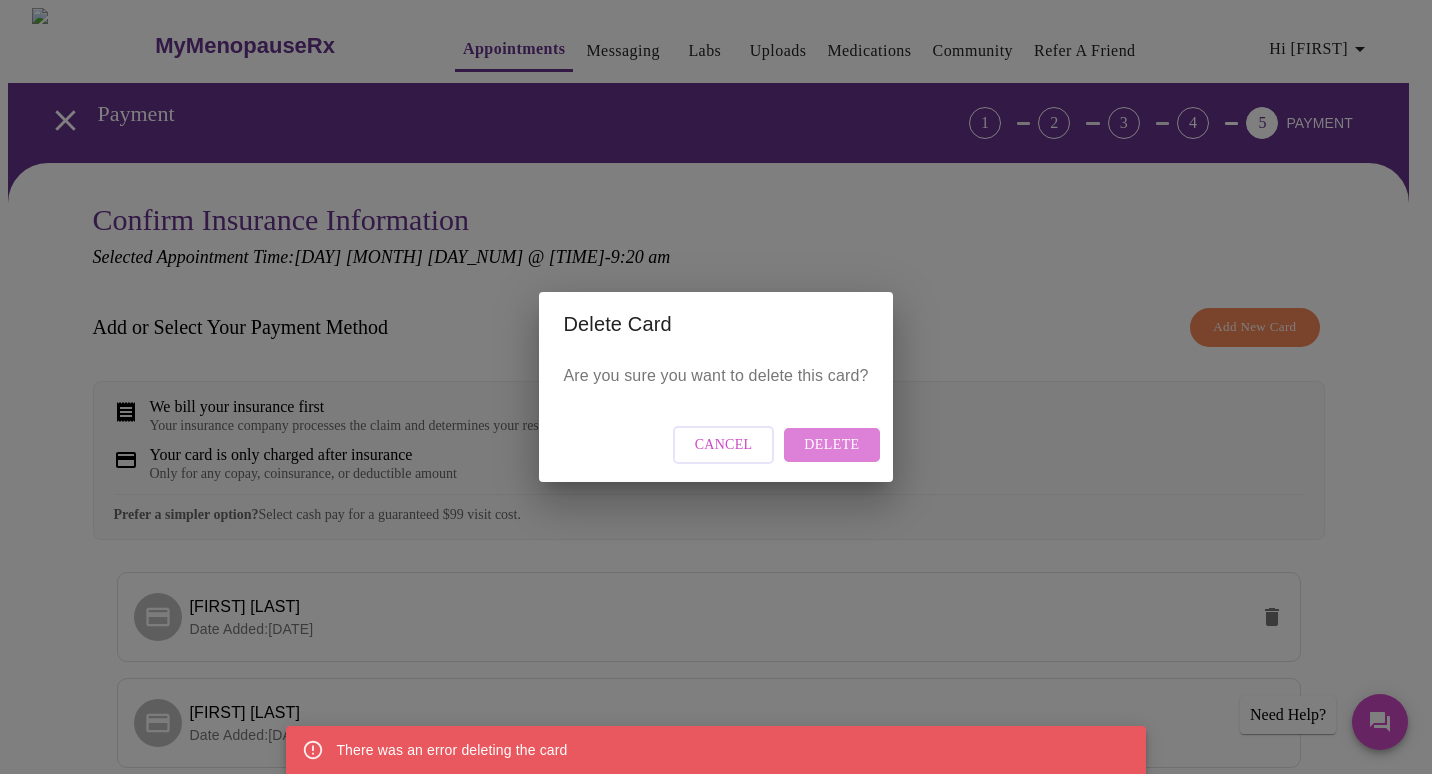click on "Delete" at bounding box center (831, 445) 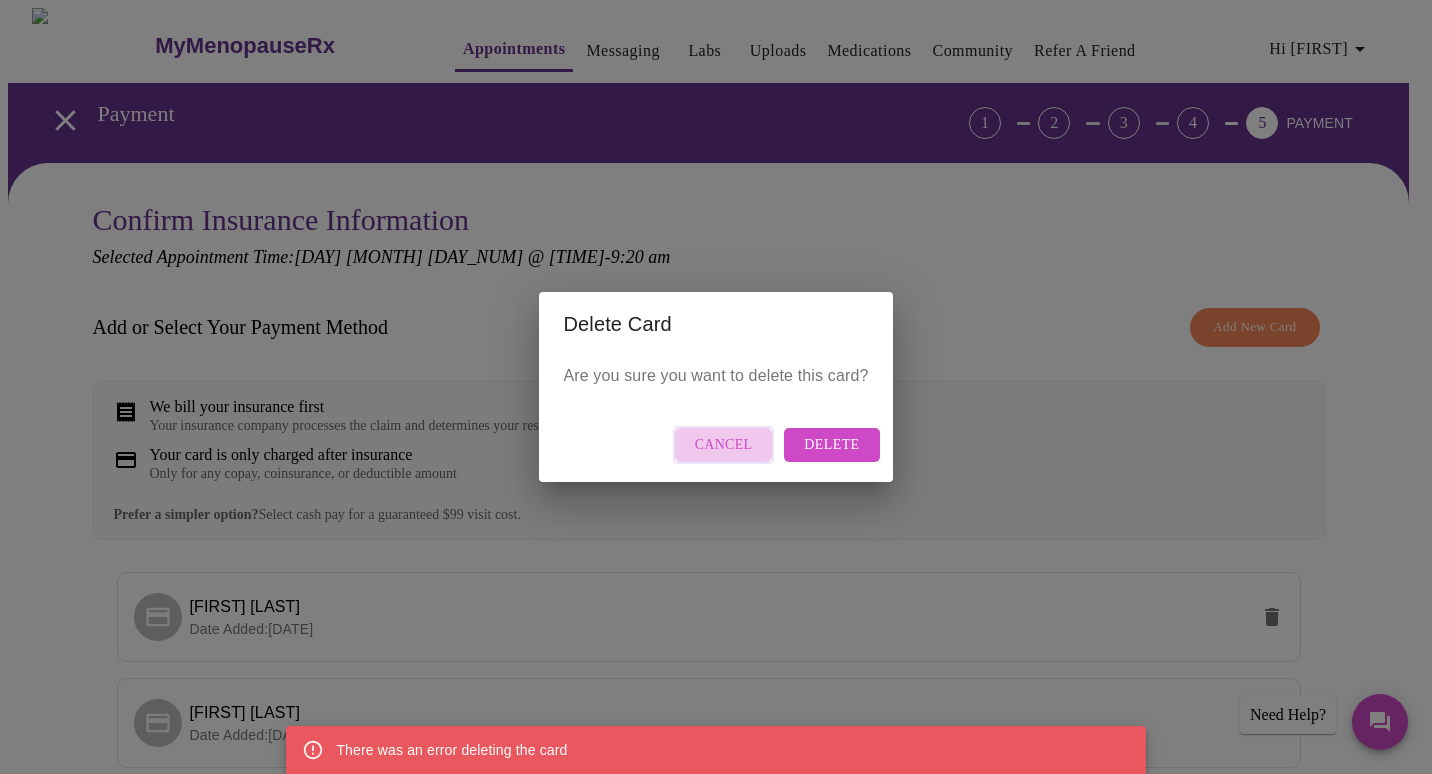 click on "Cancel" at bounding box center [724, 445] 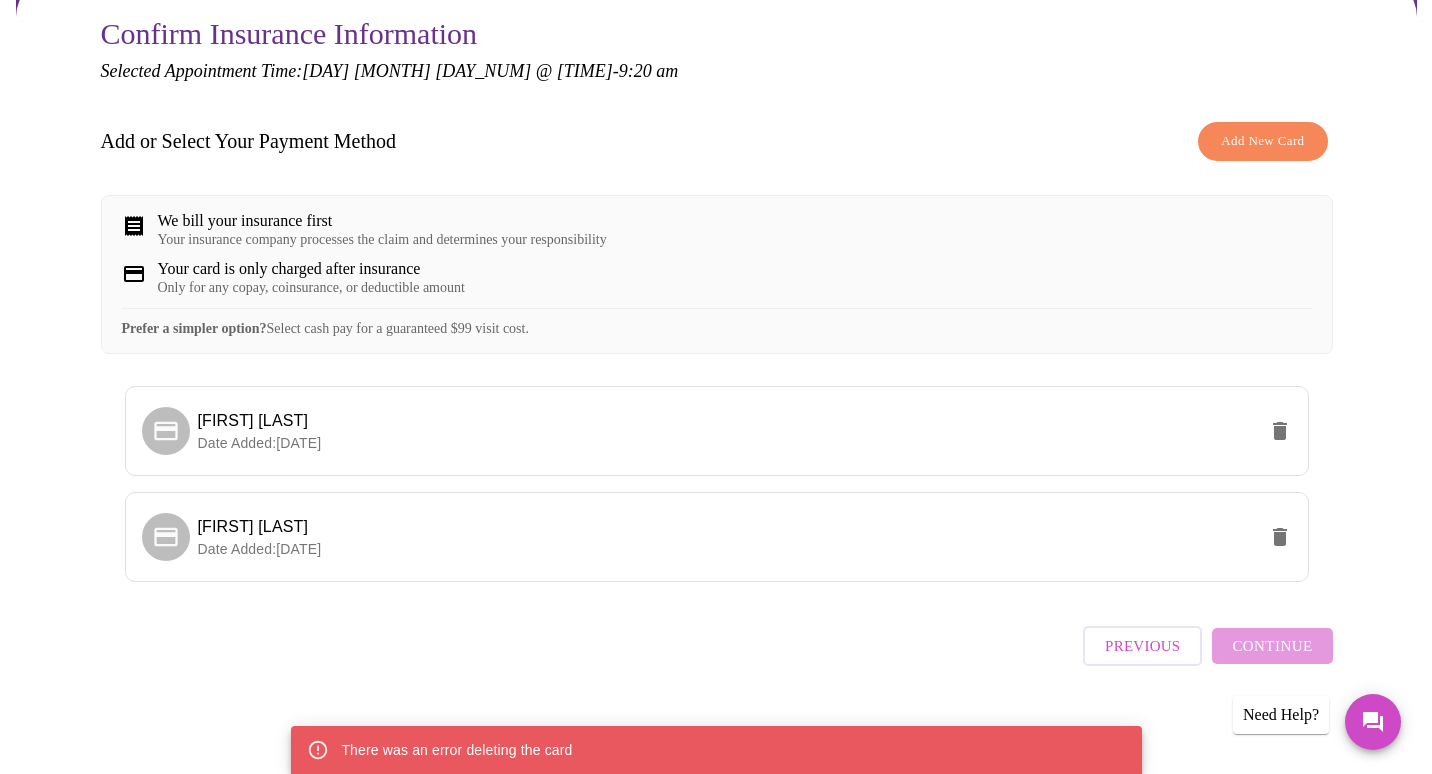 scroll, scrollTop: 188, scrollLeft: 0, axis: vertical 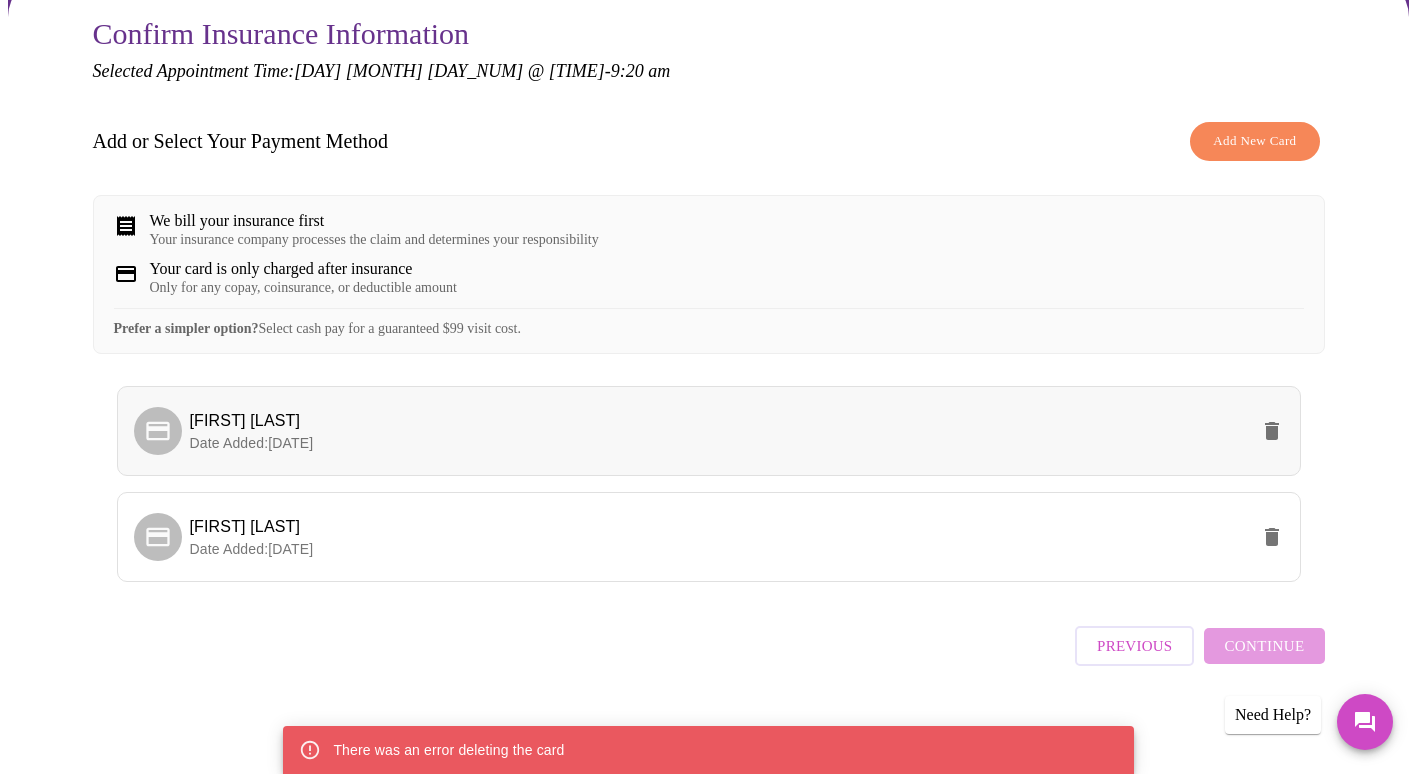 click on "Date Added:  08-06-2025" at bounding box center (719, 443) 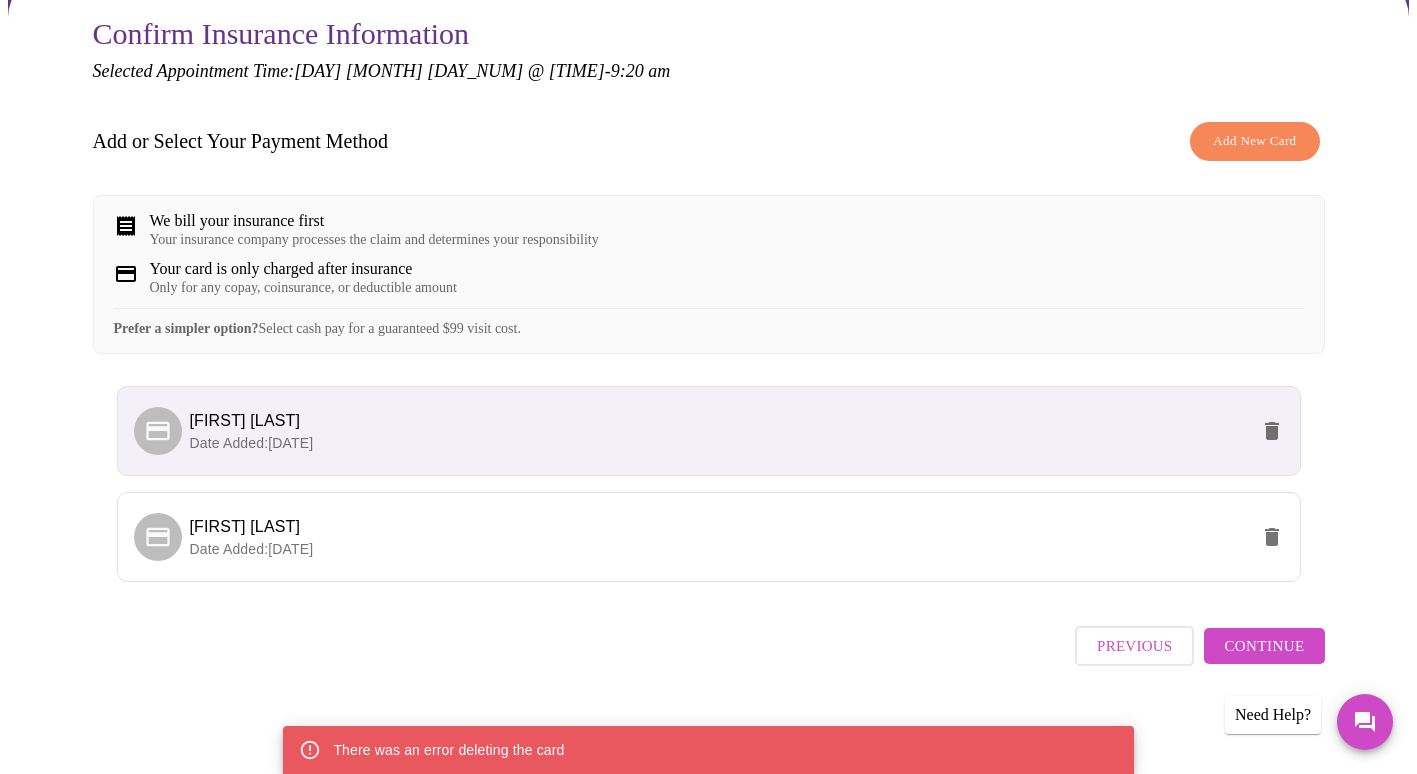 click on "Date Added:  08-06-2025" at bounding box center (719, 443) 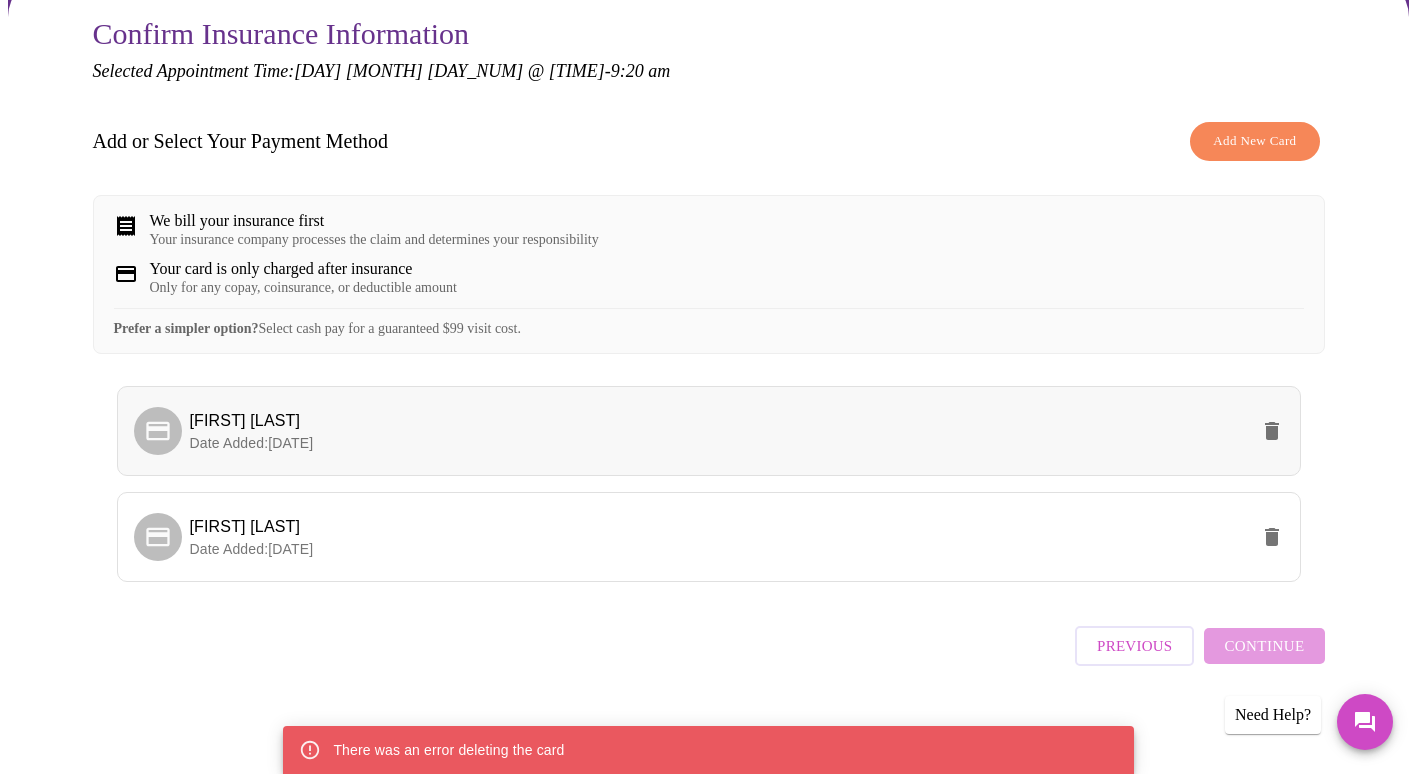 click on "Date Added:  08-06-2025" at bounding box center (719, 443) 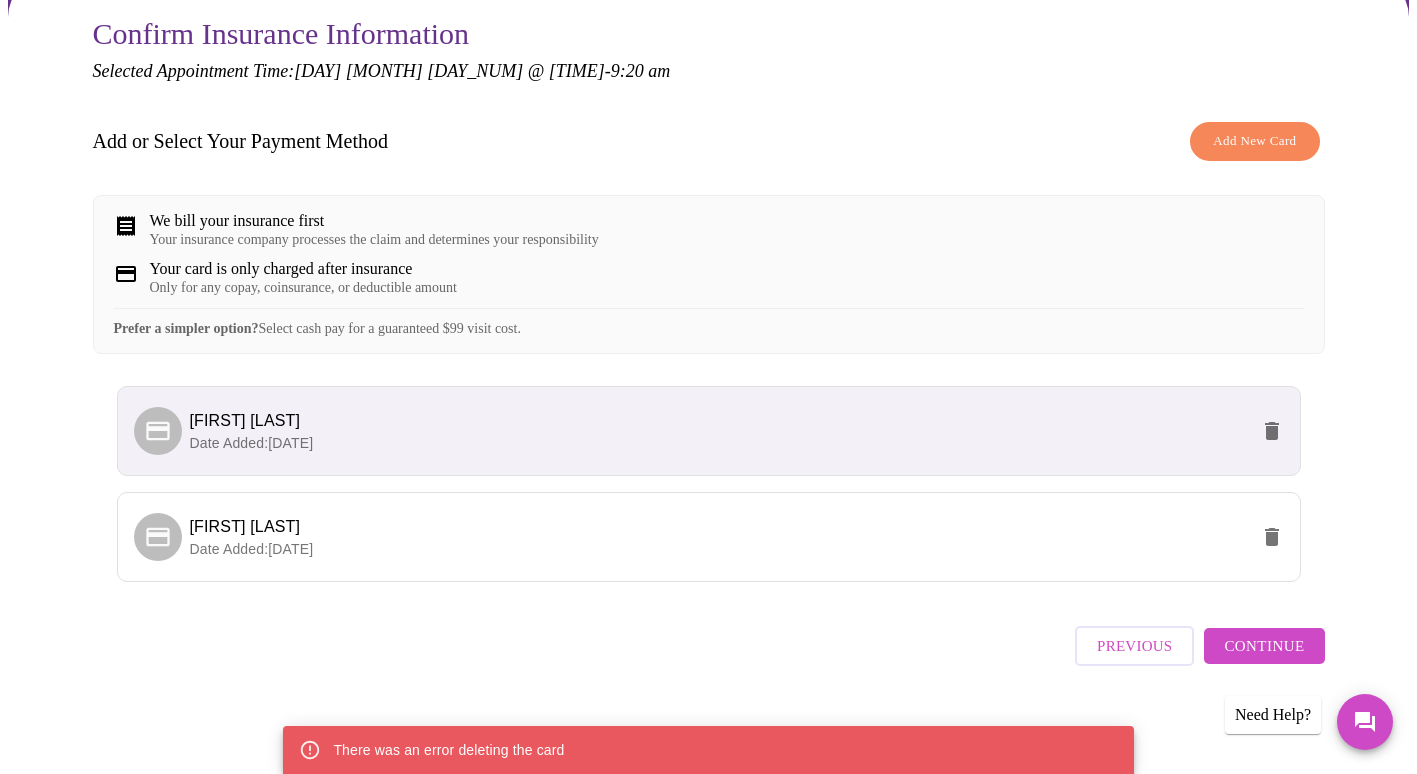drag, startPoint x: 862, startPoint y: 465, endPoint x: 748, endPoint y: 439, distance: 116.92733 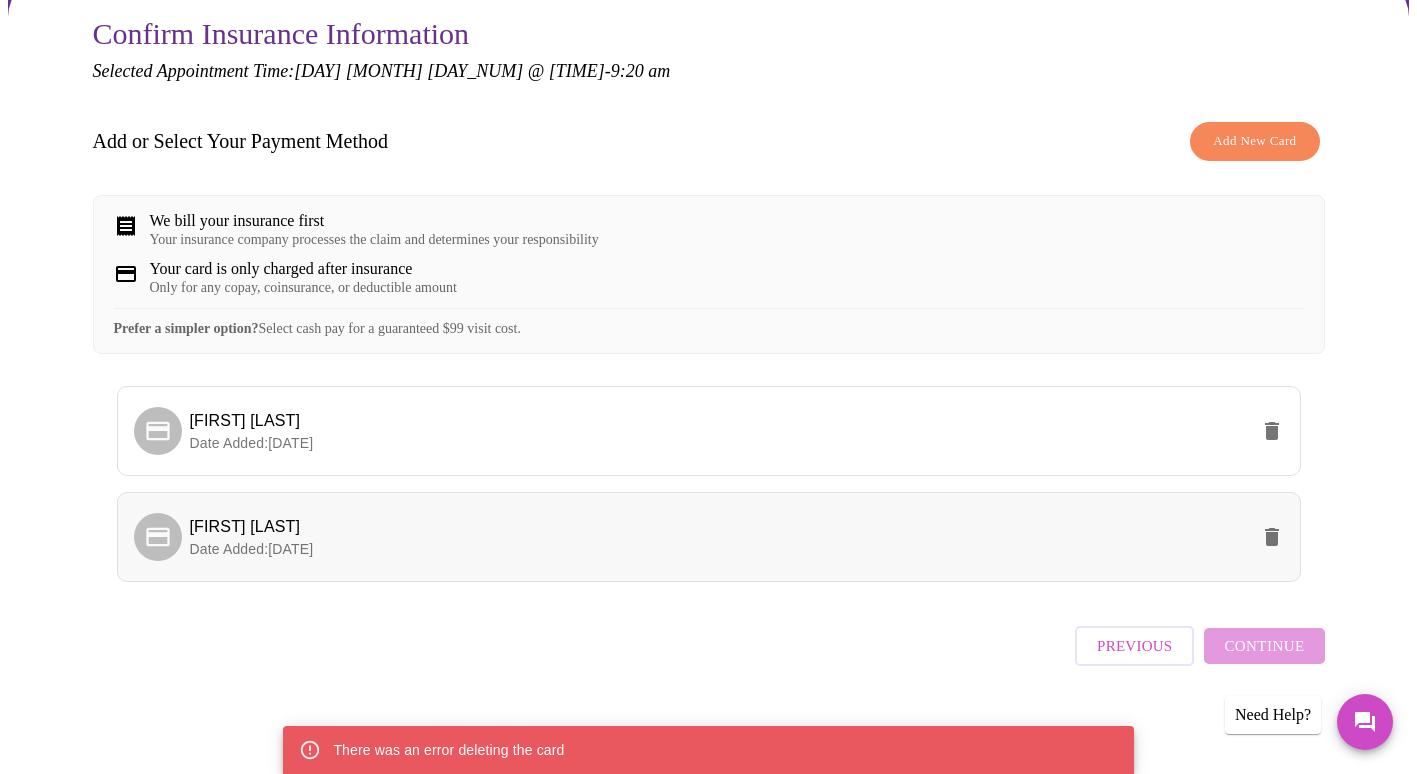 click on "HEATHER MILLER Date Added:  08-06-2025" at bounding box center [709, 537] 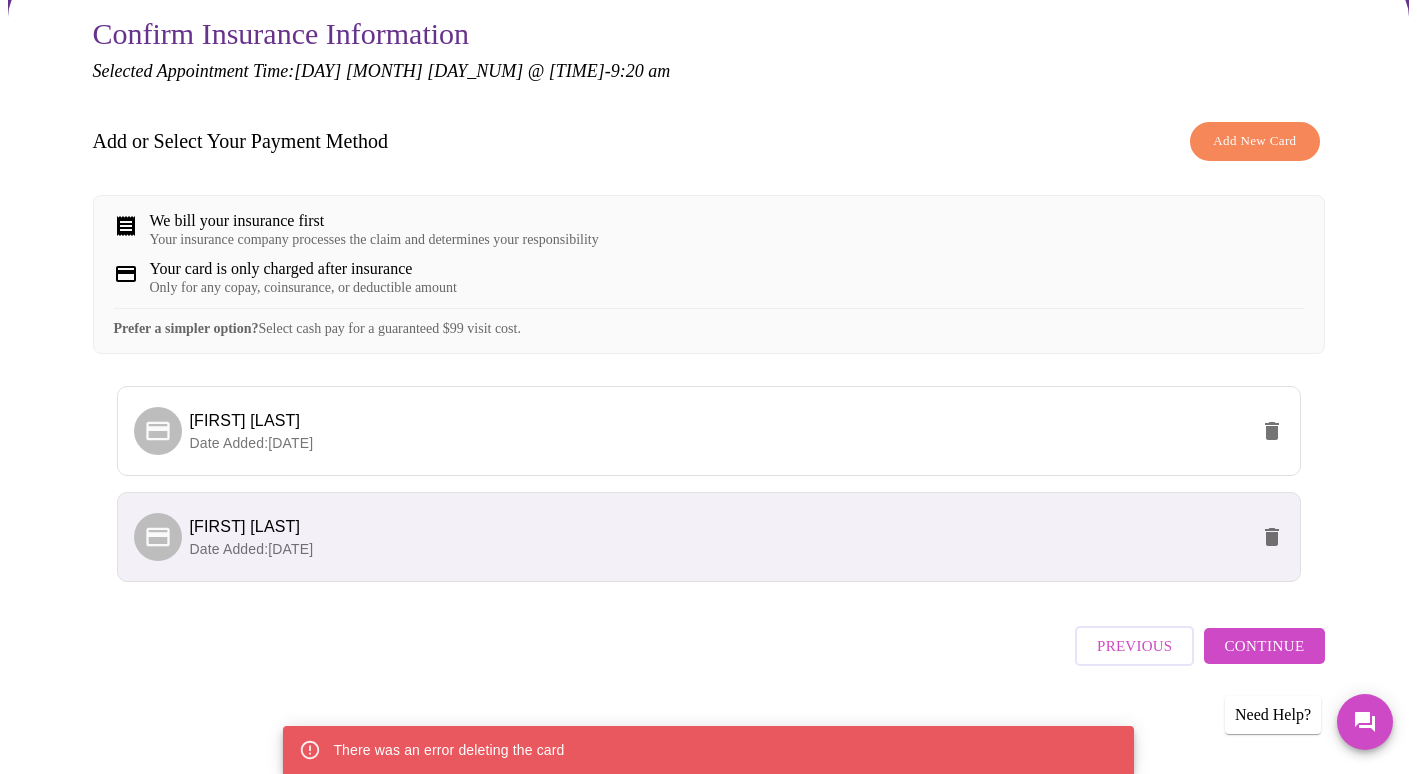 click 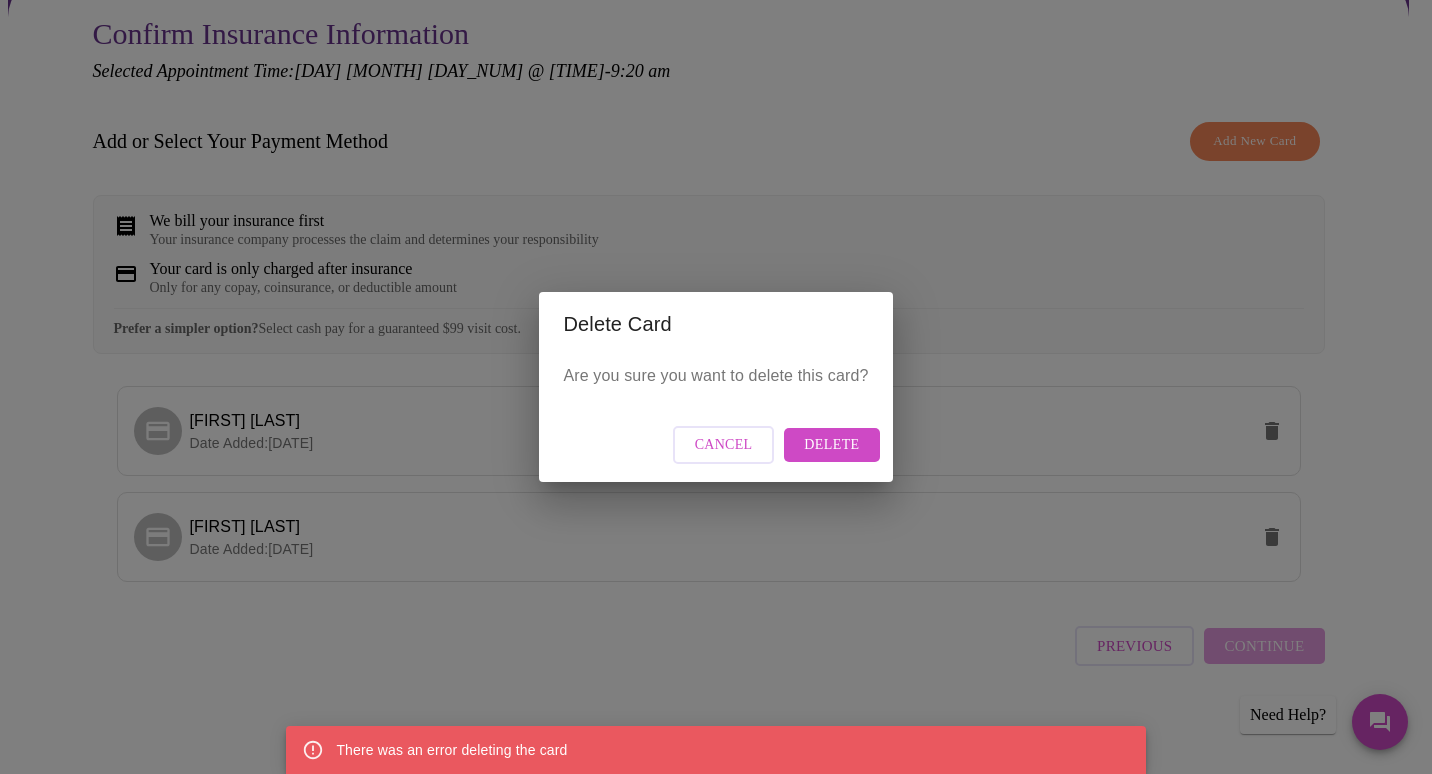 click on "Delete" at bounding box center [831, 445] 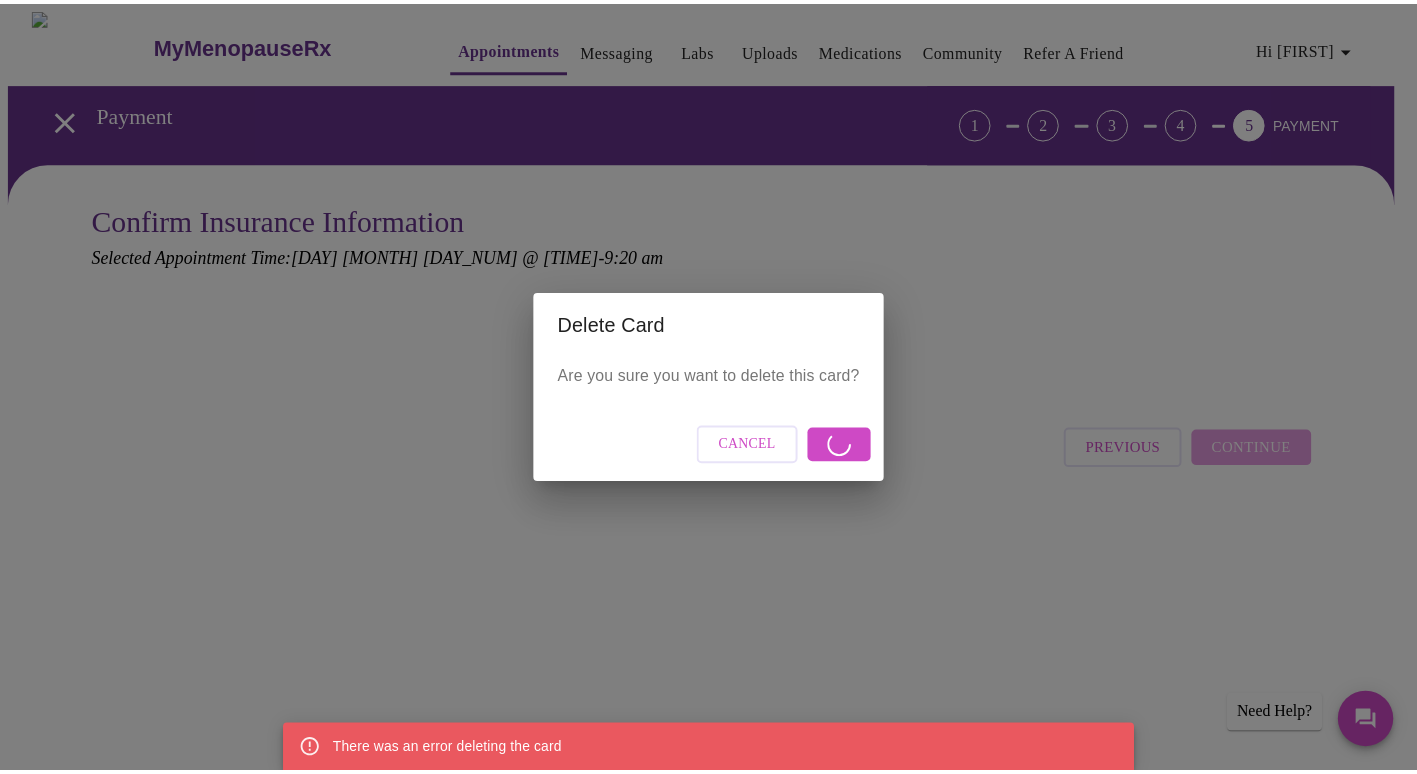 scroll, scrollTop: 0, scrollLeft: 0, axis: both 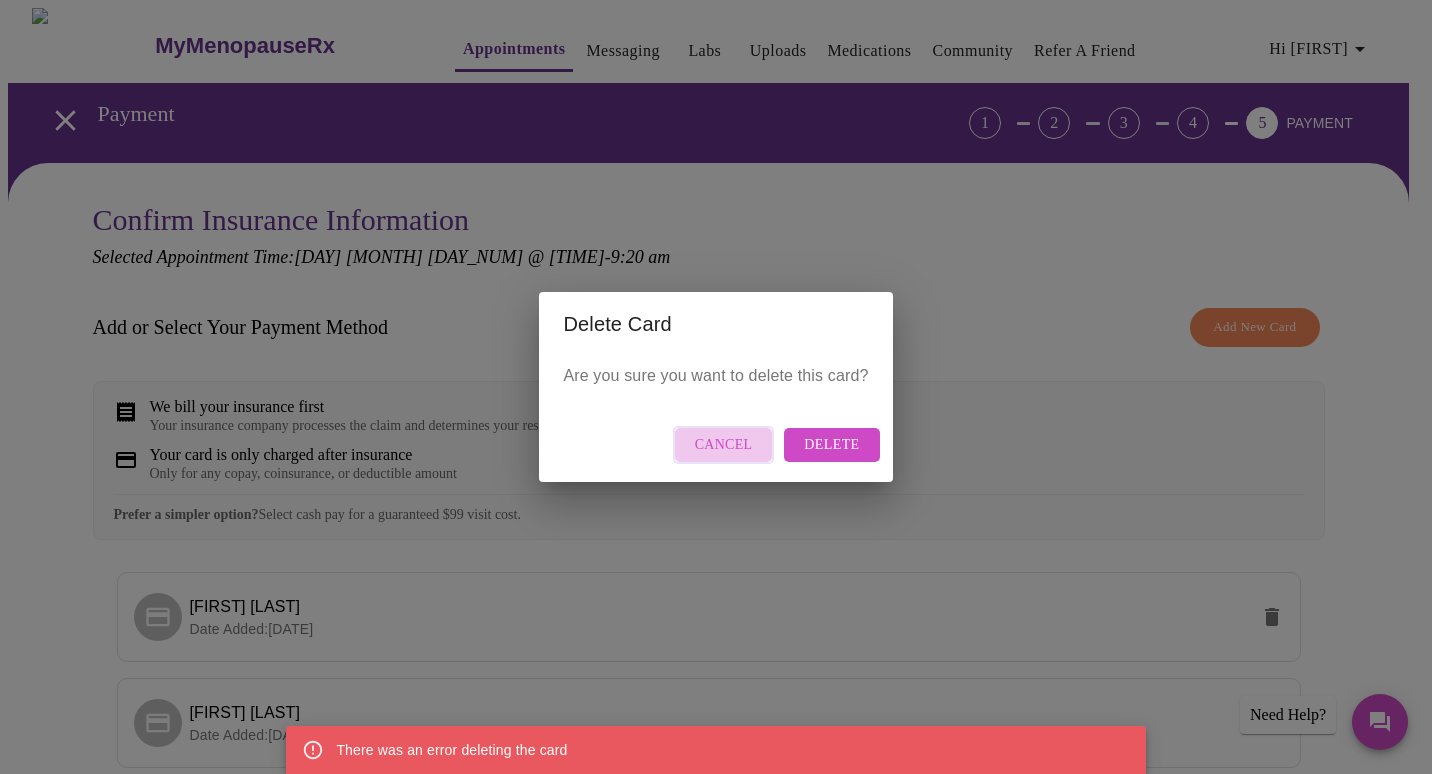 click on "Cancel" at bounding box center [724, 445] 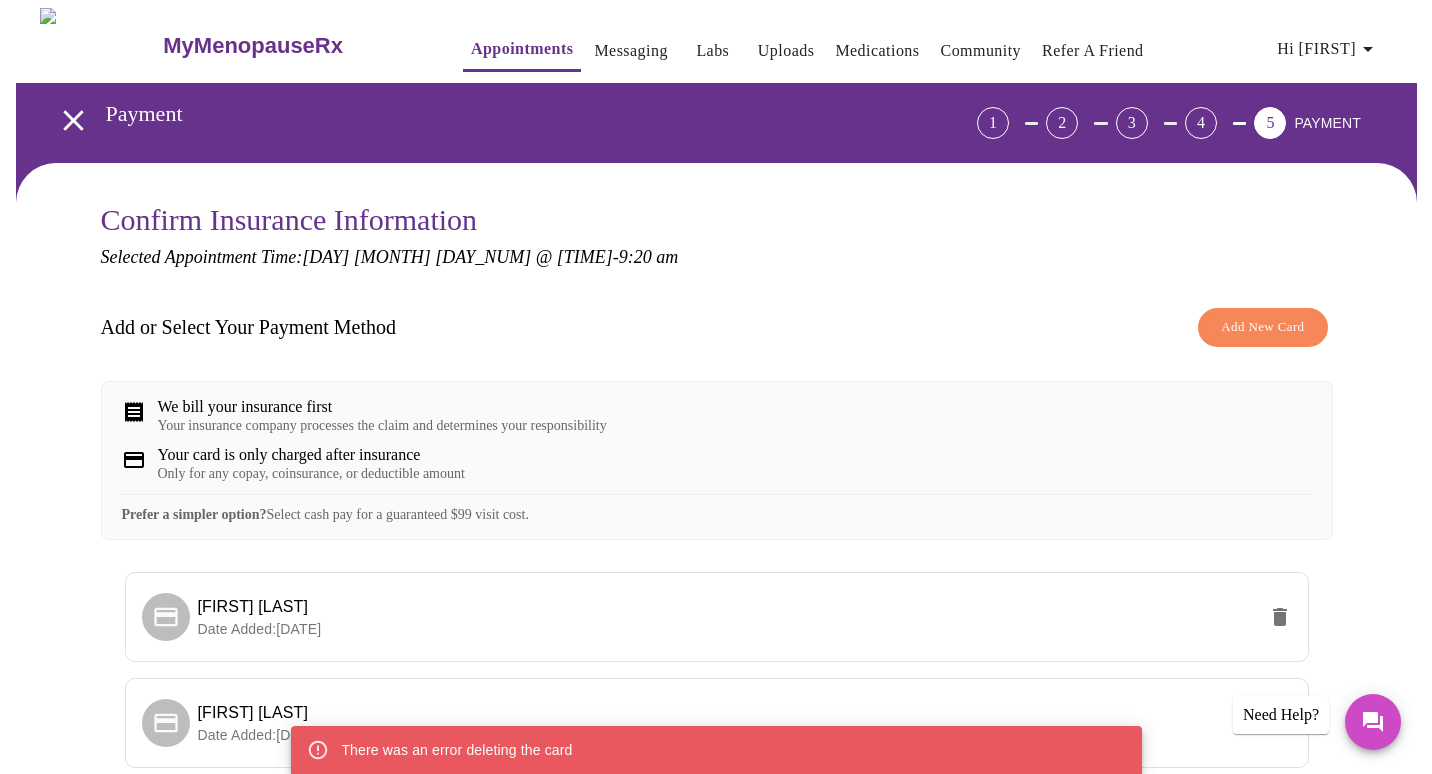 scroll, scrollTop: 200, scrollLeft: 0, axis: vertical 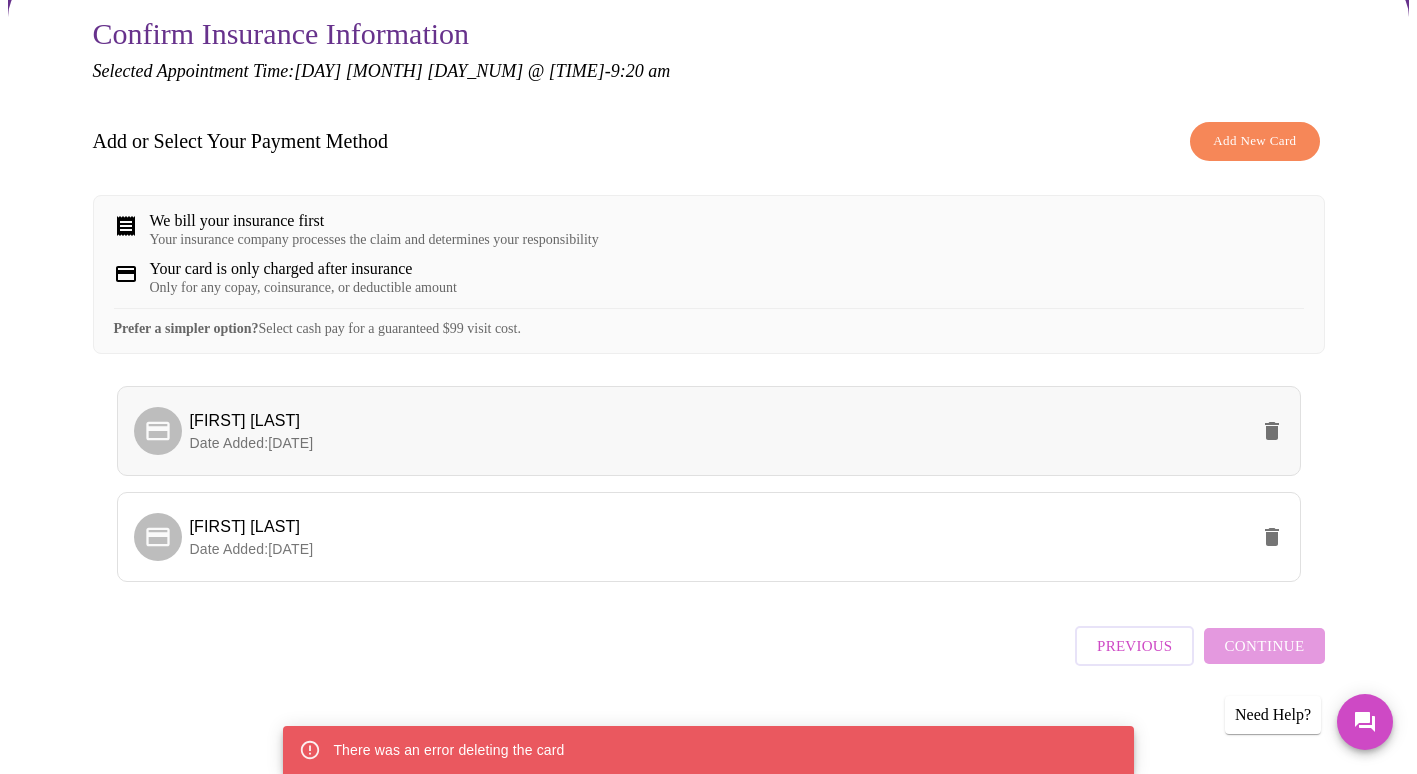 click on "Date Added:  08-06-2025" at bounding box center (719, 443) 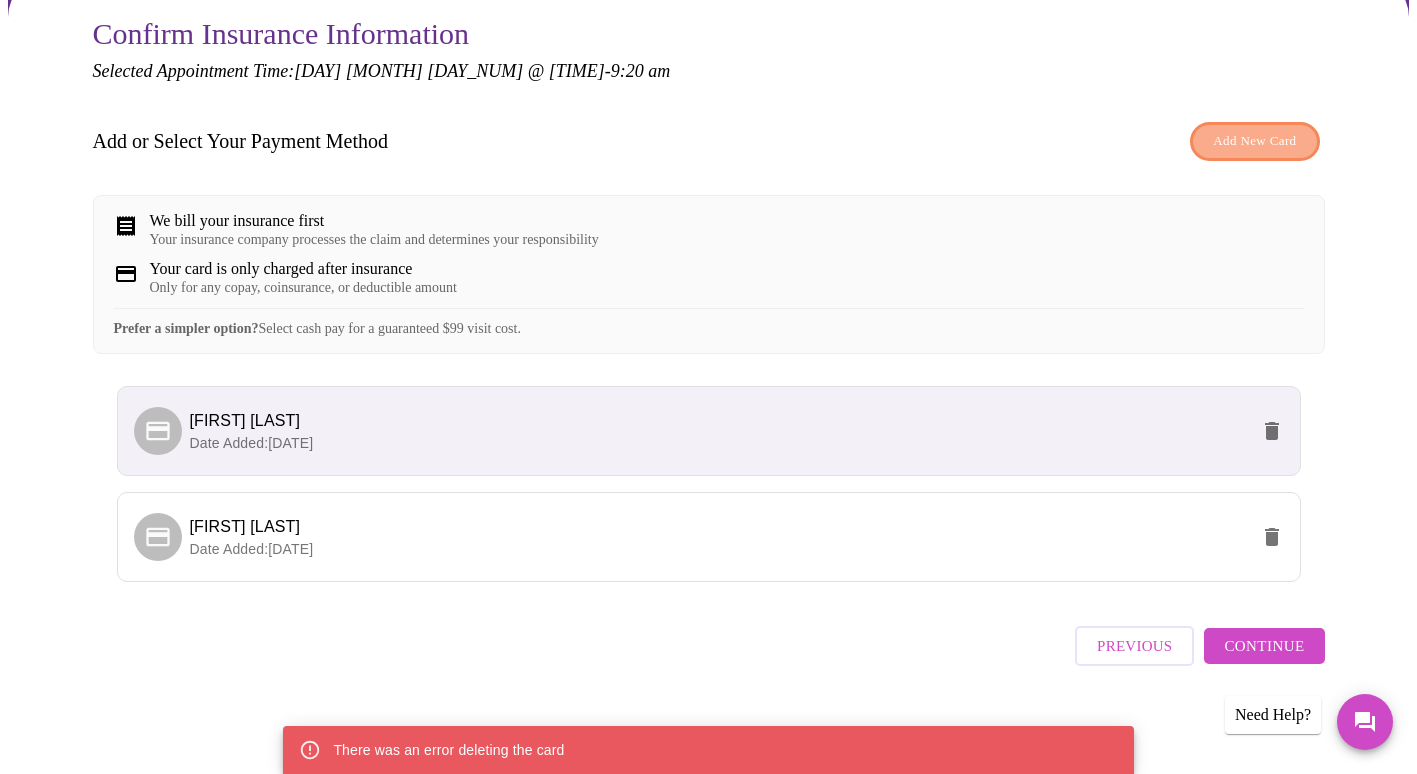 click on "Add New Card" at bounding box center [1254, 141] 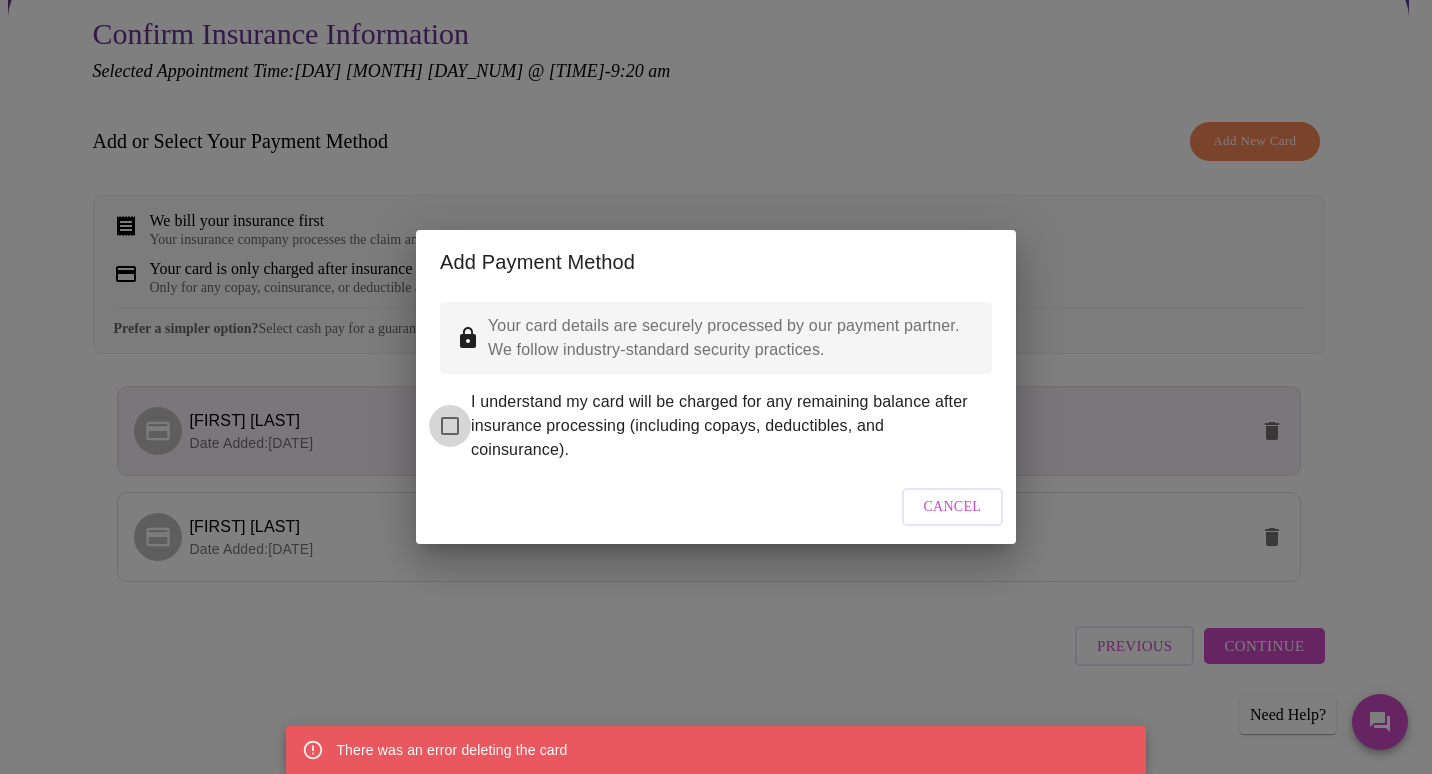 click on "I understand my card will be charged for any remaining balance after insurance processing (including copays, deductibles, and coinsurance)." at bounding box center [450, 426] 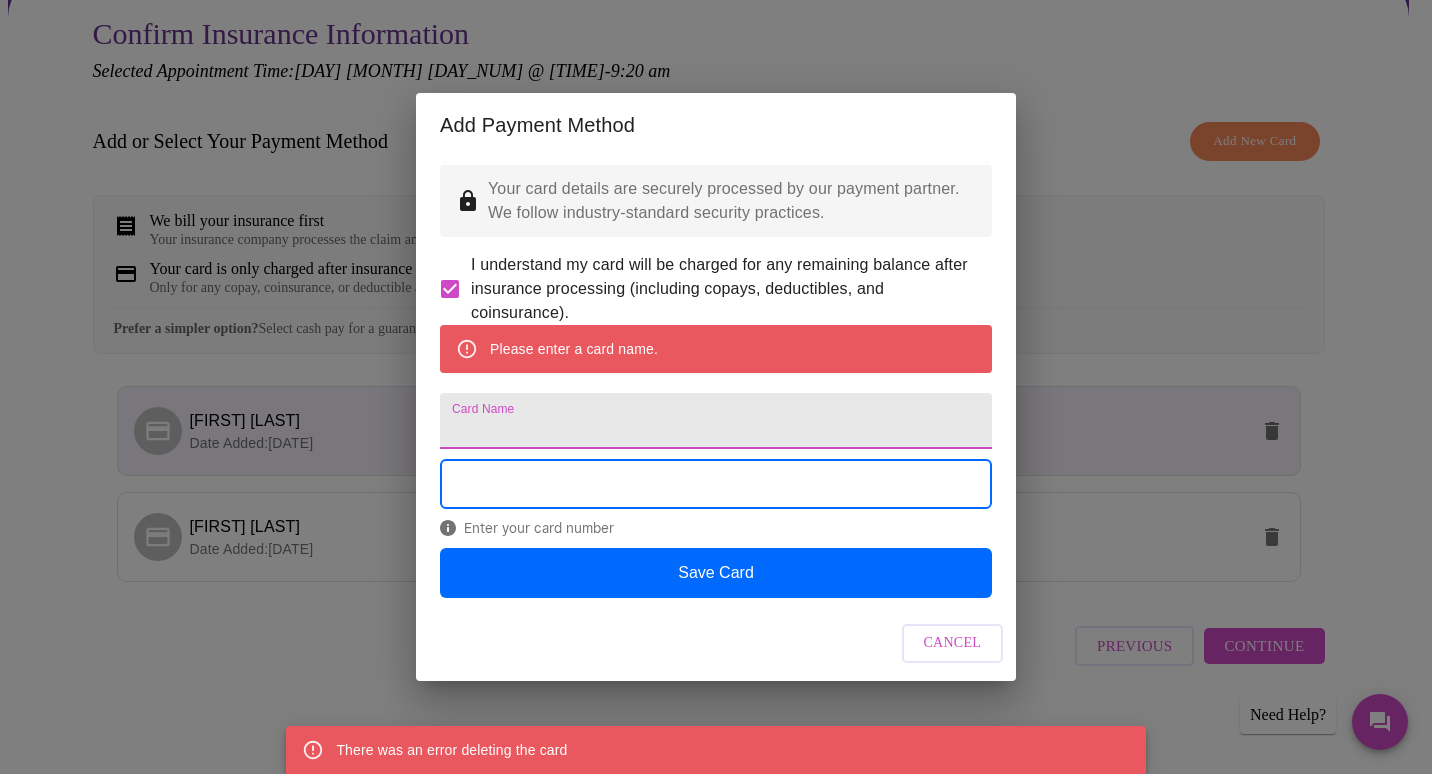 click on "Card Name" at bounding box center (716, 421) 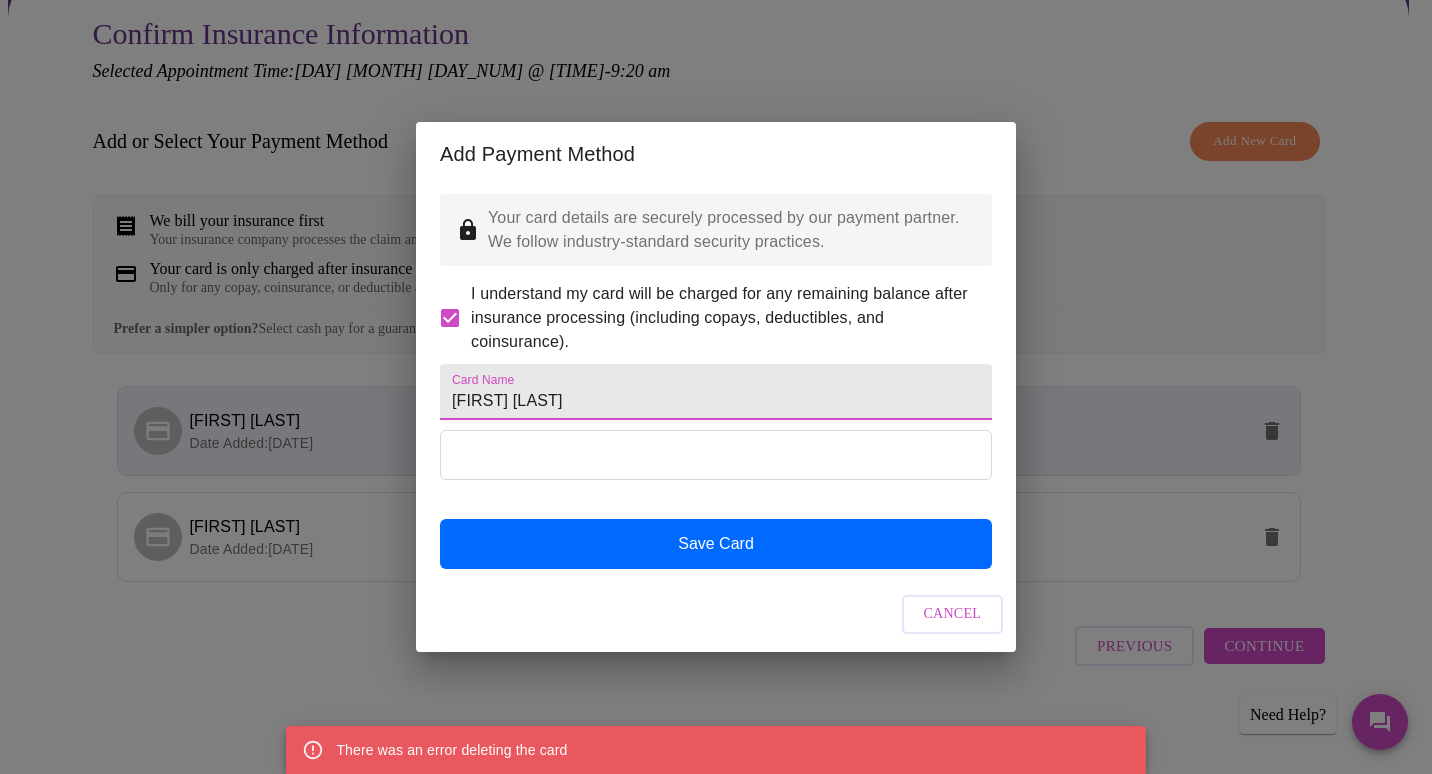 click on "[FIRST] [LAST]" at bounding box center (716, 392) 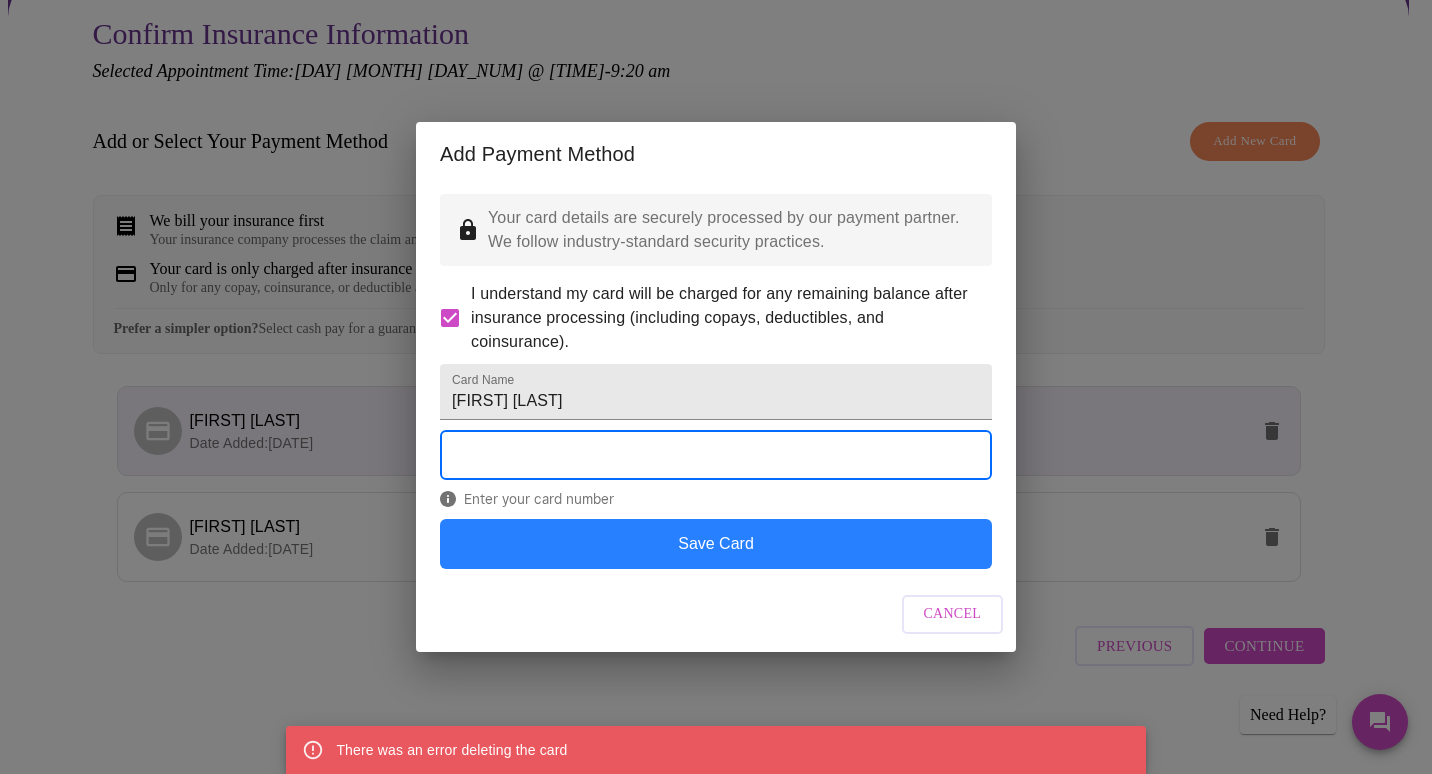 click on "Save Card" at bounding box center (716, 544) 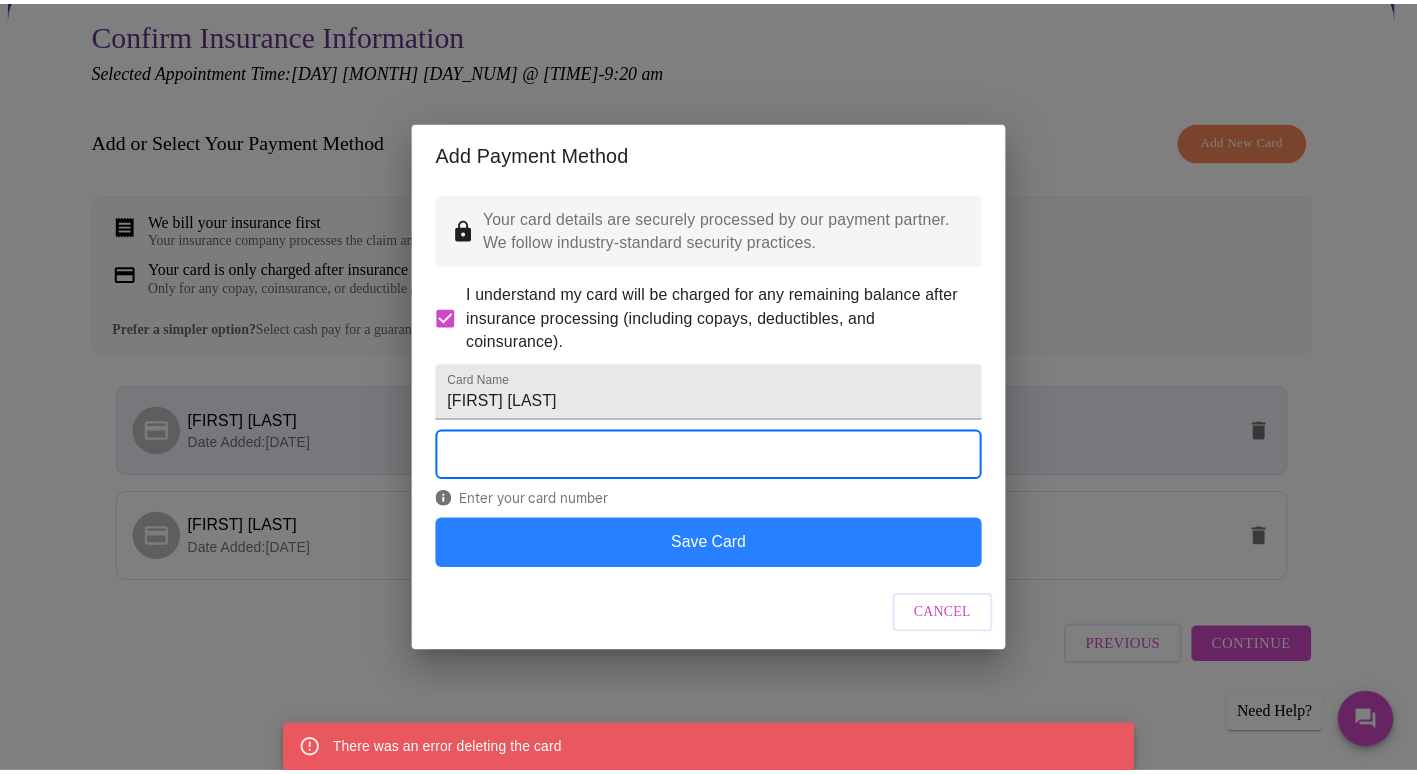 scroll, scrollTop: 0, scrollLeft: 0, axis: both 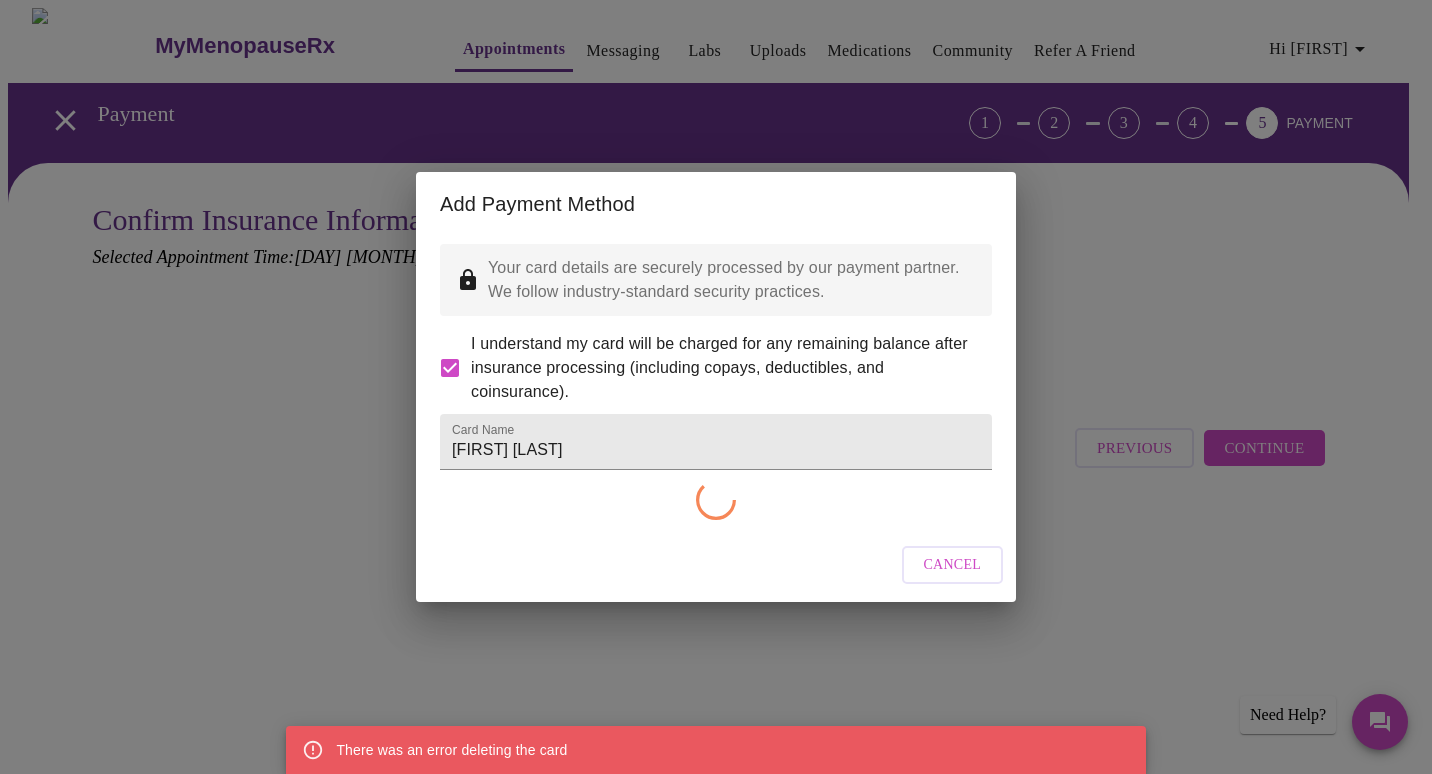 checkbox on "false" 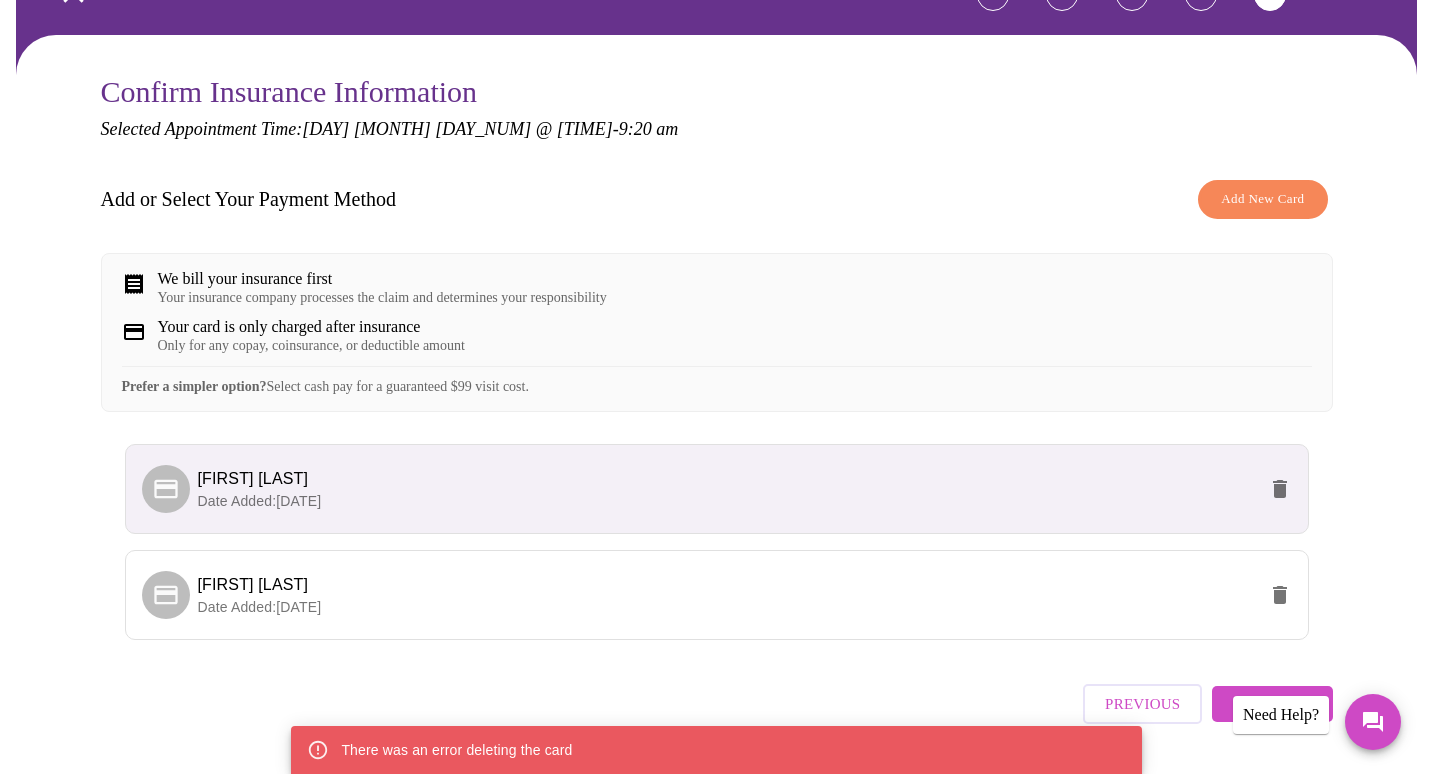 scroll, scrollTop: 127, scrollLeft: 0, axis: vertical 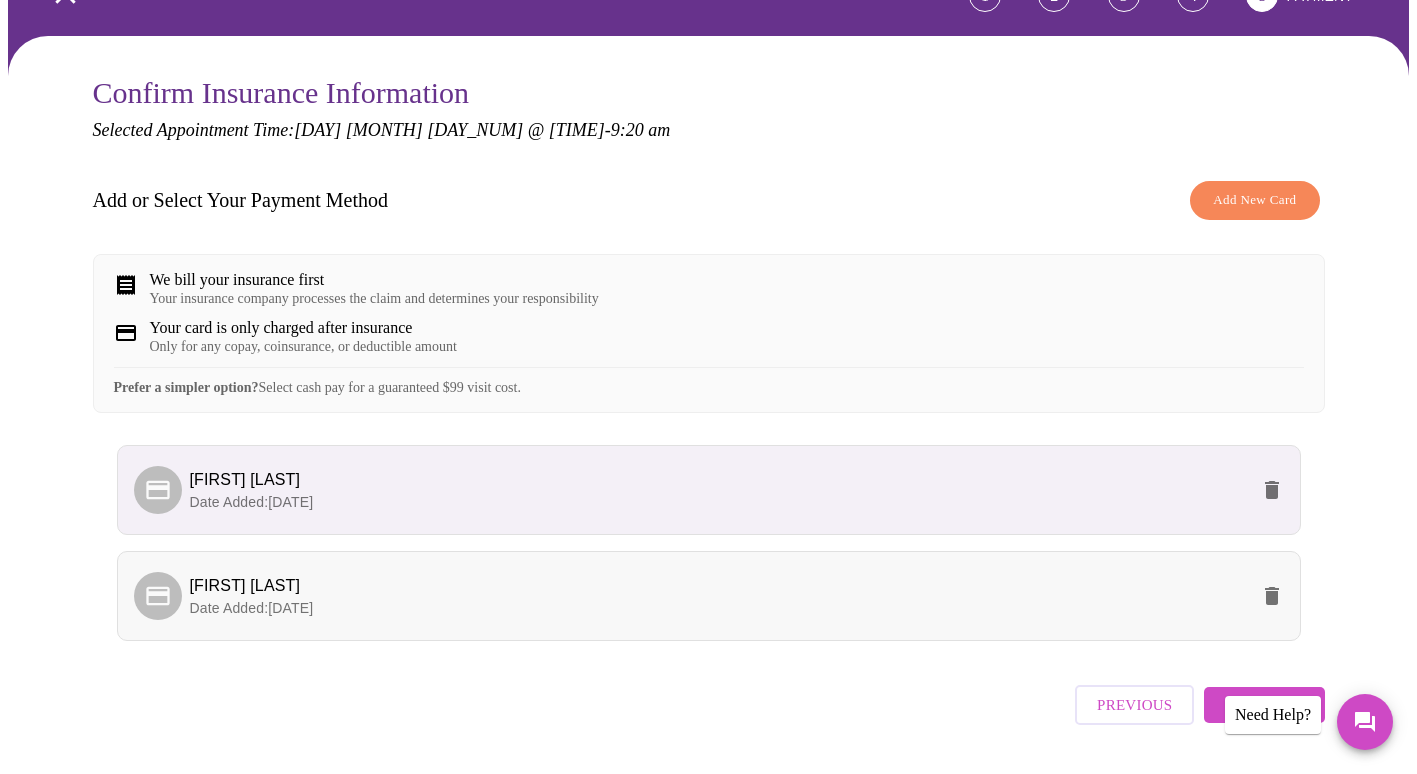 click on "Date Added:  08-06-2025" at bounding box center (719, 608) 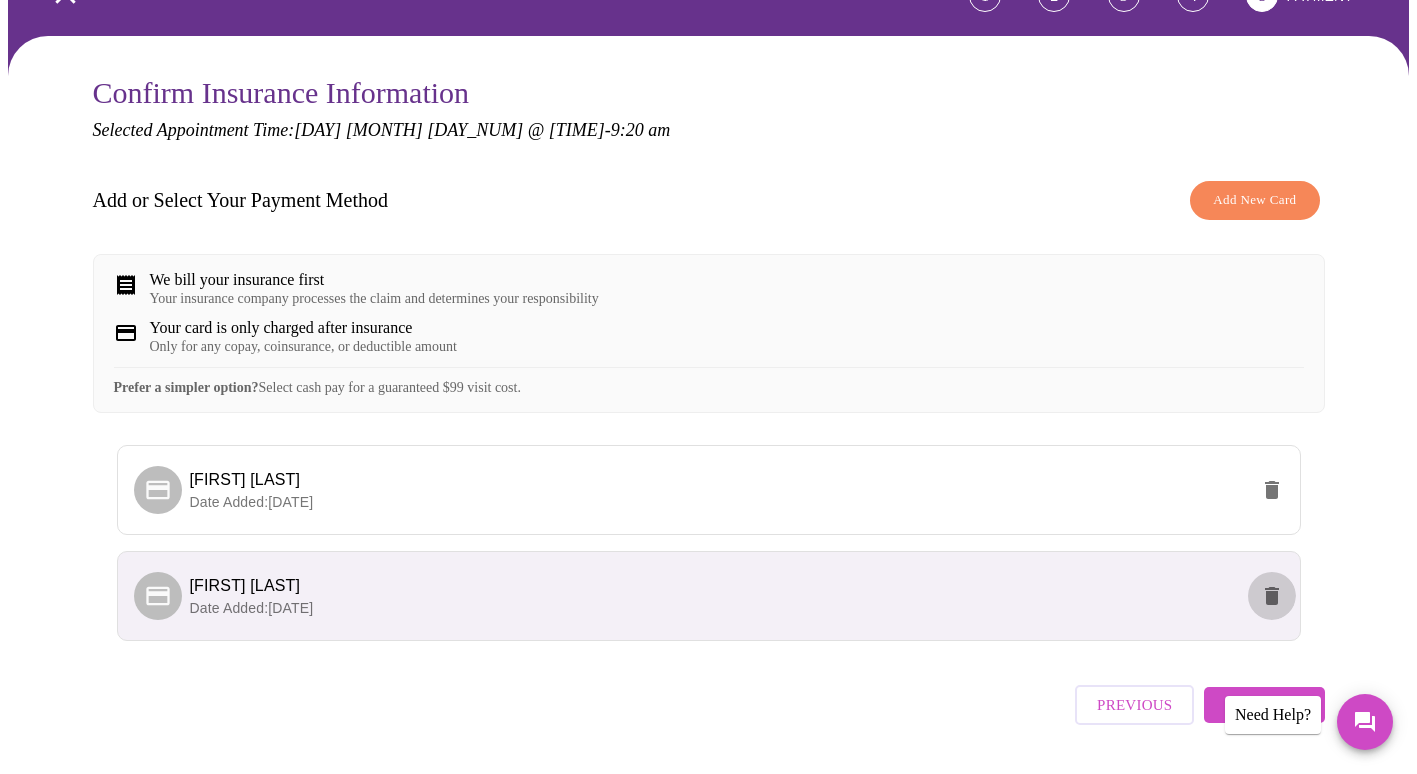click 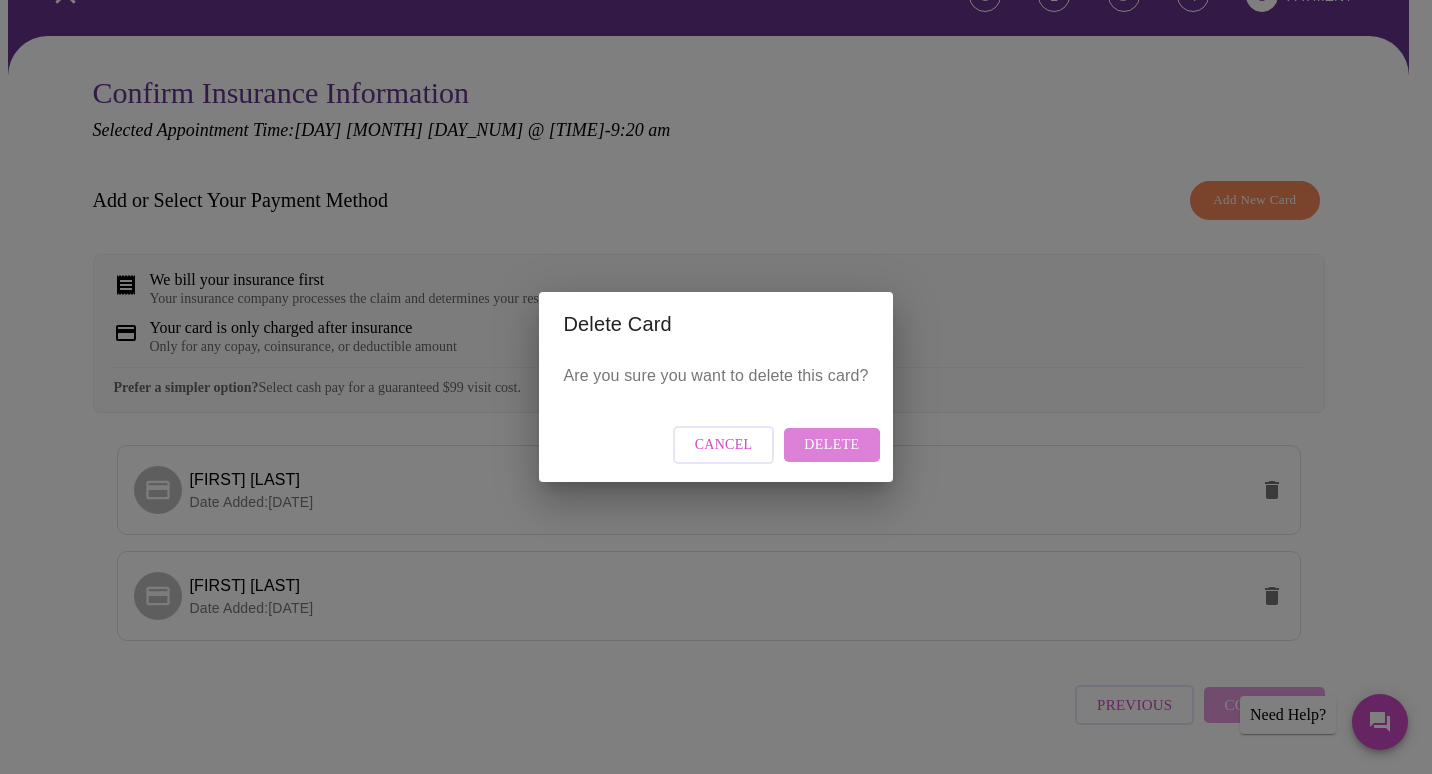 click on "Delete" at bounding box center (831, 445) 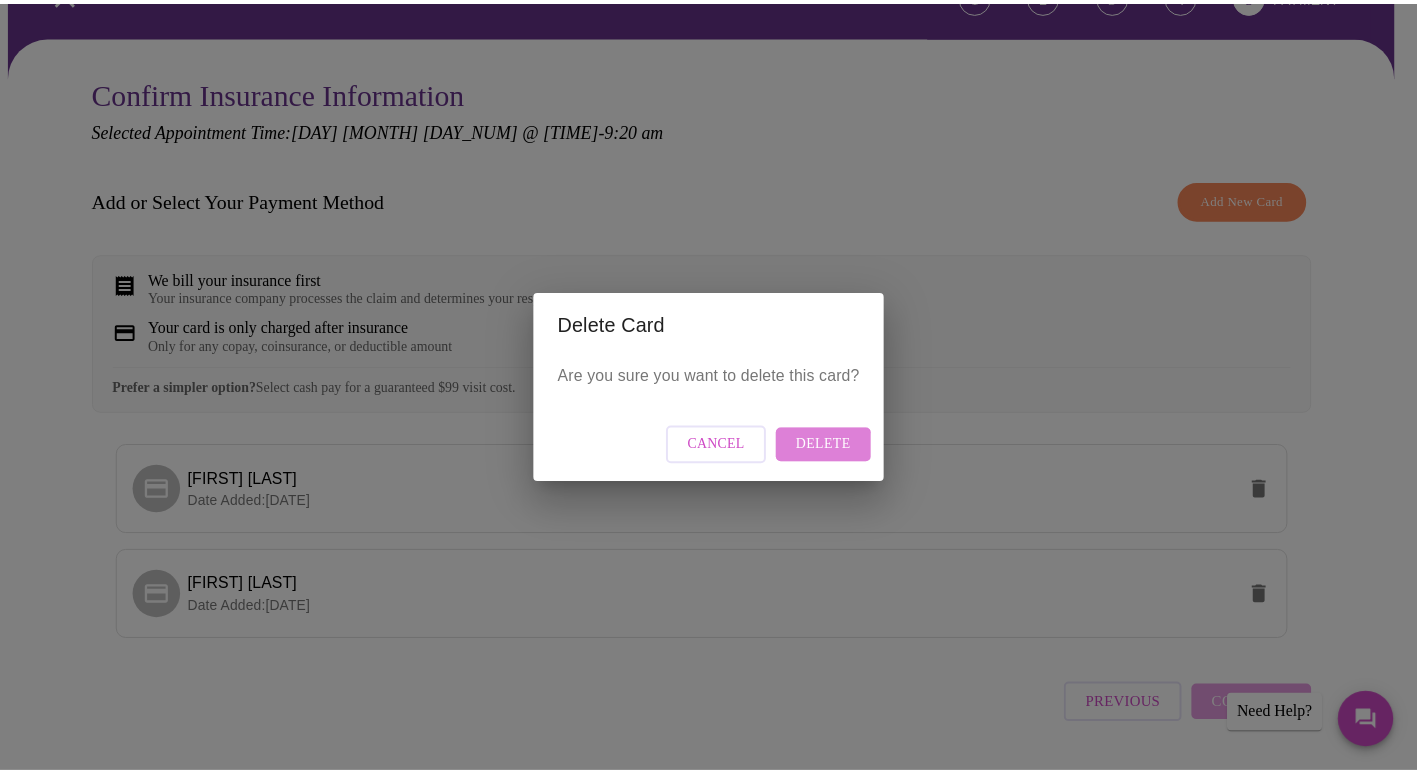 scroll, scrollTop: 0, scrollLeft: 0, axis: both 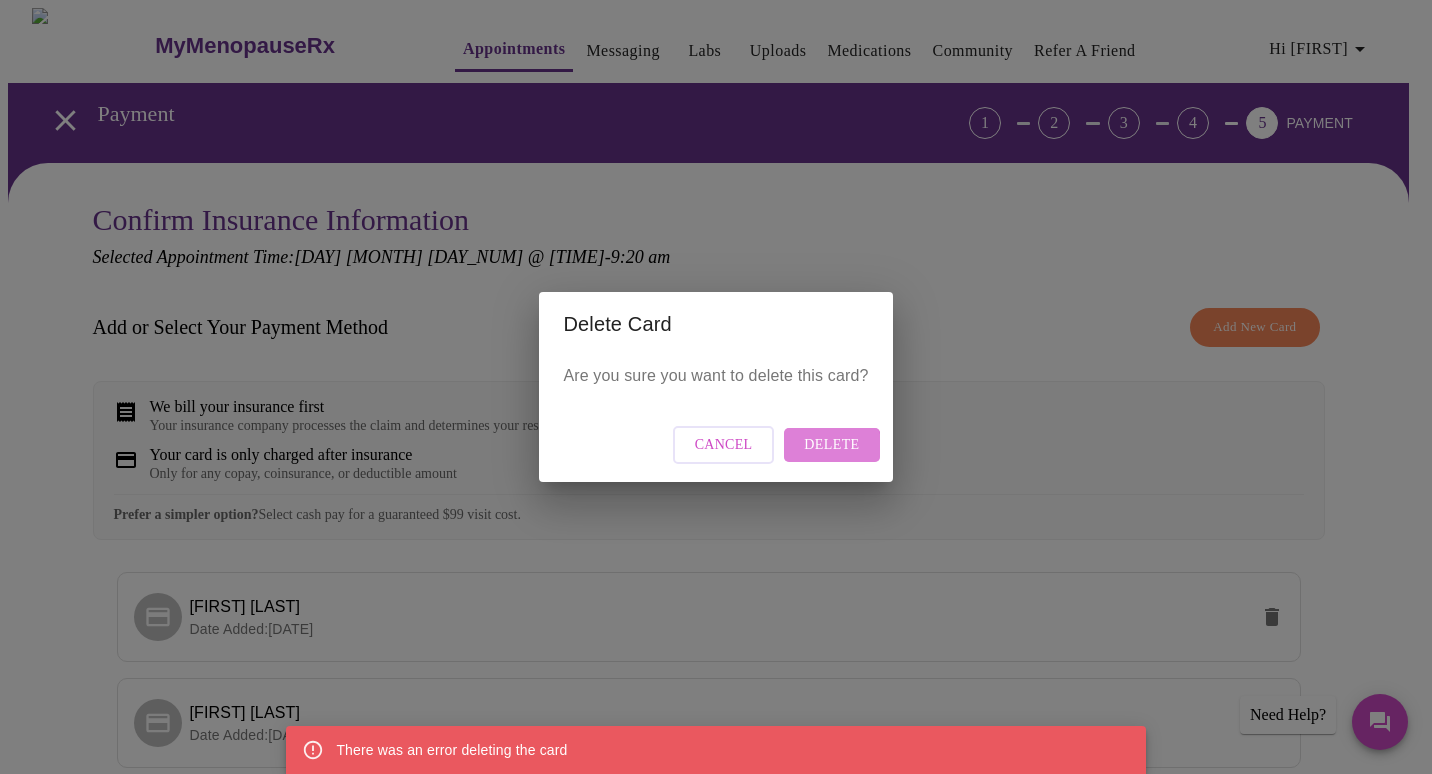 click on "Delete" at bounding box center (831, 445) 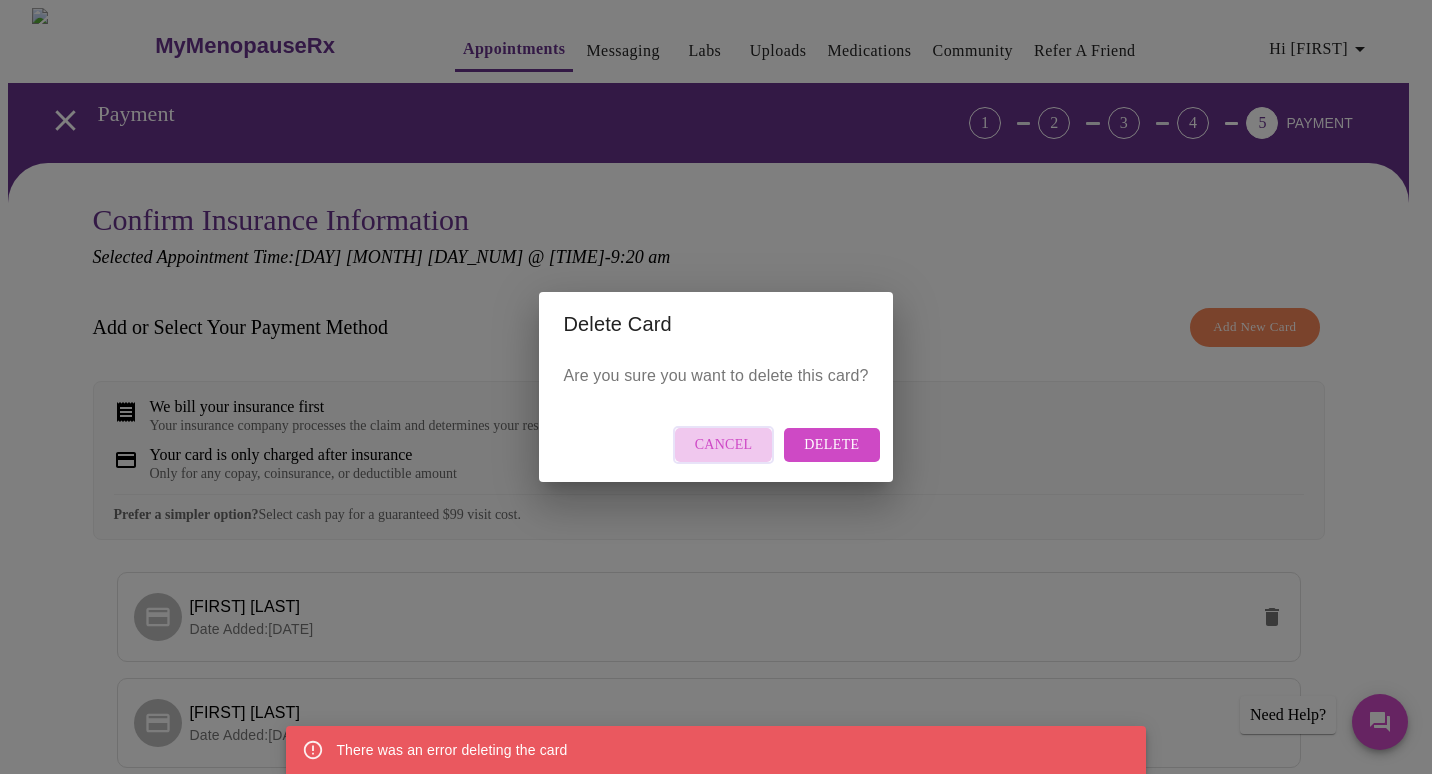 click on "Cancel" at bounding box center (724, 445) 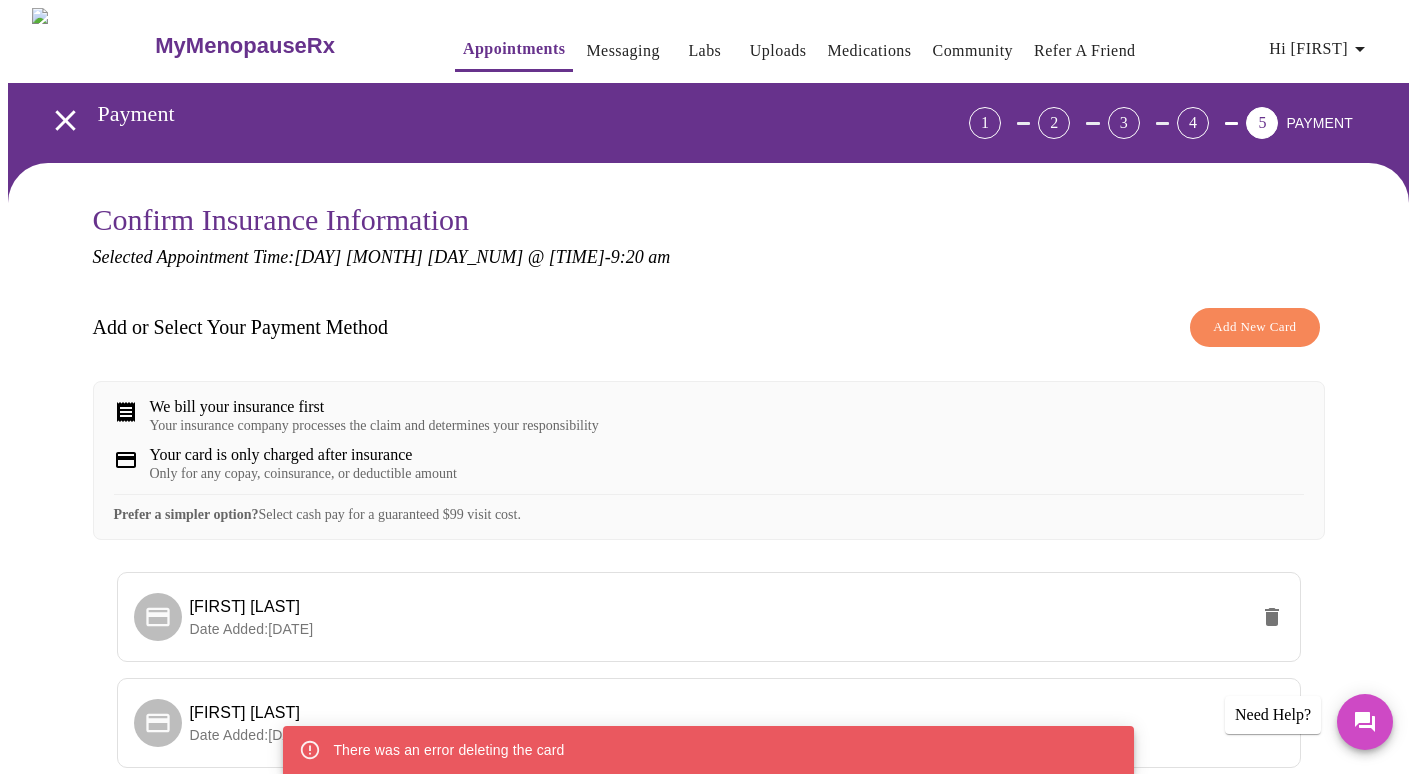 scroll, scrollTop: 200, scrollLeft: 0, axis: vertical 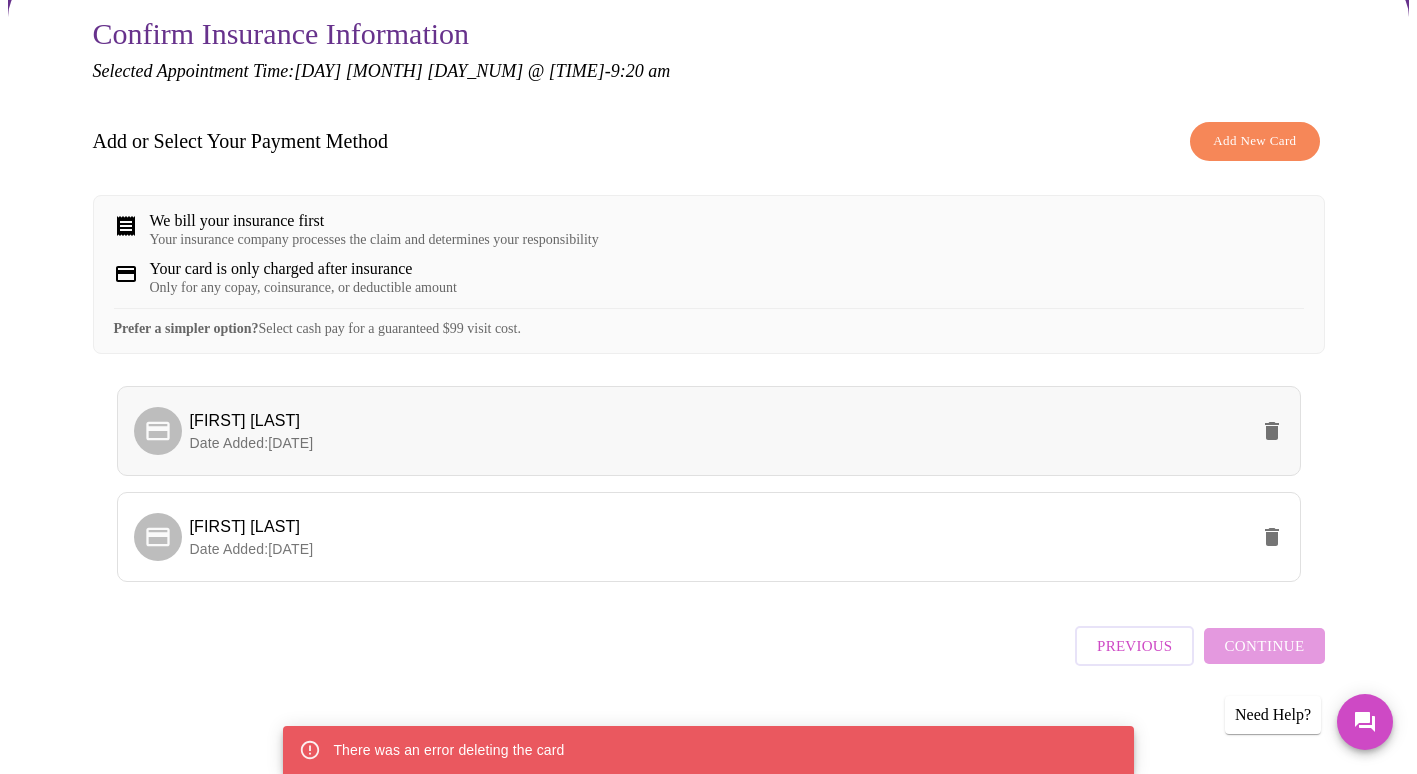 click on "[FIRST] [LAST]" at bounding box center [719, 421] 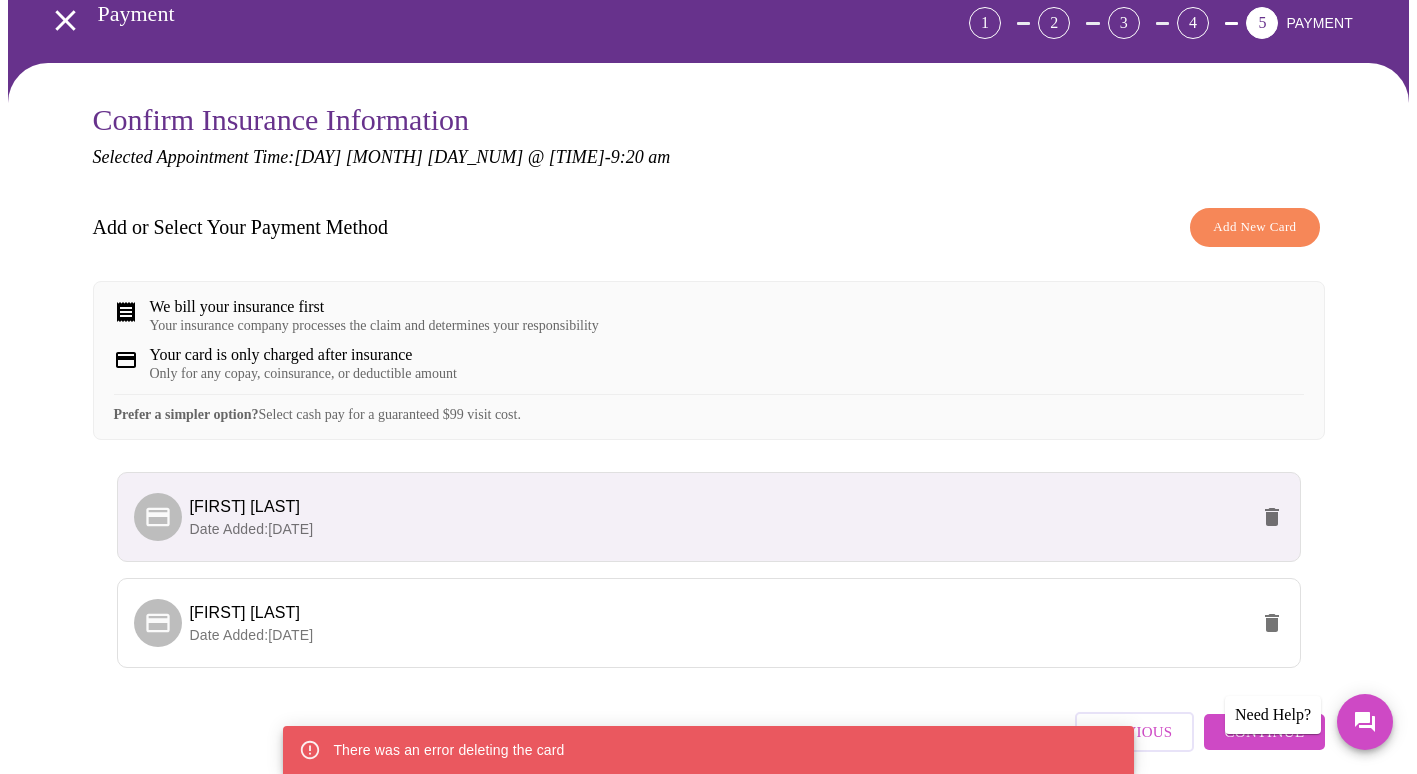 scroll, scrollTop: 96, scrollLeft: 0, axis: vertical 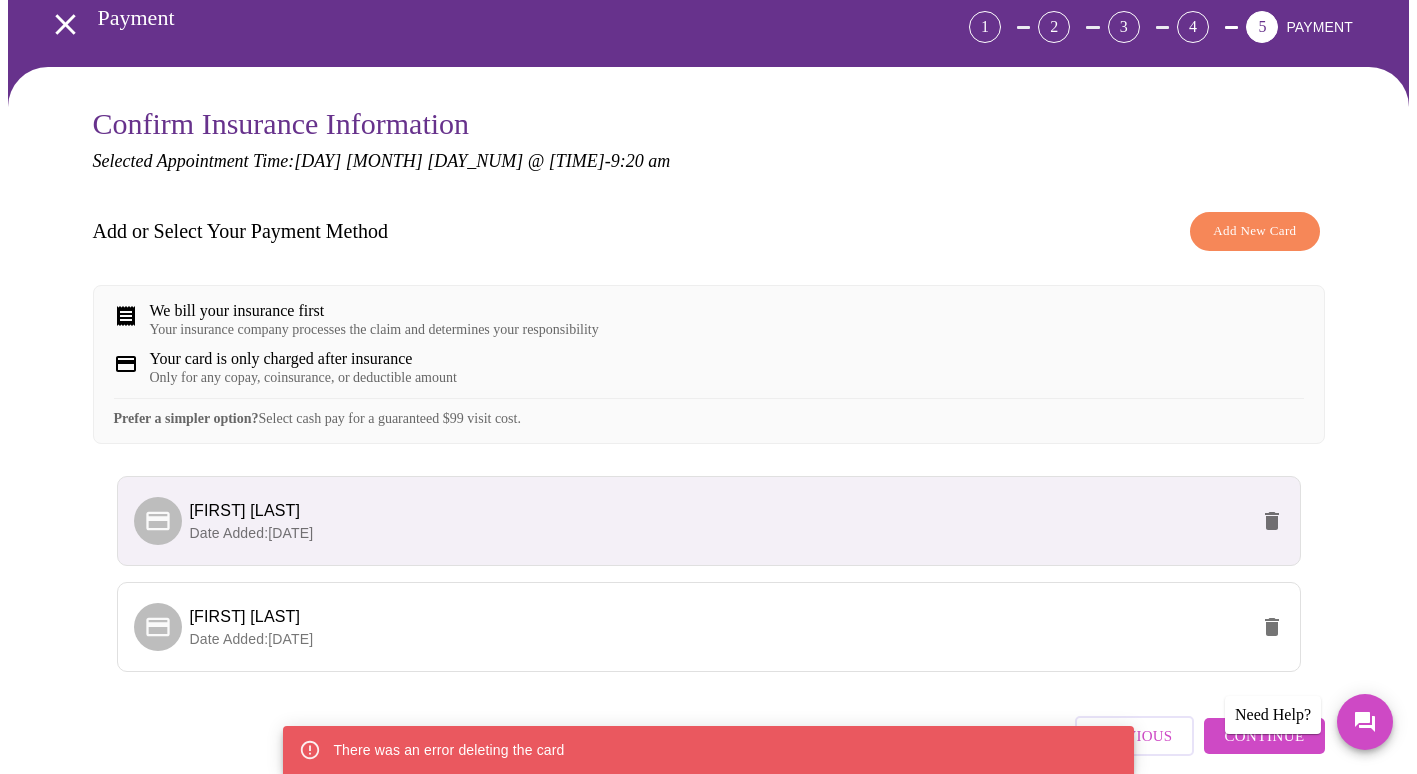 click on "1" at bounding box center [985, 27] 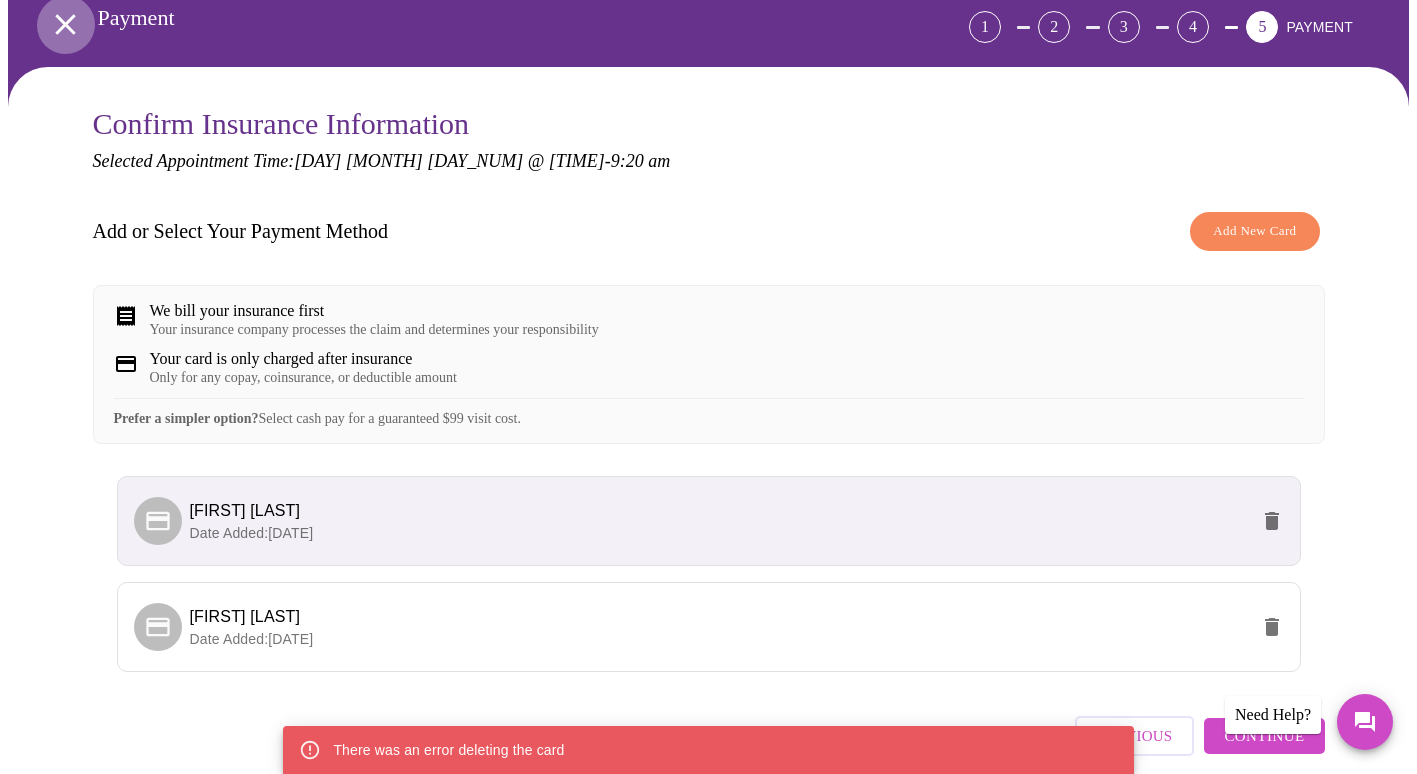 click 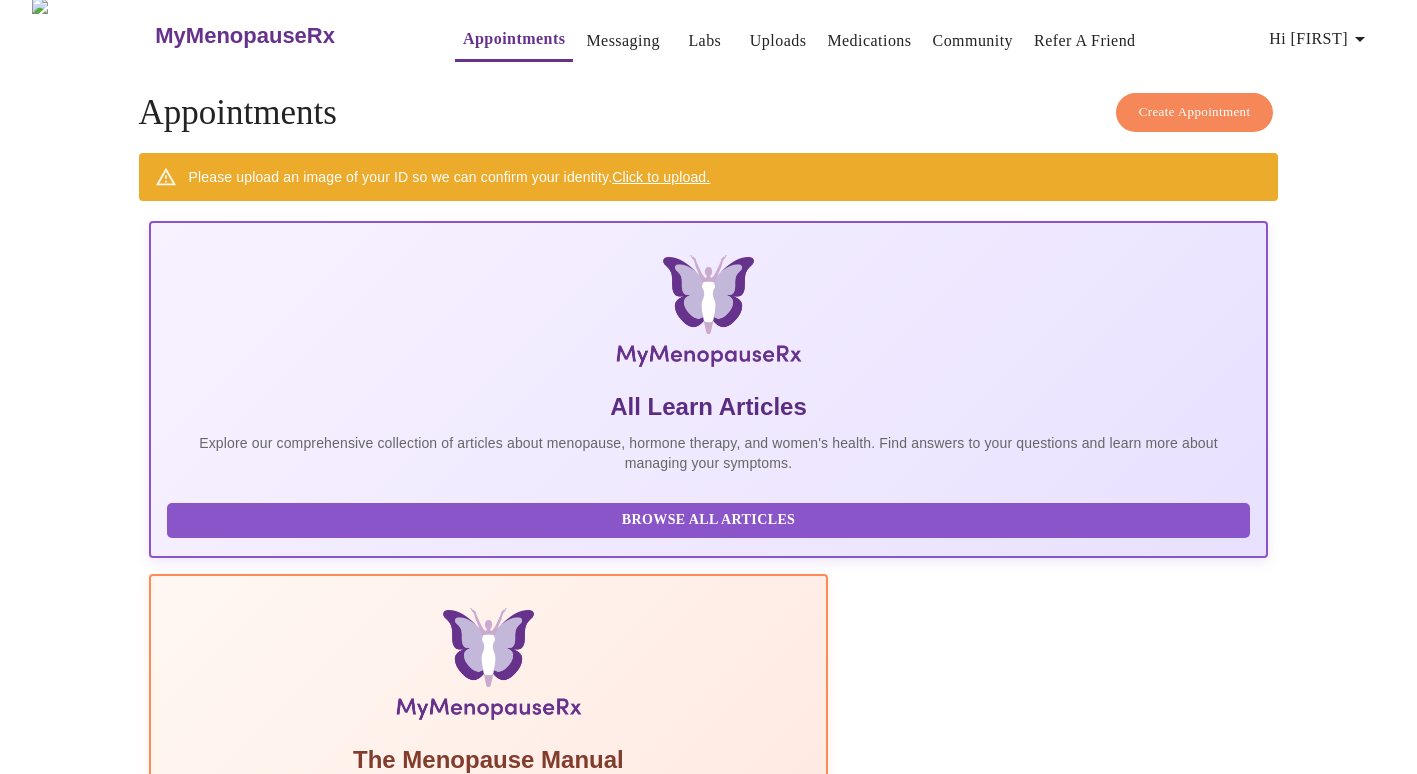 scroll, scrollTop: 0, scrollLeft: 0, axis: both 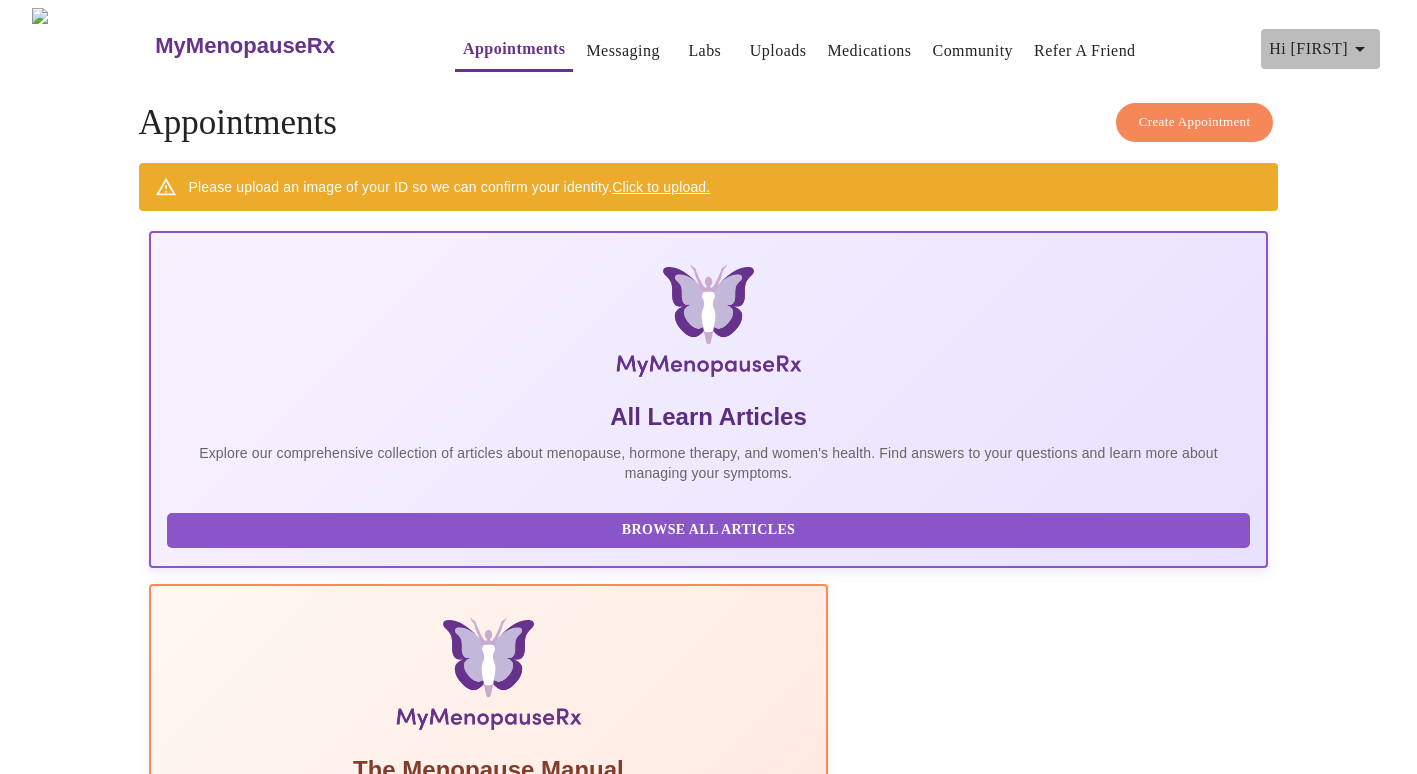 click on "Hi [FIRST]" at bounding box center [1320, 49] 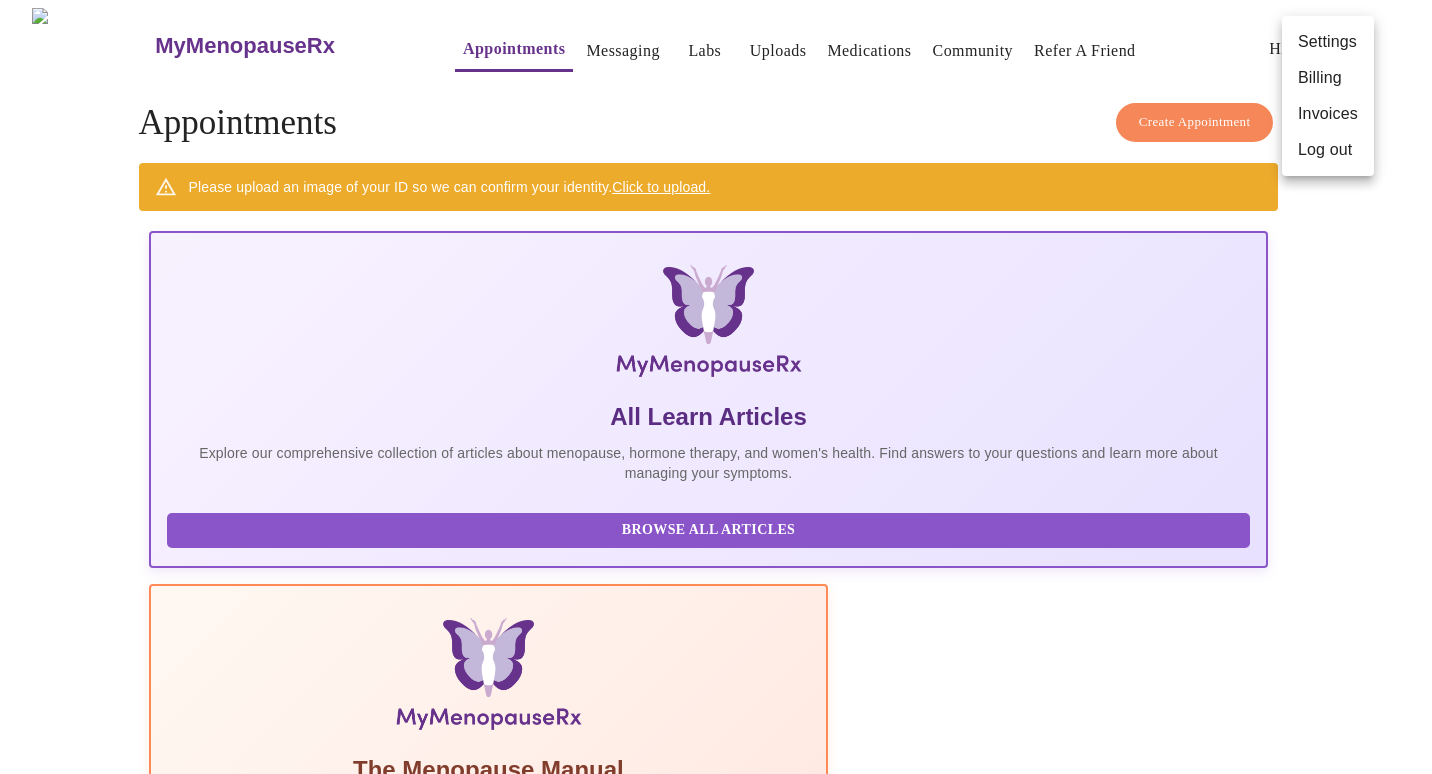 click at bounding box center [716, 387] 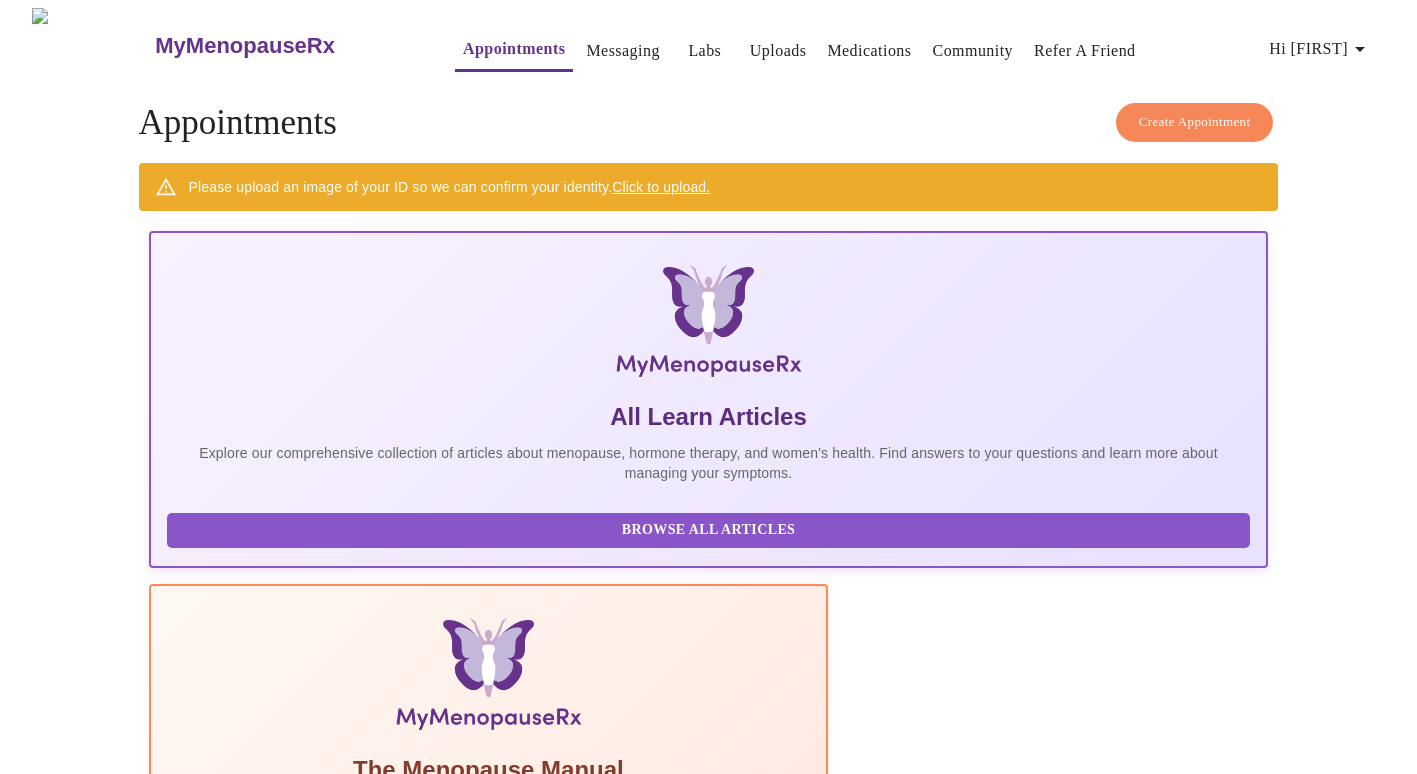 click on "Create Appointment" at bounding box center (709, 2295) 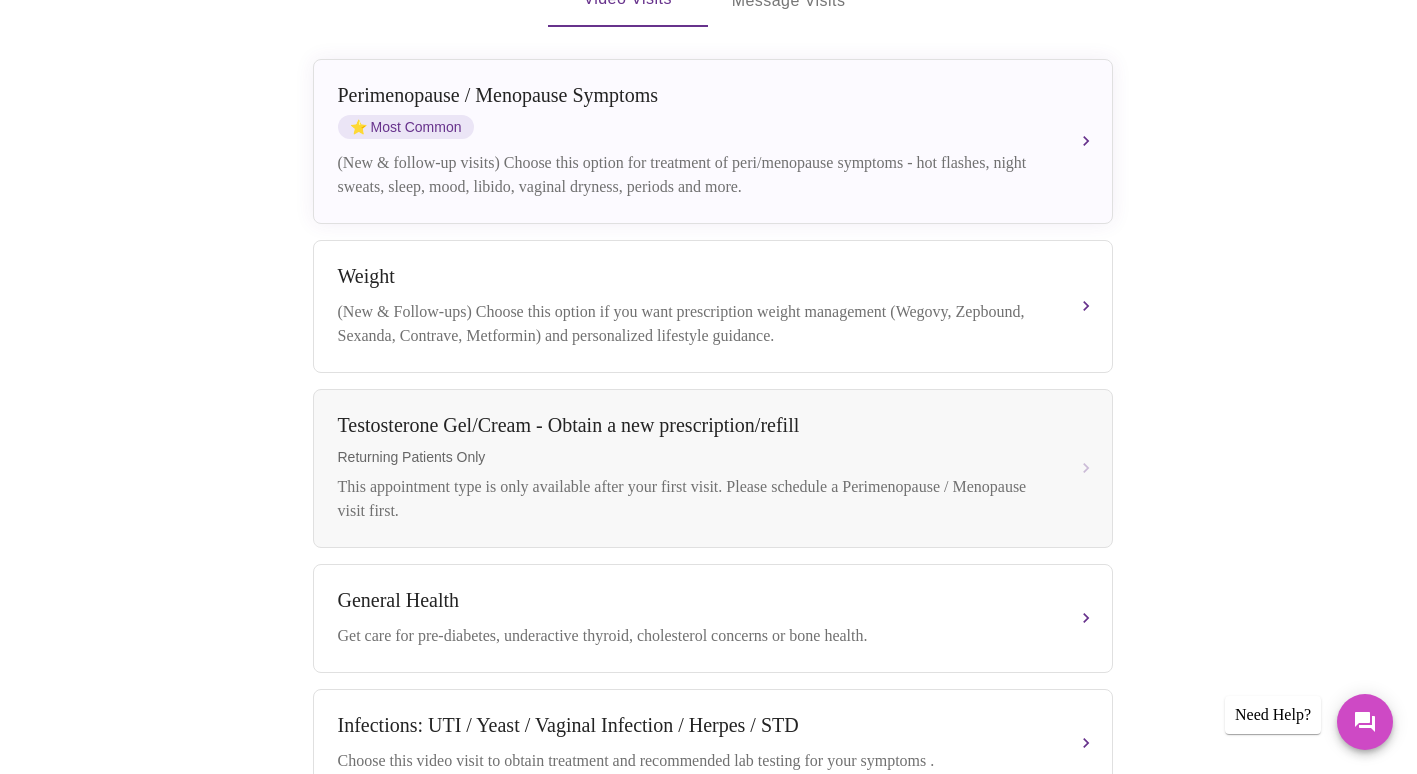 scroll, scrollTop: 471, scrollLeft: 0, axis: vertical 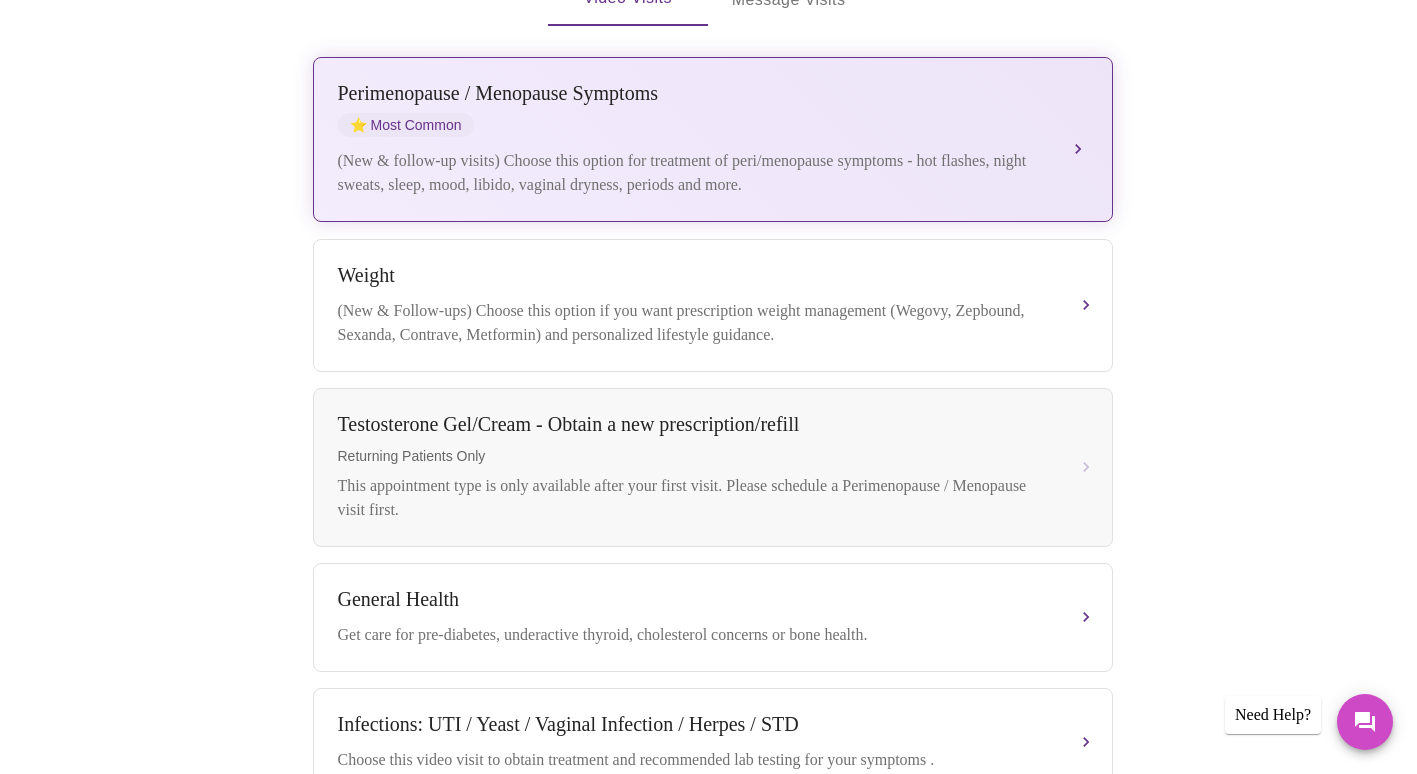 click on "Perimenopause / Menopause Symptoms  ⭐  Most Common (New & follow-up visits) Choose this option for treatment of peri/menopause symptoms - hot flashes, night sweats, sleep, mood, libido, vaginal dryness, periods and more." at bounding box center [713, 139] 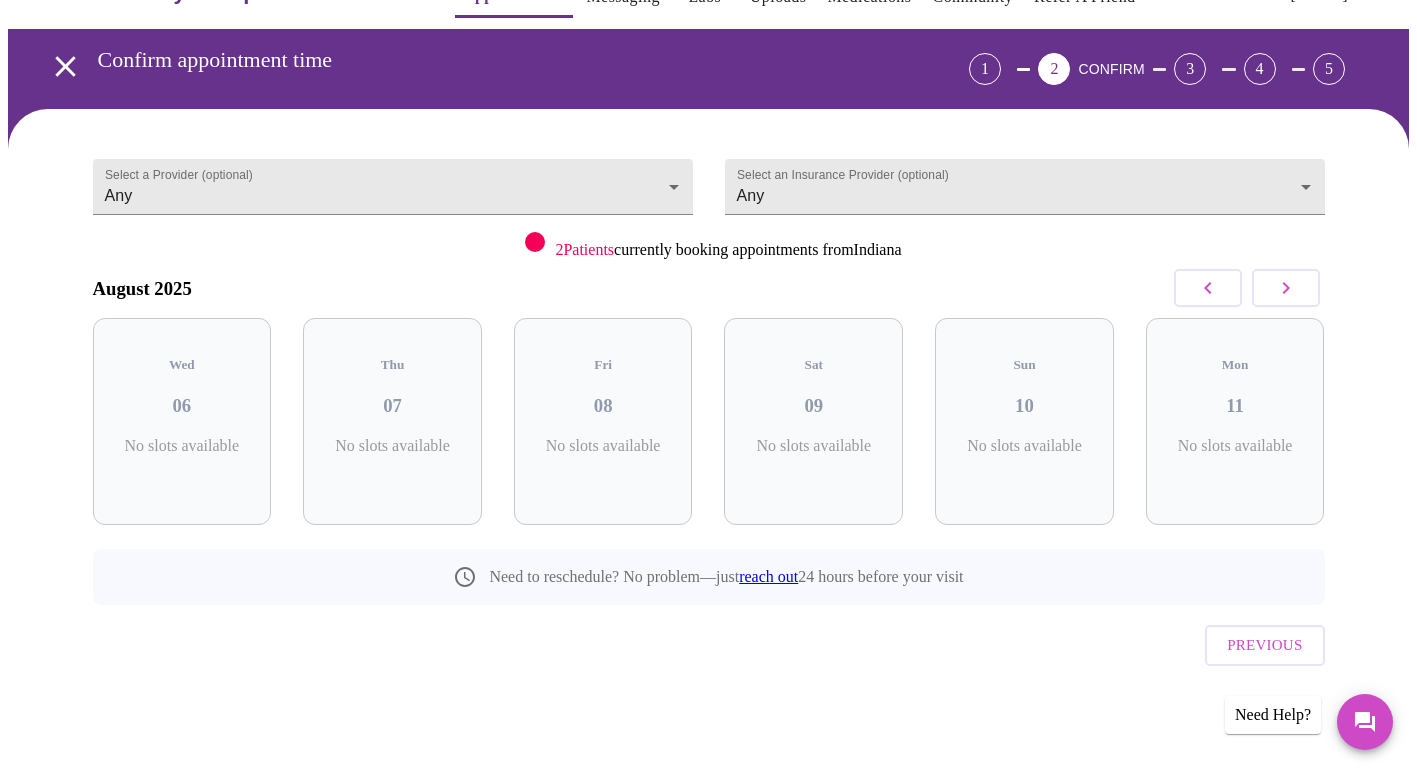scroll, scrollTop: 12, scrollLeft: 0, axis: vertical 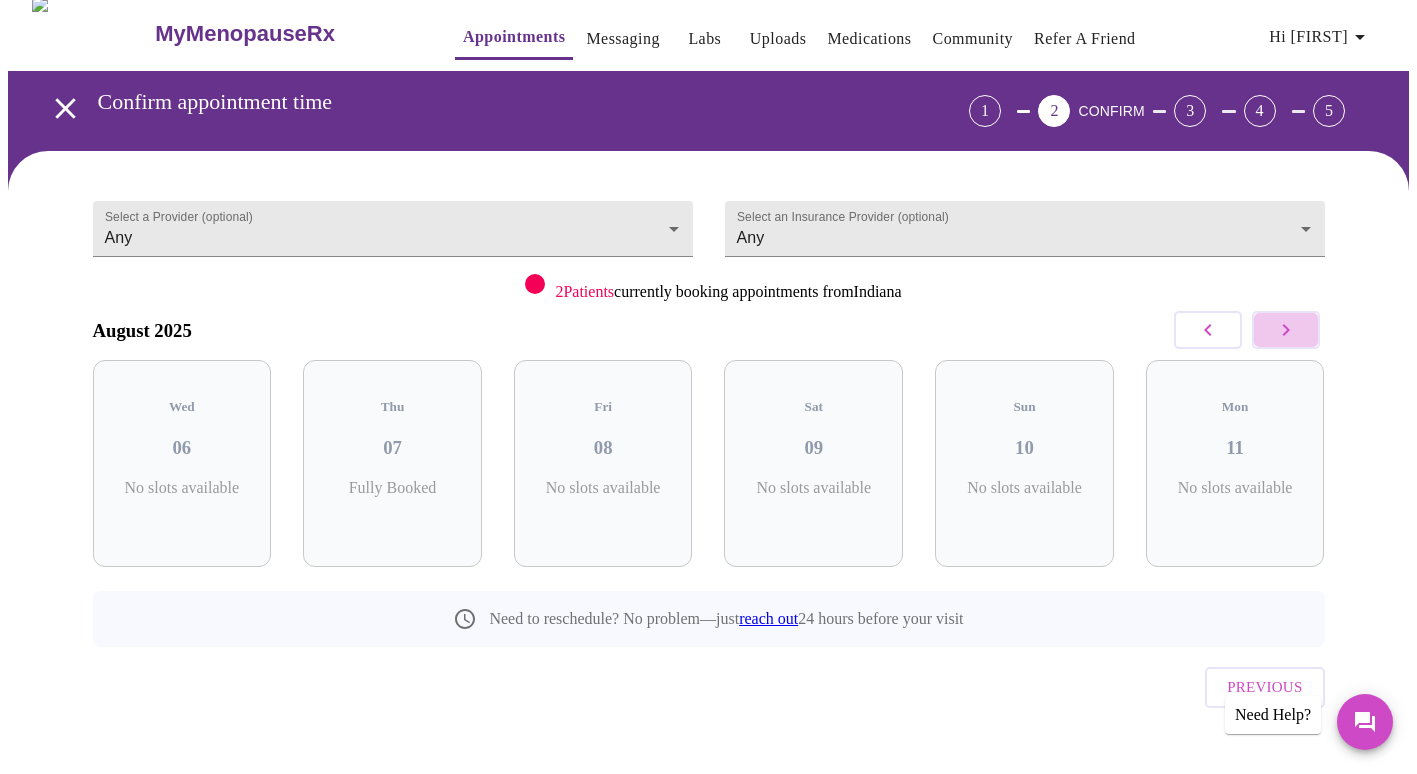 click 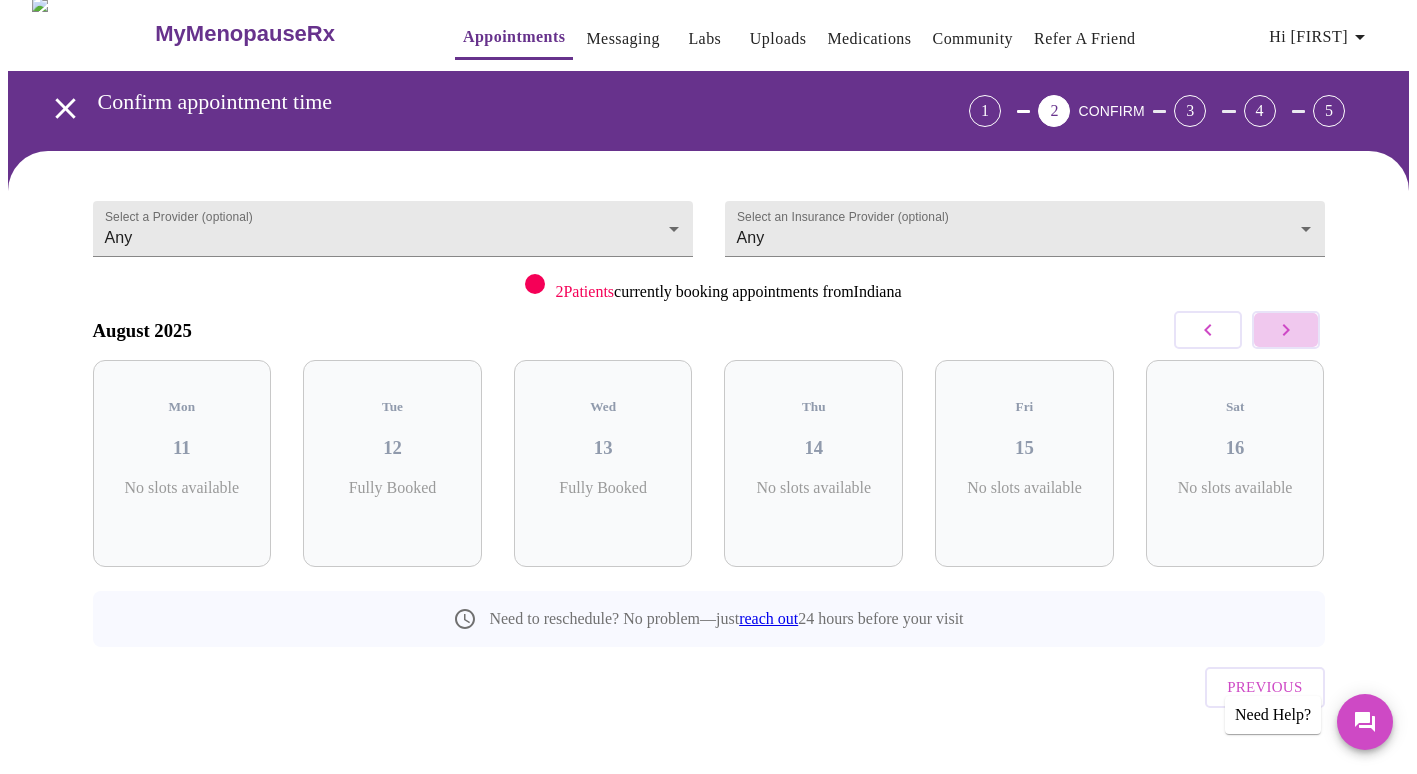 click 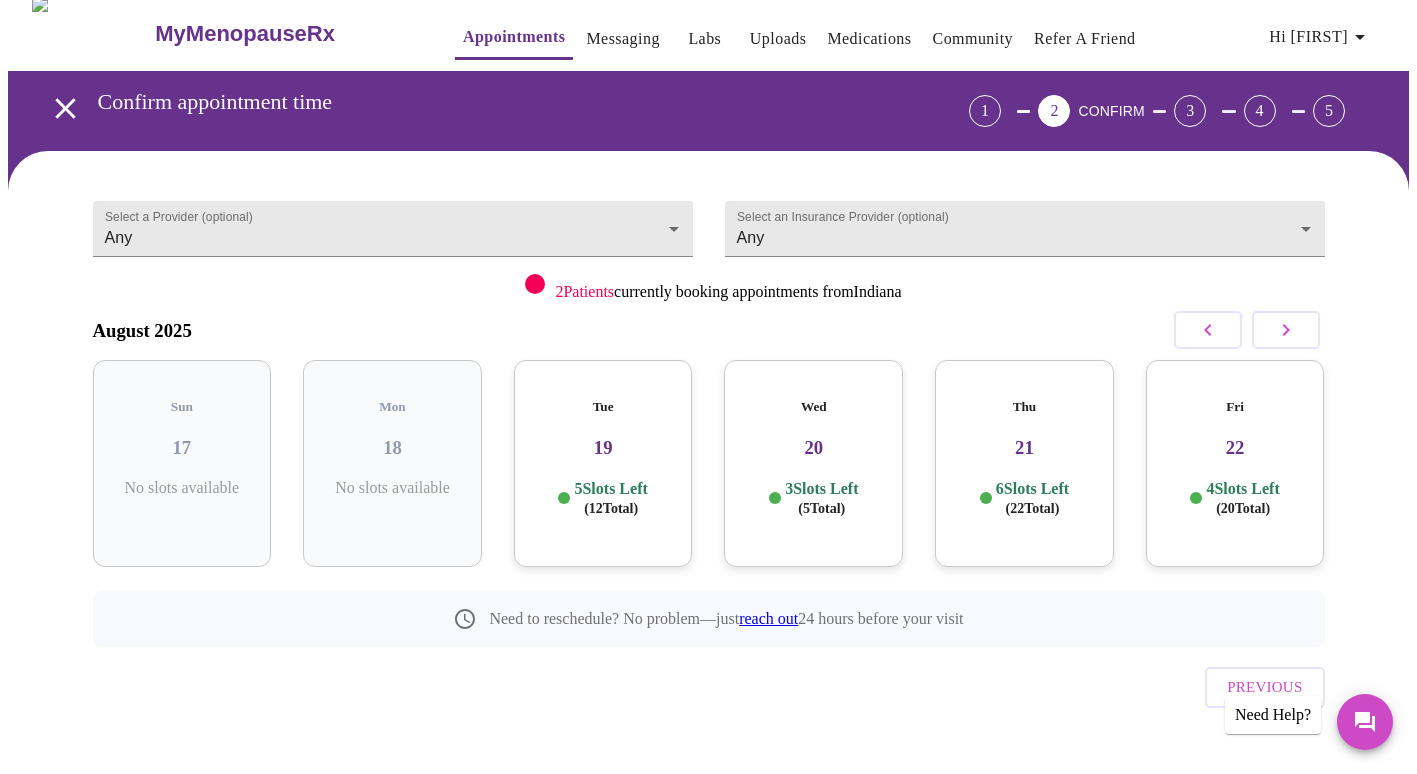 click on "Wed 20 3  Slots Left ( 5  Total)" at bounding box center (813, 463) 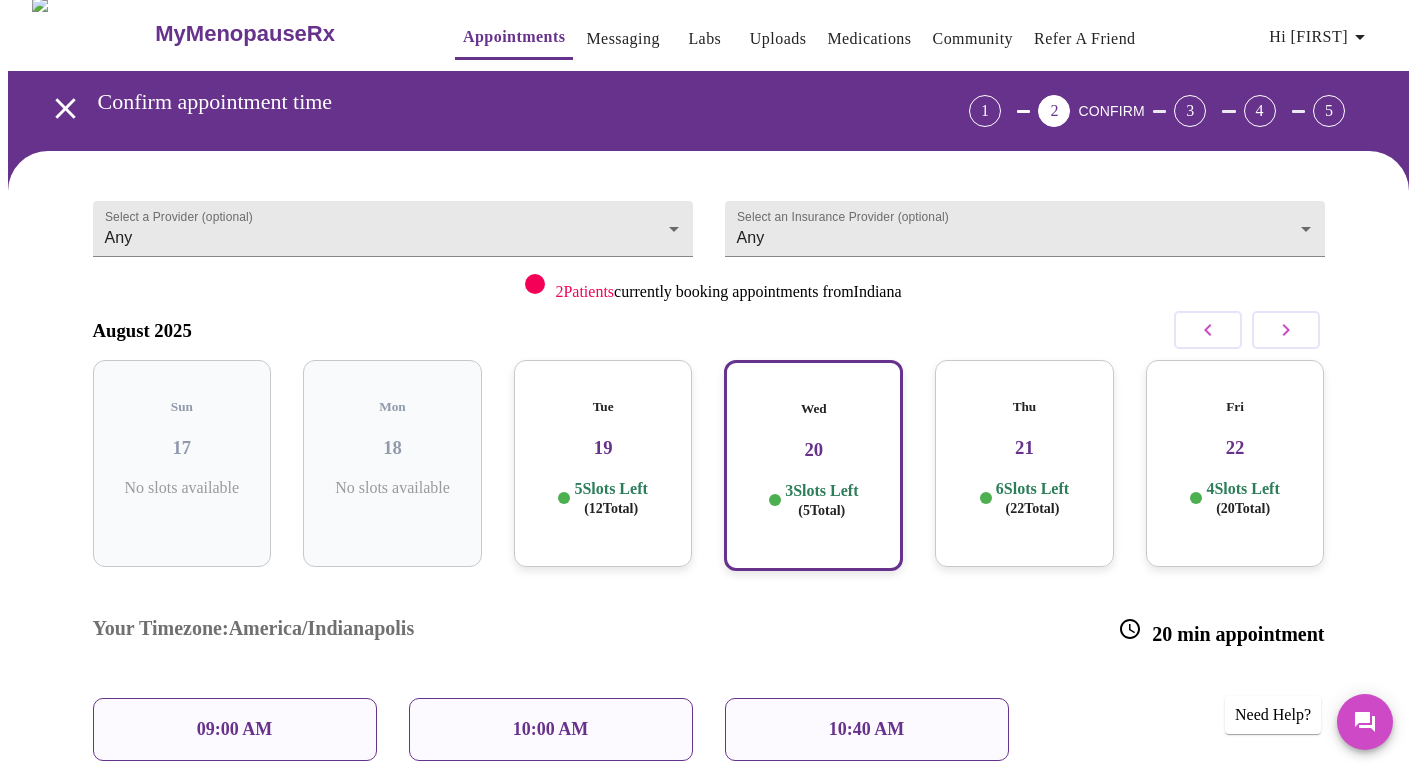 click on "09:00 AM" at bounding box center (235, 729) 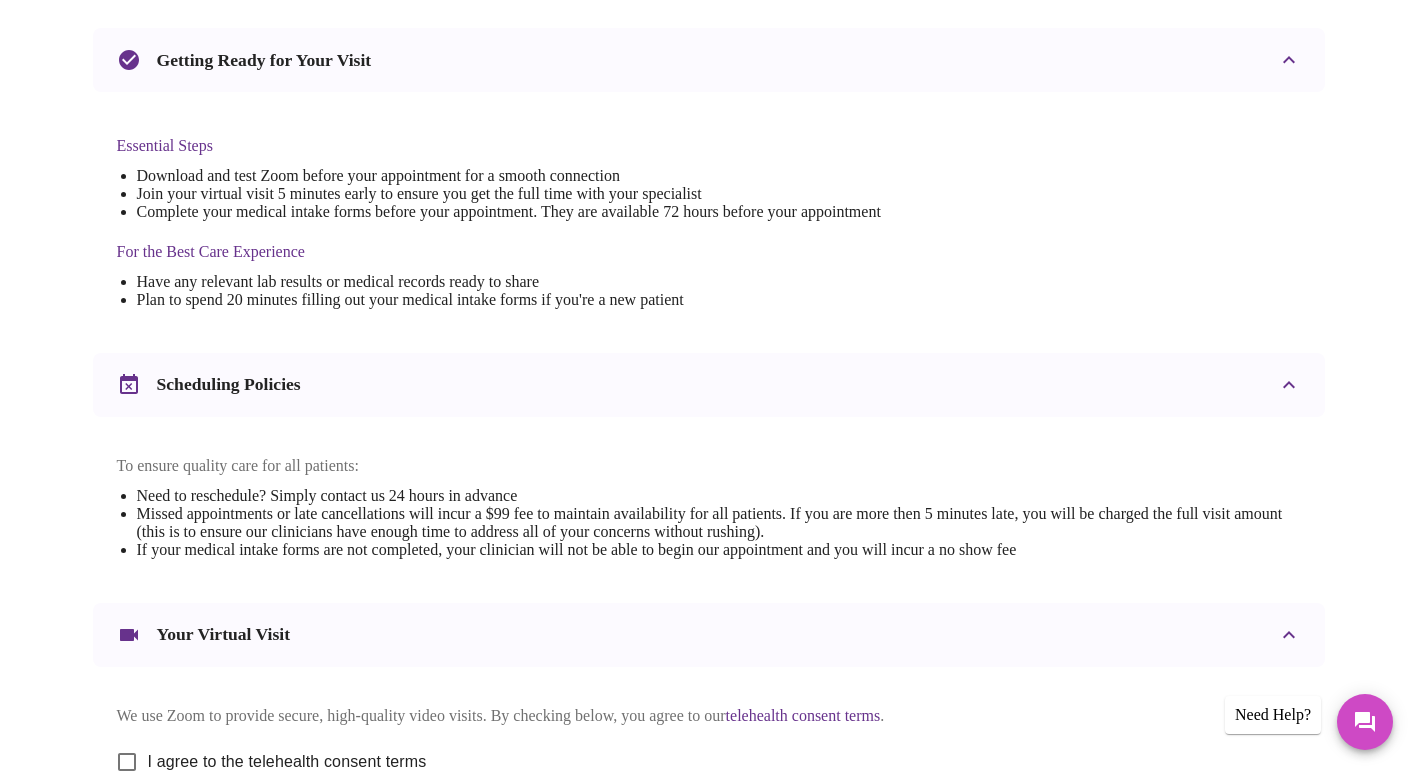 scroll, scrollTop: 675, scrollLeft: 0, axis: vertical 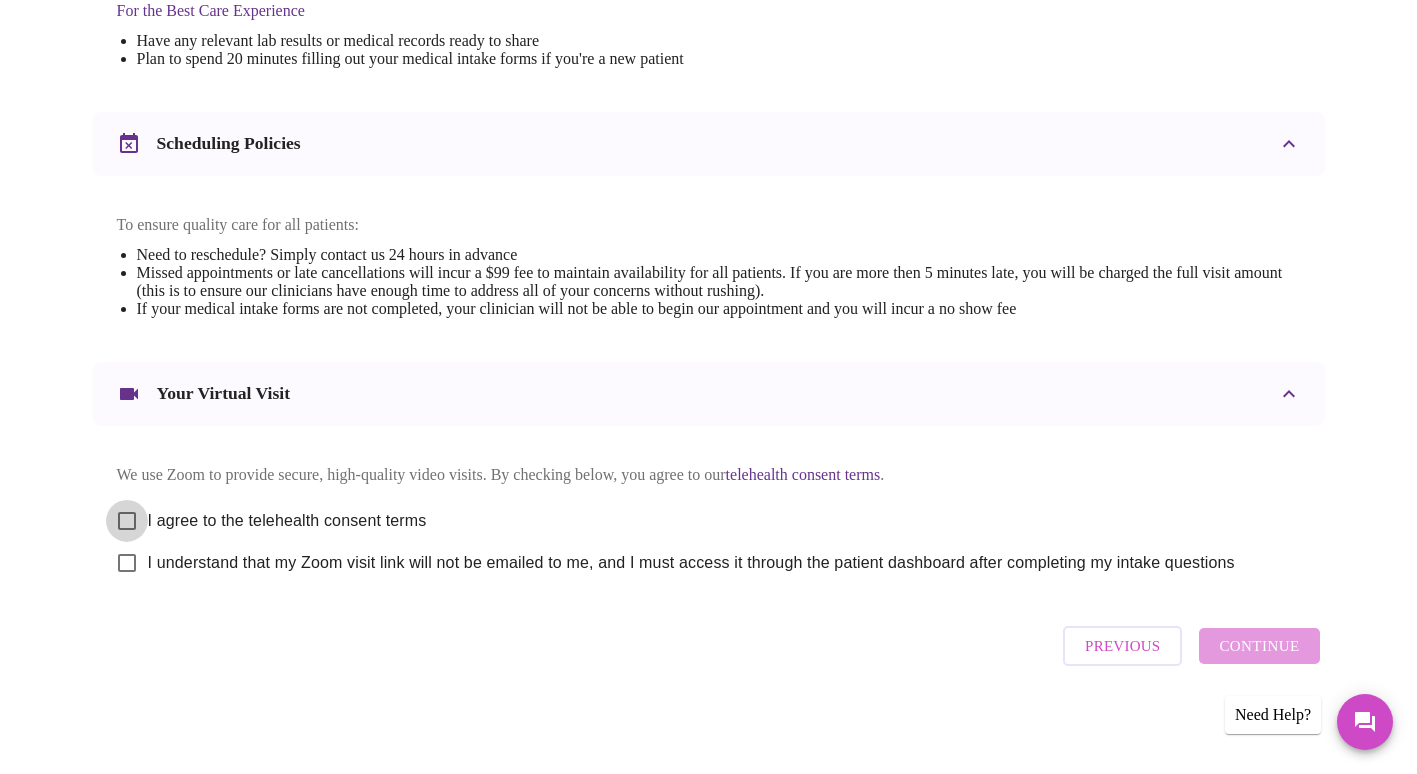 click on "I agree to the telehealth consent terms" at bounding box center (127, 521) 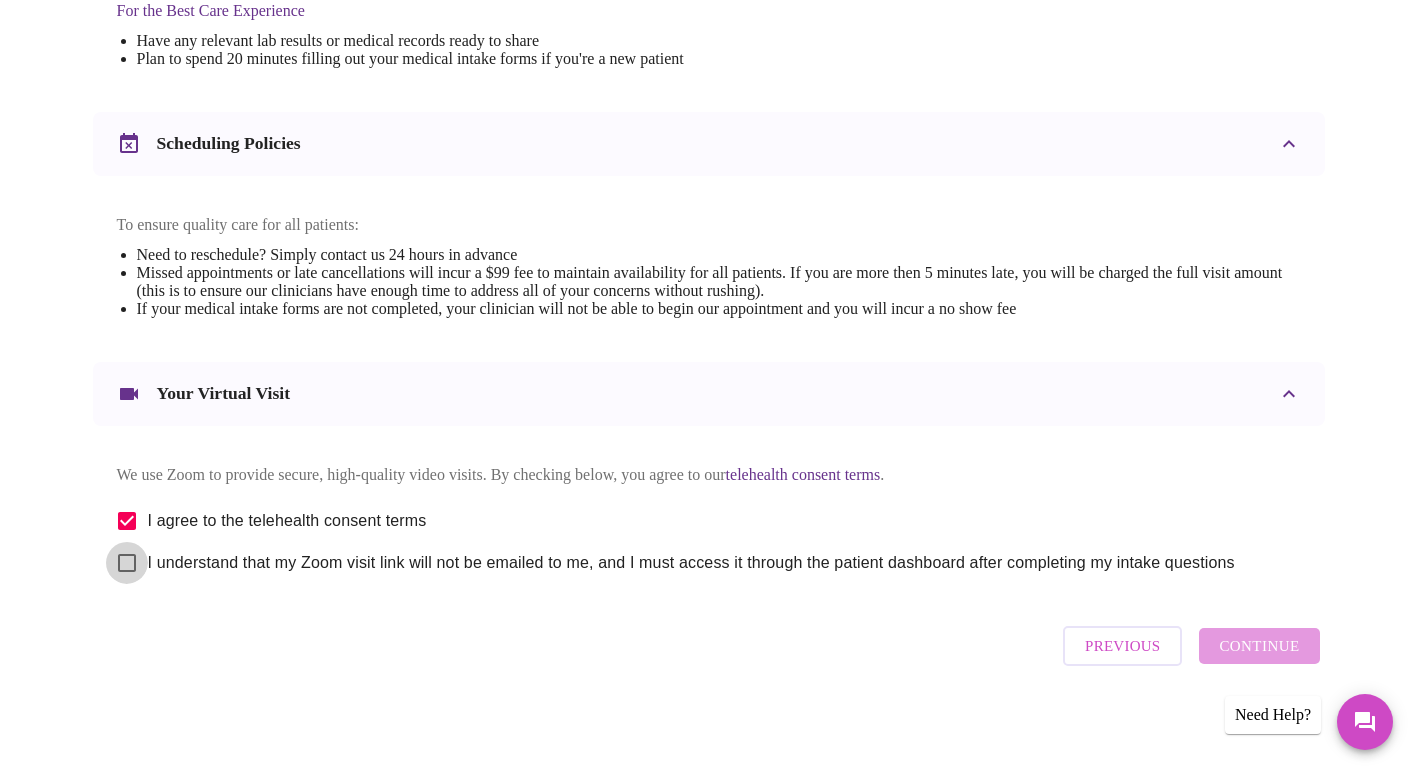 click on "I understand that my Zoom visit link will not be emailed to me, and I must access it through the patient dashboard after completing my intake questions" at bounding box center [127, 563] 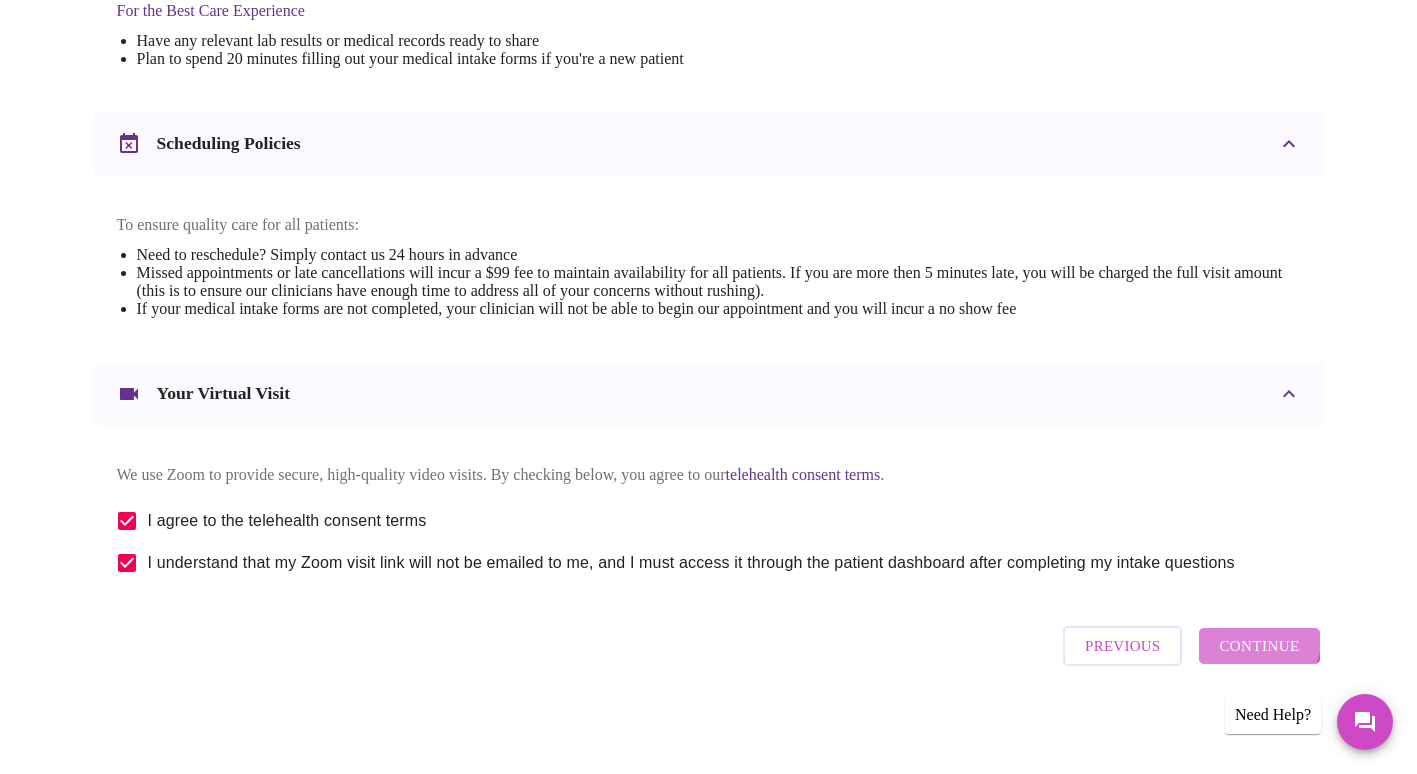 click on "Continue" at bounding box center [1259, 646] 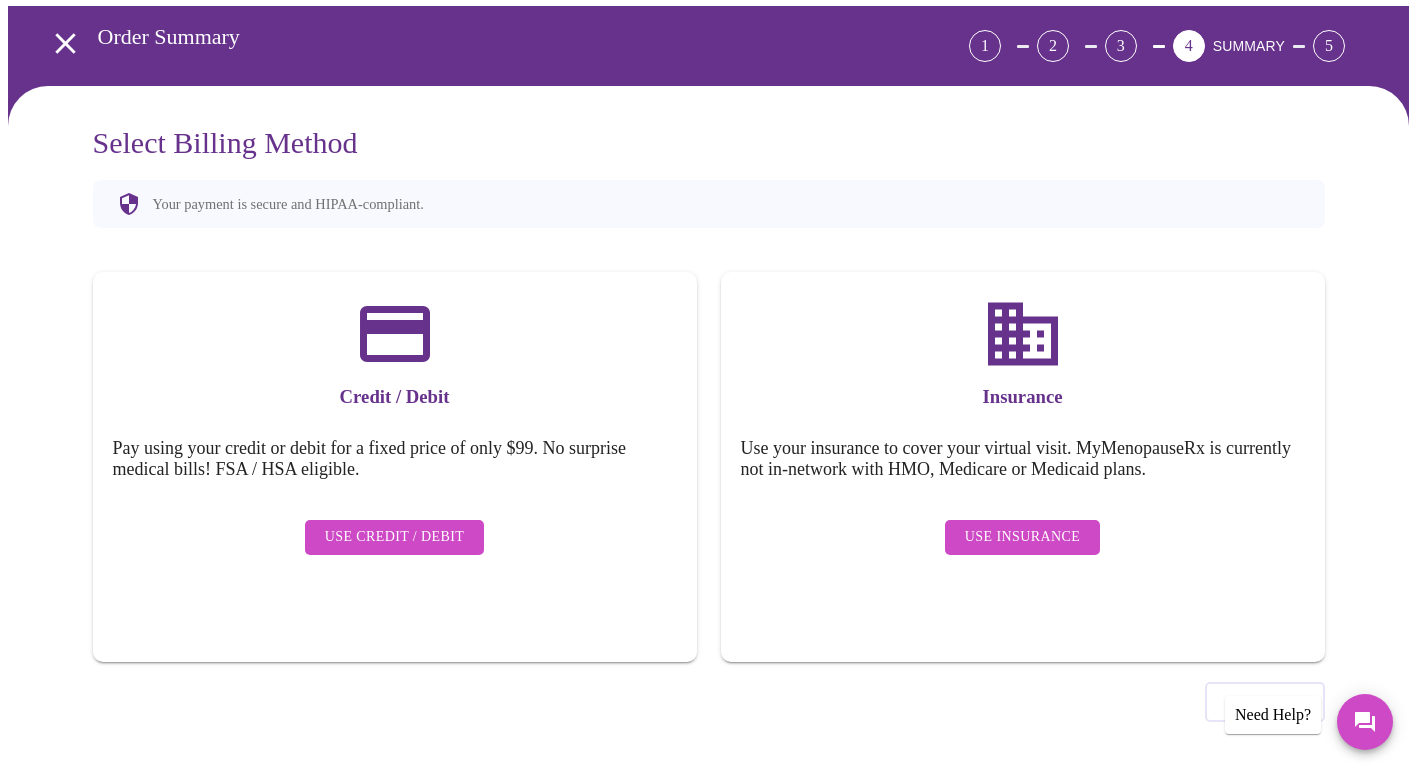 click on "Use Insurance" at bounding box center [1022, 537] 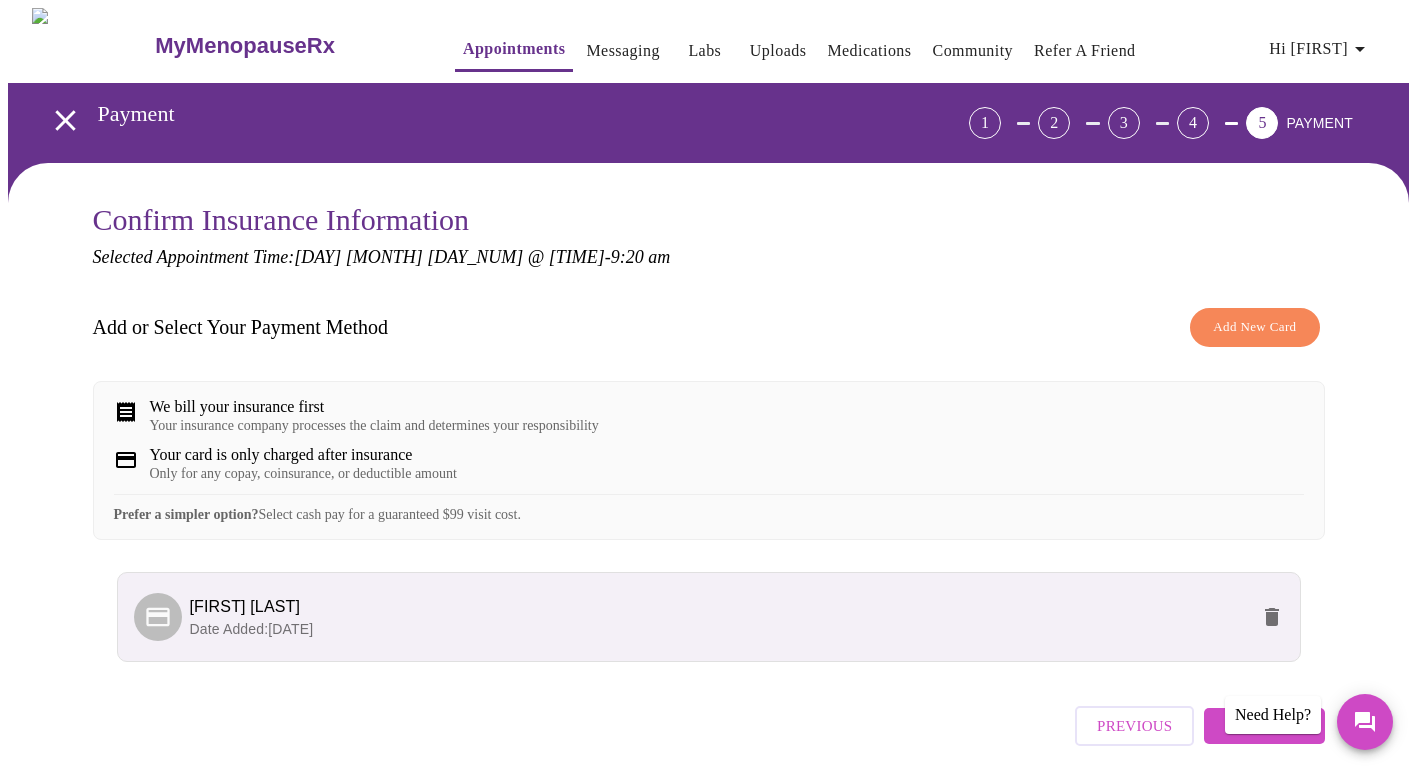 scroll, scrollTop: 94, scrollLeft: 0, axis: vertical 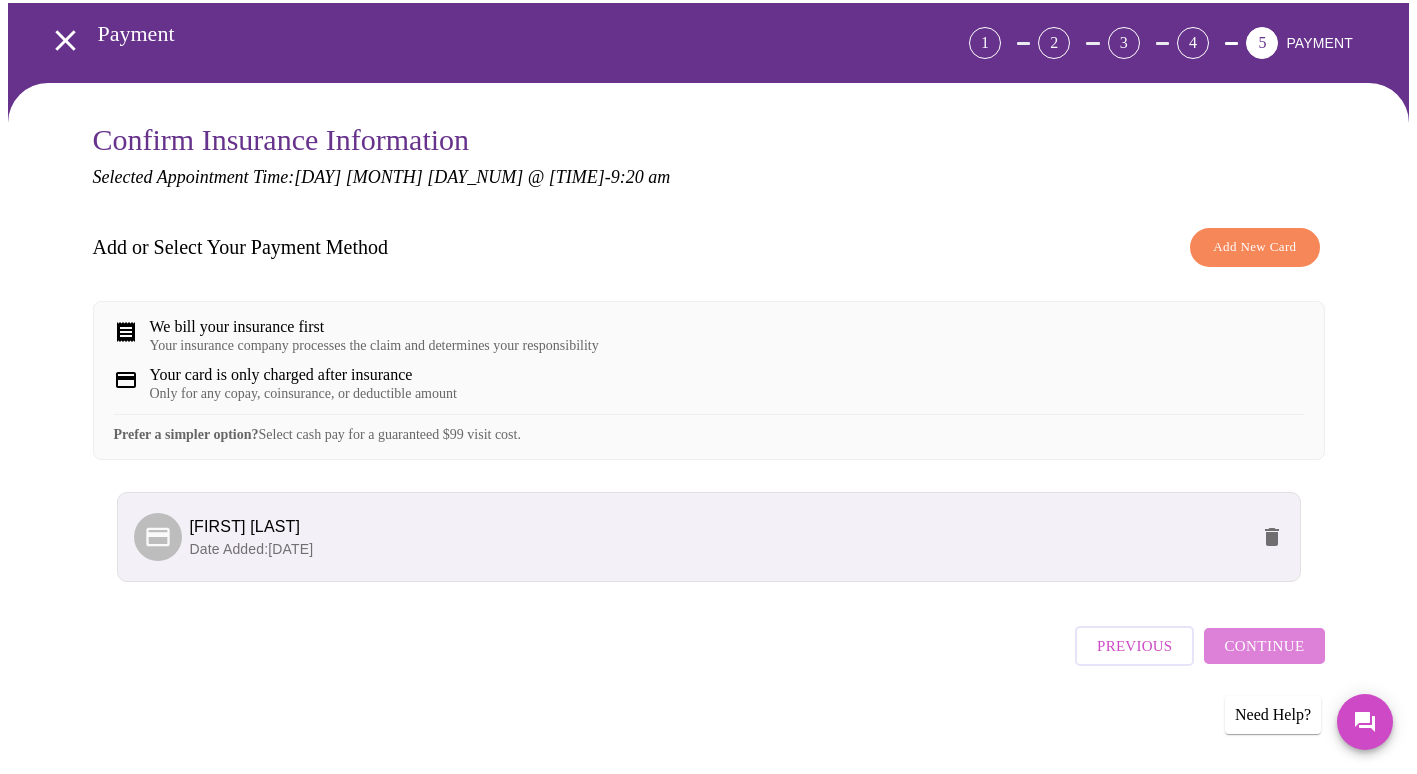 click on "Continue" at bounding box center (1264, 646) 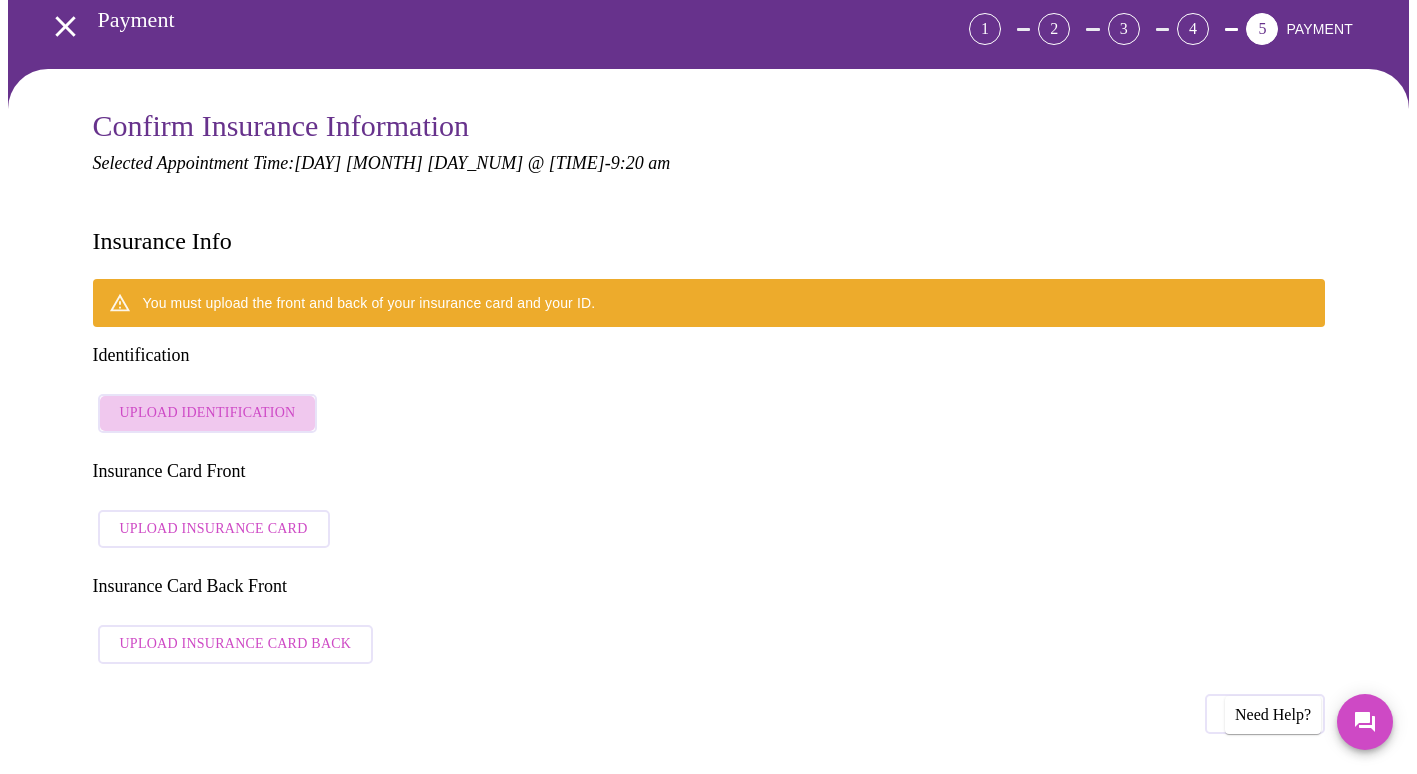 click on "Upload Identification" at bounding box center (208, 413) 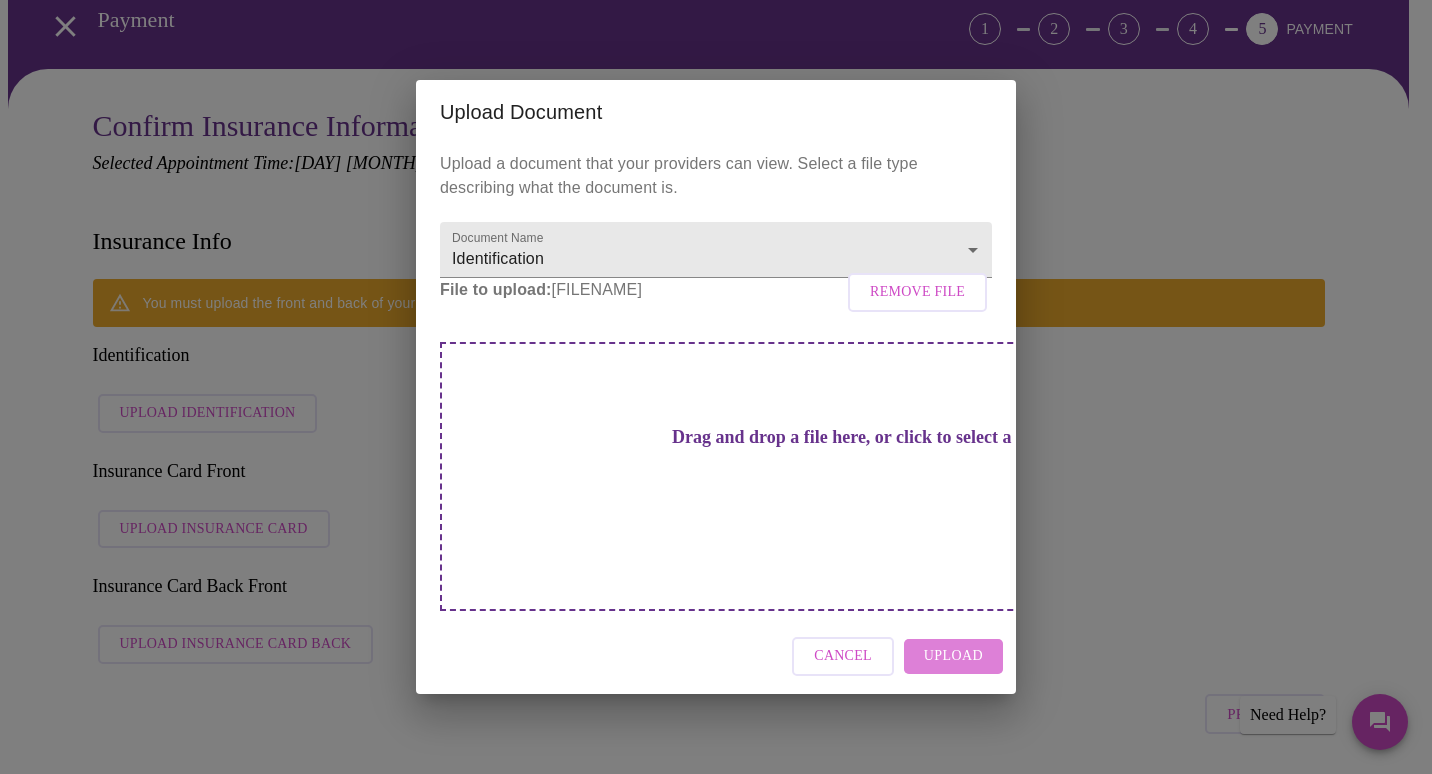 click on "Upload" at bounding box center (953, 656) 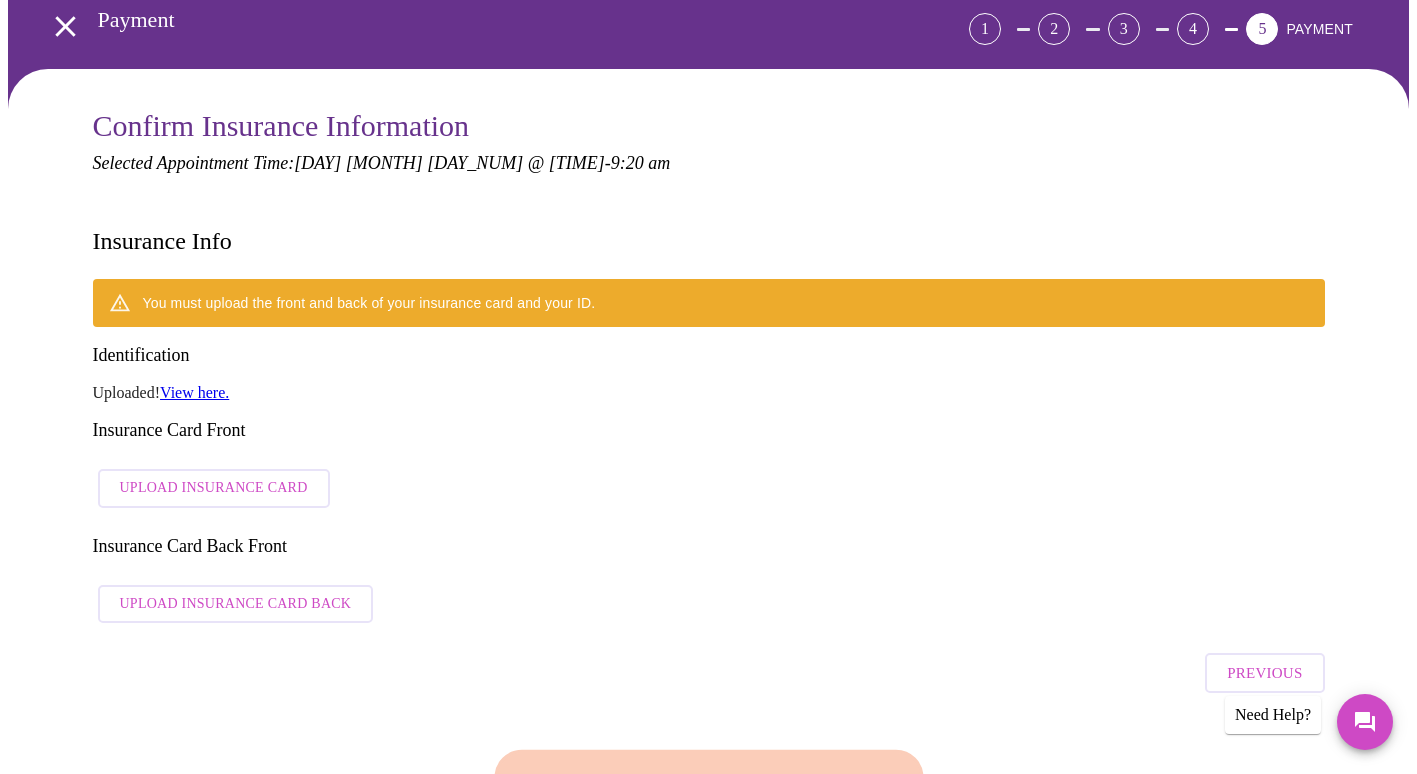 click on "You must upload the front and back of your insurance card and your ID. Identification Uploaded!  View here. Insurance Card Front Upload Insurance Card Insurance Card Back Front Upload Insurance Card Back" at bounding box center (709, 456) 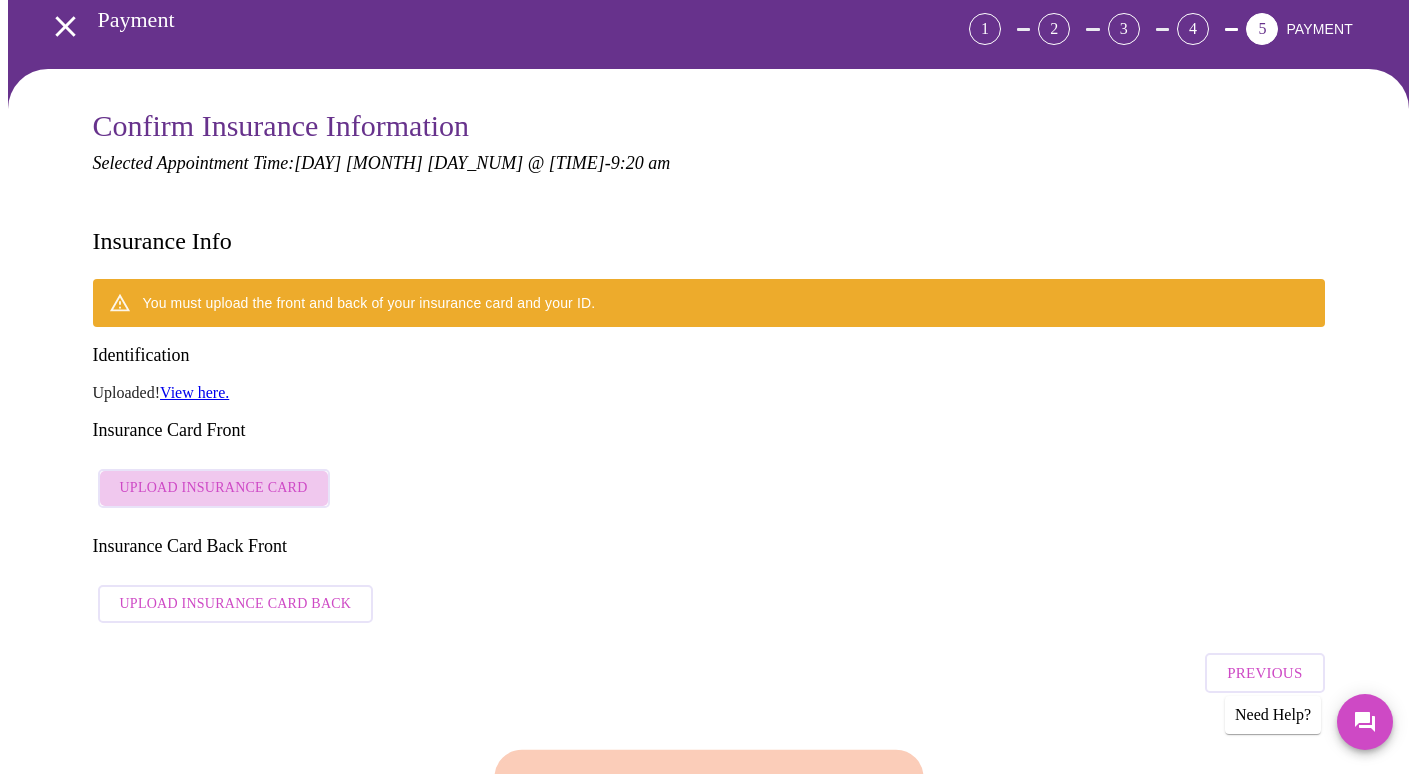 click on "Upload Insurance Card" at bounding box center (214, 488) 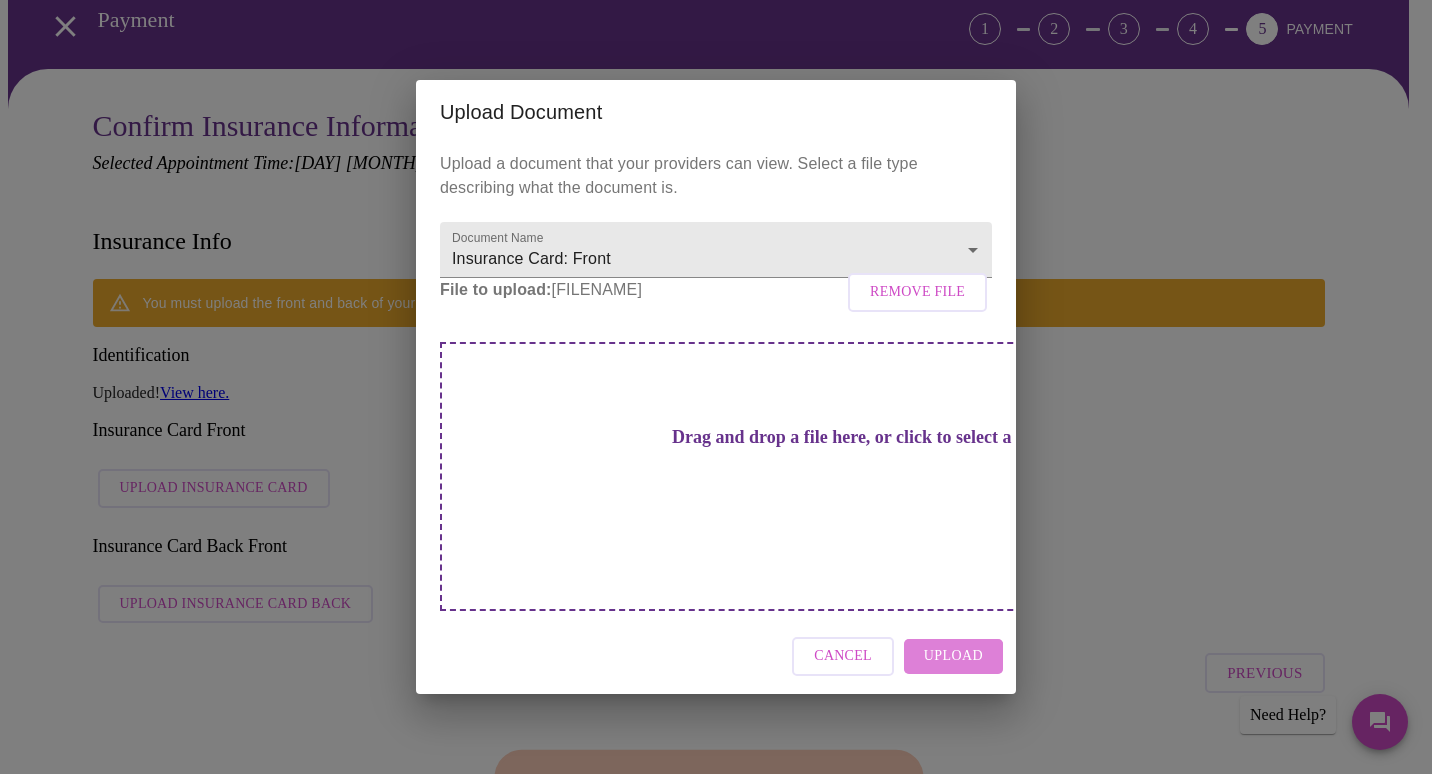 click on "Upload" at bounding box center [953, 656] 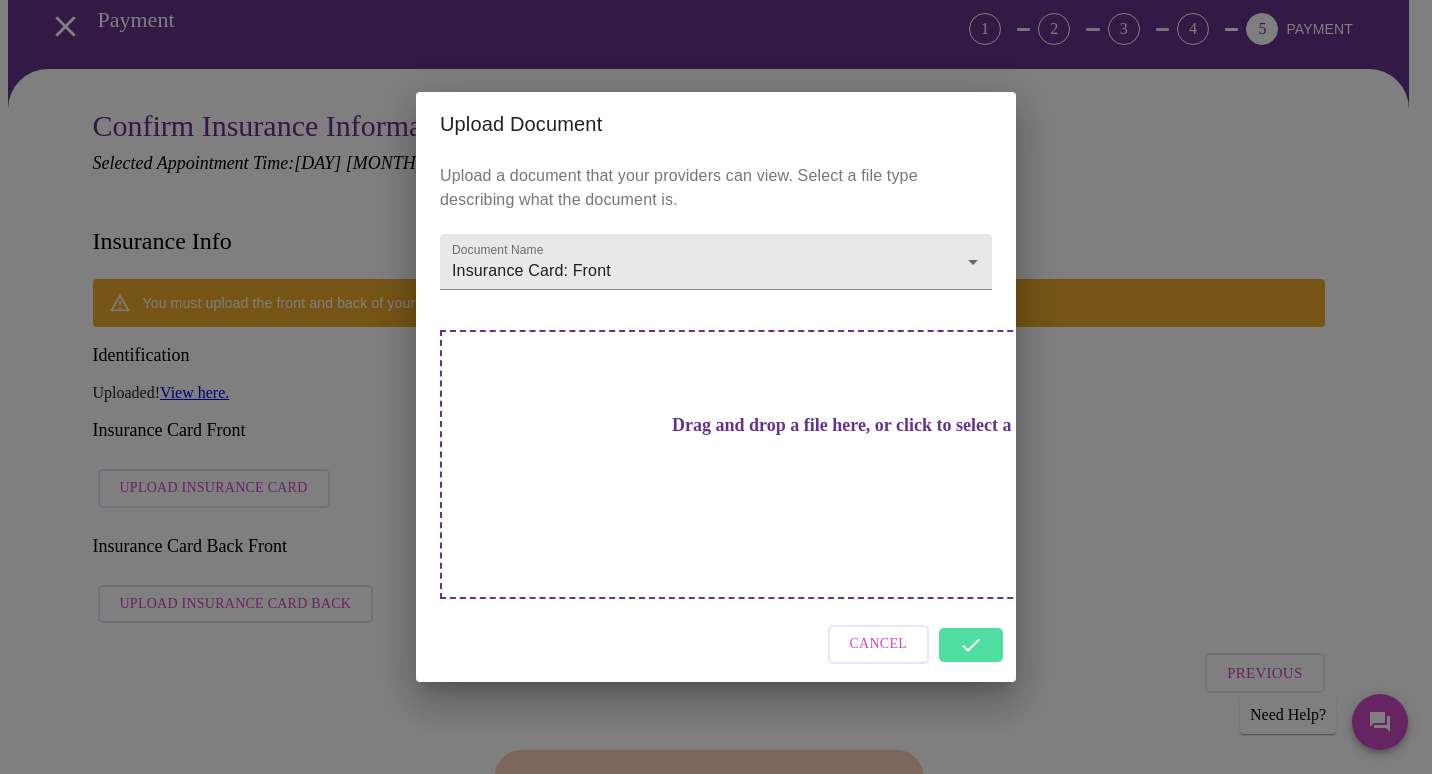 click on "Upload Document Upload a document that your providers can view. Select a file type describing what the document is. Document Name Insurance Card: Front Insurance Card: Front Drag and drop a file here, or click to select a file Cancel" at bounding box center (716, 387) 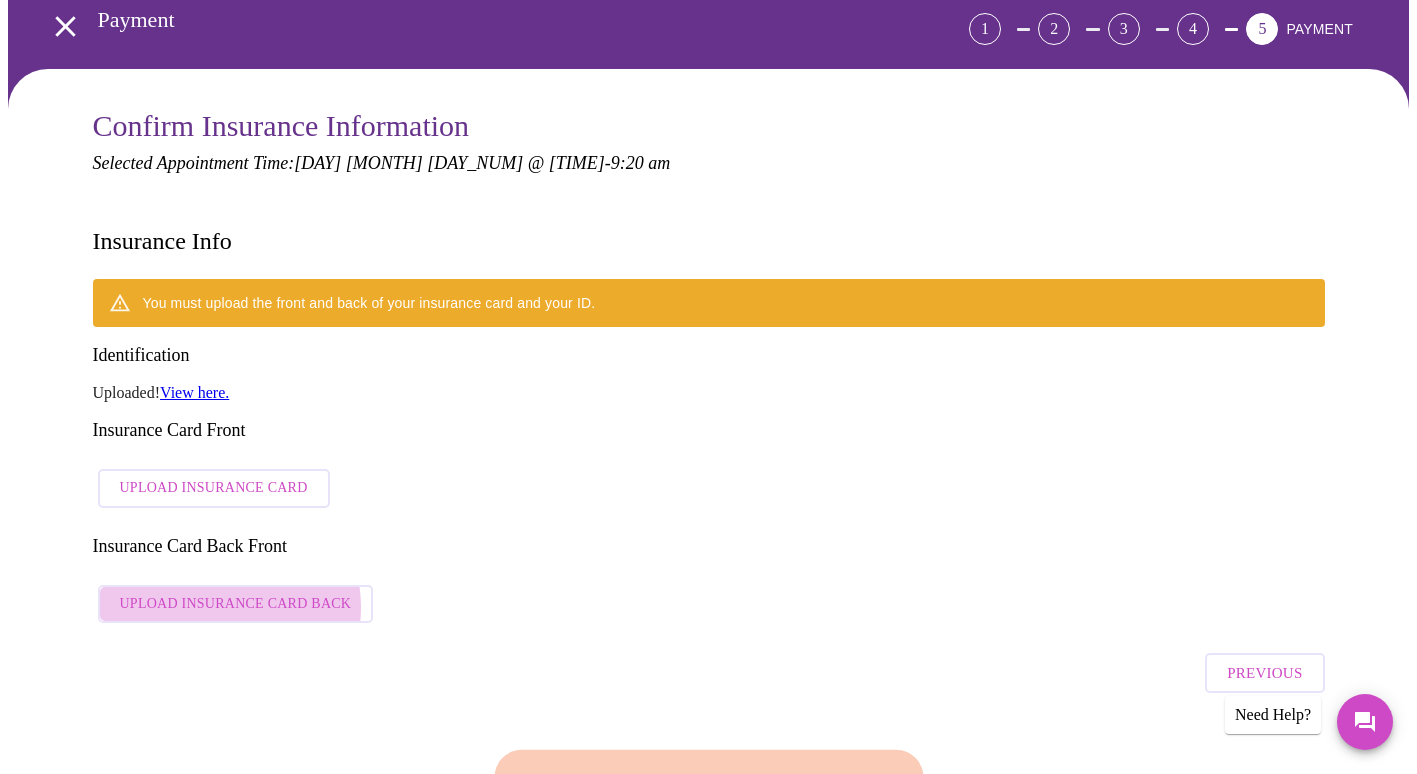 click on "Upload Insurance Card Back" at bounding box center (236, 604) 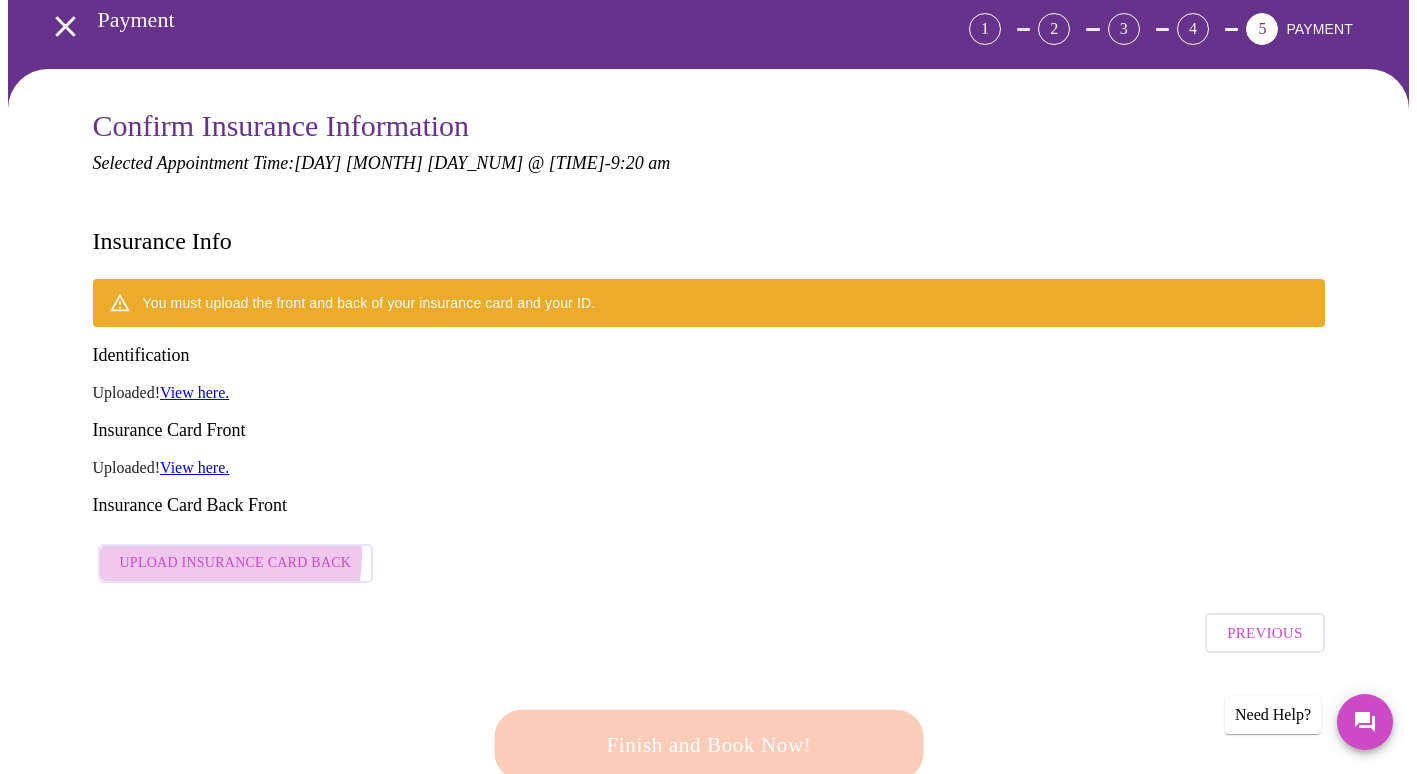 click on "Upload Insurance Card Back" at bounding box center [236, 563] 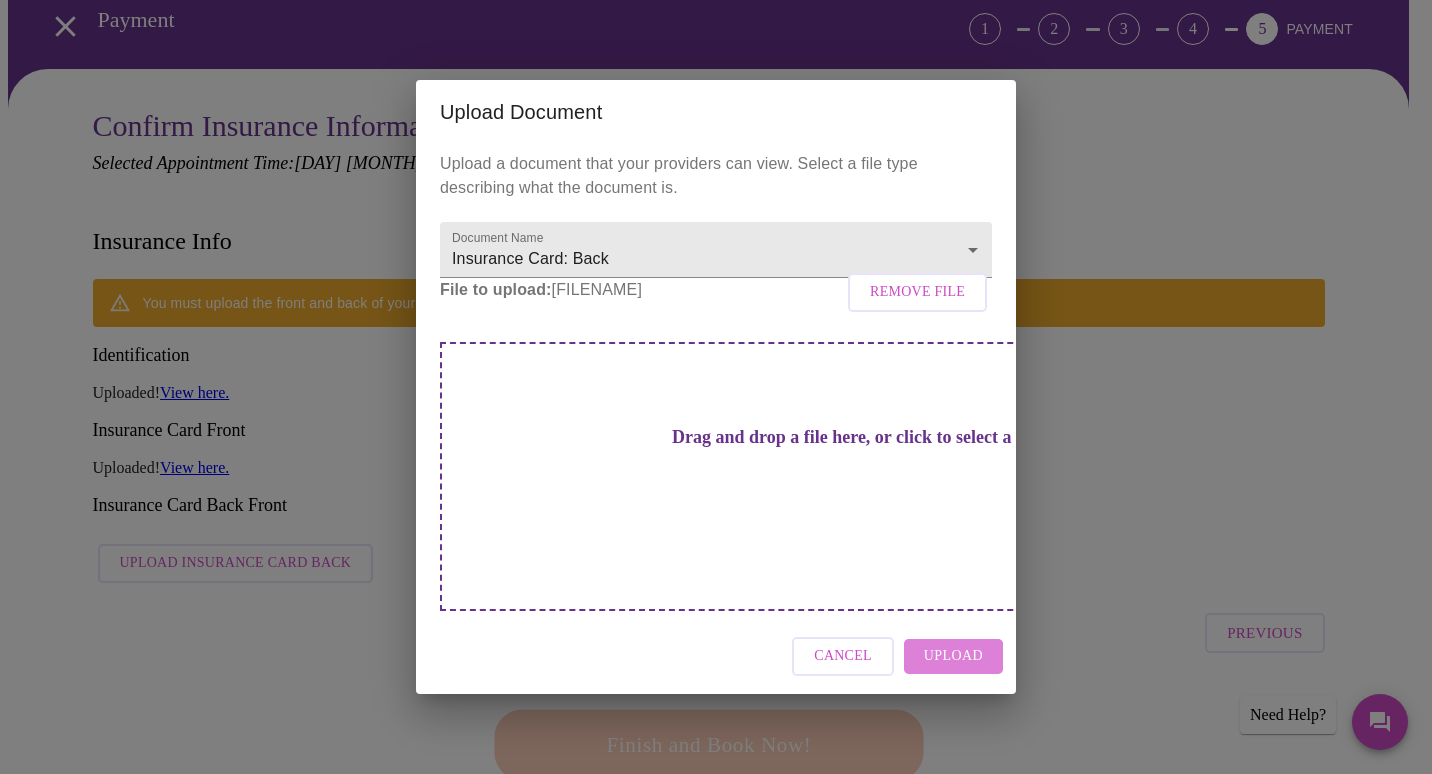 click on "Upload" at bounding box center (953, 656) 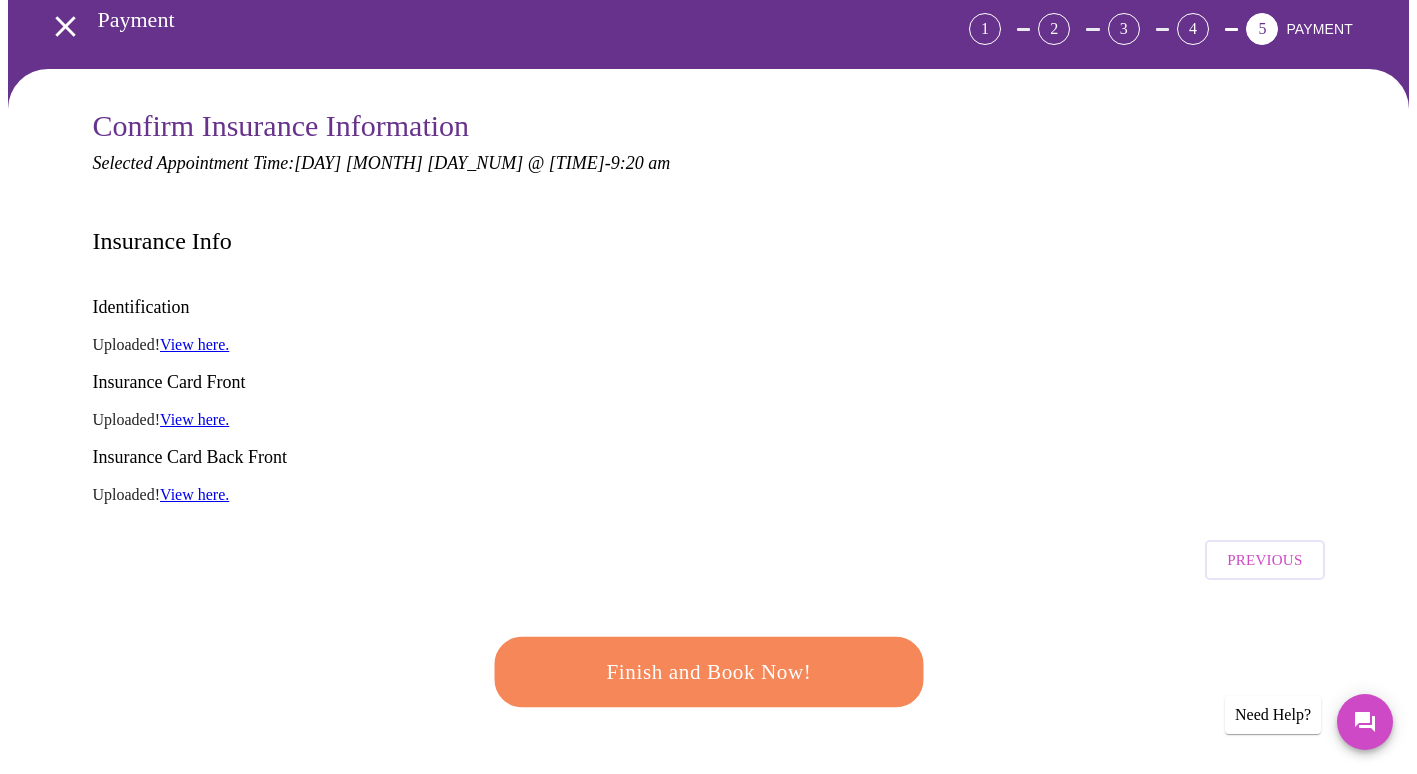 click on "4" at bounding box center (1193, 29) 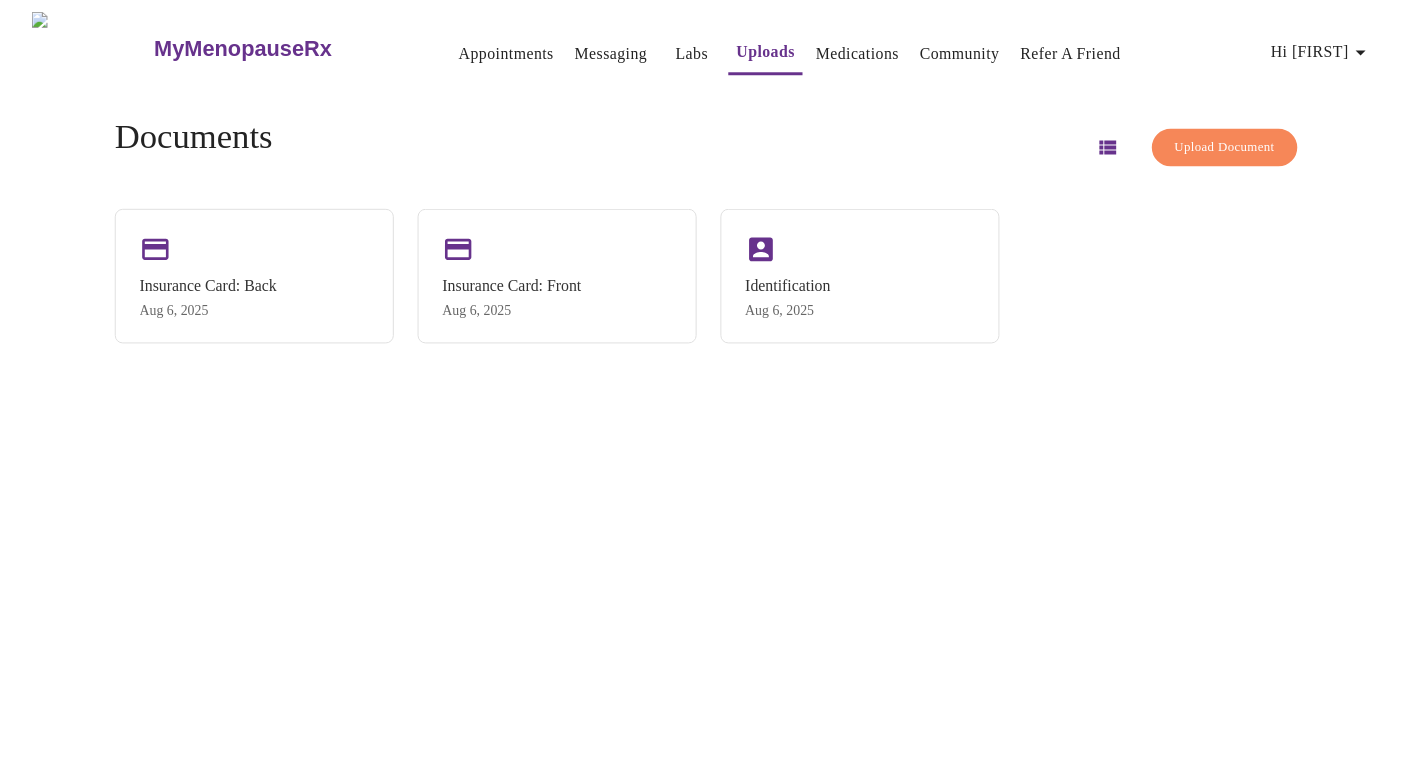 scroll, scrollTop: 0, scrollLeft: 0, axis: both 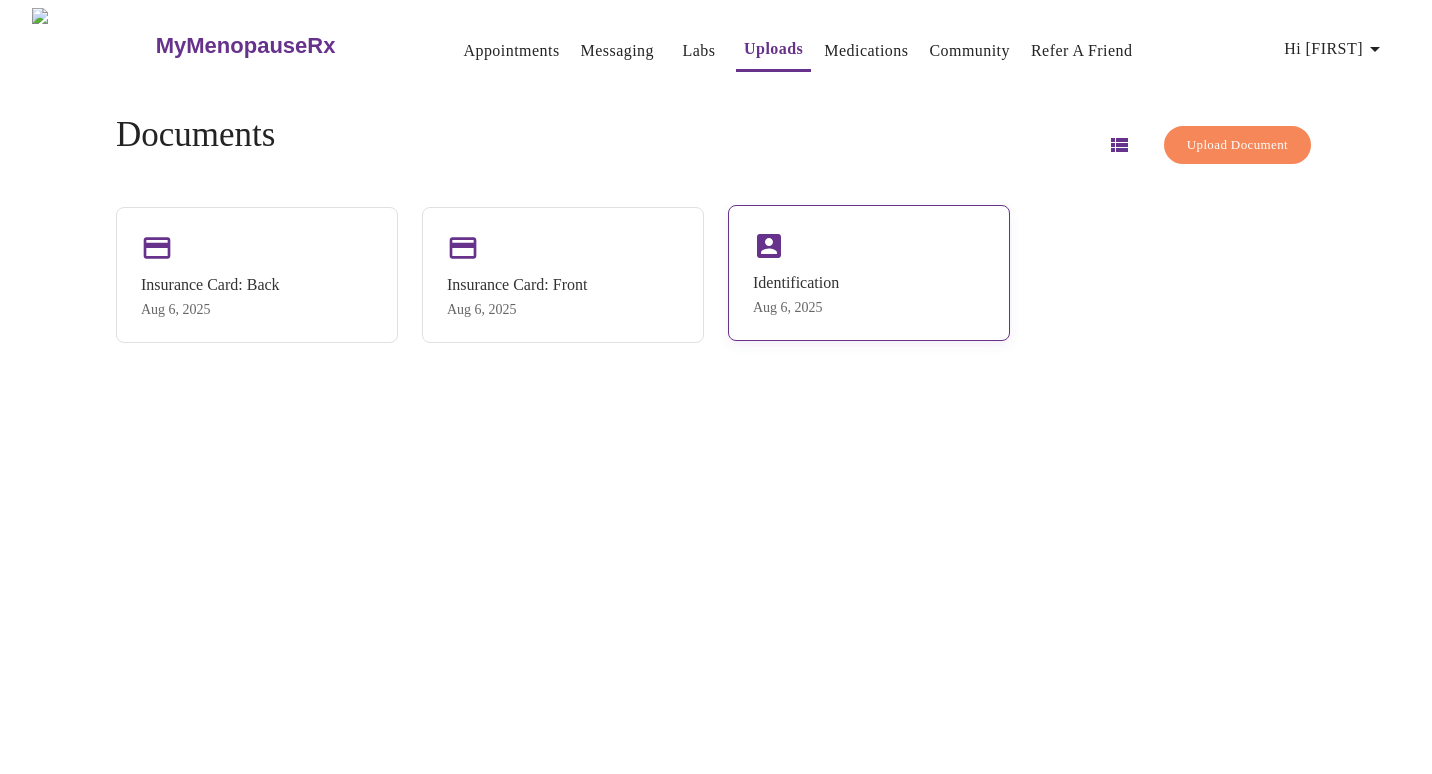 click on "Identification" at bounding box center (796, 283) 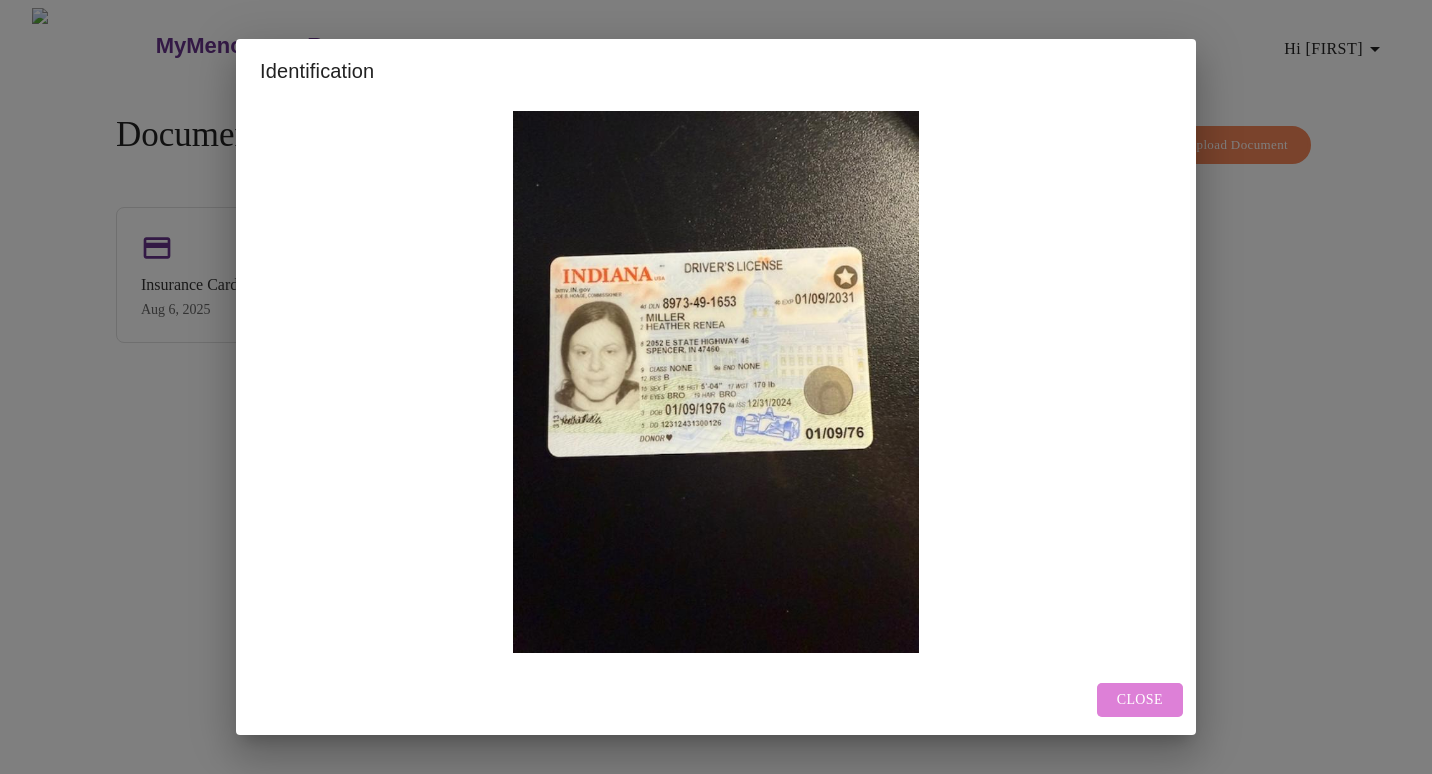 click on "Close" at bounding box center [1140, 700] 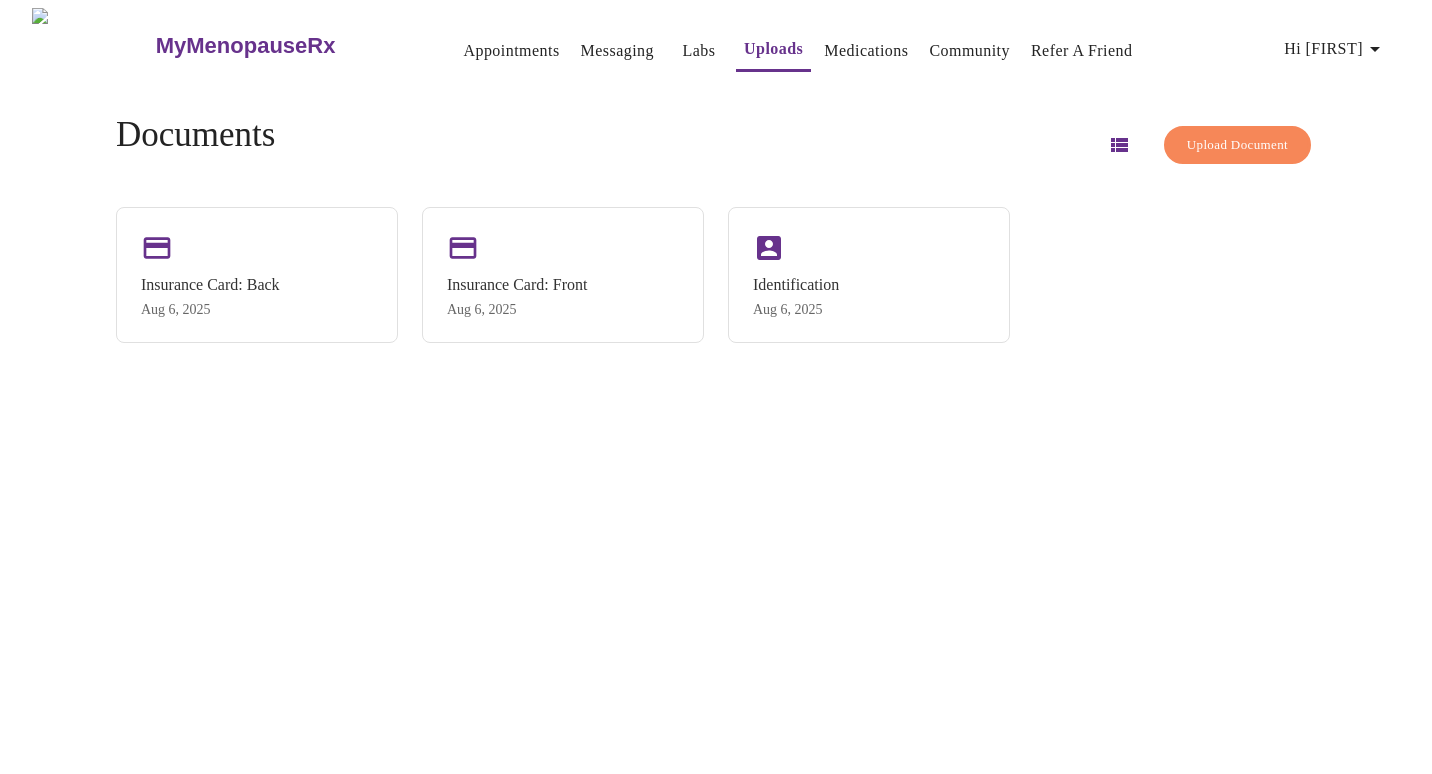 click on "MyMenopauseRx Appointments Messaging Labs Uploads Medications Community Refer a Friend Hi [FIRST]   Documents Upload Document Insurance Card: Back [DATE] Insurance Card: Front [DATE] Identification [DATE]" at bounding box center (716, 395) 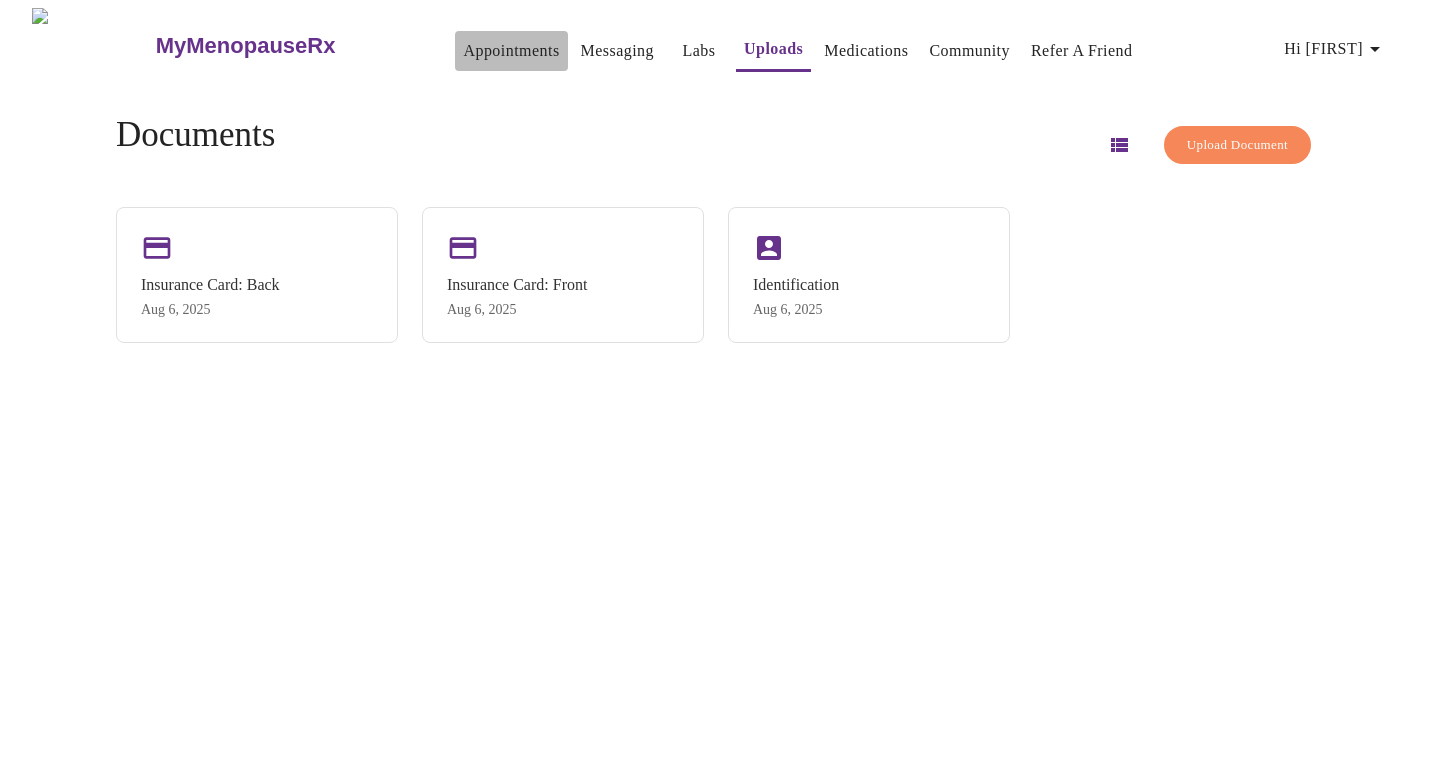 click on "Appointments" at bounding box center [511, 51] 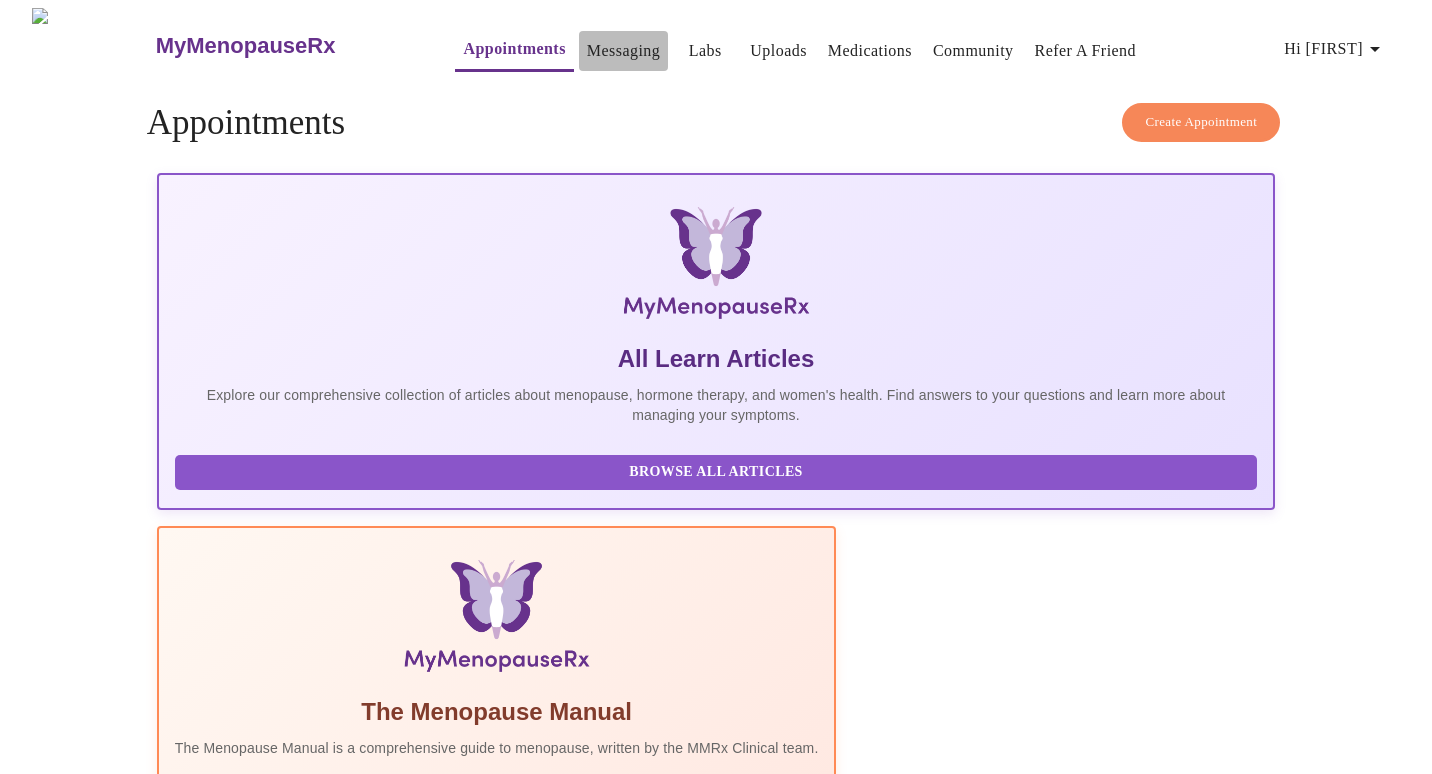 click on "Messaging" at bounding box center [623, 51] 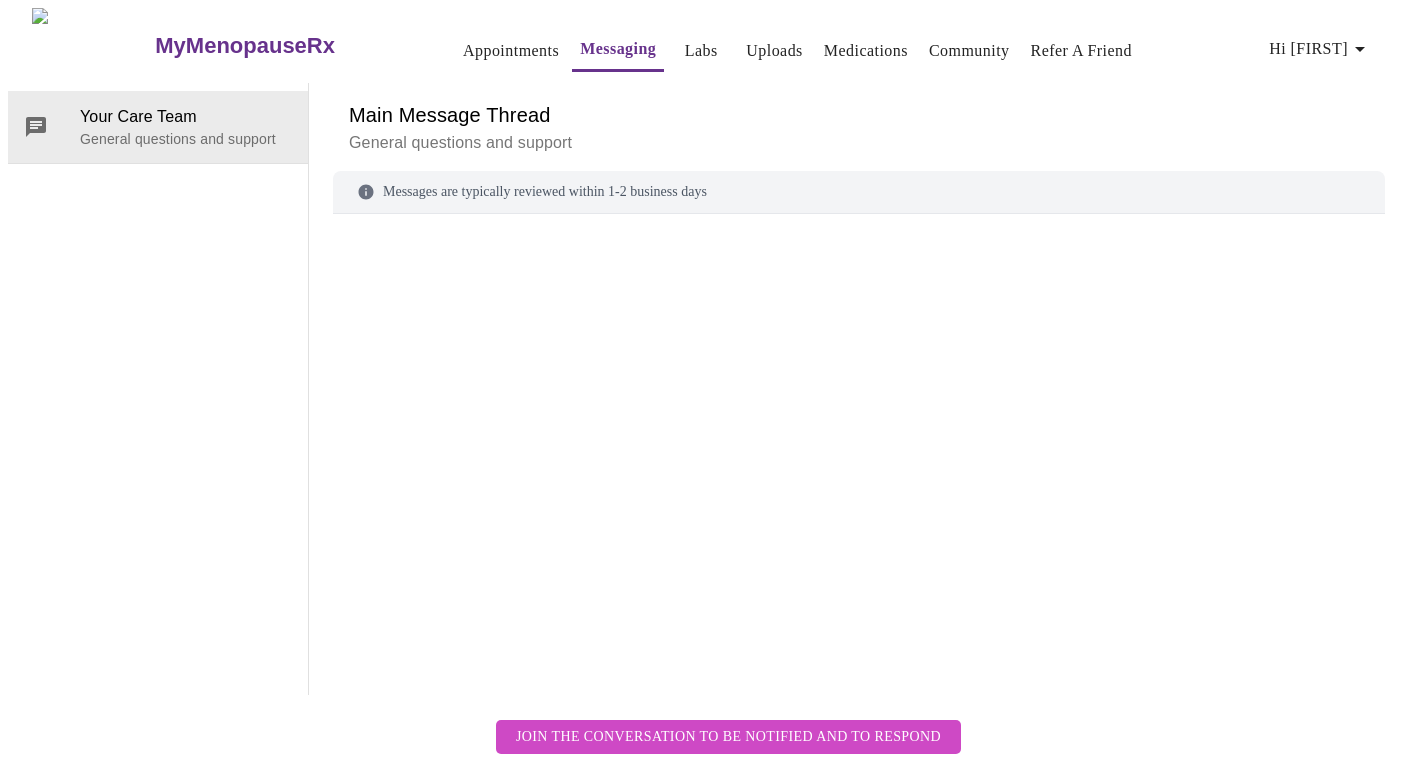 scroll, scrollTop: 75, scrollLeft: 0, axis: vertical 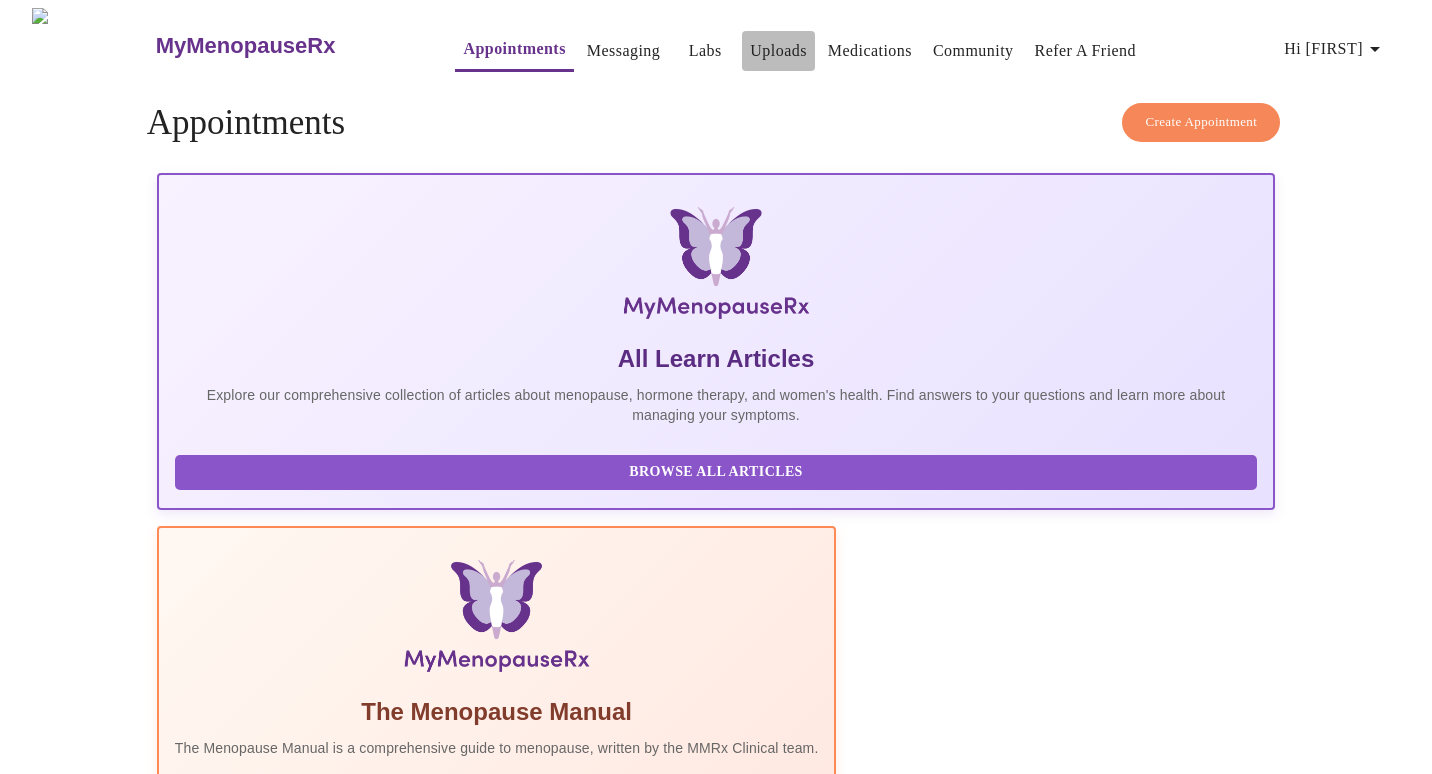 click on "Uploads" at bounding box center [778, 51] 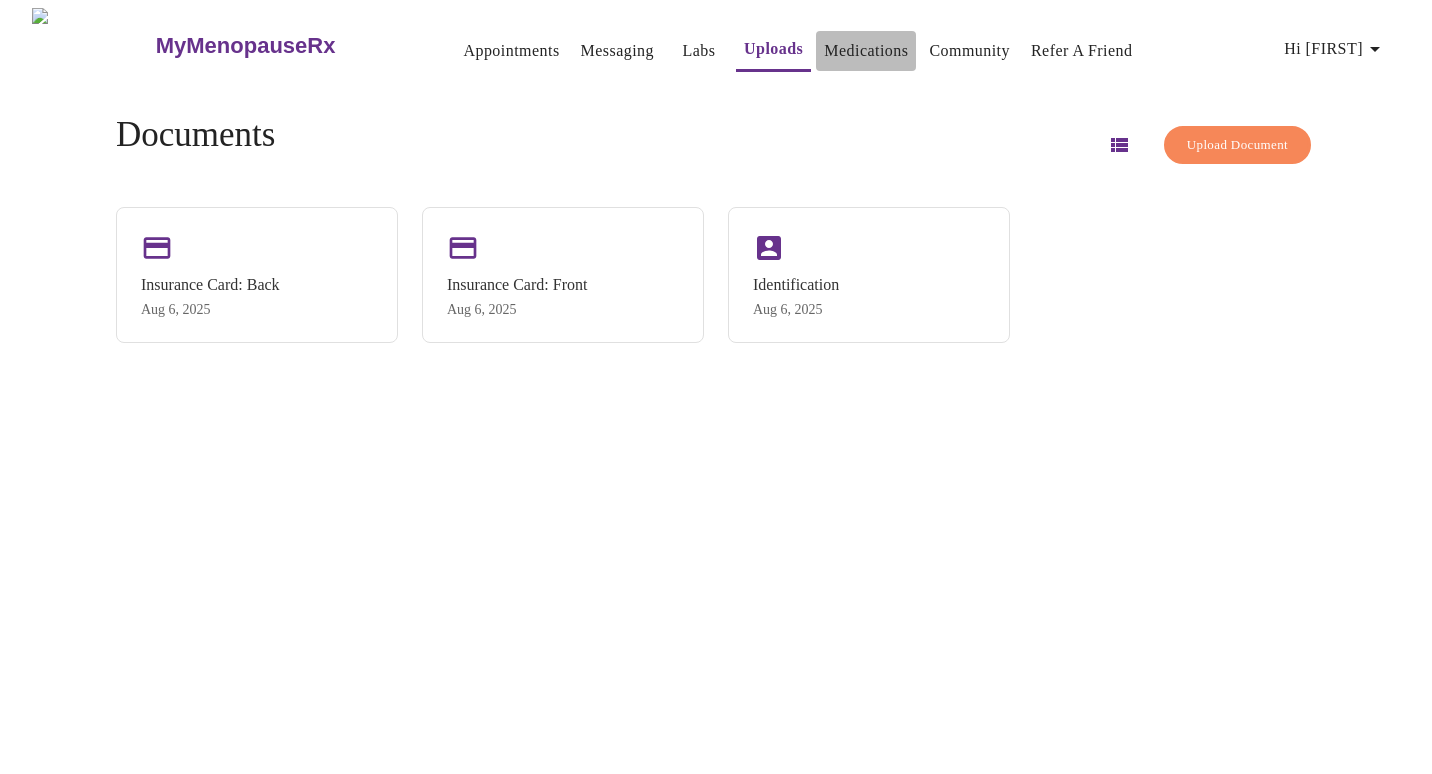 click on "Medications" at bounding box center [866, 51] 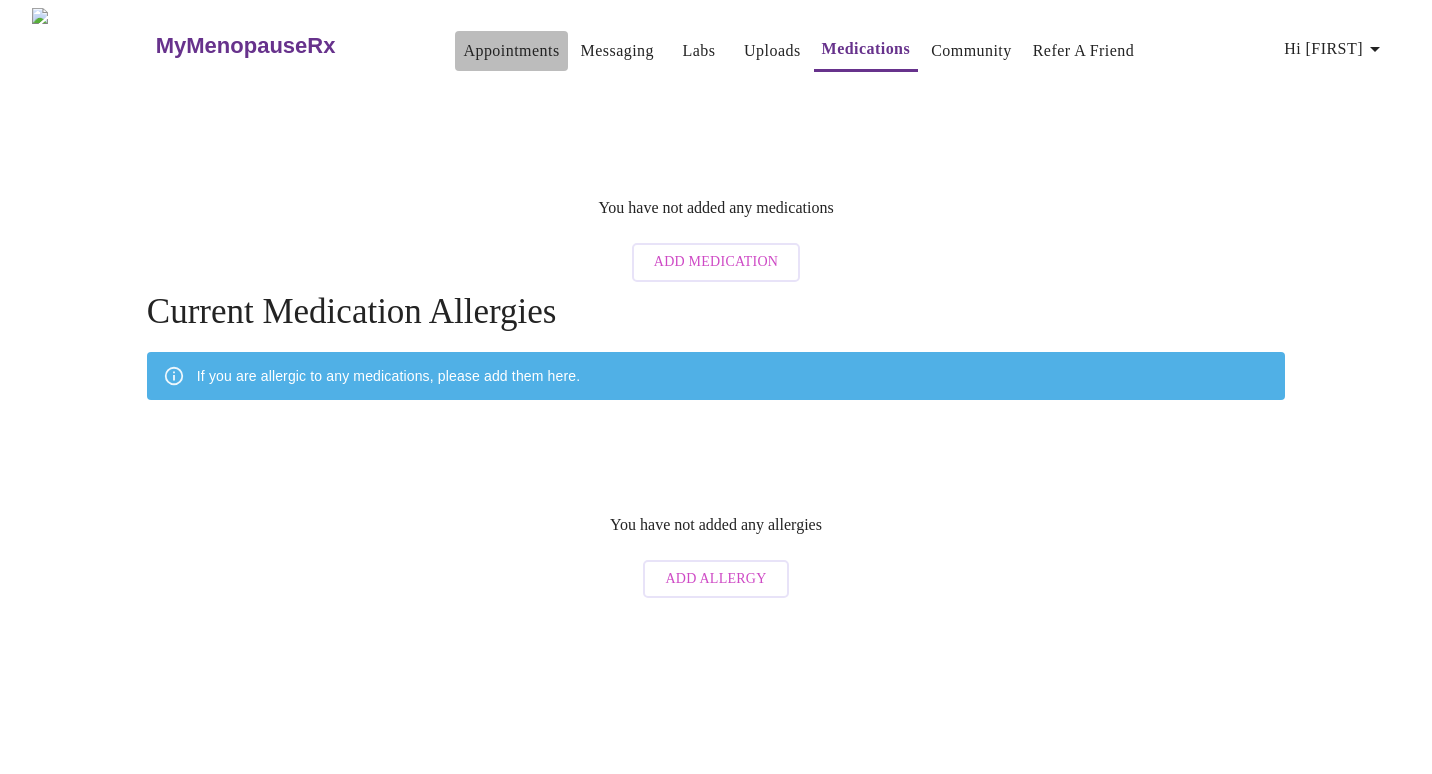 click on "Appointments" at bounding box center [511, 51] 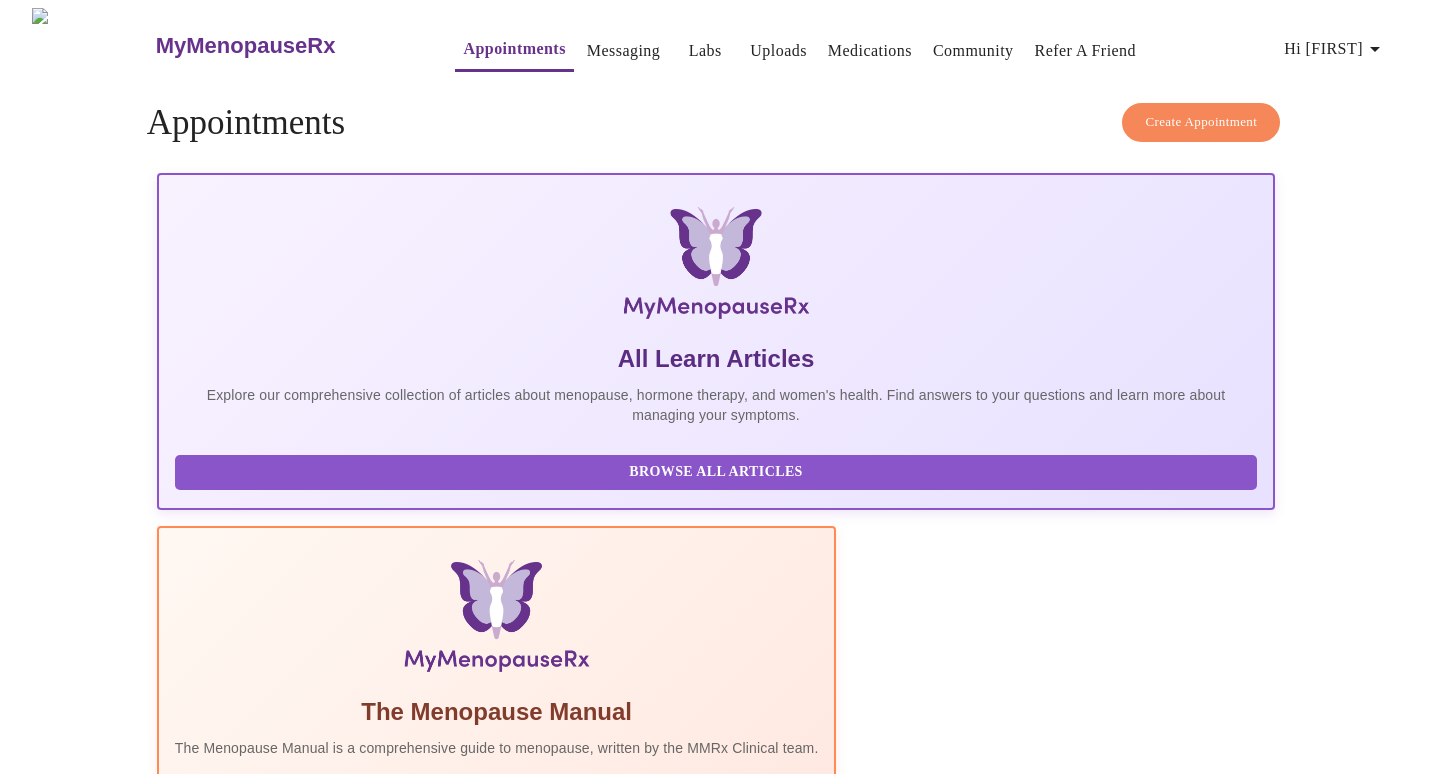 click on "Create Appointment" at bounding box center [716, 2237] 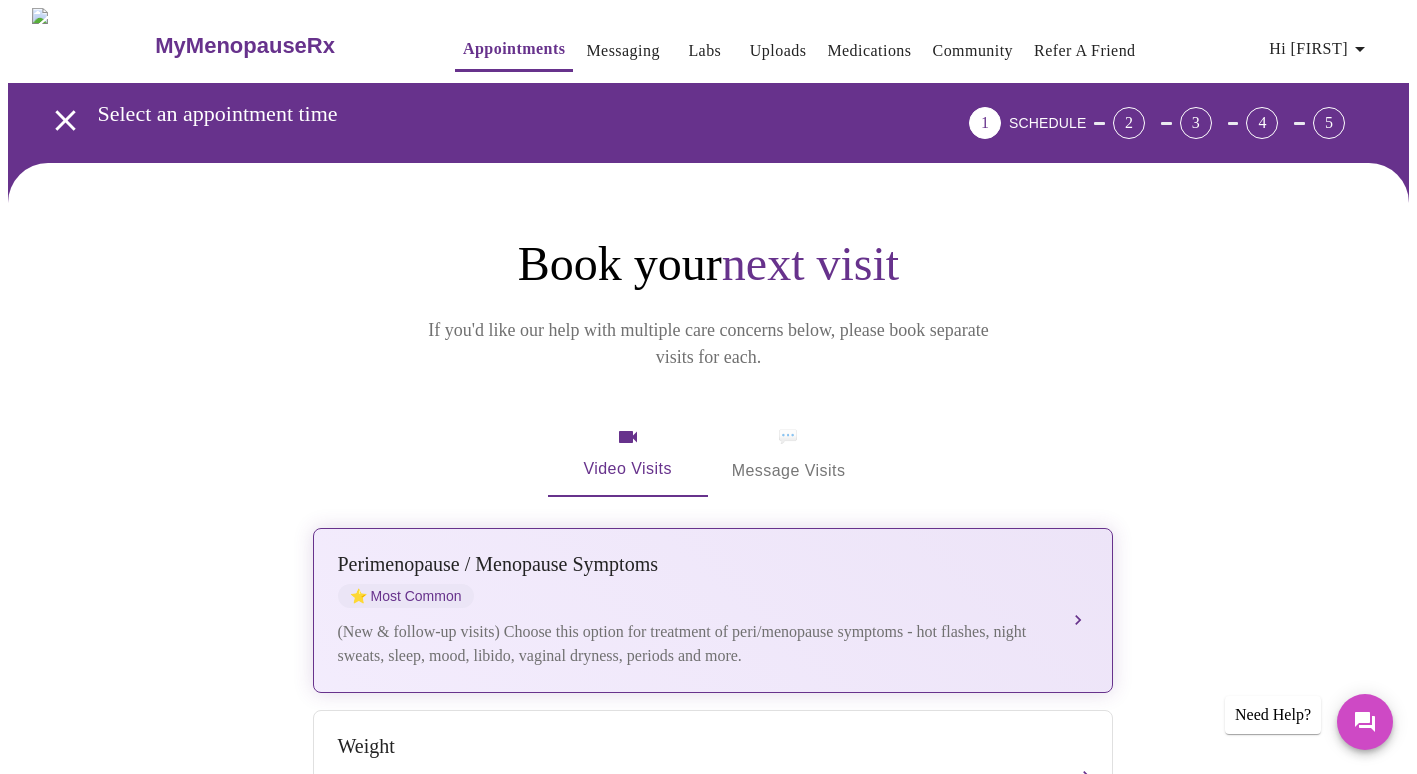 click on "Perimenopause / Menopause Symptoms  ⭐  Most Common (New & follow-up visits) Choose this option for treatment of peri/menopause symptoms - hot flashes, night sweats, sleep, mood, libido, vaginal dryness, periods and more." at bounding box center (713, 610) 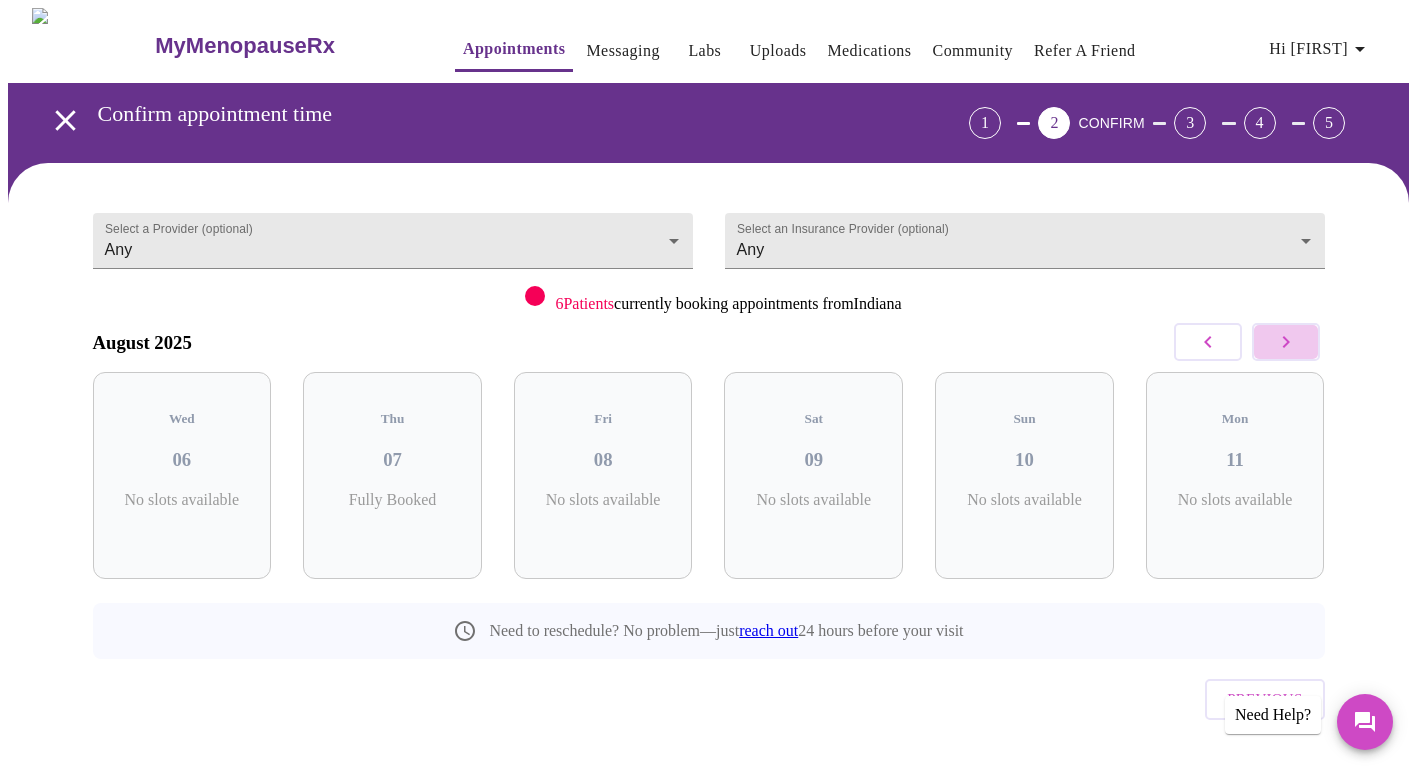 click 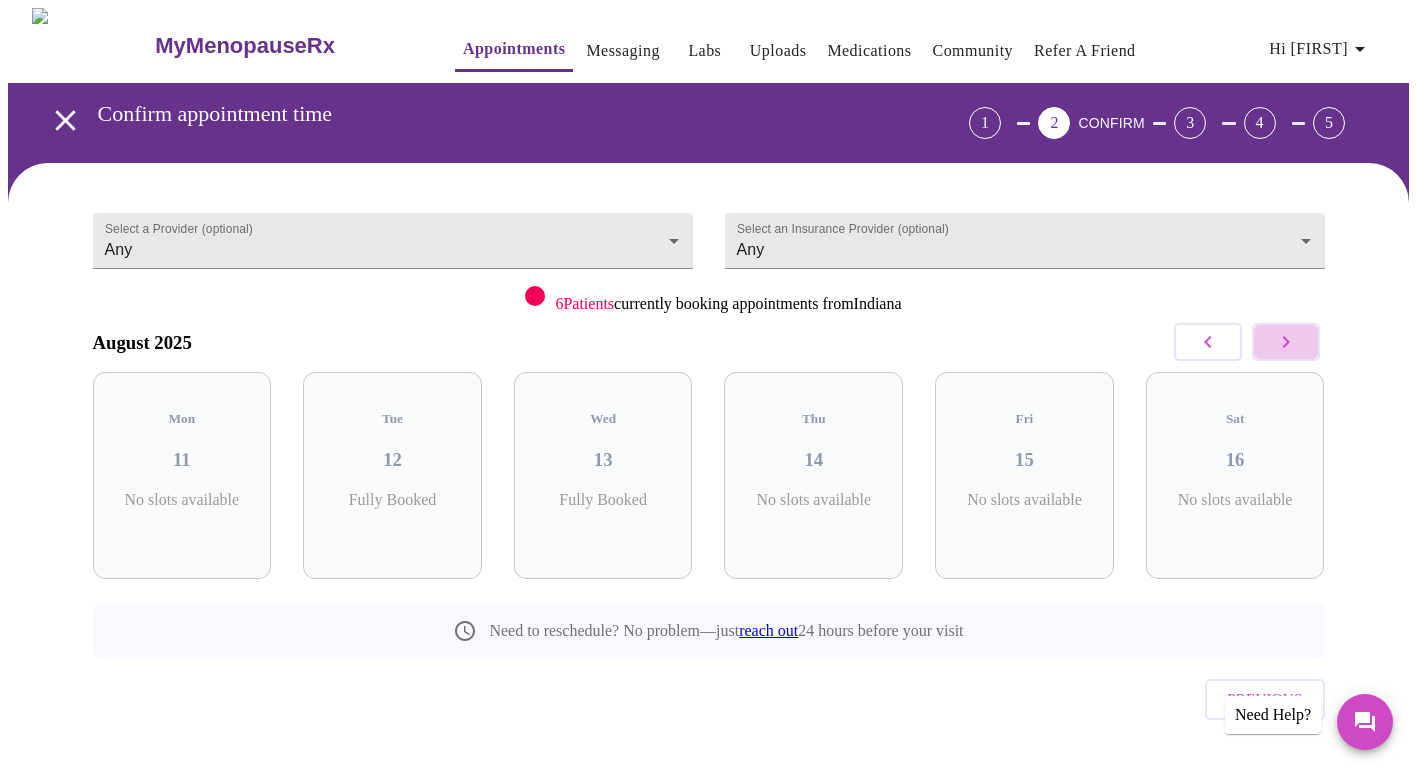click 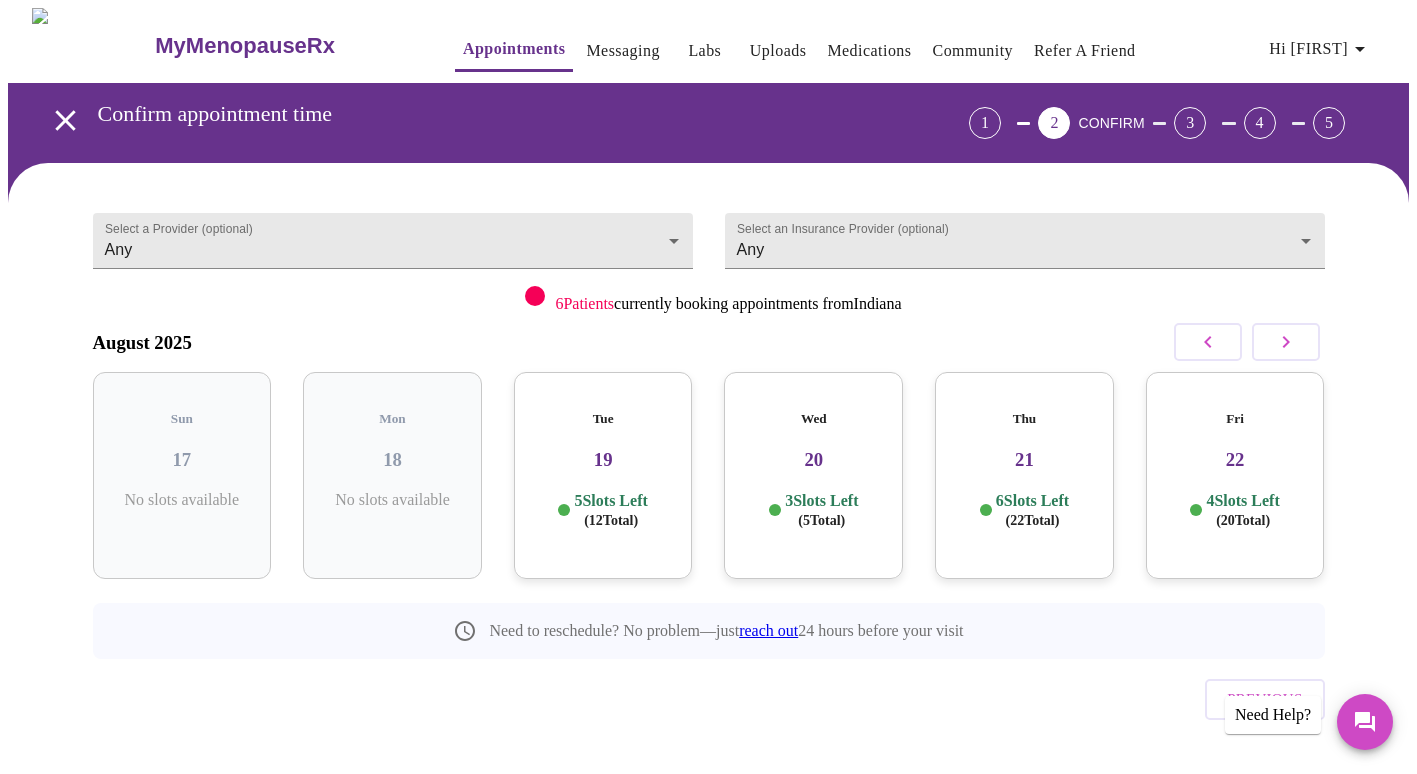 click on "20" at bounding box center (813, 460) 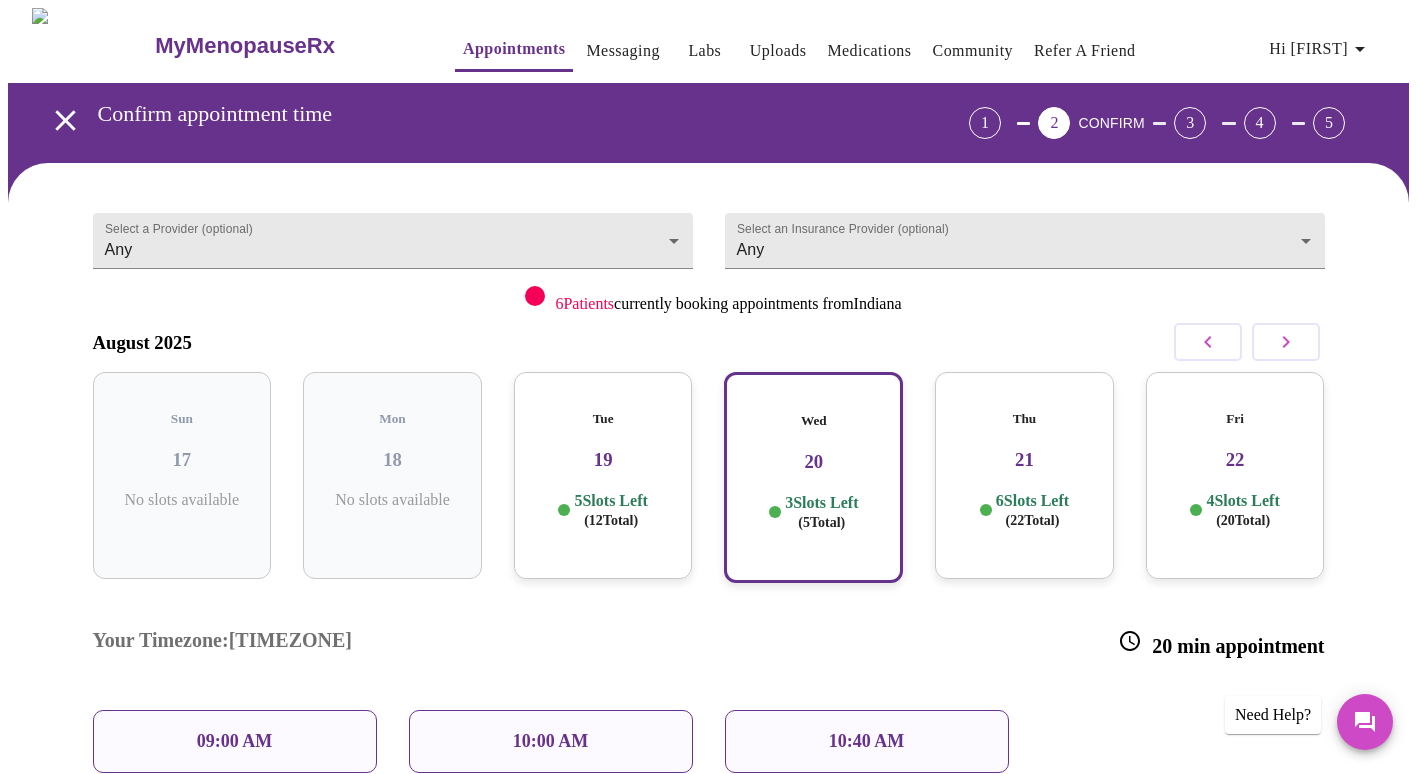click on "09:00 AM" at bounding box center (235, 741) 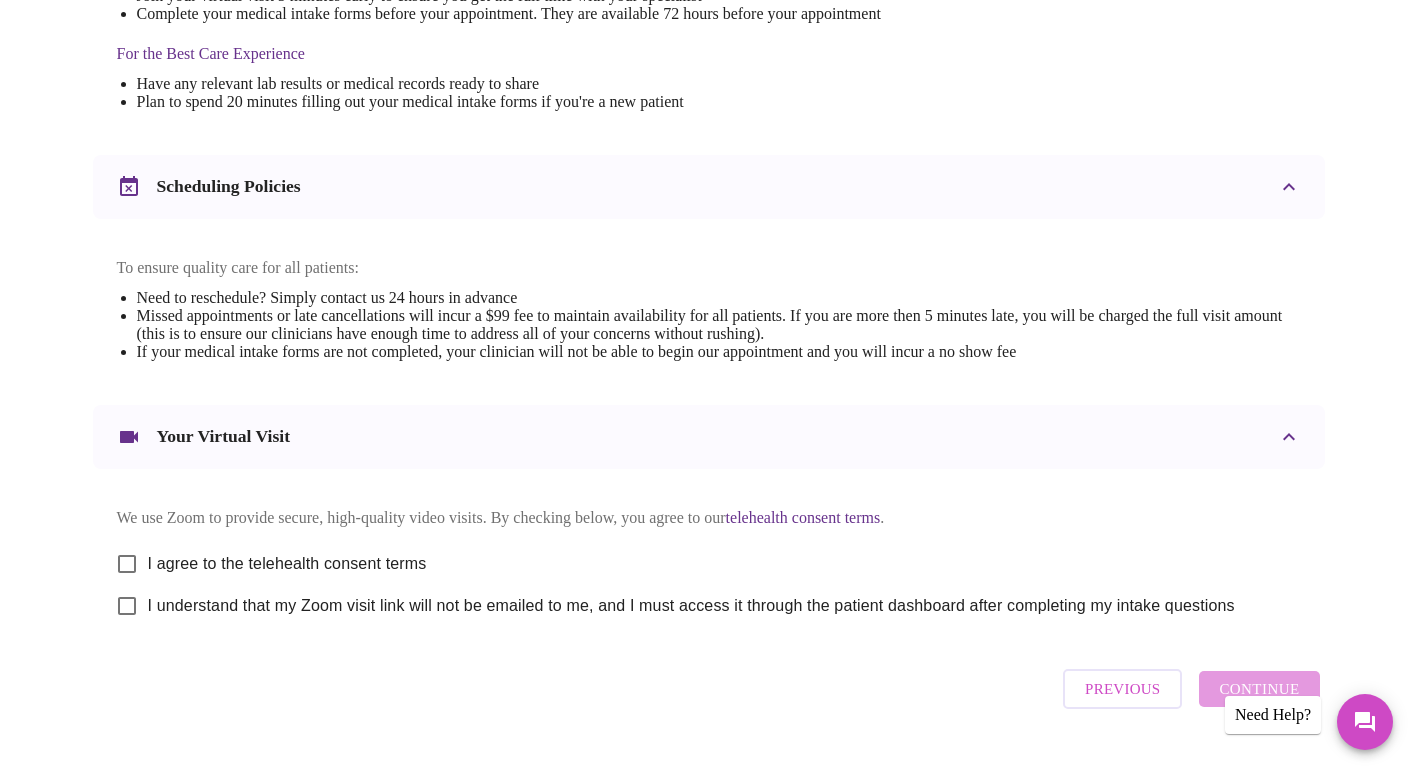 scroll, scrollTop: 613, scrollLeft: 0, axis: vertical 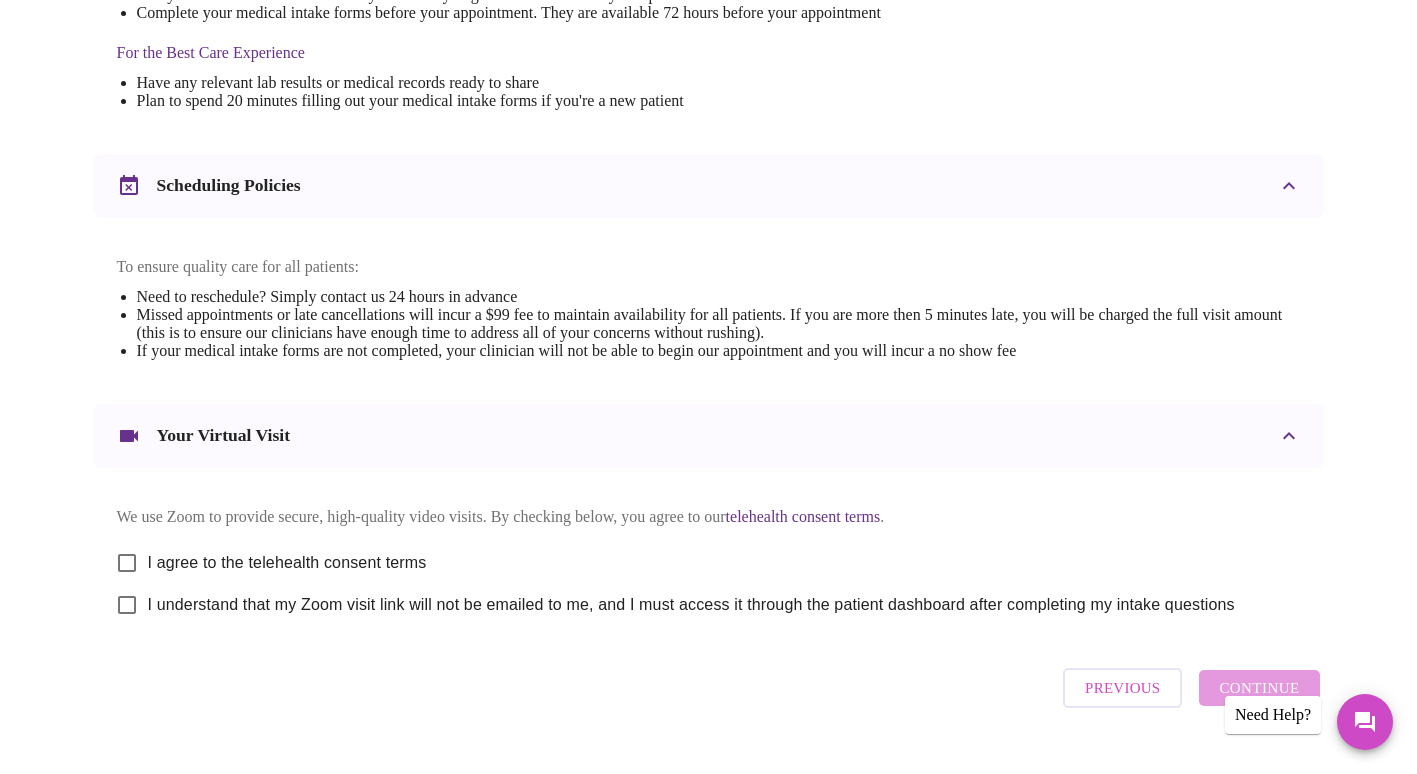 click on "I agree to the telehealth consent terms" at bounding box center (127, 563) 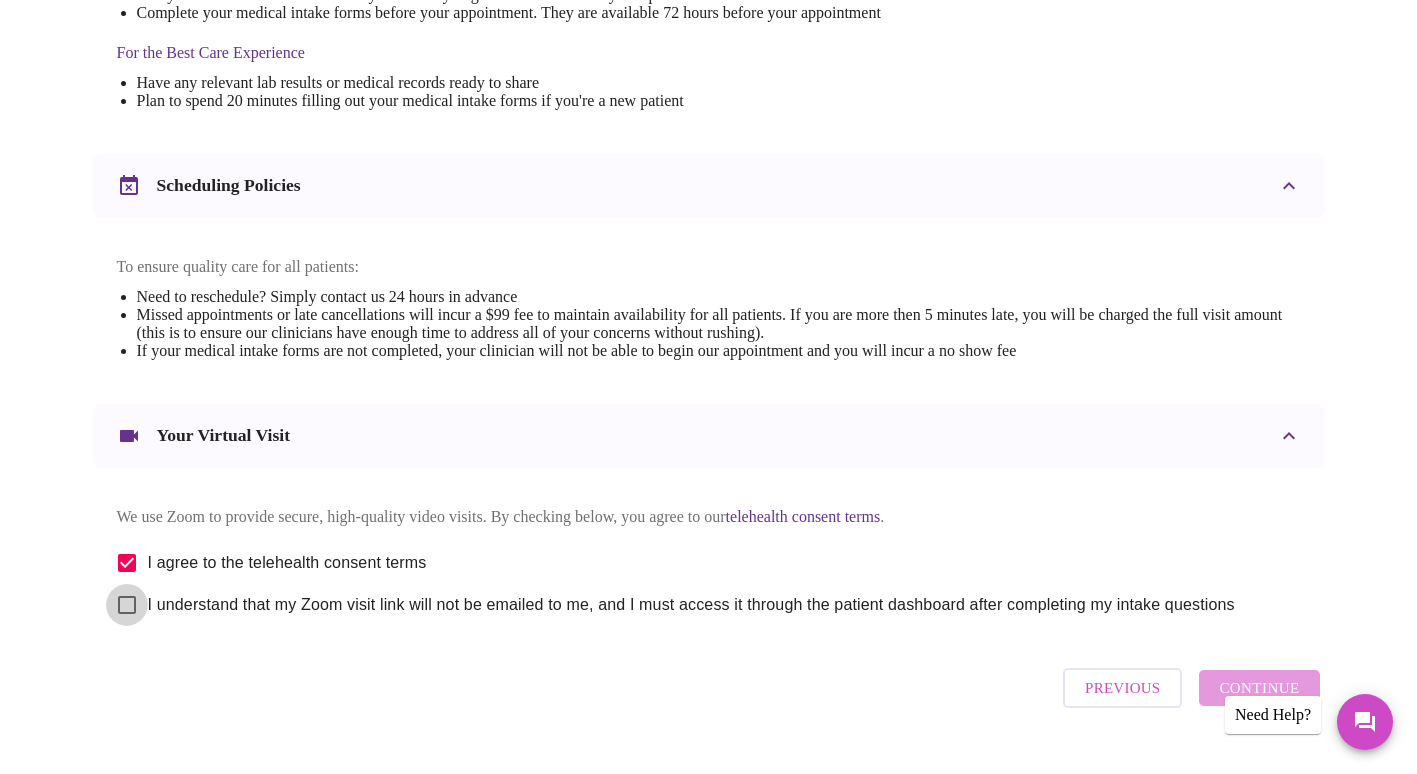 click on "I understand that my Zoom visit link will not be emailed to me, and I must access it through the patient dashboard after completing my intake questions" at bounding box center [127, 605] 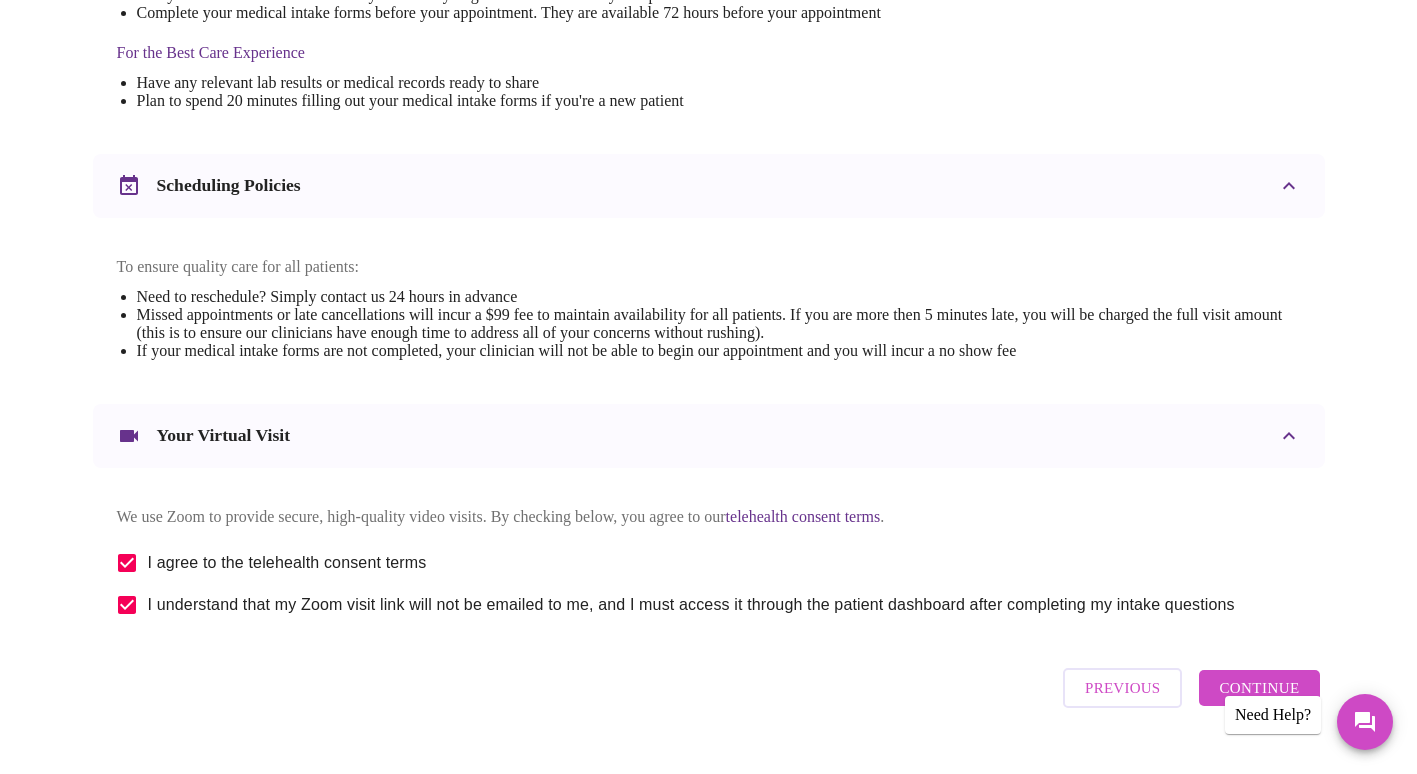scroll, scrollTop: 675, scrollLeft: 0, axis: vertical 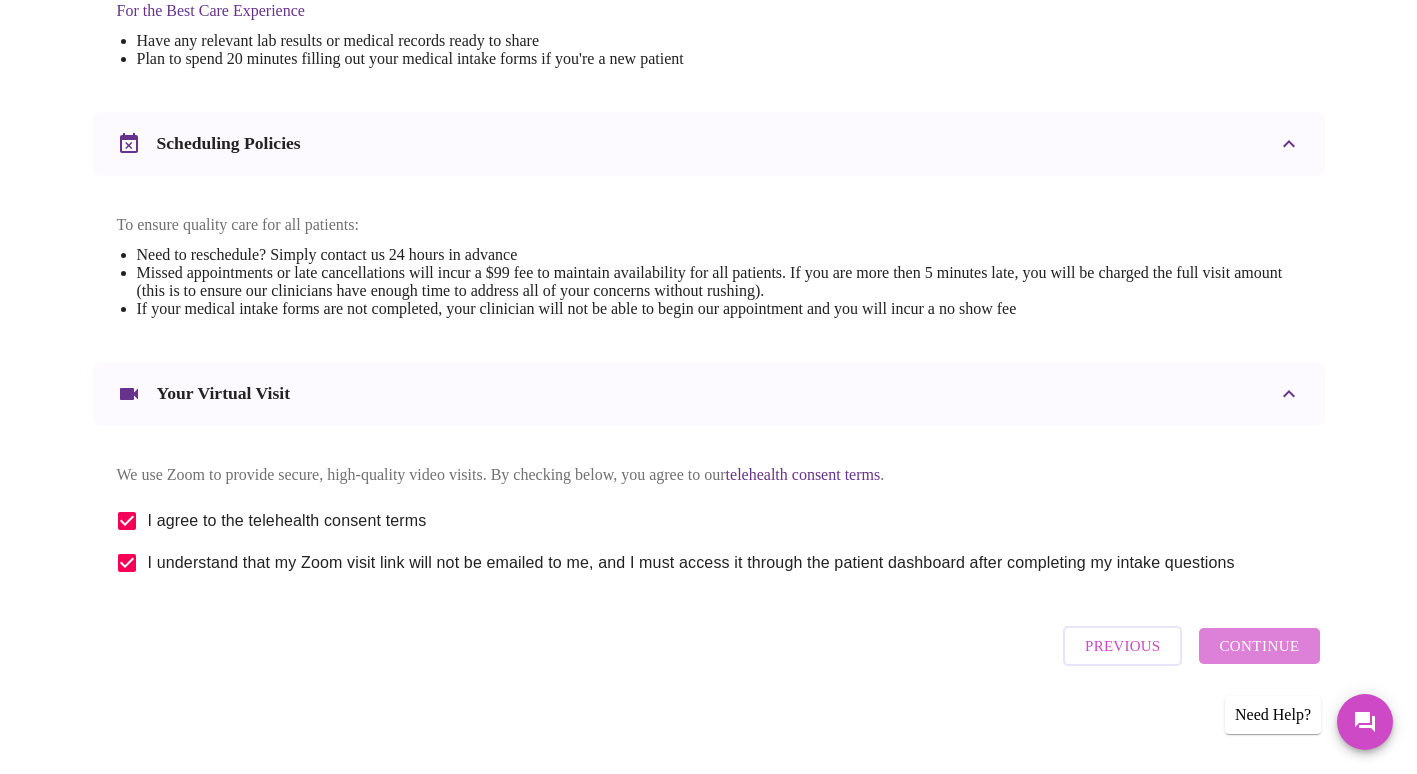 click on "Continue" at bounding box center (1259, 646) 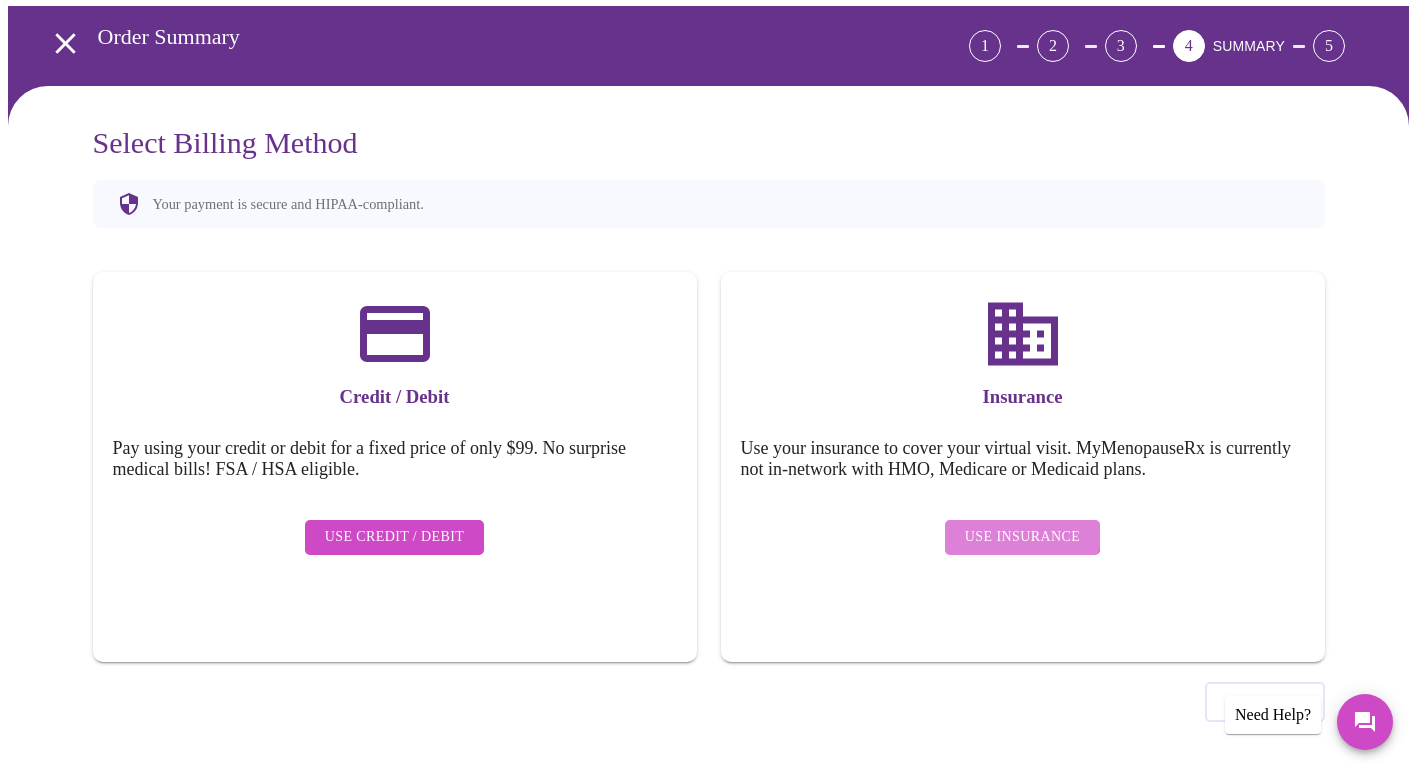 click on "Use Insurance" at bounding box center [1022, 537] 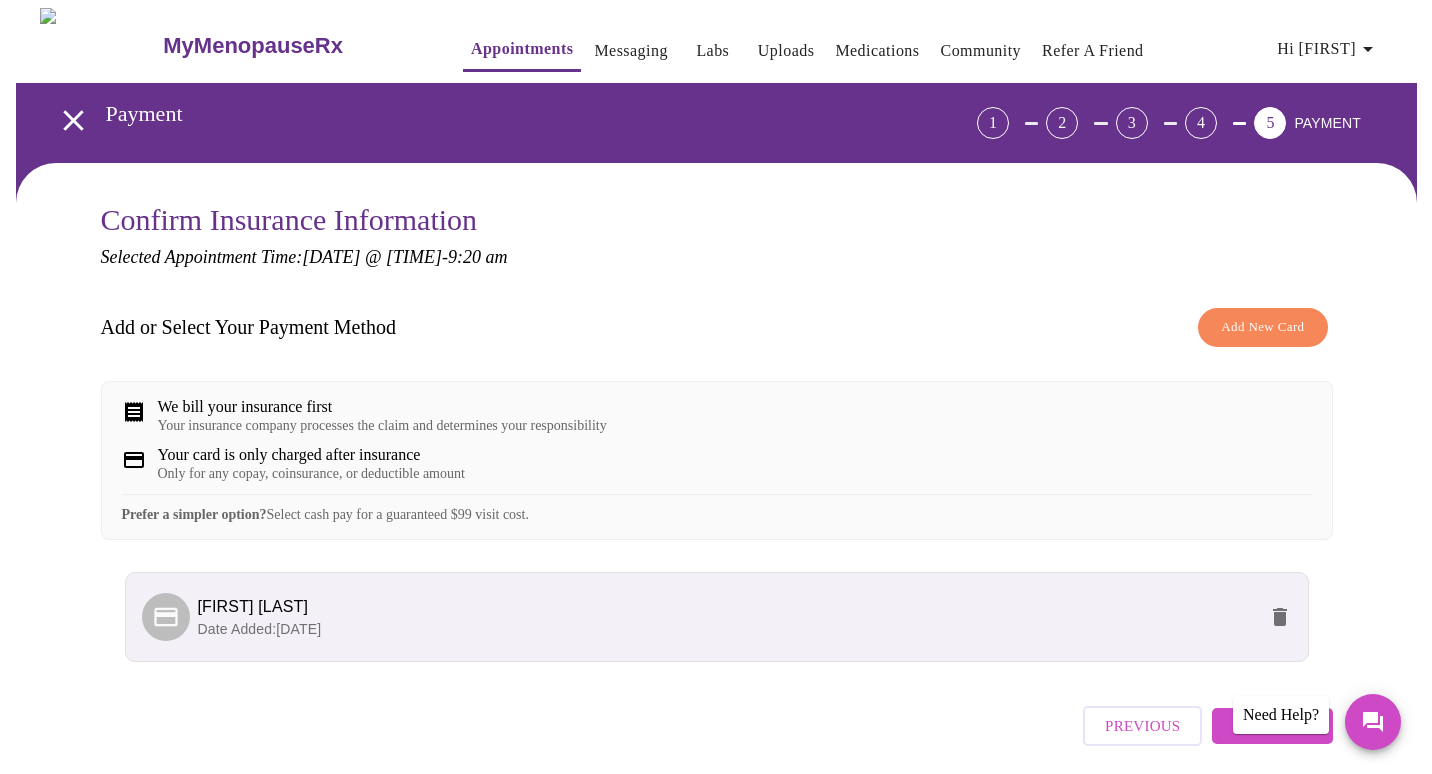 scroll, scrollTop: 94, scrollLeft: 0, axis: vertical 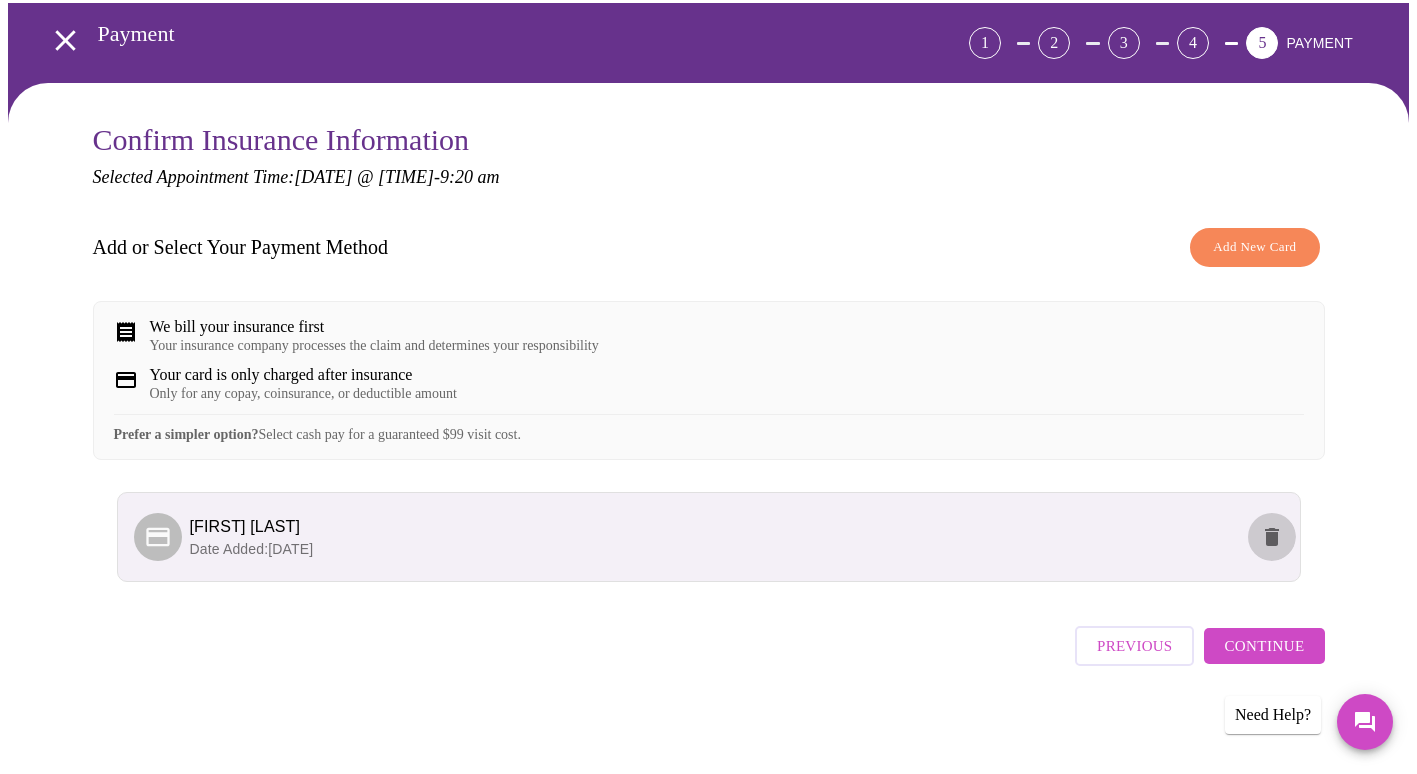 click 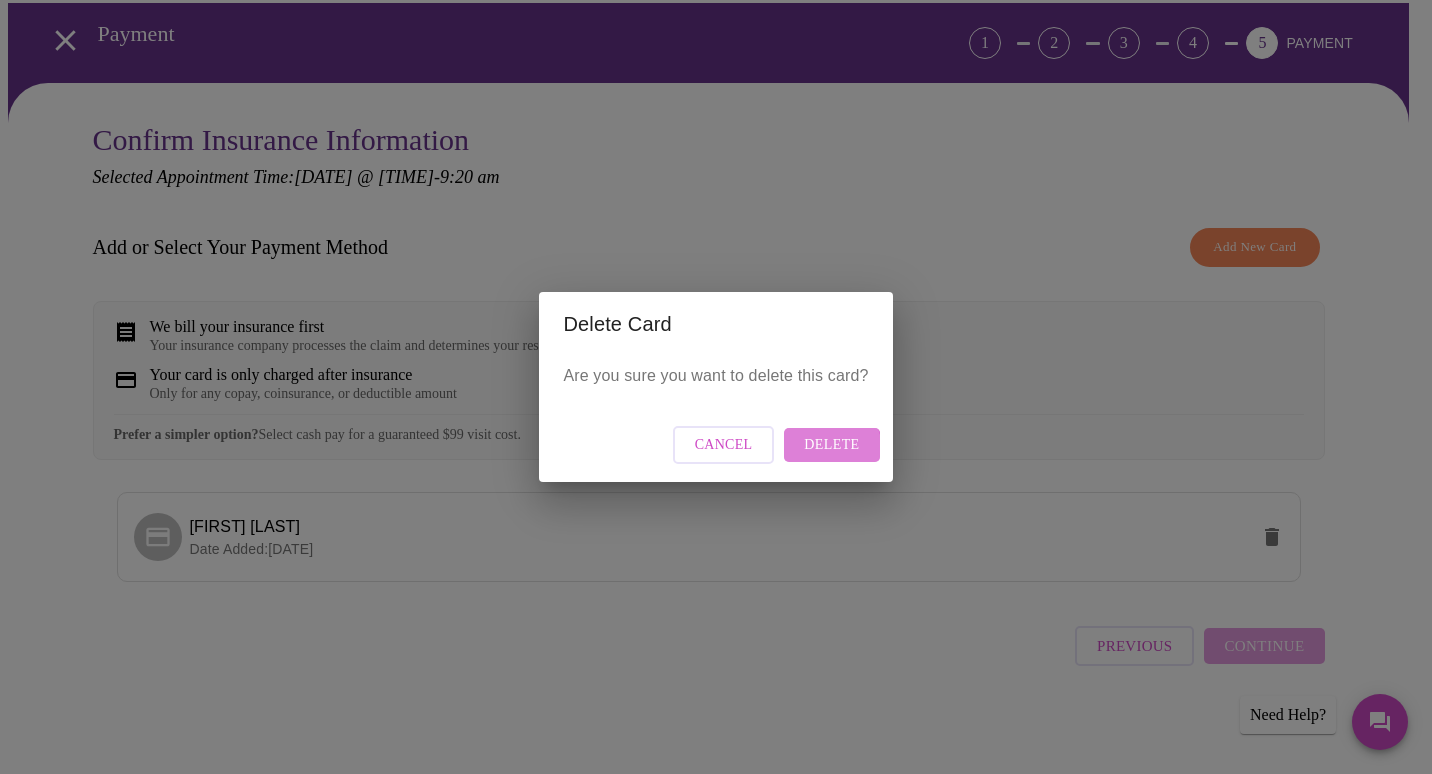 click on "Delete" at bounding box center (831, 445) 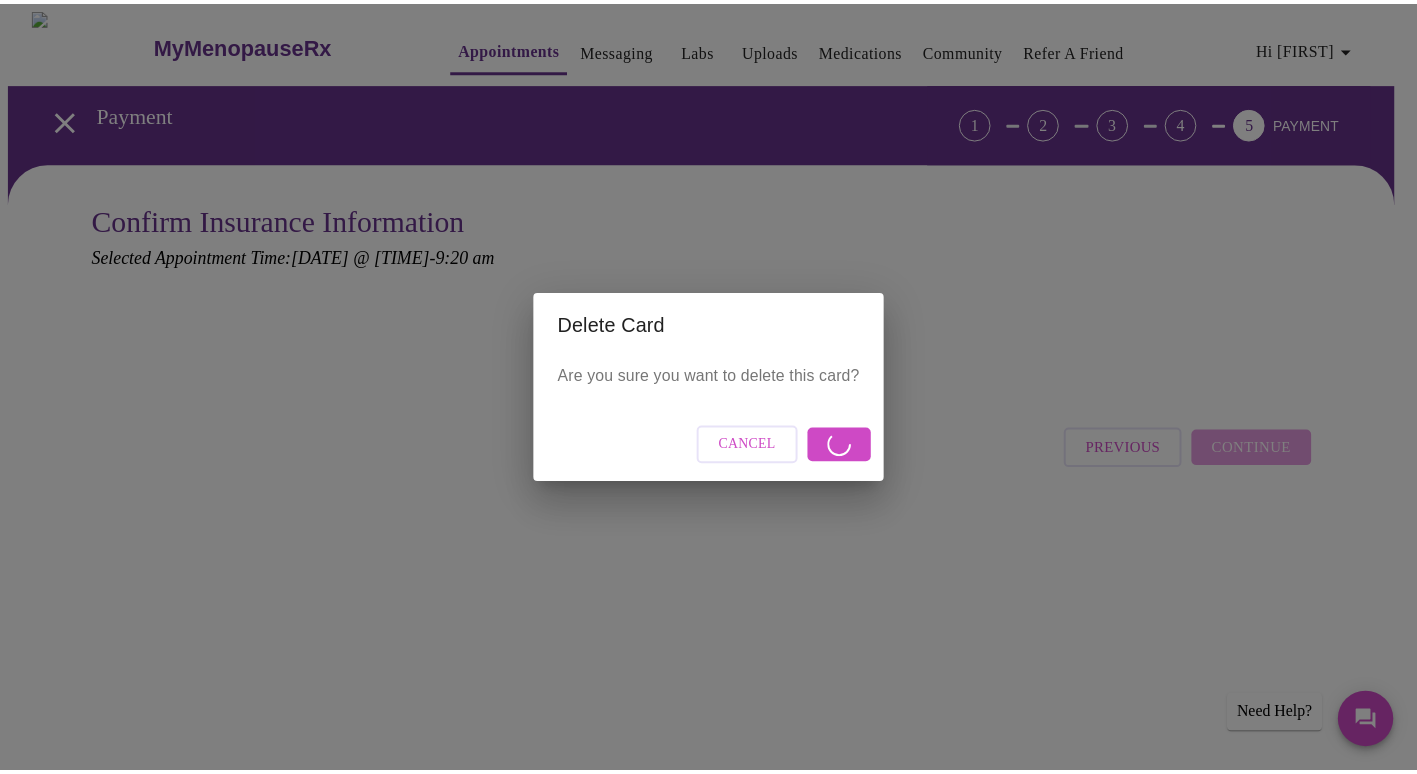 scroll, scrollTop: 0, scrollLeft: 0, axis: both 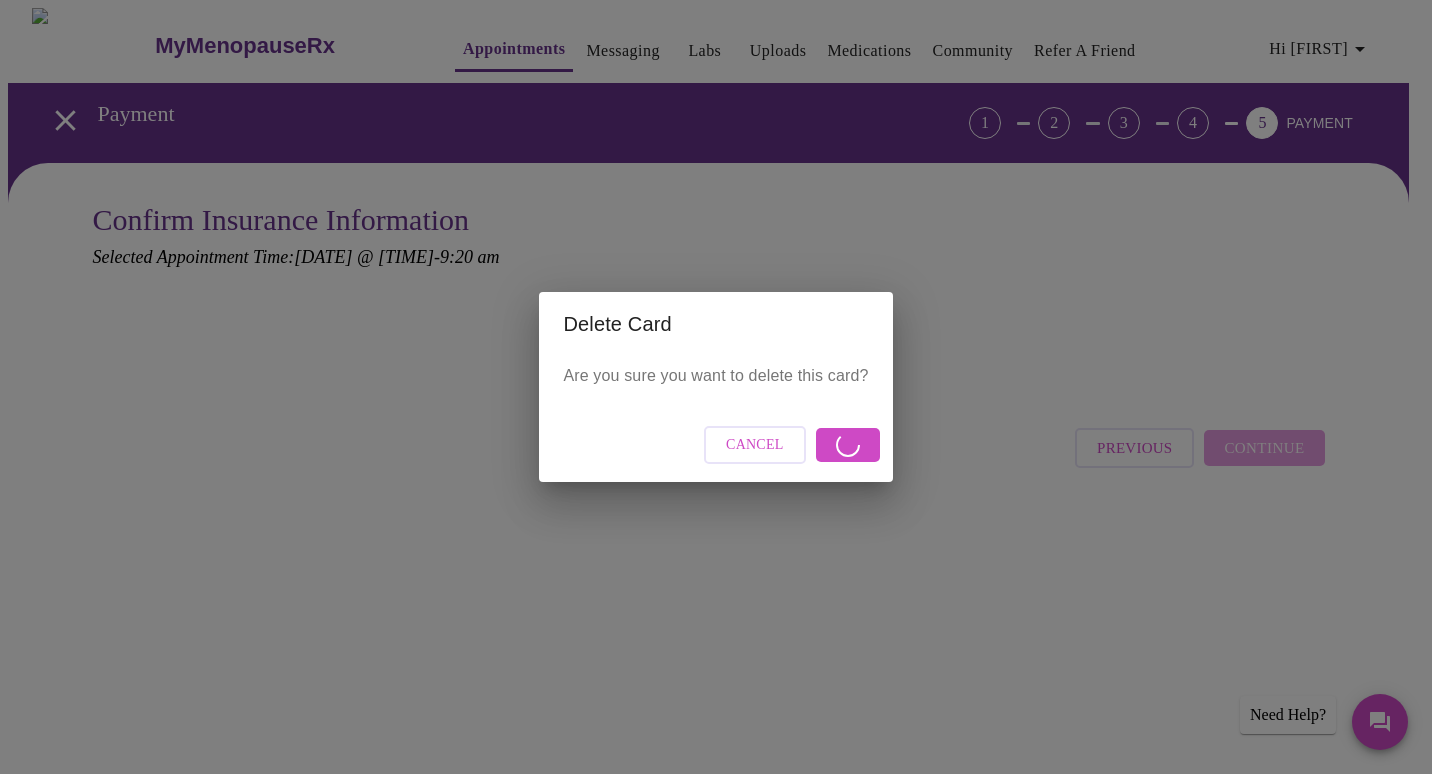 click on "Cancel" at bounding box center (755, 445) 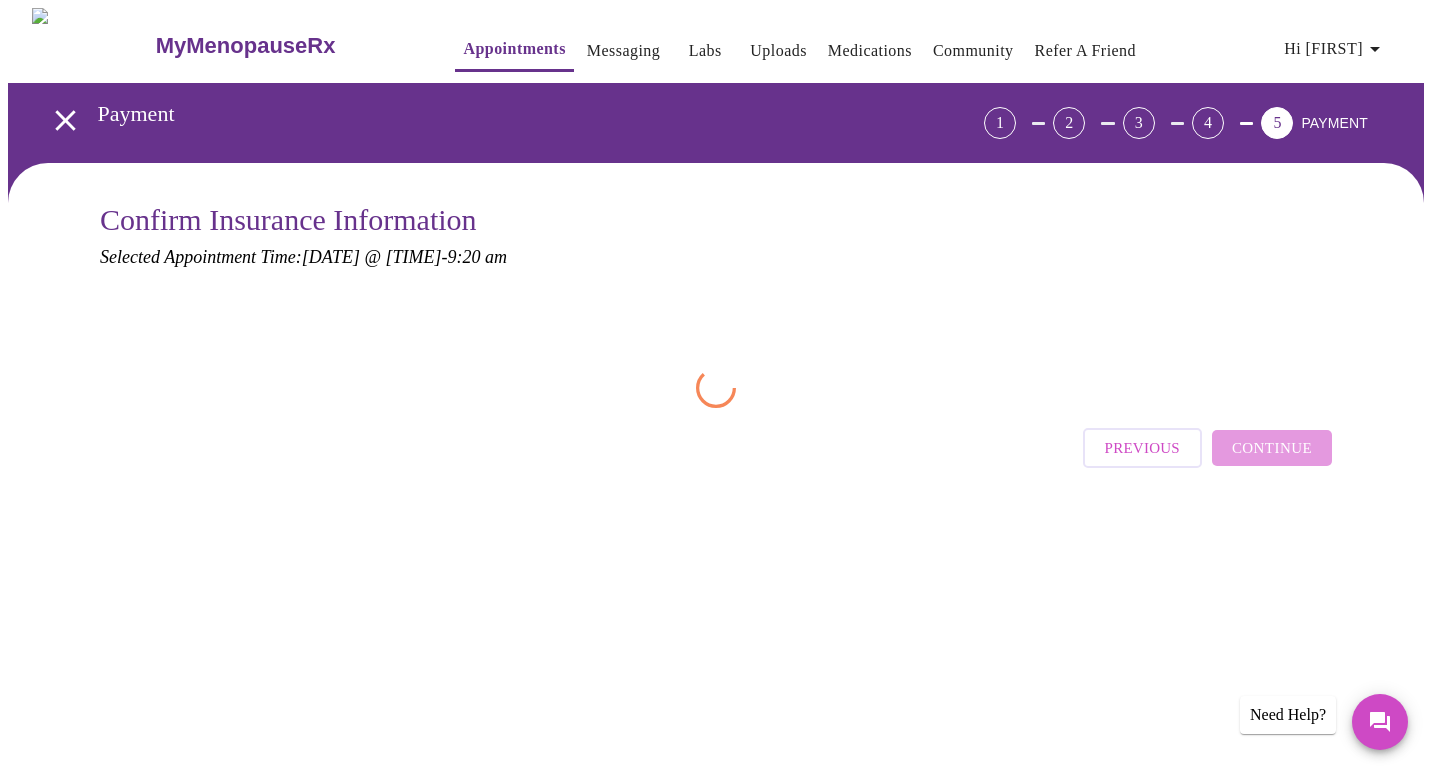 click on "MyMenopauseRx Appointments Messaging Labs Uploads Medications Community Refer a Friend Hi [FIRST]   Payment 1 2 3 4 5 PAYMENT Confirm Insurance Information Selected Appointment Time:  [DATE] @ [TIME]  -  [TIME] Previous Continue Need Help?" at bounding box center (716, 288) 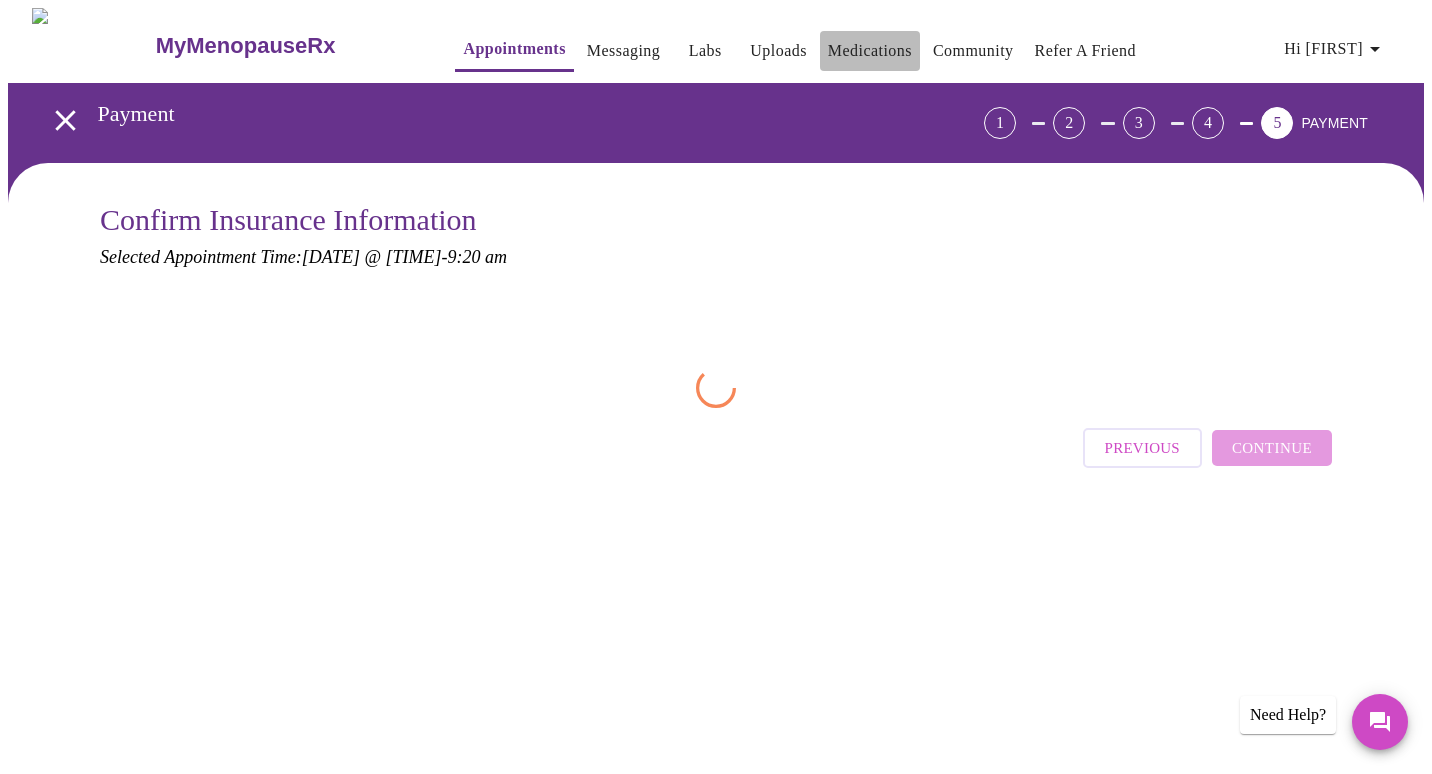 click on "Medications" at bounding box center [870, 51] 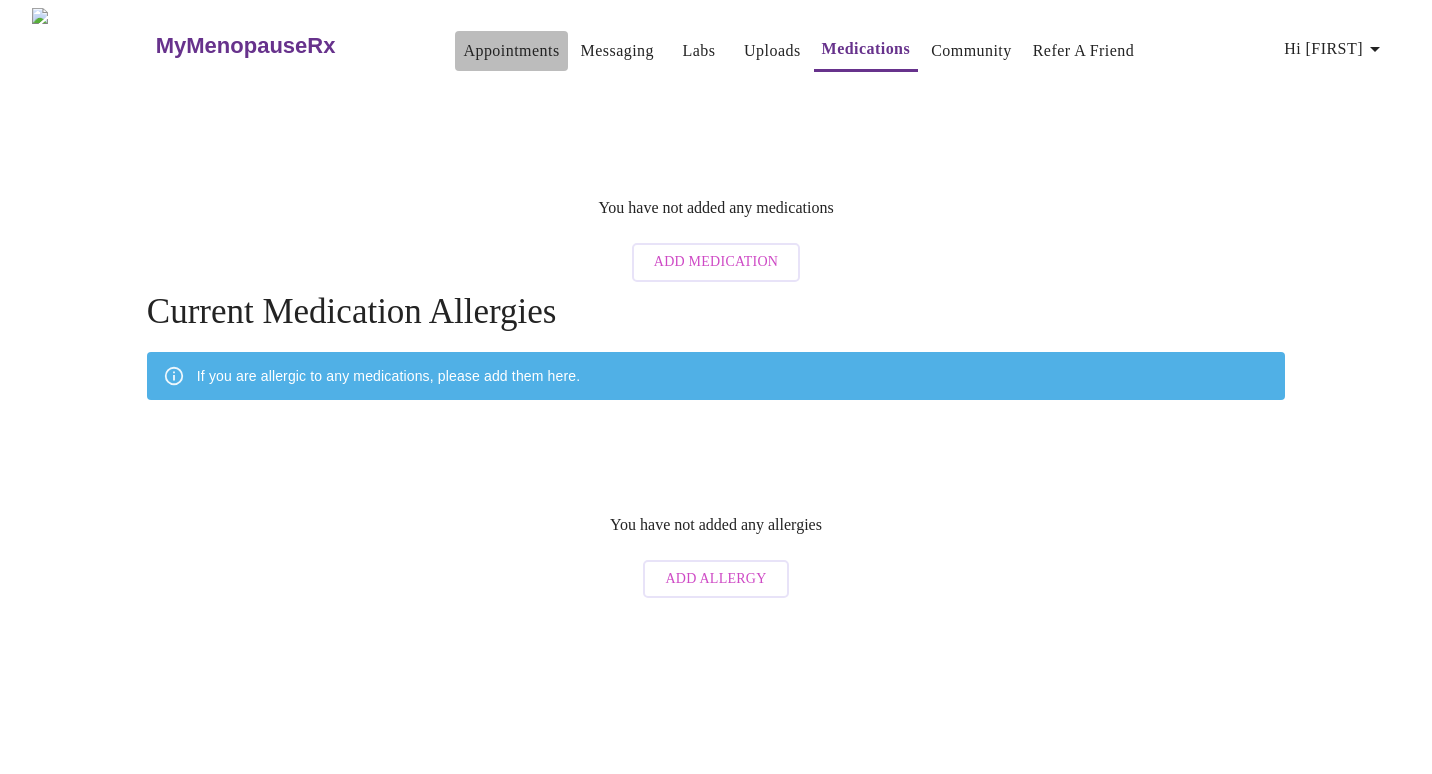 click on "Appointments" at bounding box center (511, 51) 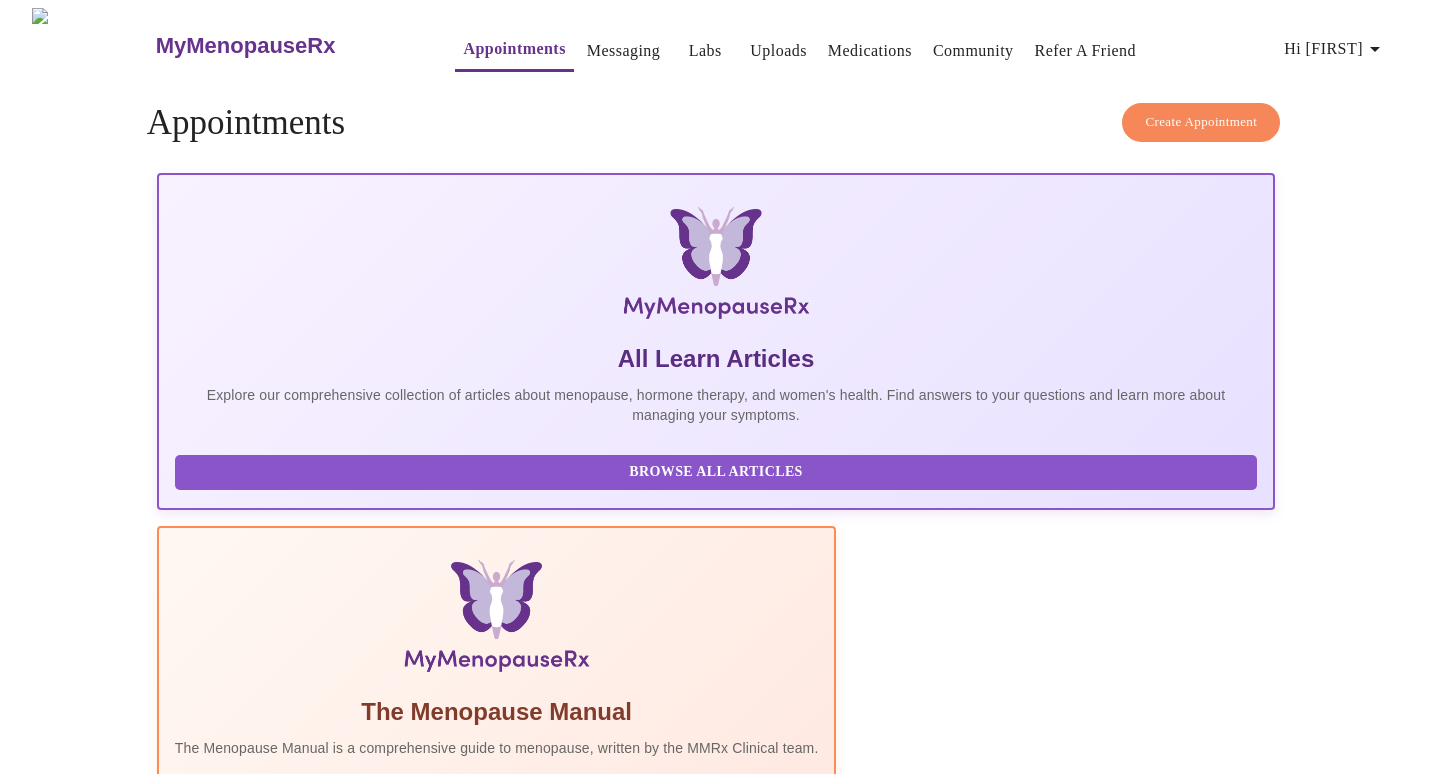 click on "Create Appointment" at bounding box center [716, 2237] 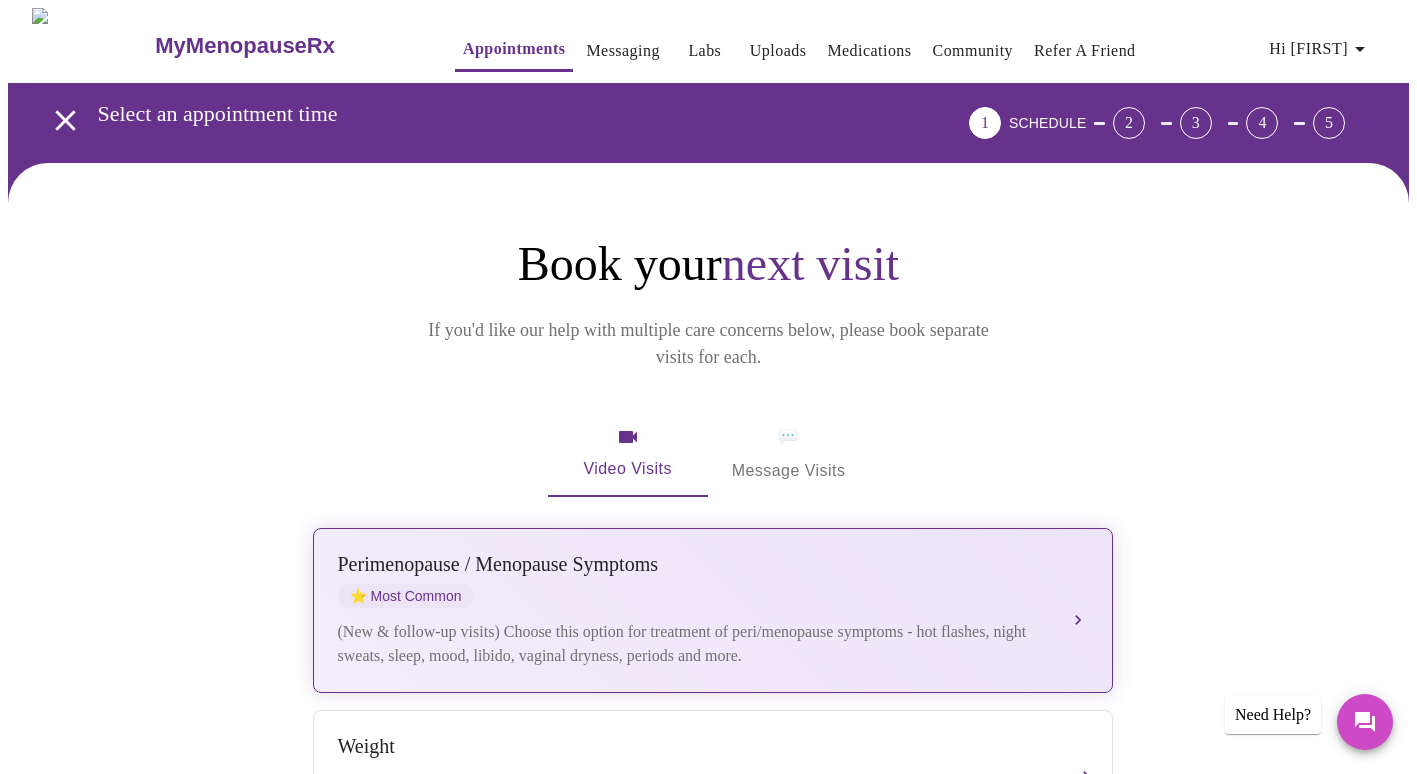click on "(New & follow-up visits) Choose this option for treatment of peri/menopause symptoms - hot flashes, night sweats, sleep, mood, libido, vaginal dryness, periods and more." at bounding box center (693, 644) 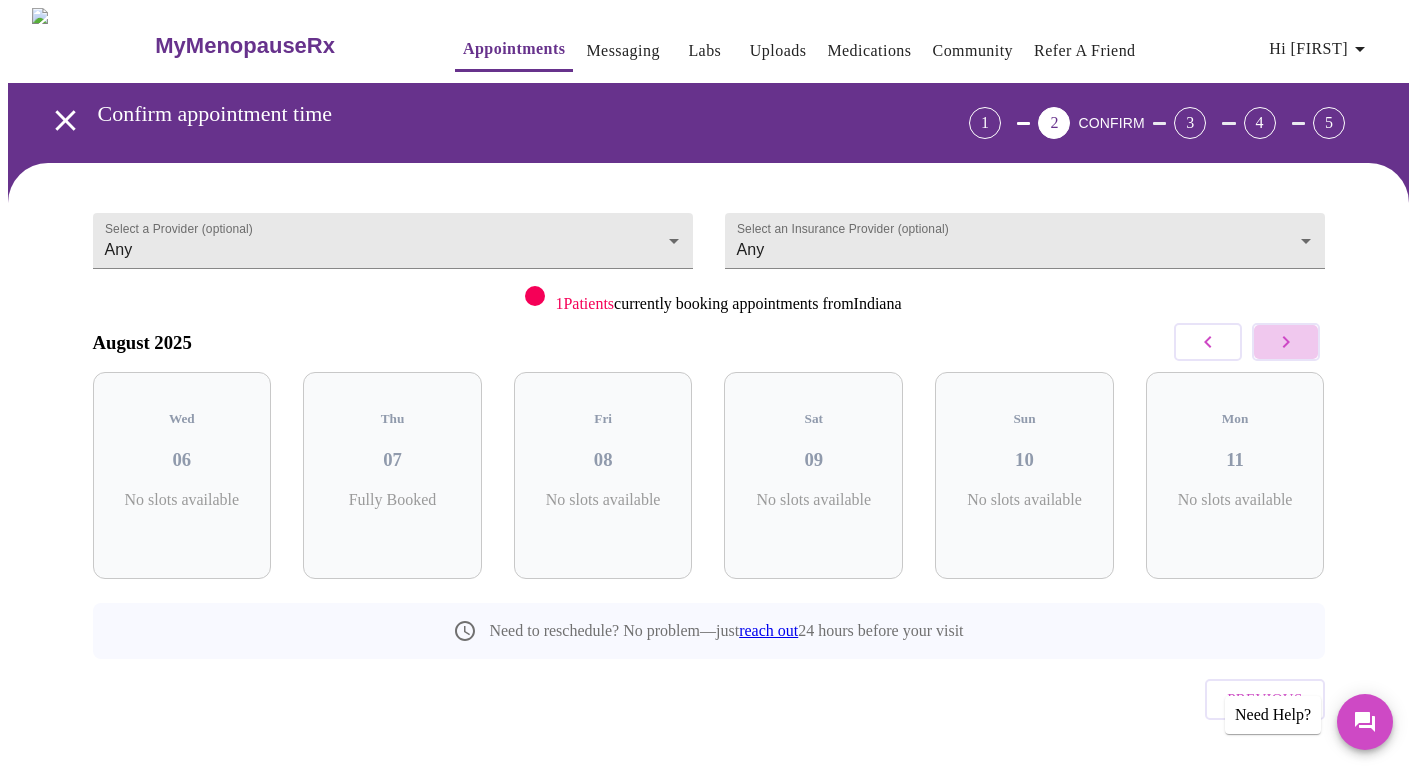 click 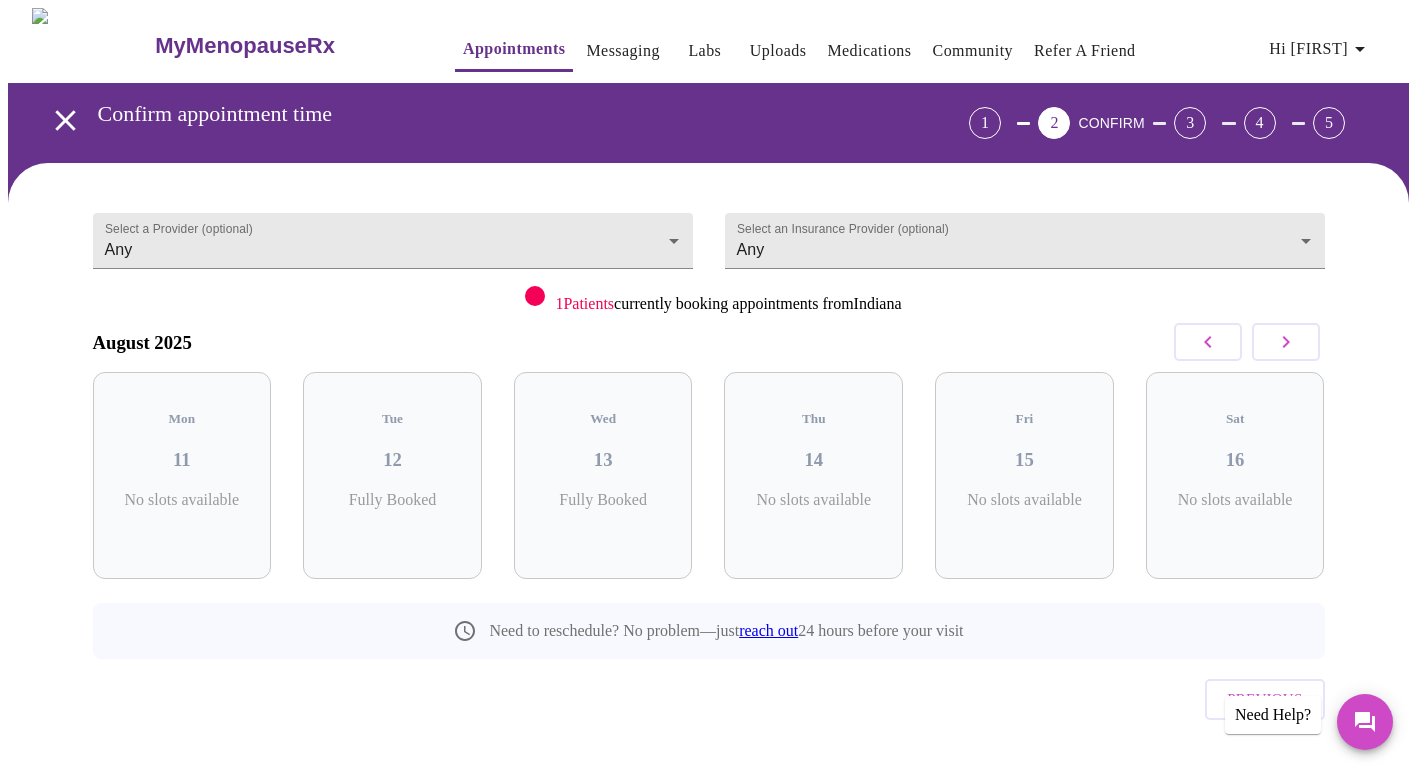 click 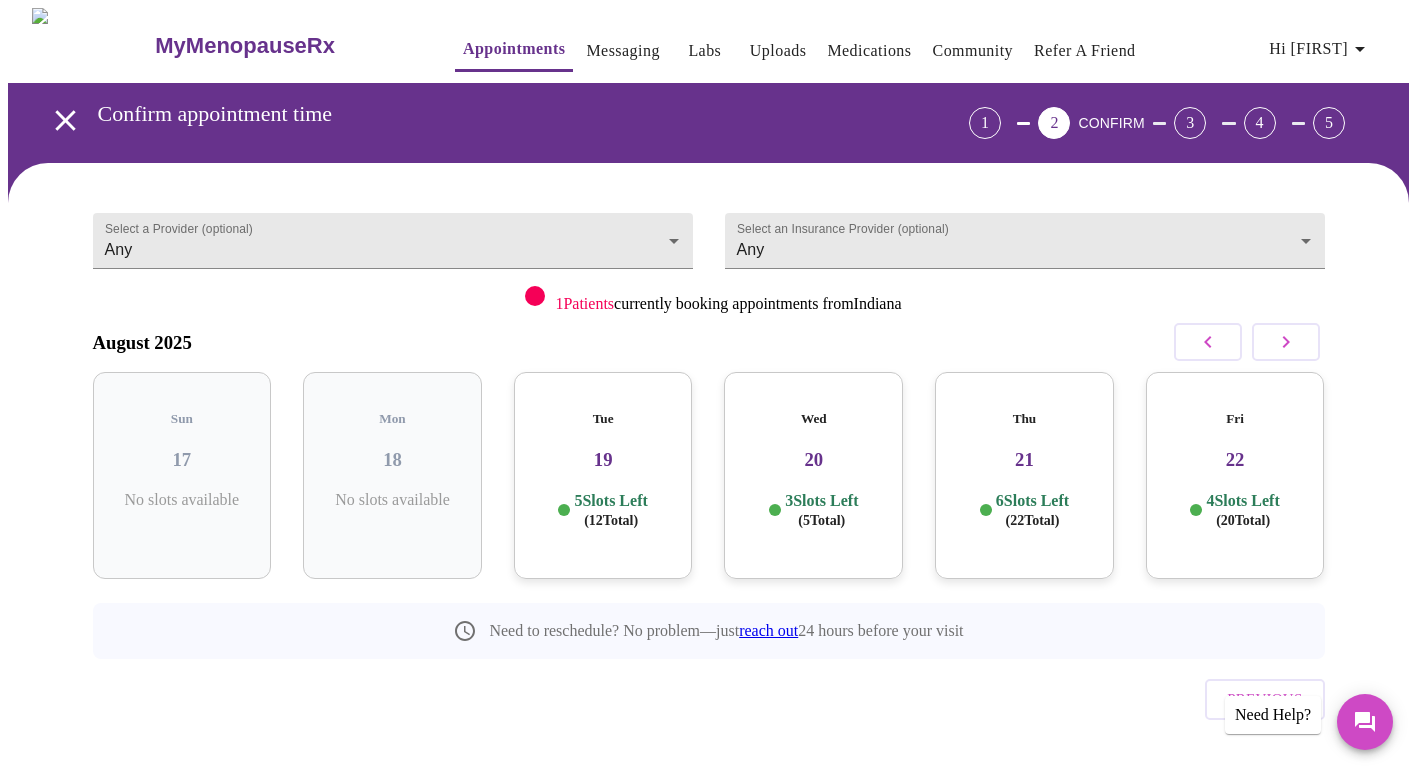 click on "Wed 20 3  Slots Left ( 5  Total)" at bounding box center (813, 475) 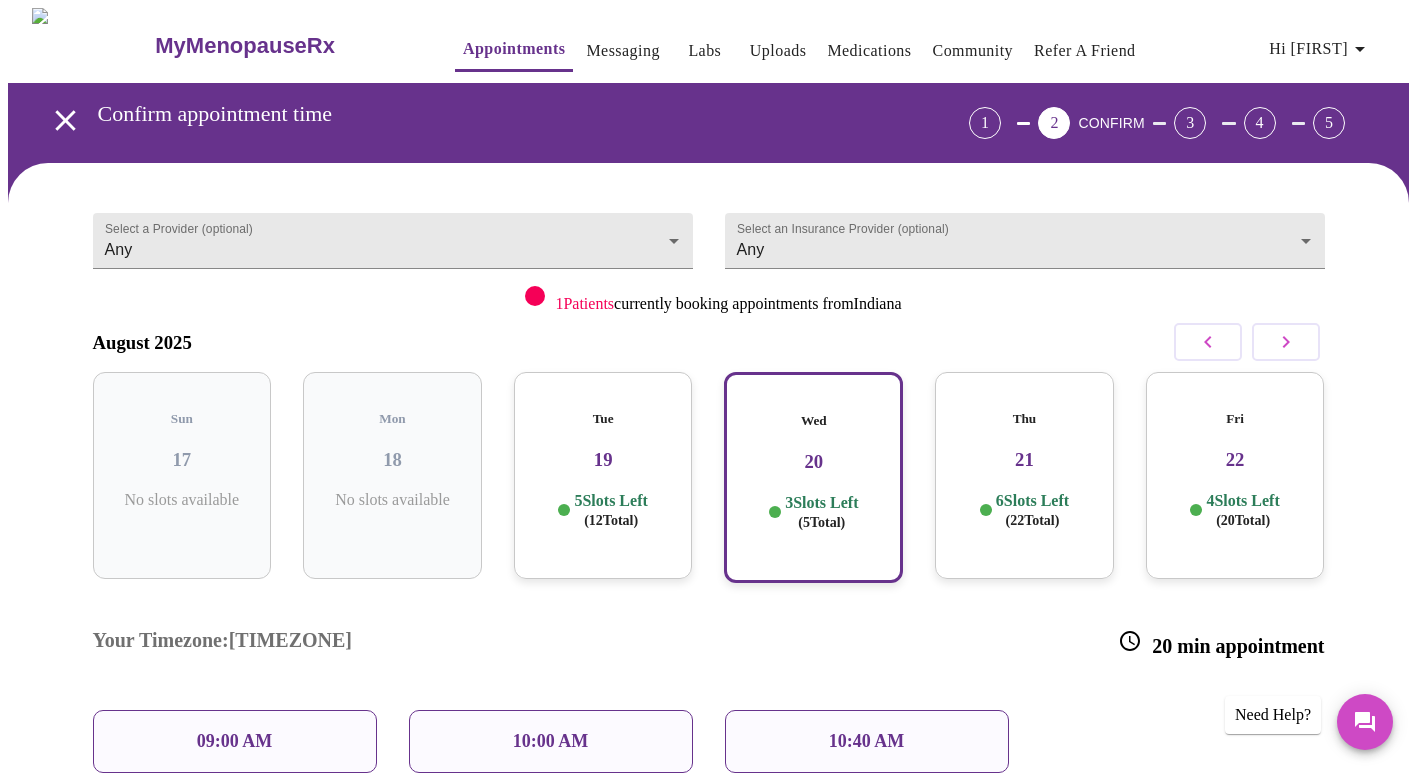 click on "09:00 AM" at bounding box center [235, 741] 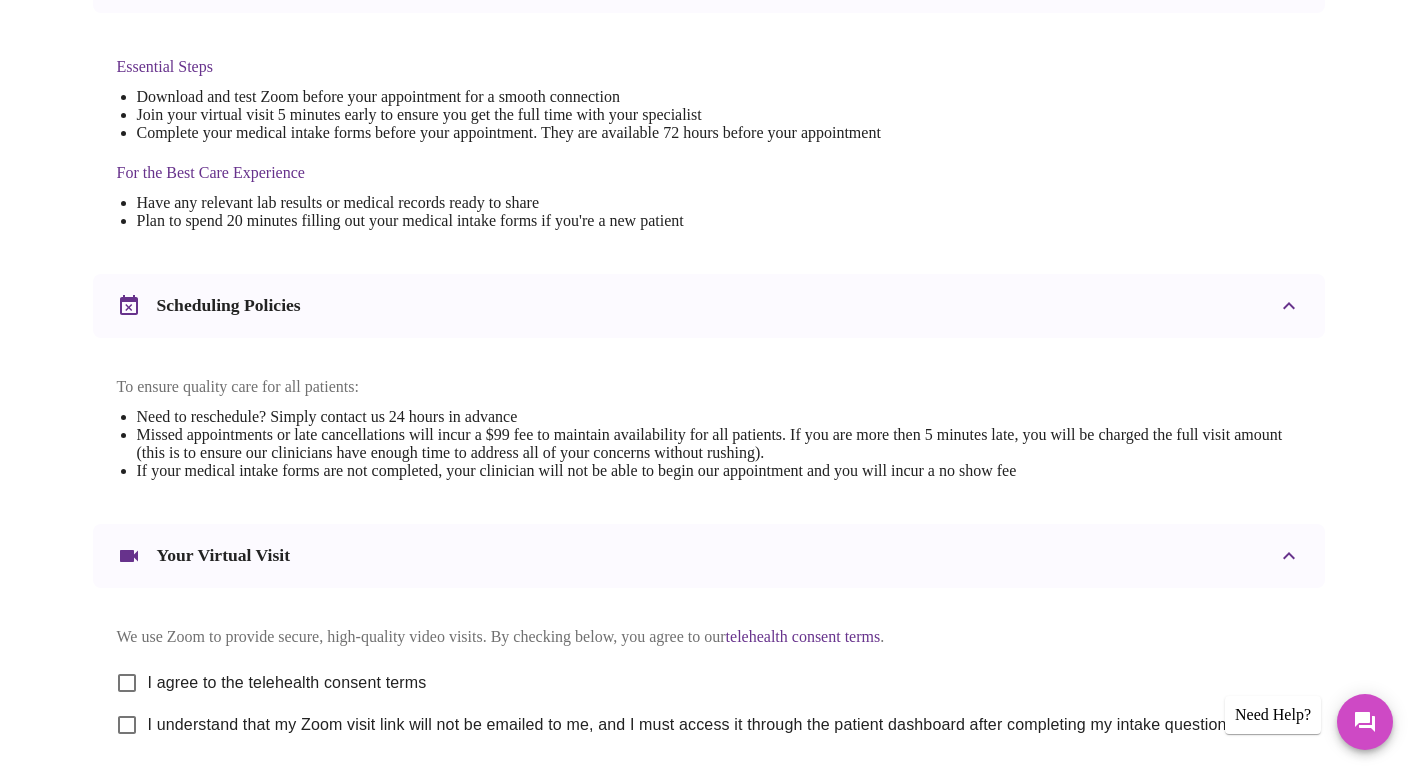 scroll, scrollTop: 675, scrollLeft: 0, axis: vertical 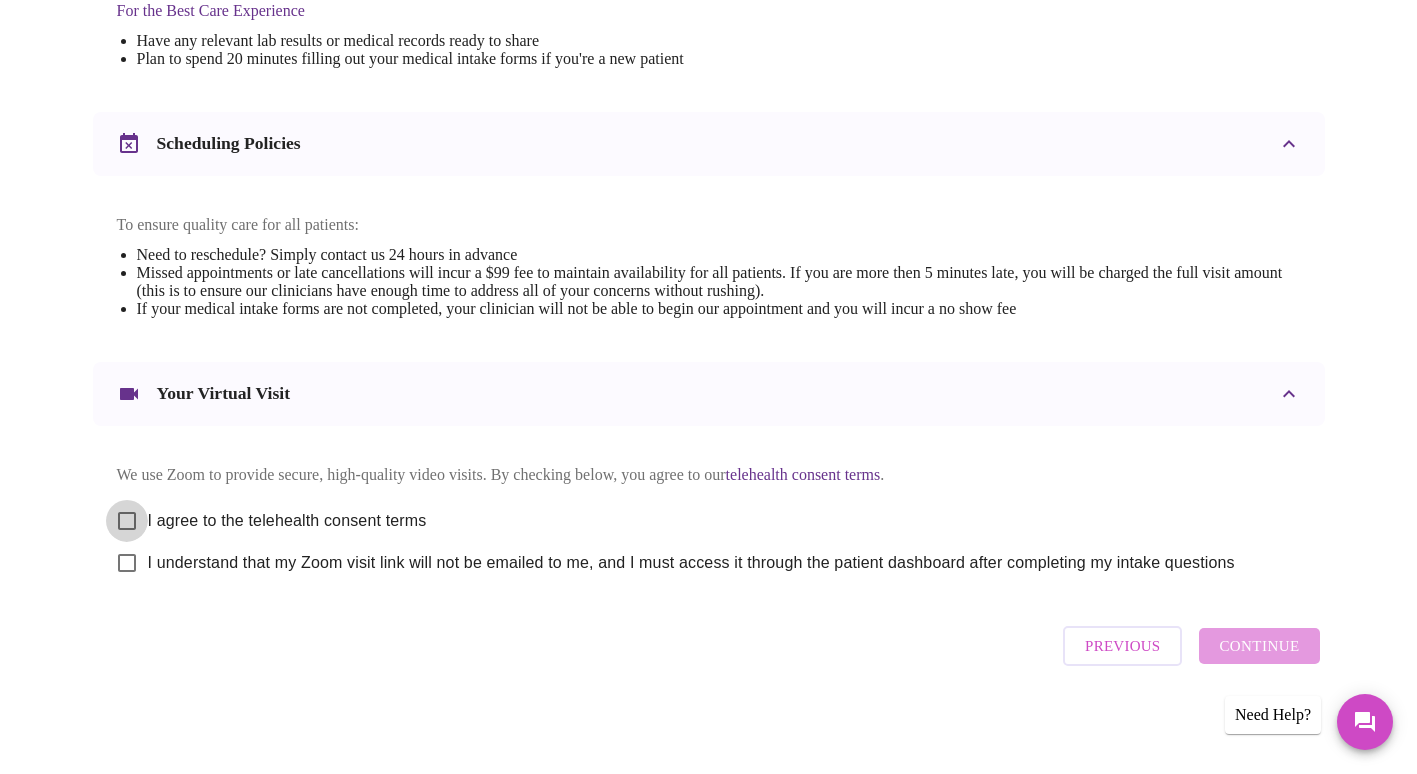 click on "I agree to the telehealth consent terms" at bounding box center (127, 521) 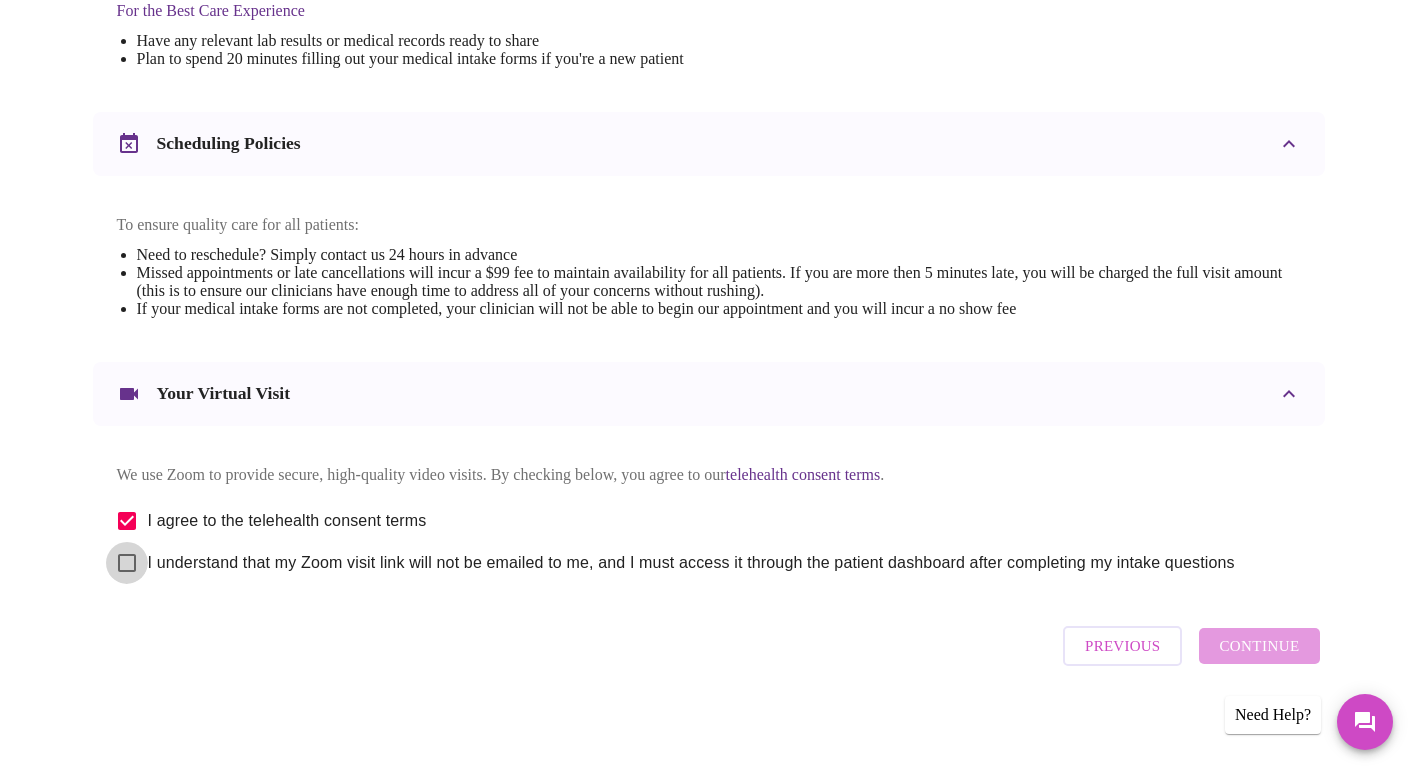 click on "I understand that my Zoom visit link will not be emailed to me, and I must access it through the patient dashboard after completing my intake questions" at bounding box center (127, 563) 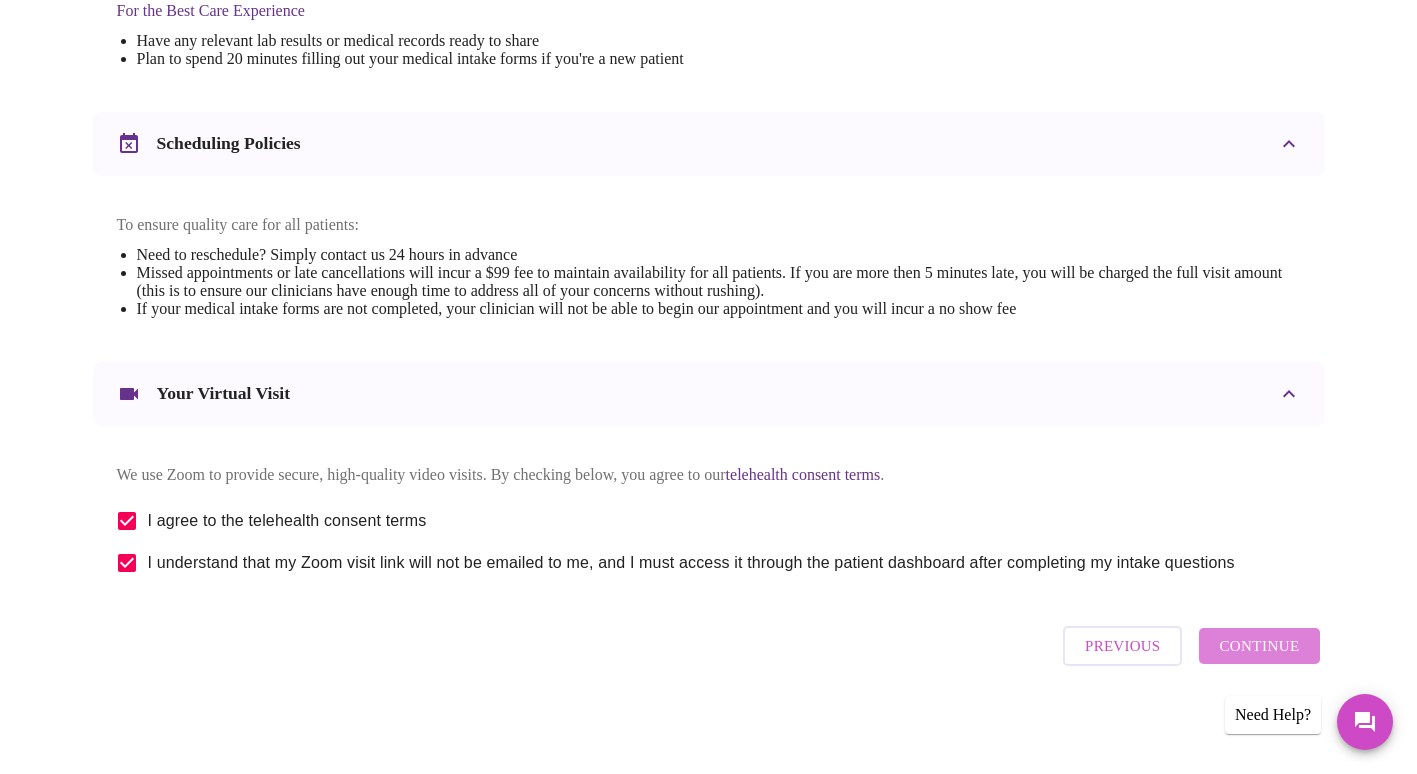 click on "Continue" at bounding box center [1259, 646] 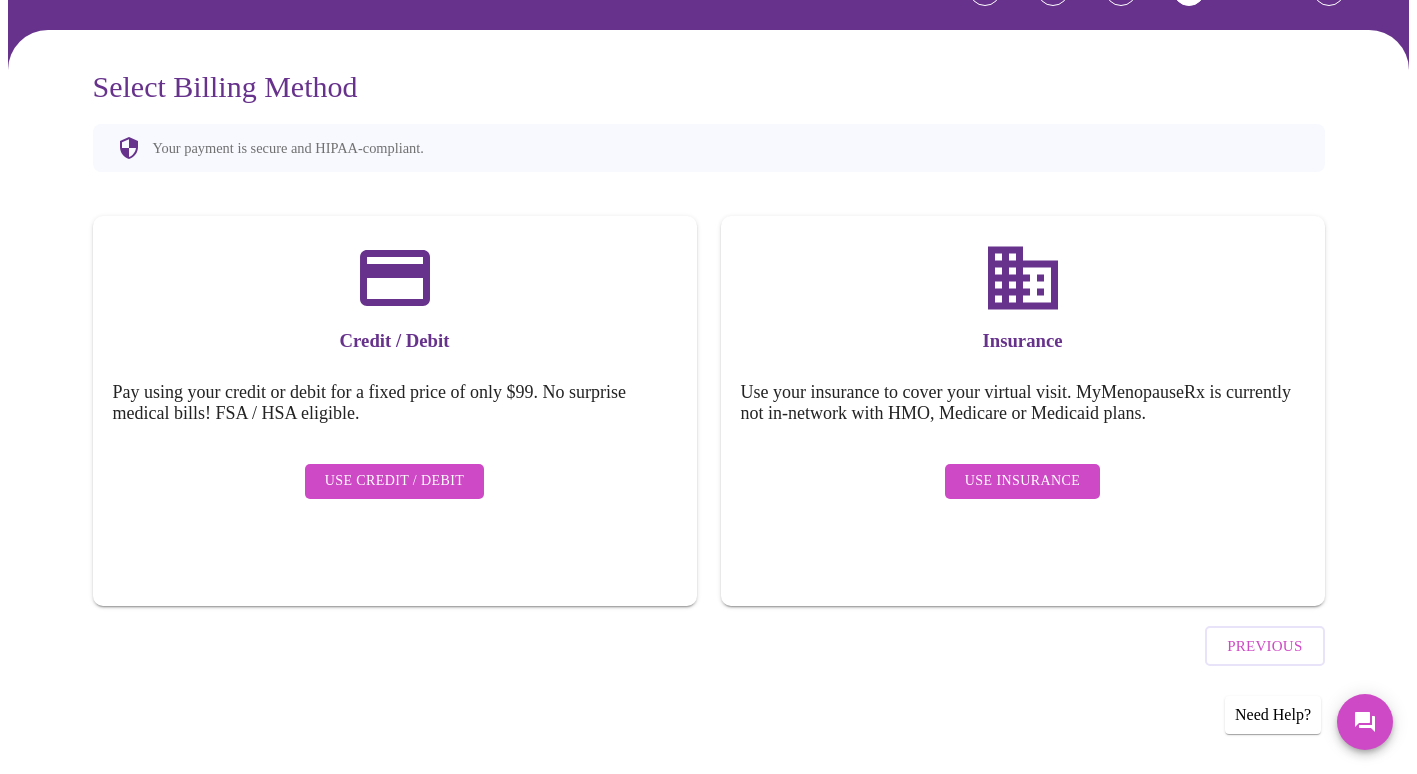 scroll, scrollTop: 77, scrollLeft: 0, axis: vertical 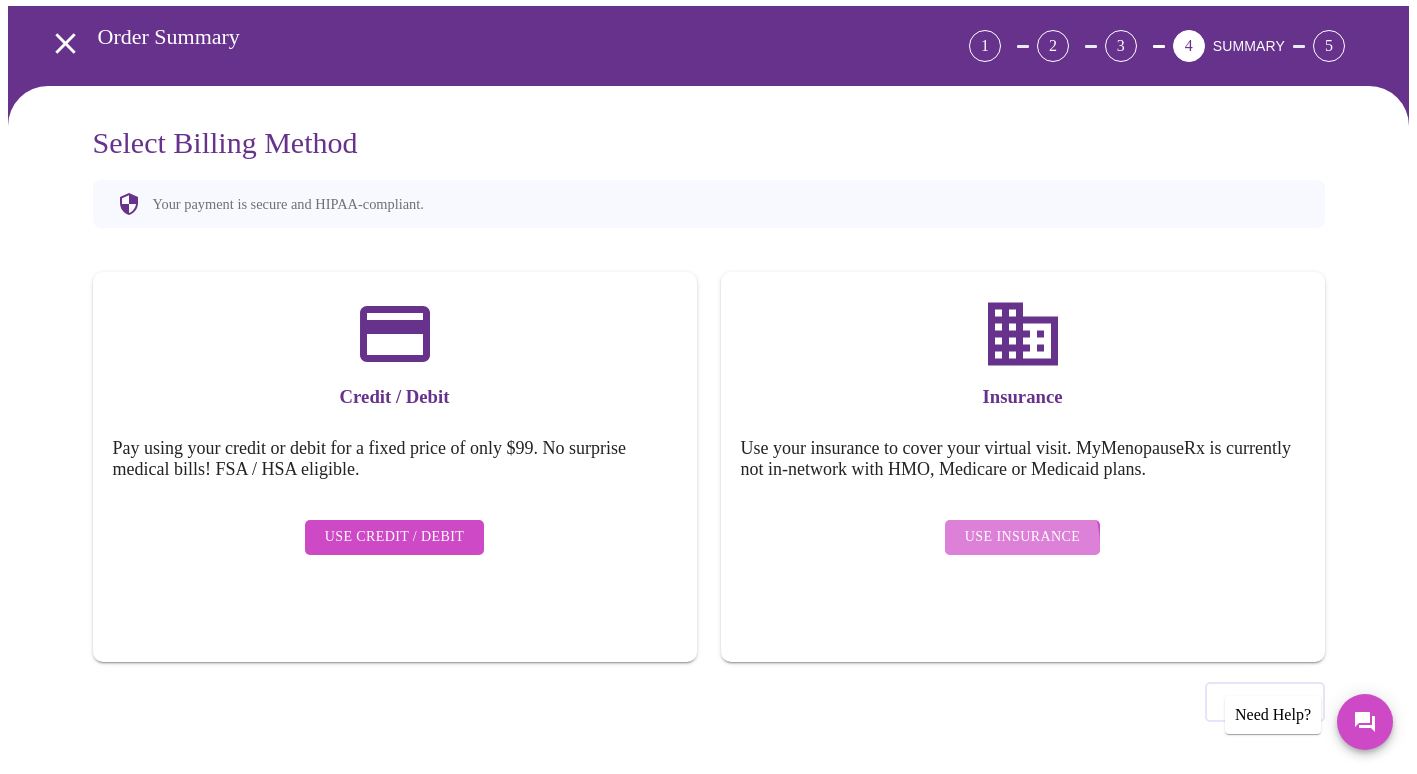 click on "Use Insurance" at bounding box center (1022, 537) 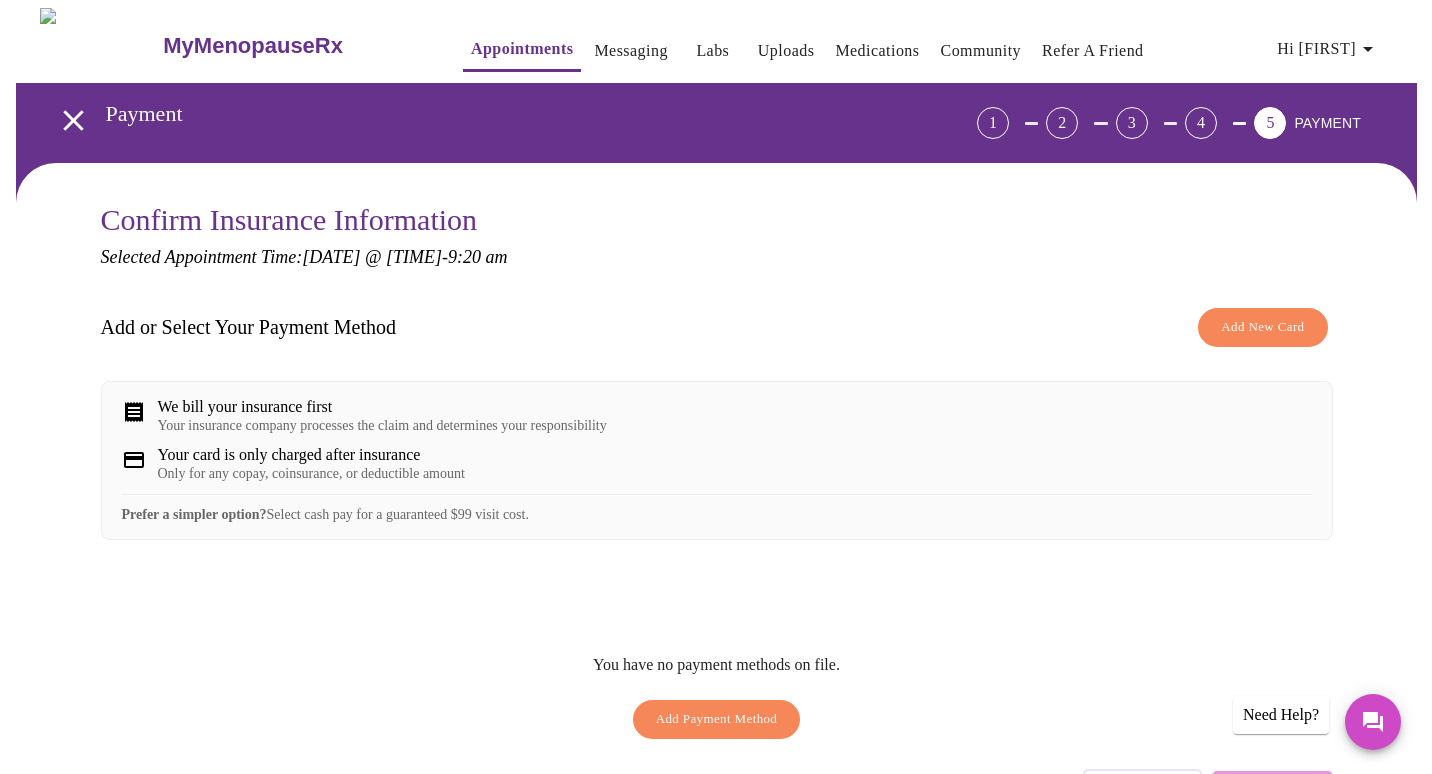 scroll, scrollTop: 144, scrollLeft: 0, axis: vertical 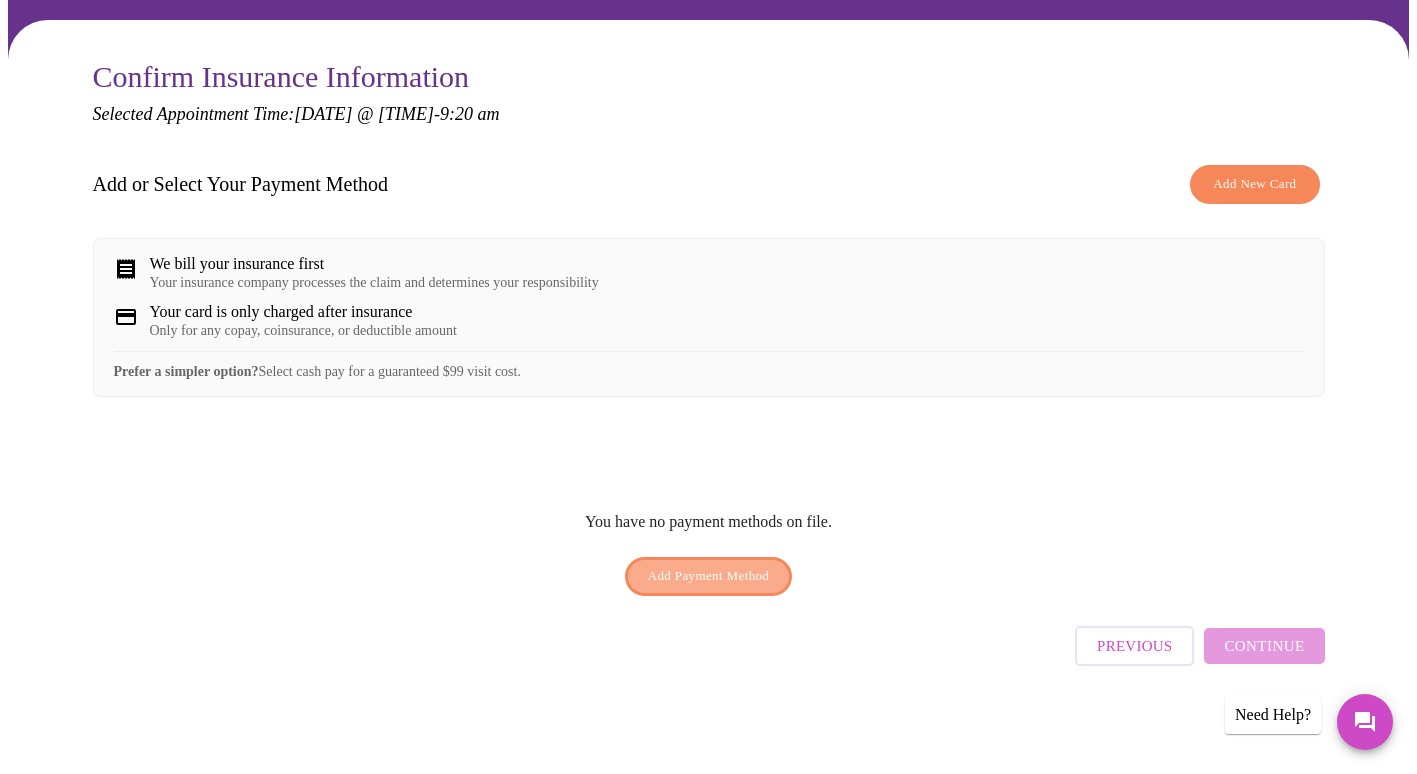 click on "Add Payment Method" at bounding box center [709, 576] 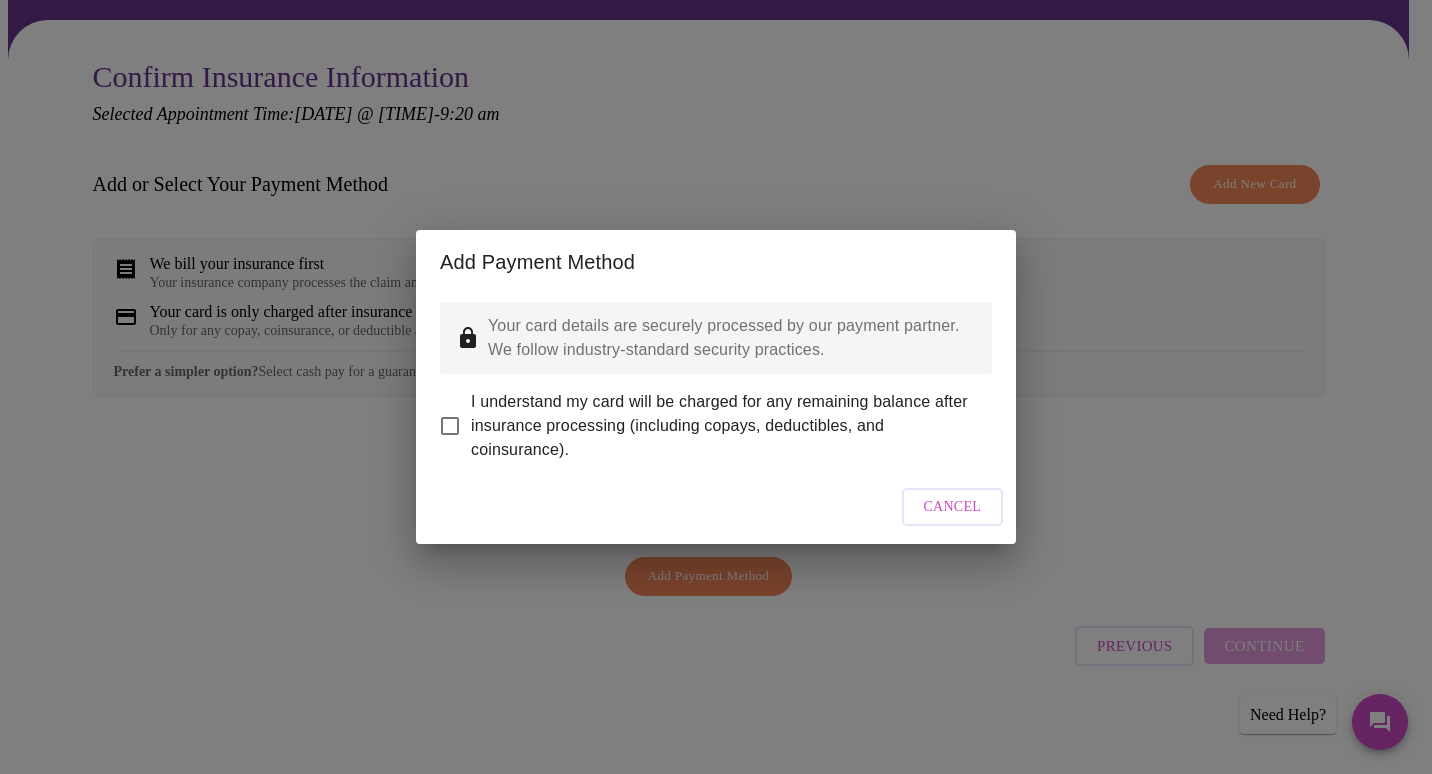 click on "I understand my card will be charged for any remaining balance after insurance processing (including copays, deductibles, and coinsurance)." at bounding box center (450, 426) 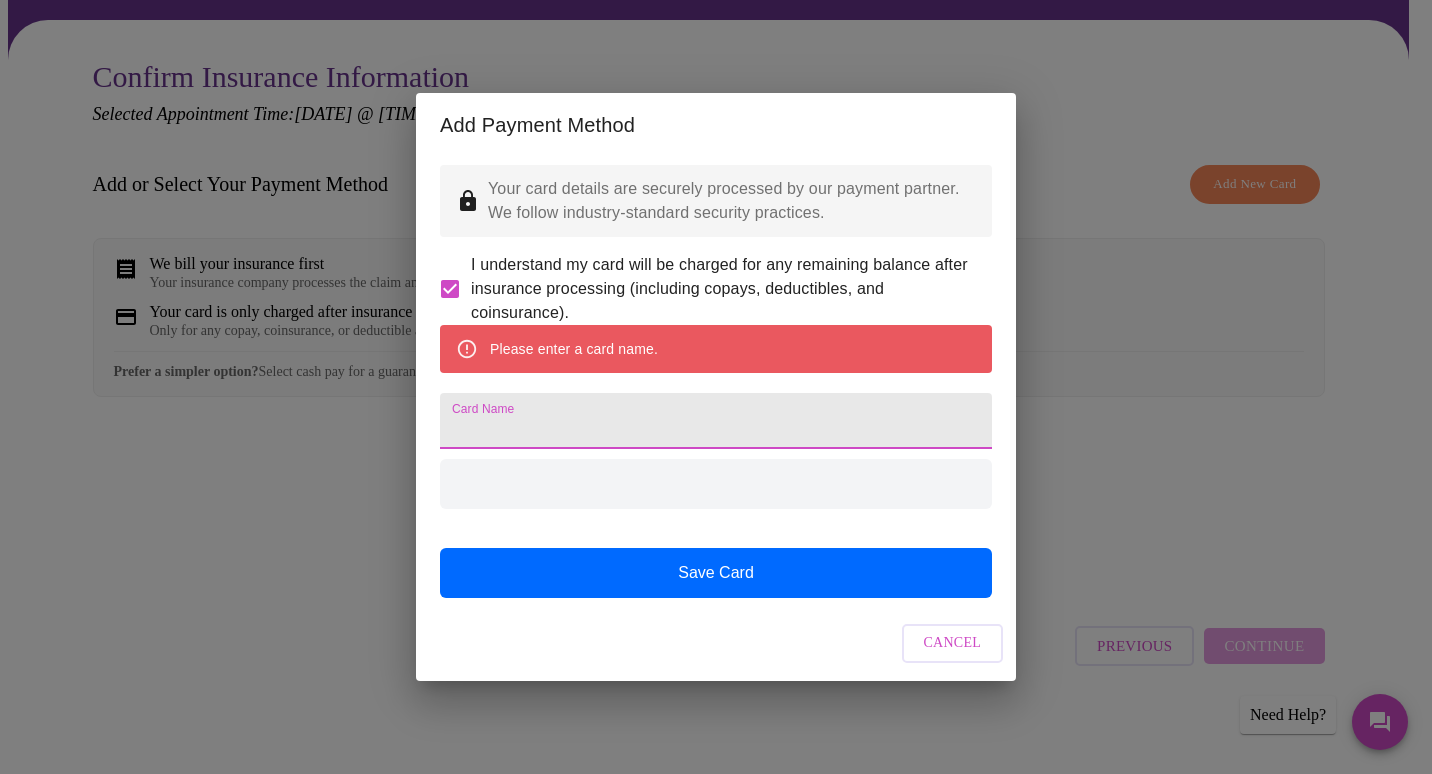 click on "Card Name" at bounding box center (716, 421) 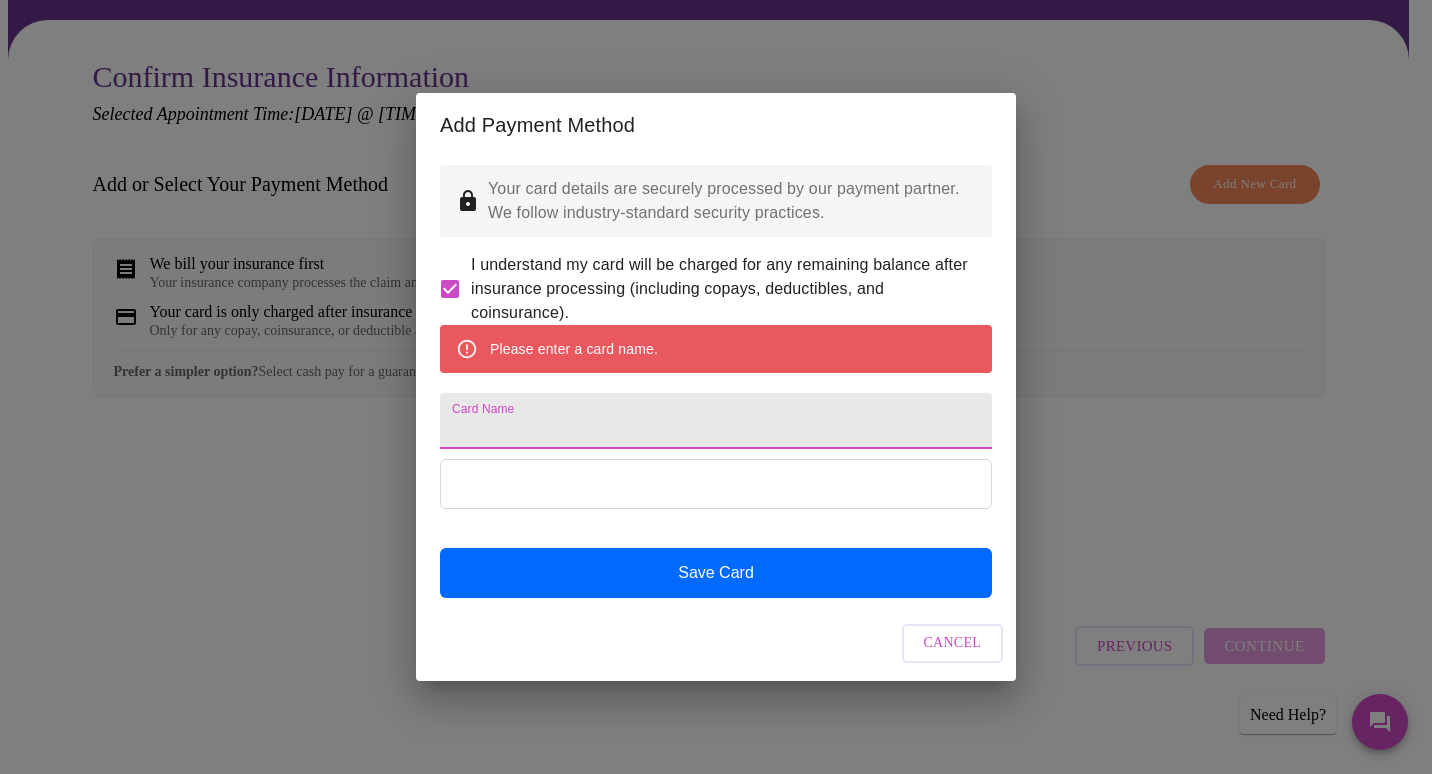 click on "Card Name" at bounding box center [716, 421] 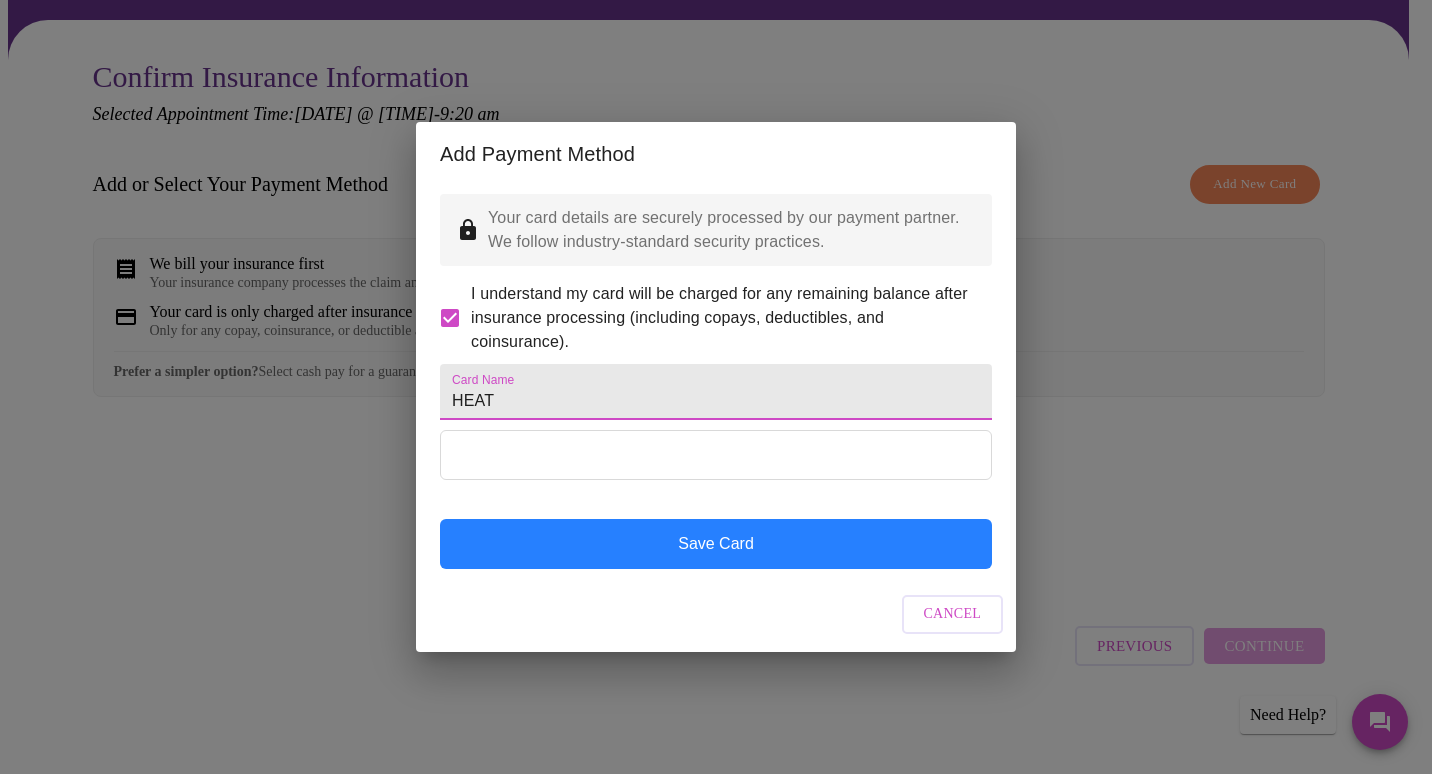 type on "Hi [FIRST] [LAST]" 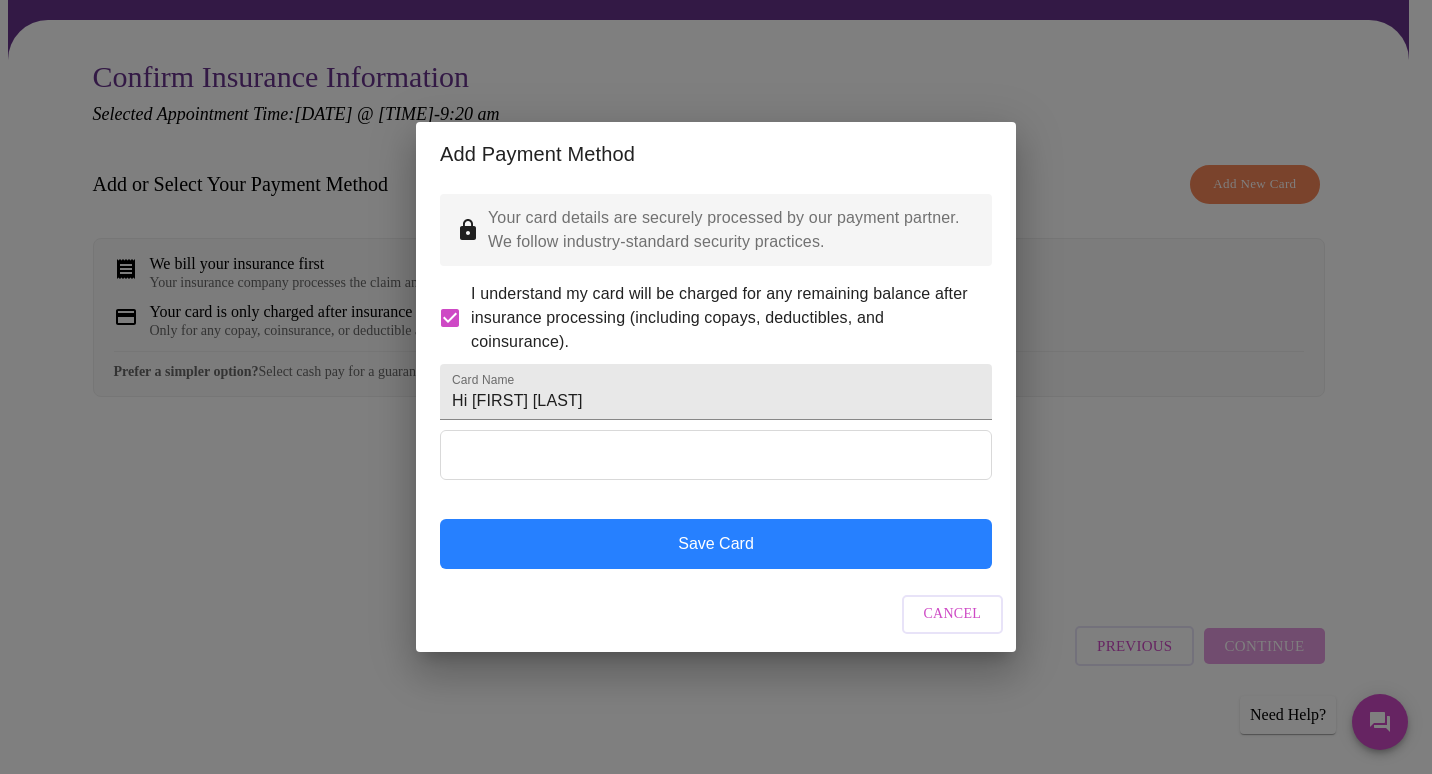 click on "Save Card" at bounding box center (716, 544) 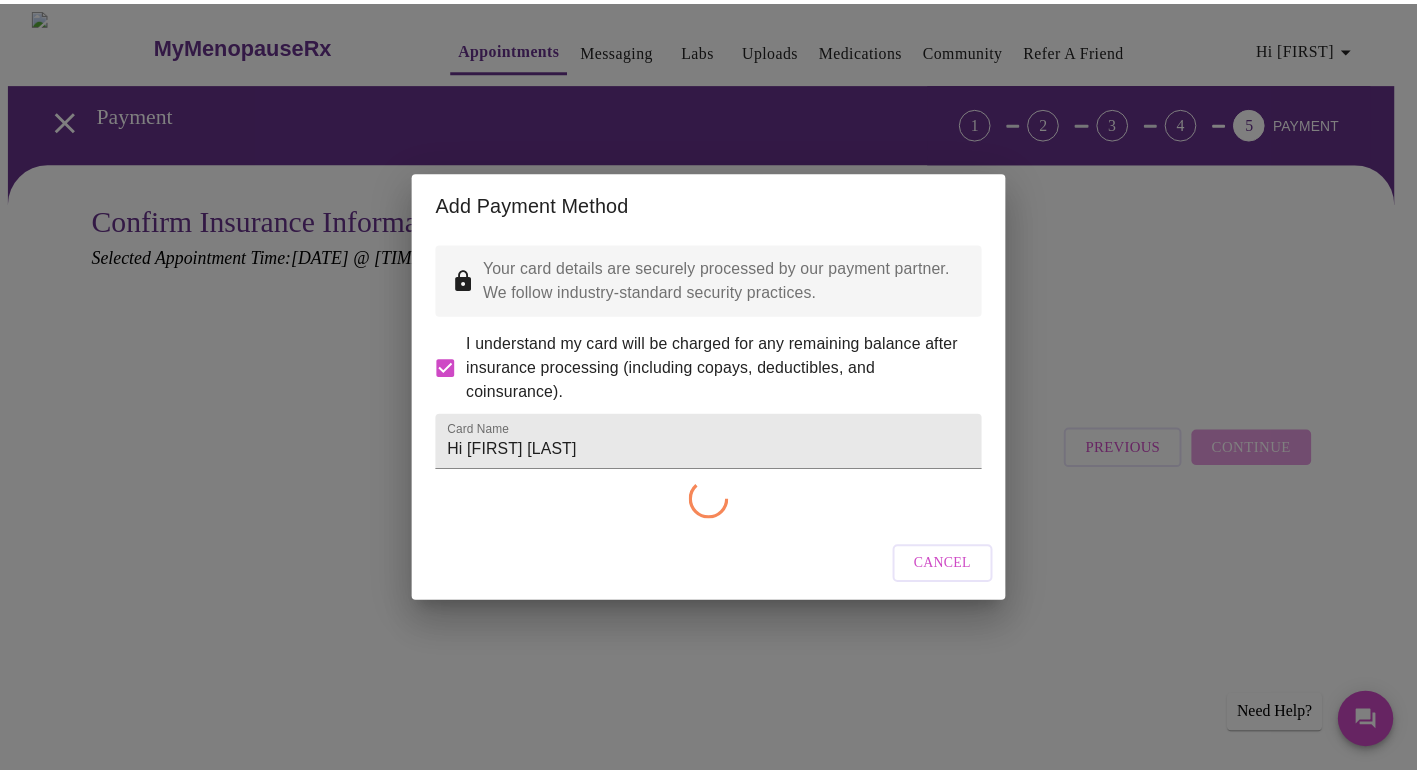 scroll, scrollTop: 0, scrollLeft: 0, axis: both 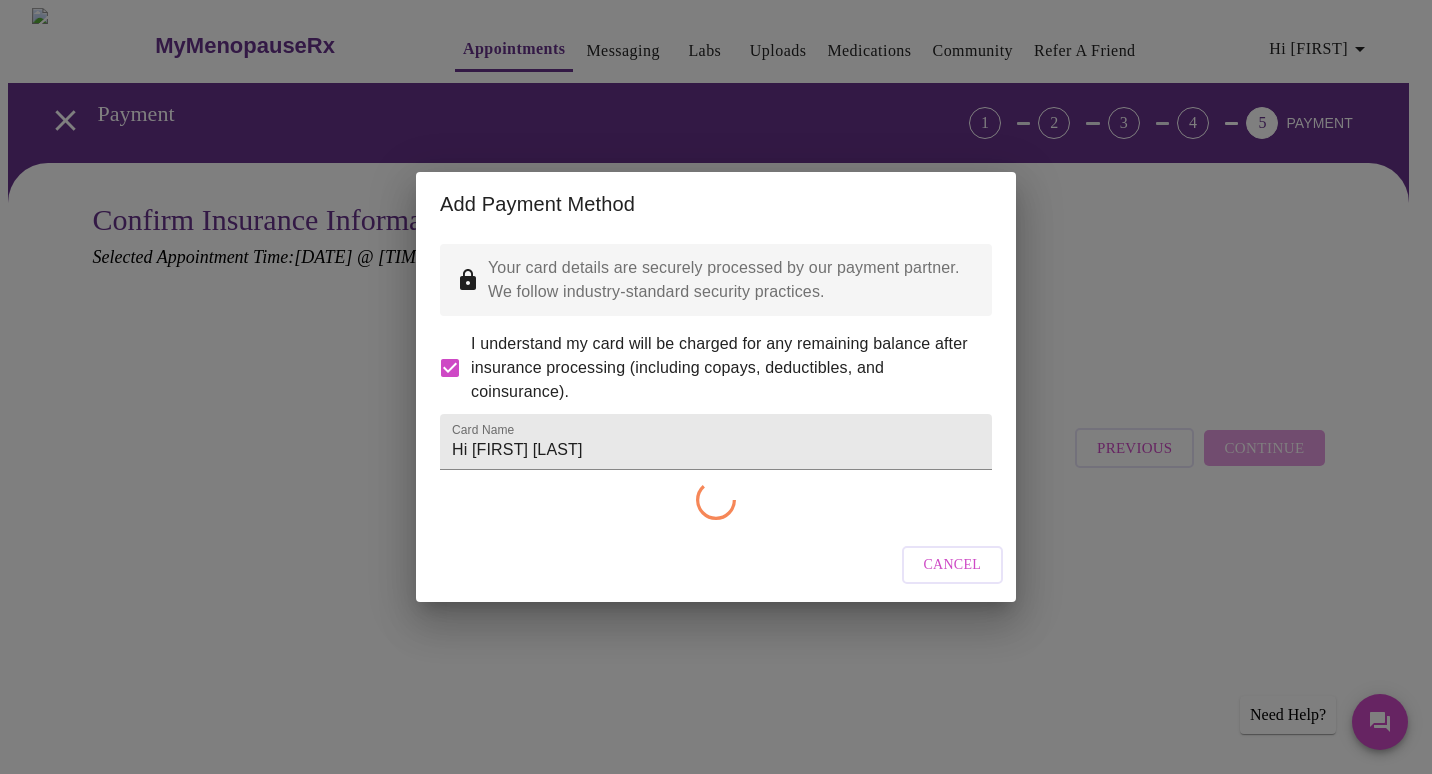 checkbox on "false" 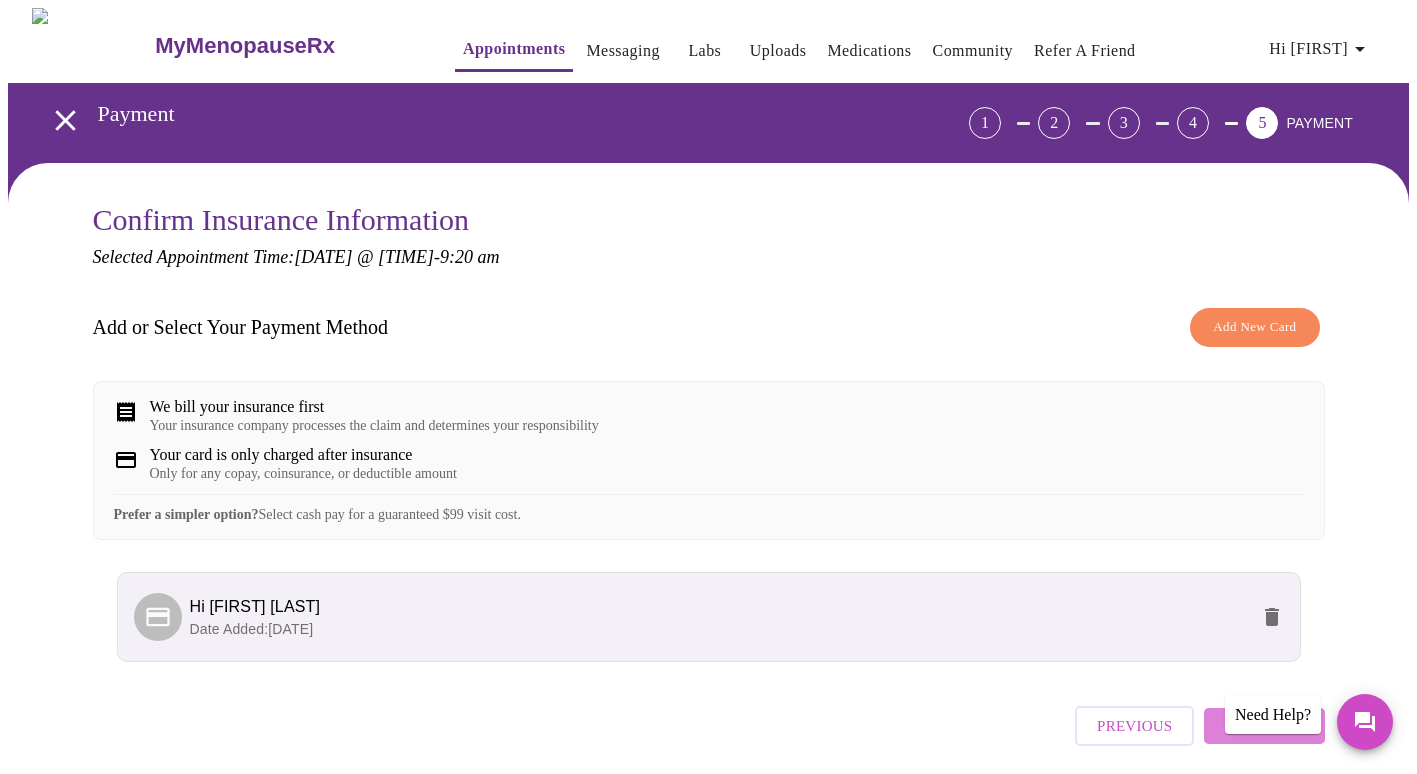click on "Continue" at bounding box center (1264, 726) 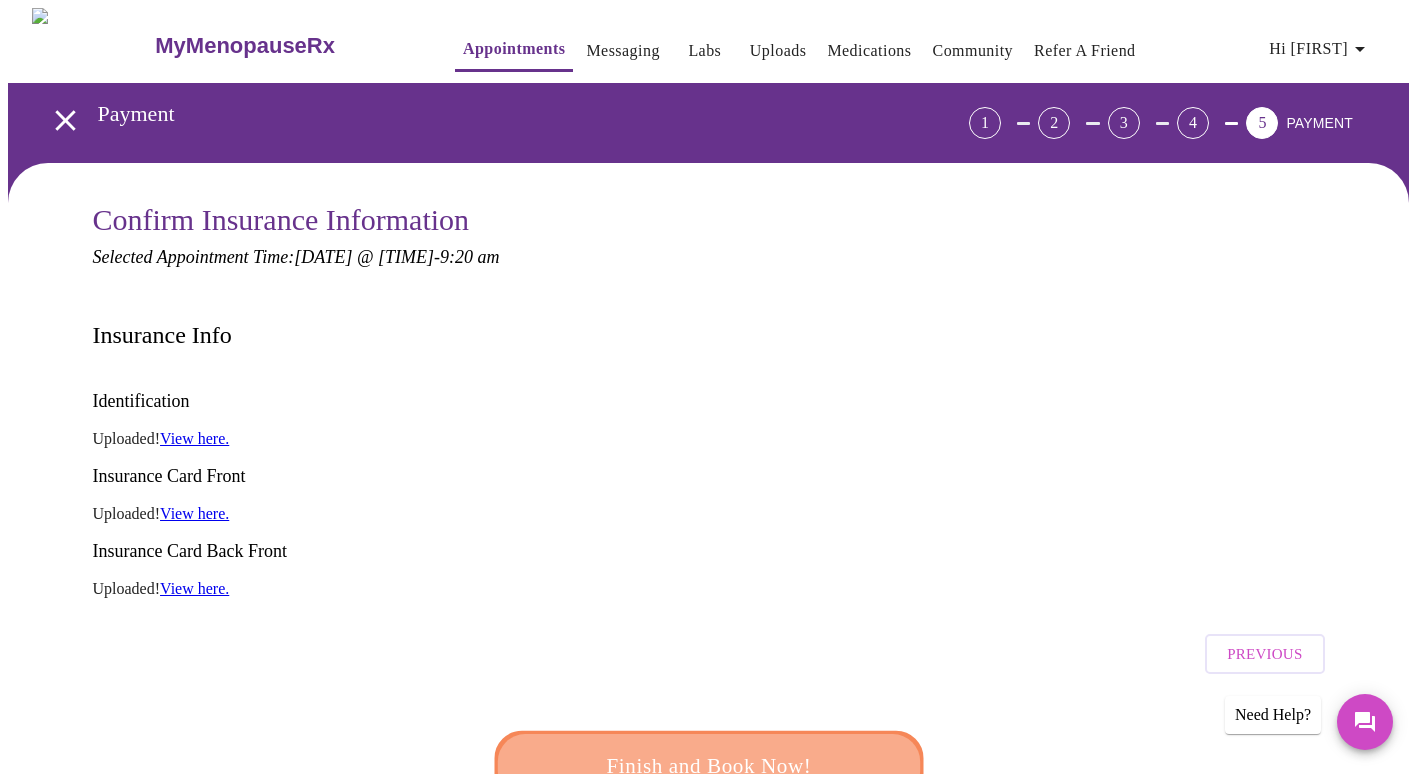 click on "Finish and Book Now!" at bounding box center [709, 766] 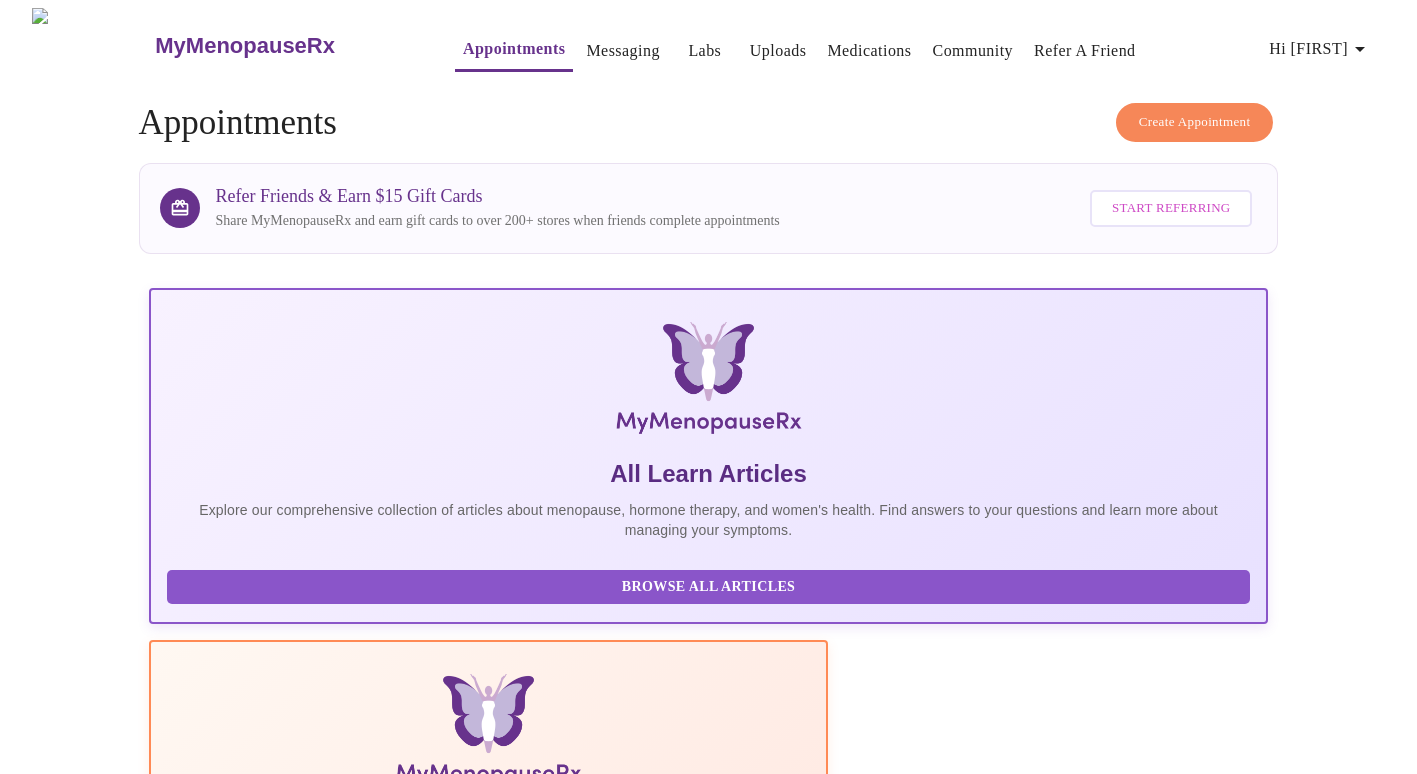click on "Upcoming Wednesday, August 20th [YEAR] @ 9:00am - 9:20am EDT With [FIRST] [LAST], FNP-C You're all set for now. Please revisit 72 hours before your virtual visit to complete your pre-assessment Scheduled Payment Pre-Assessment Waiting Room Processing Insurance" at bounding box center [709, 1350] 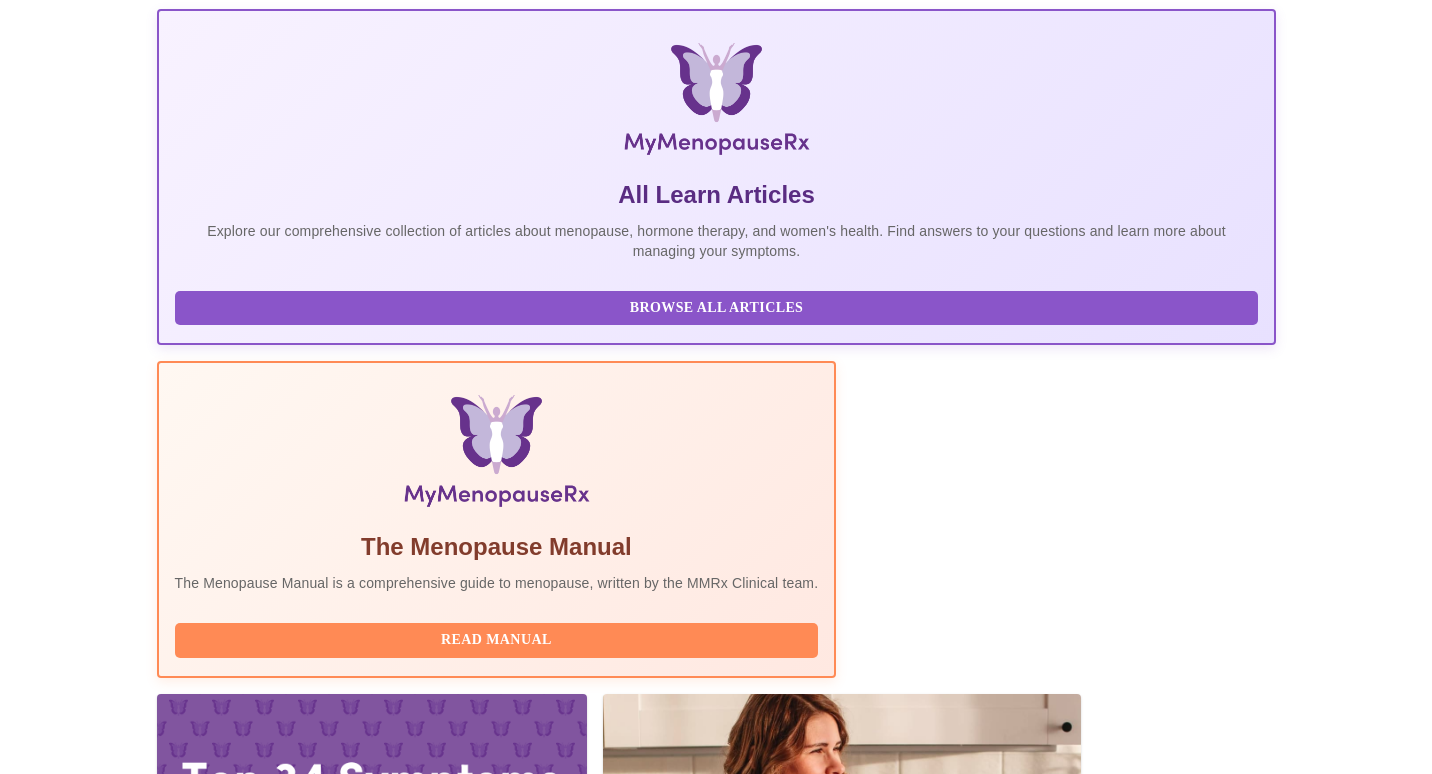scroll, scrollTop: 0, scrollLeft: 0, axis: both 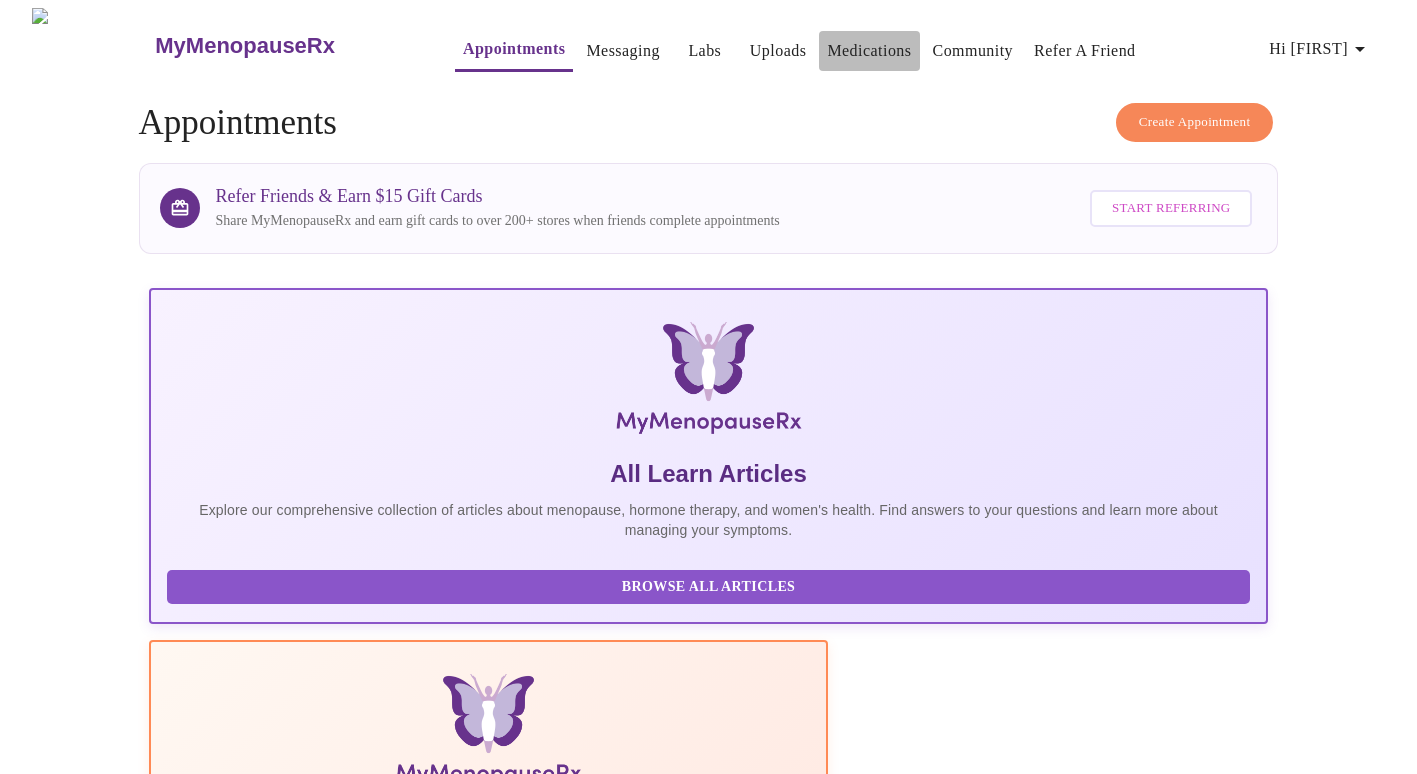 click on "Medications" at bounding box center [869, 51] 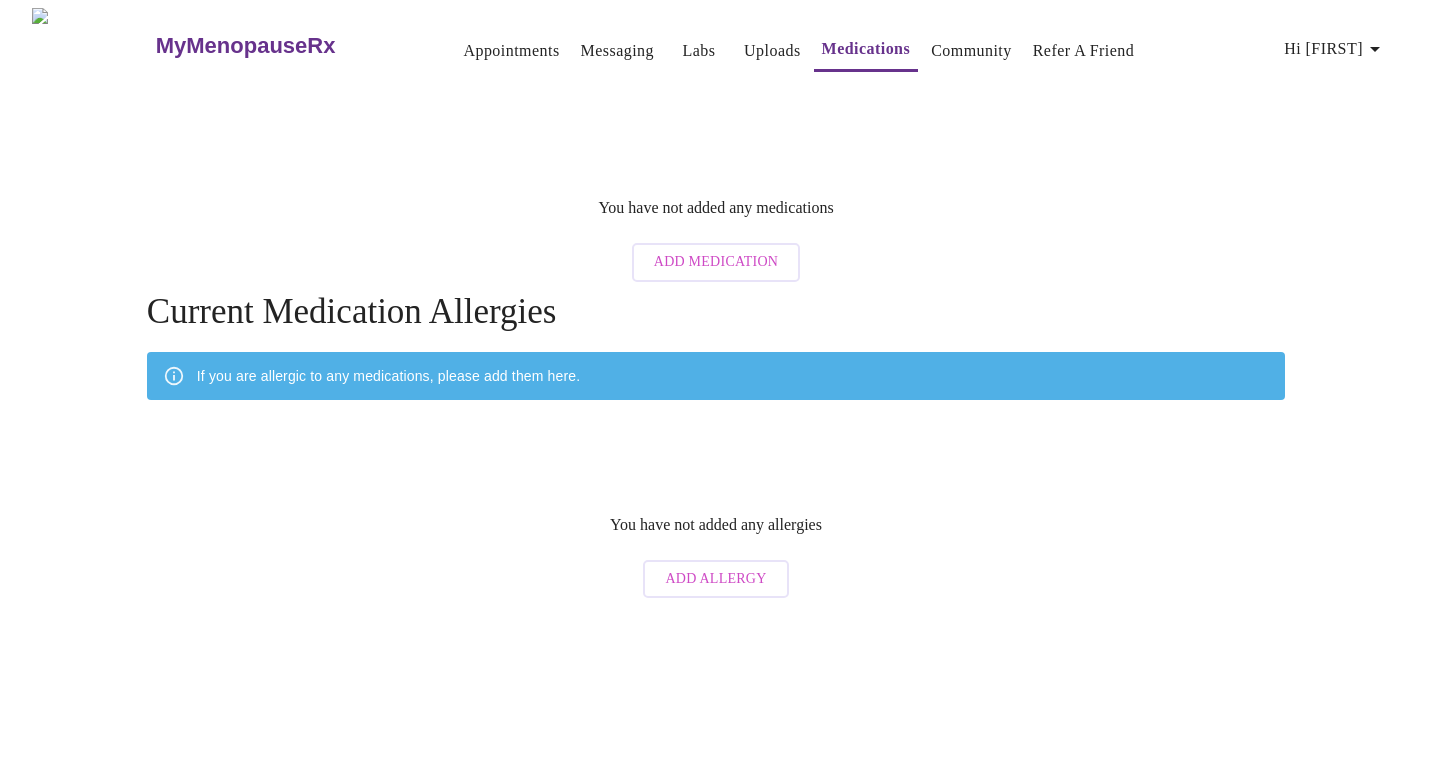 click on "Add Medication" at bounding box center (716, 262) 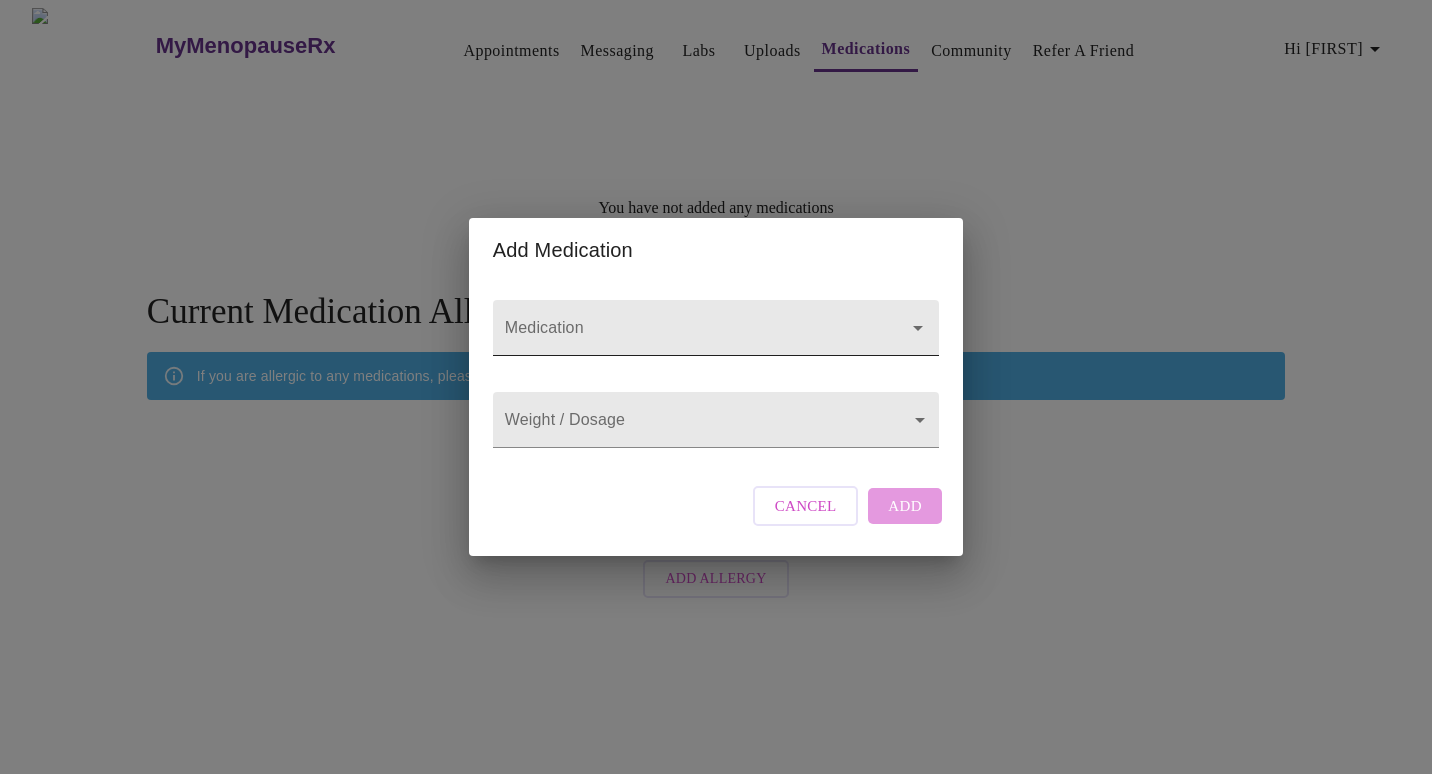 click at bounding box center (716, 328) 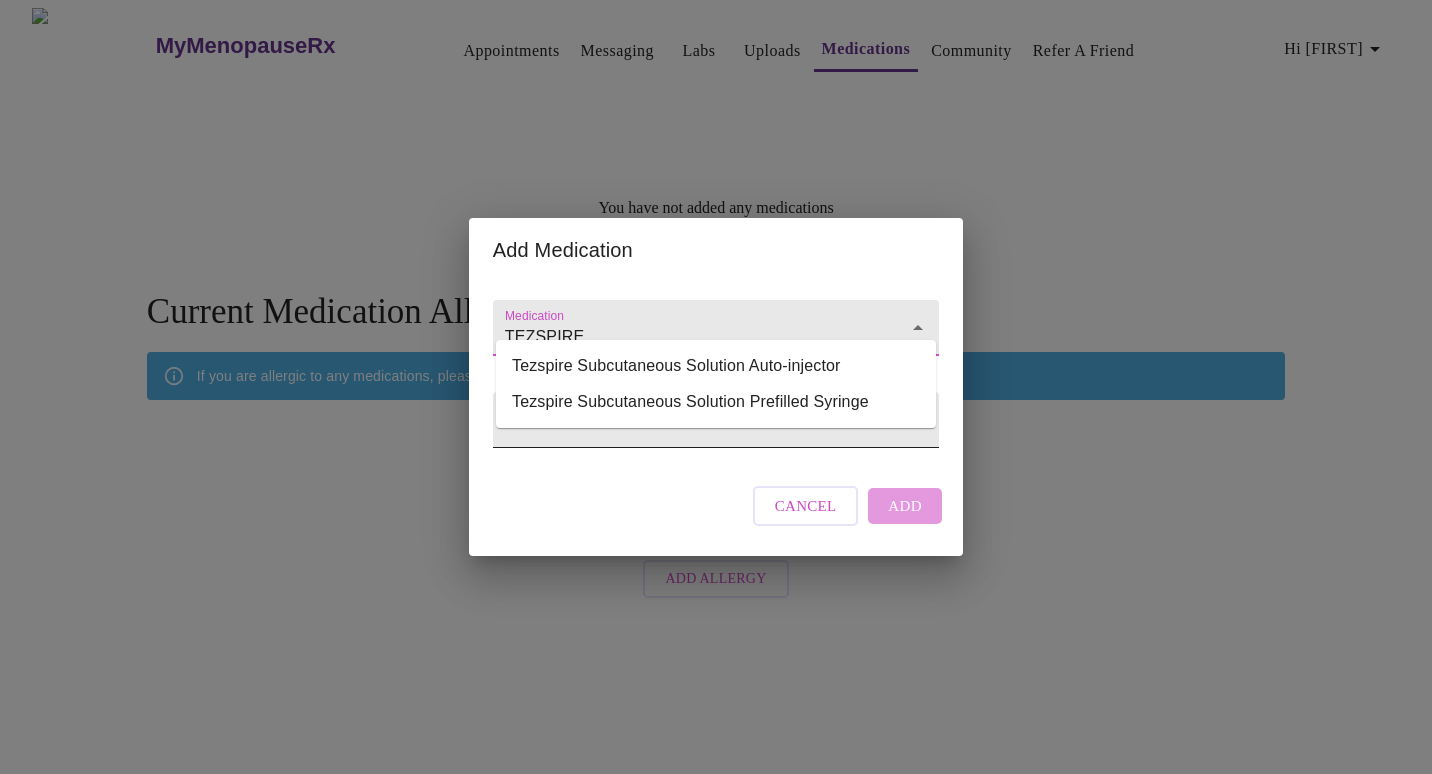 click on "Tezspire Subcutaneous Solution Prefilled Syringe" at bounding box center [716, 402] 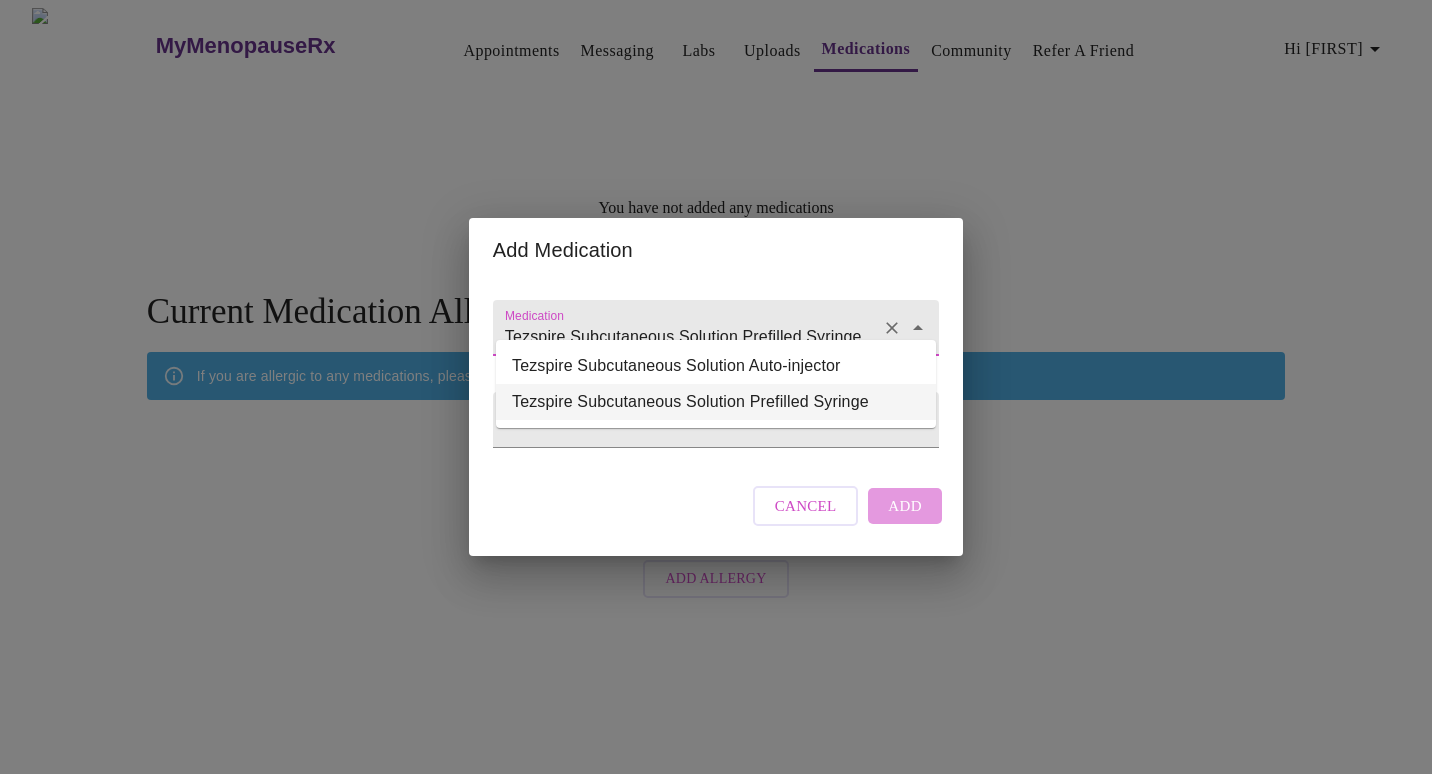 click on "Tezspire Subcutaneous Solution Prefilled Syringe" at bounding box center [687, 337] 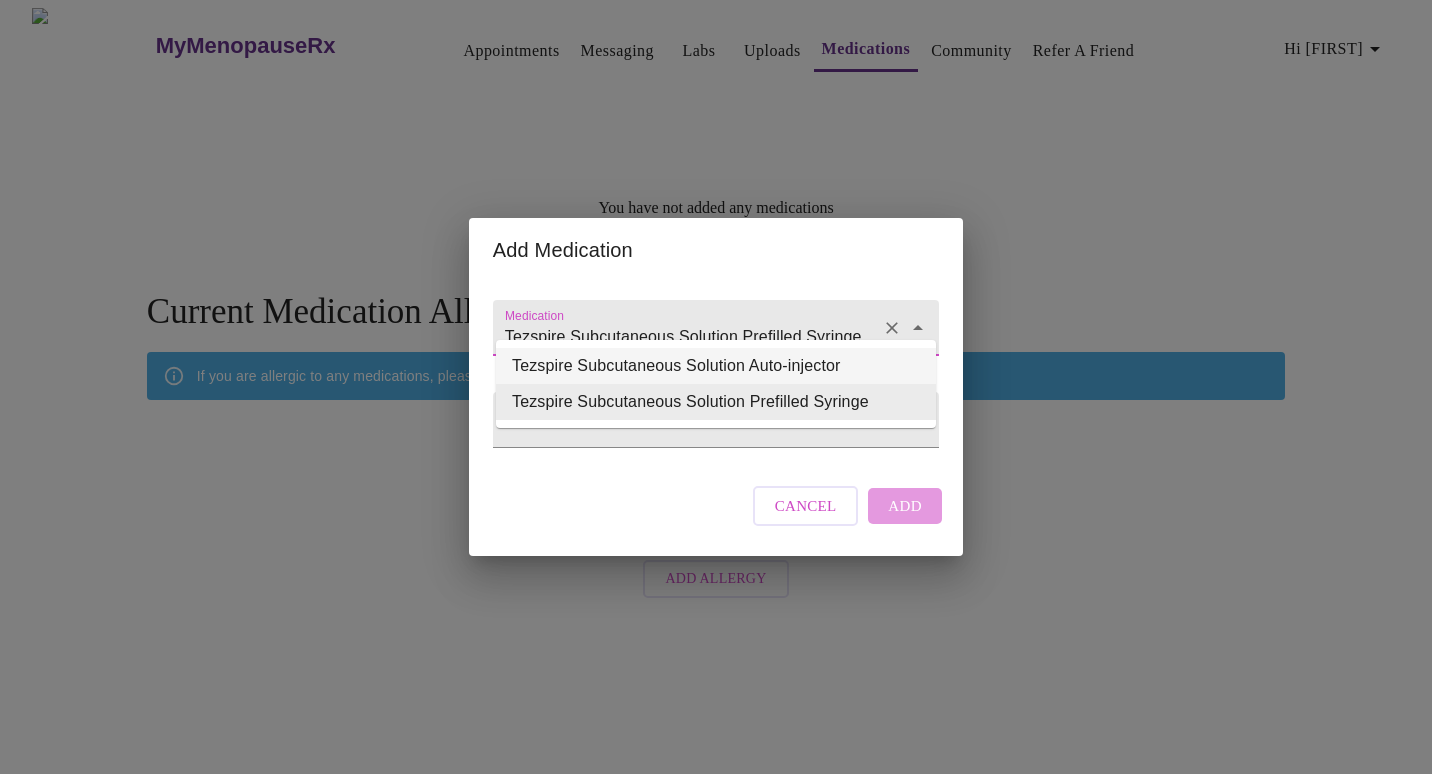 click on "Tezspire Subcutaneous Solution Auto-injector" at bounding box center [716, 366] 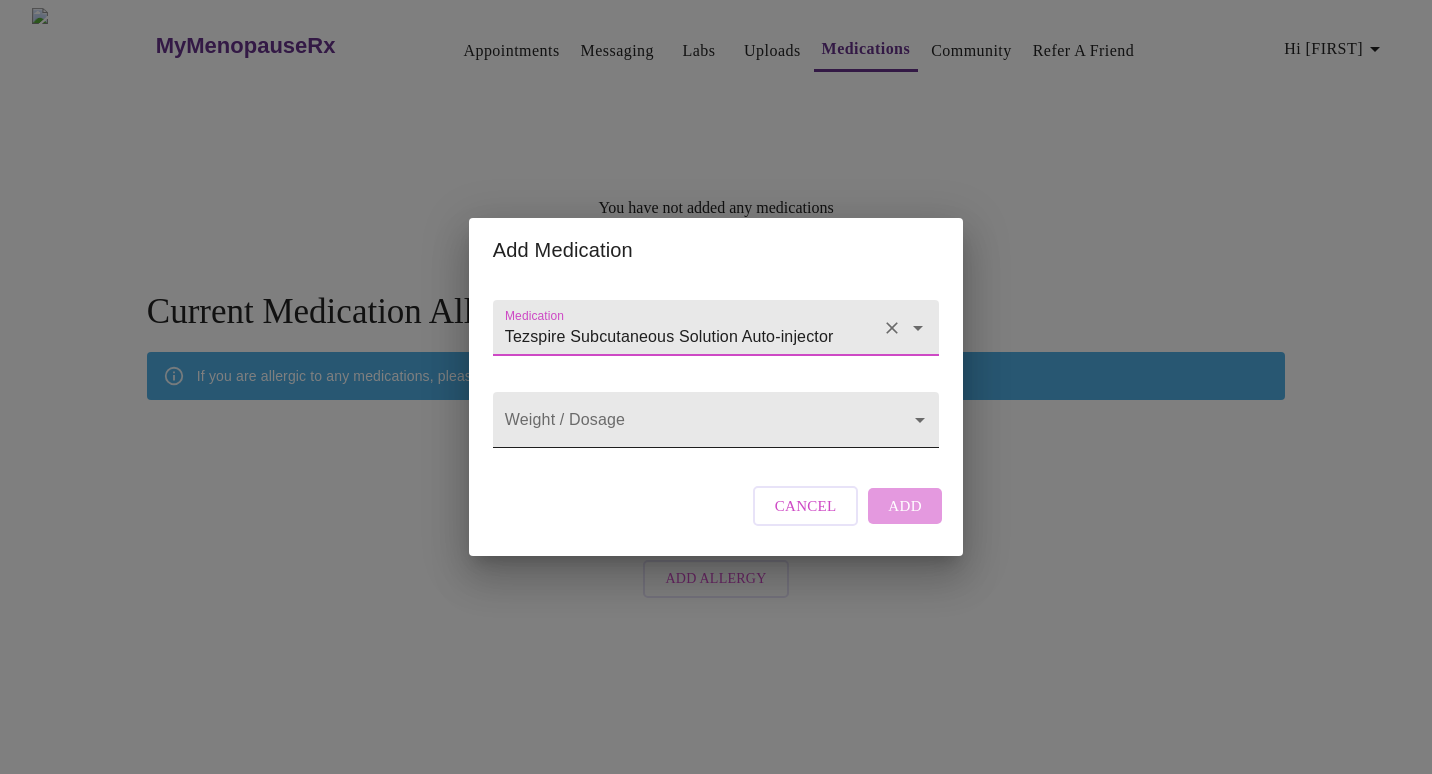 type on "Tezspire Subcutaneous Solution Auto-injector" 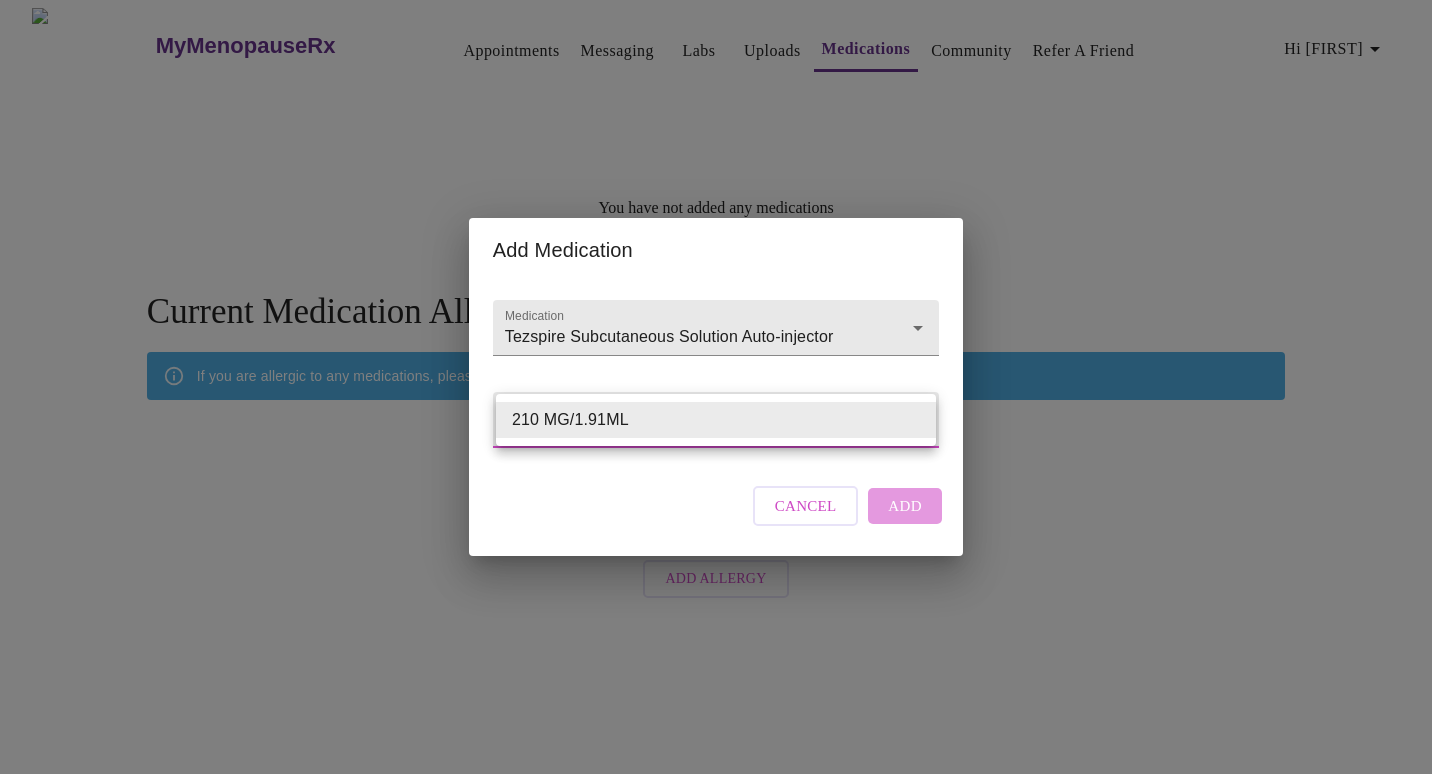 click on "MyMenopauseRx Appointments Messaging Labs Uploads Medications Community Refer a Friend Hi [FIRST]   You have not added any medications Add Medication Current Medication Allergies If you are allergic to any medications, please add them here. You have not added any allergies Add Allergy Settings Billing Invoices Log out Add Medication Medication Tezspire Subcutaneous Solution Auto-injector Weight / Dosage ​ Cancel Add 210 MG/1.91ML" at bounding box center (716, 308) 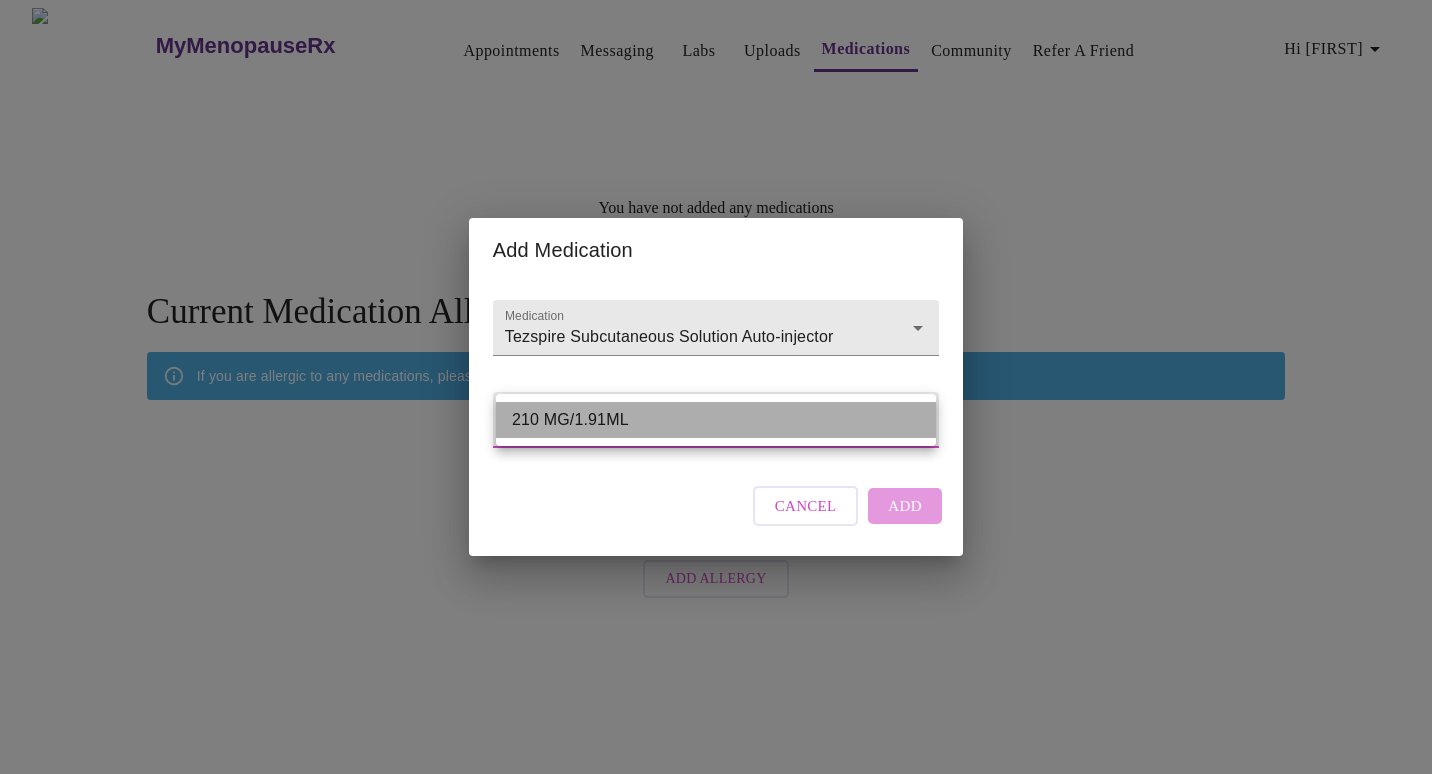 click on "210 MG/1.91ML" at bounding box center (716, 420) 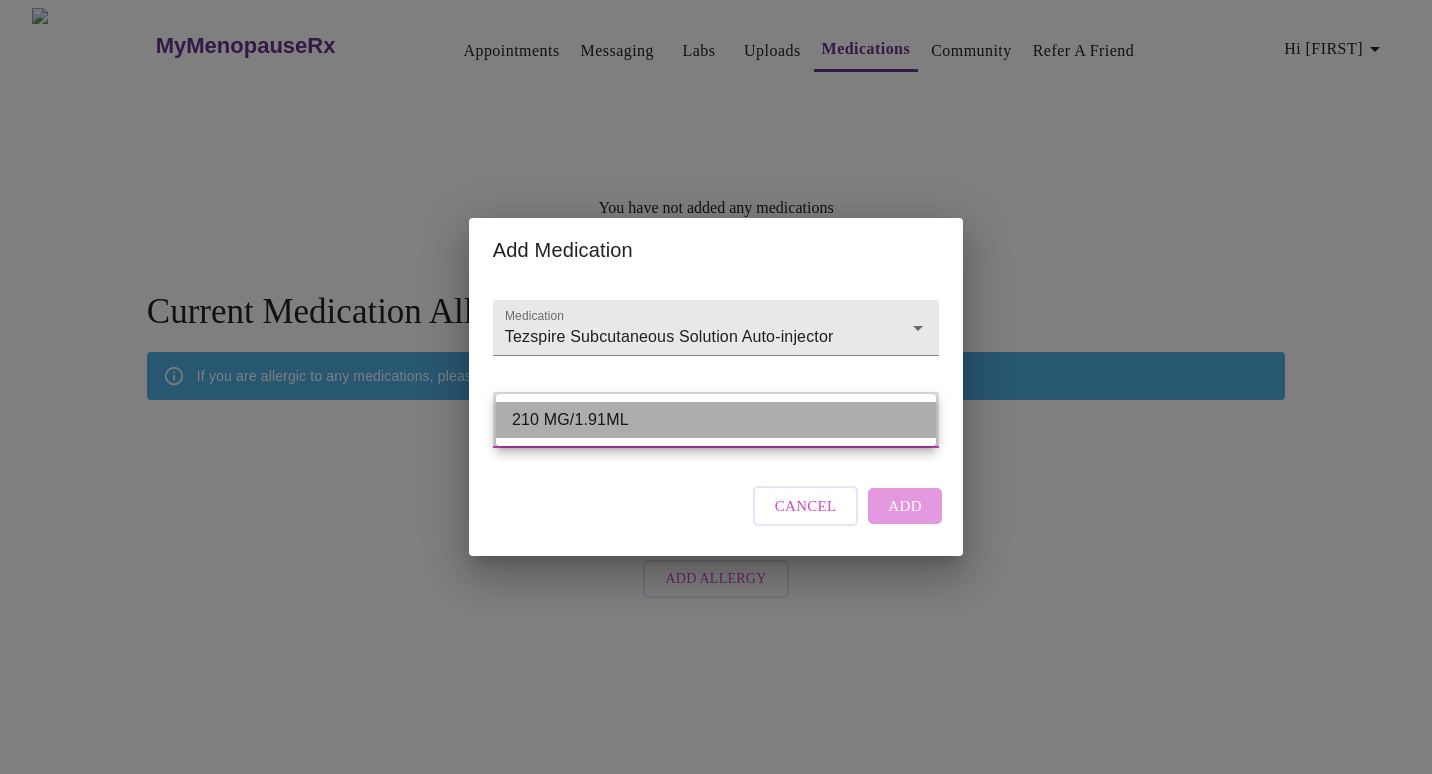 type on "210 MG/1.91ML" 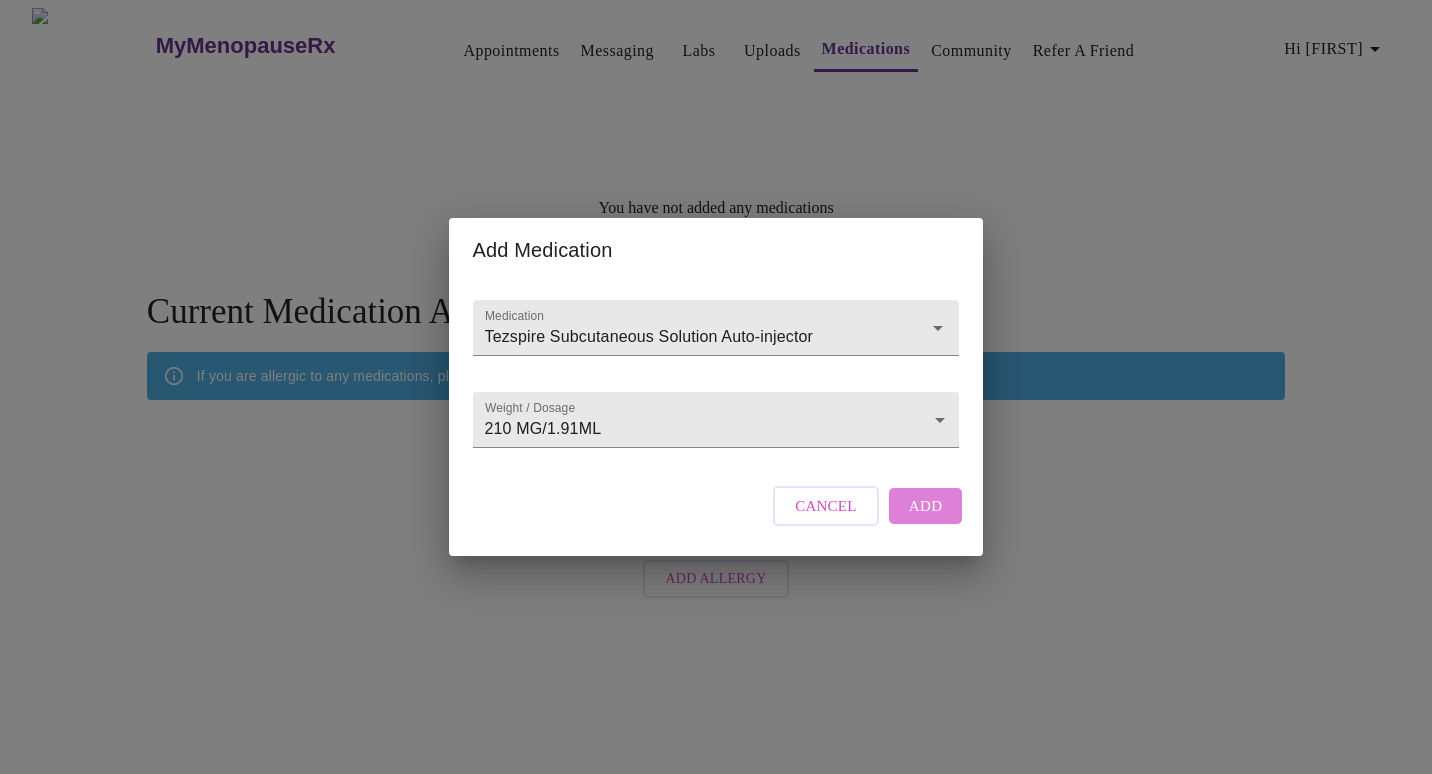 click on "Add" at bounding box center (926, 506) 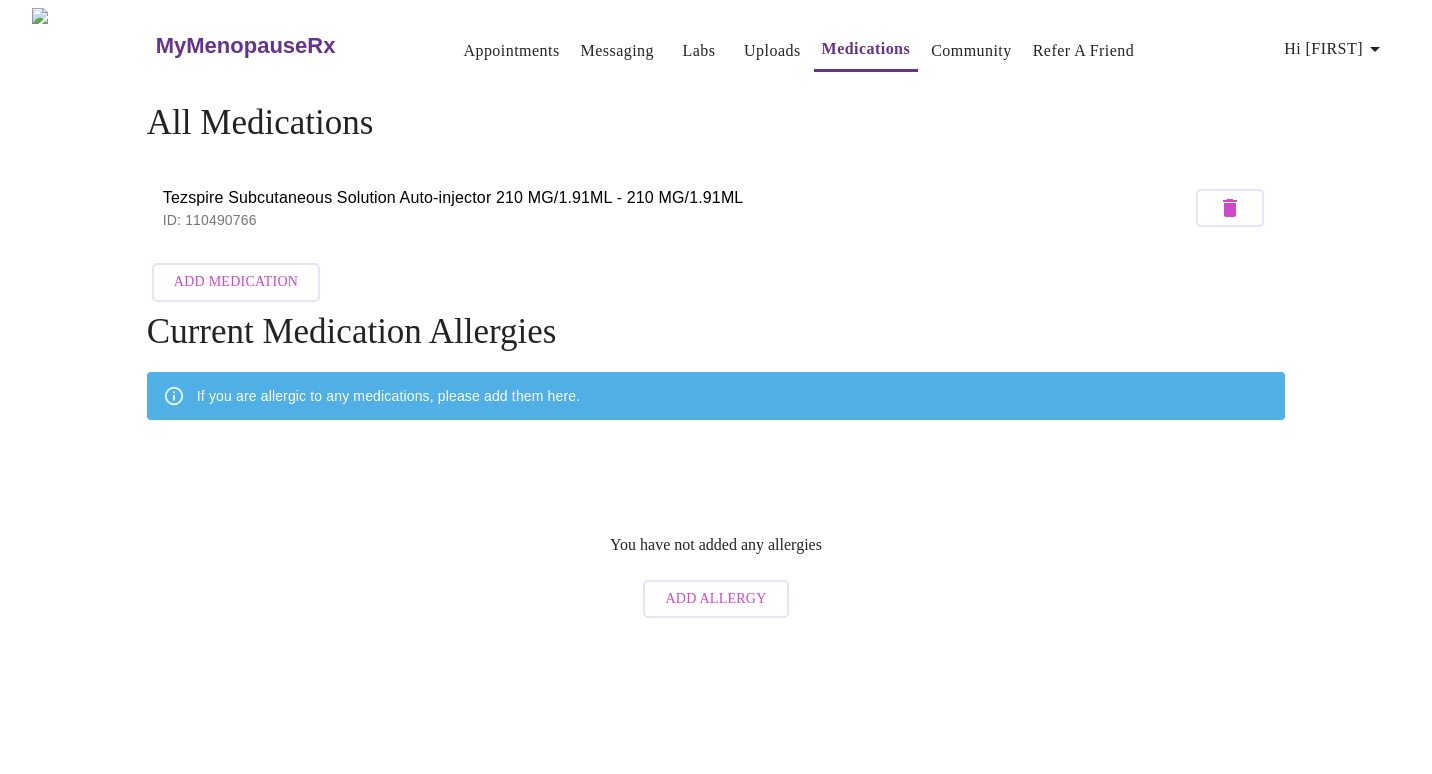 click on "Add Medication" at bounding box center (236, 282) 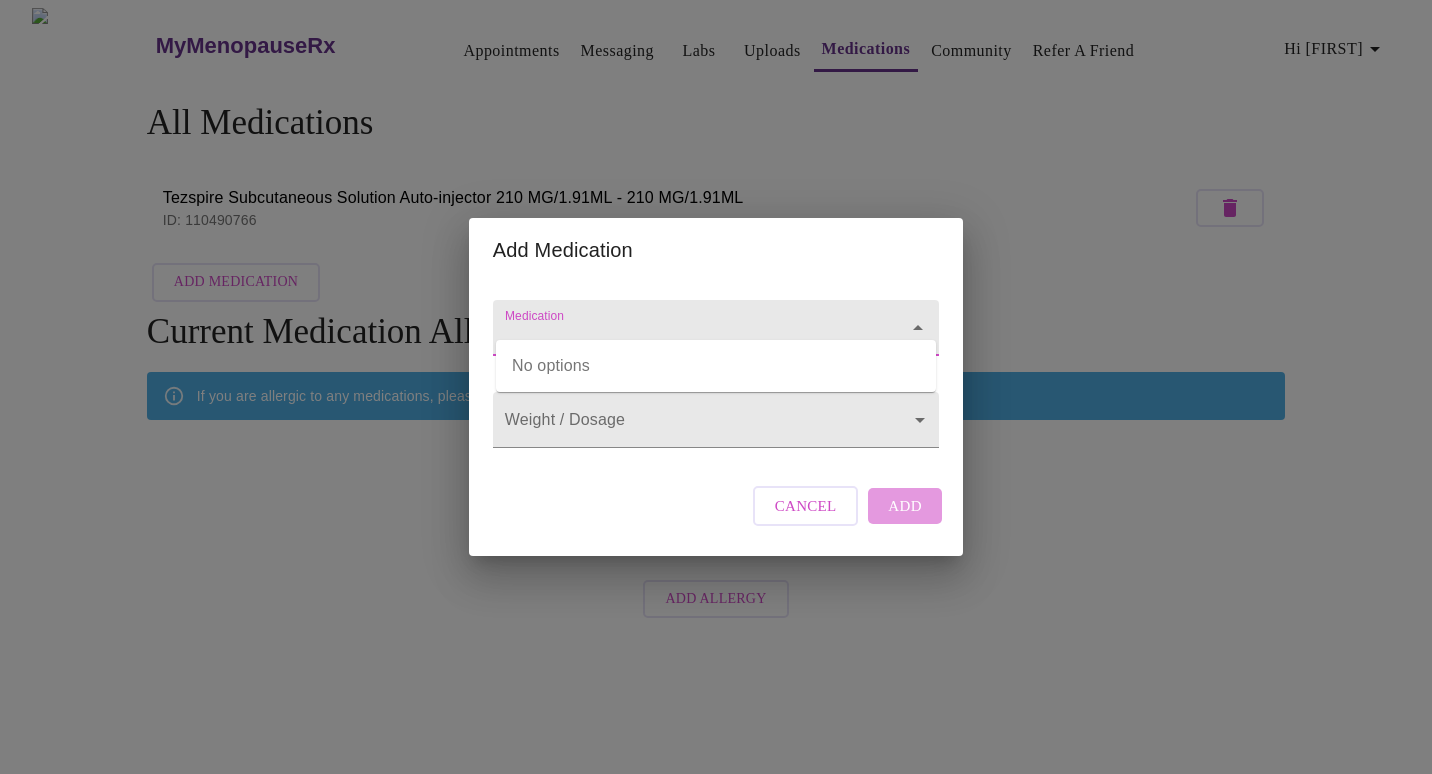 click on "Medication" at bounding box center [687, 337] 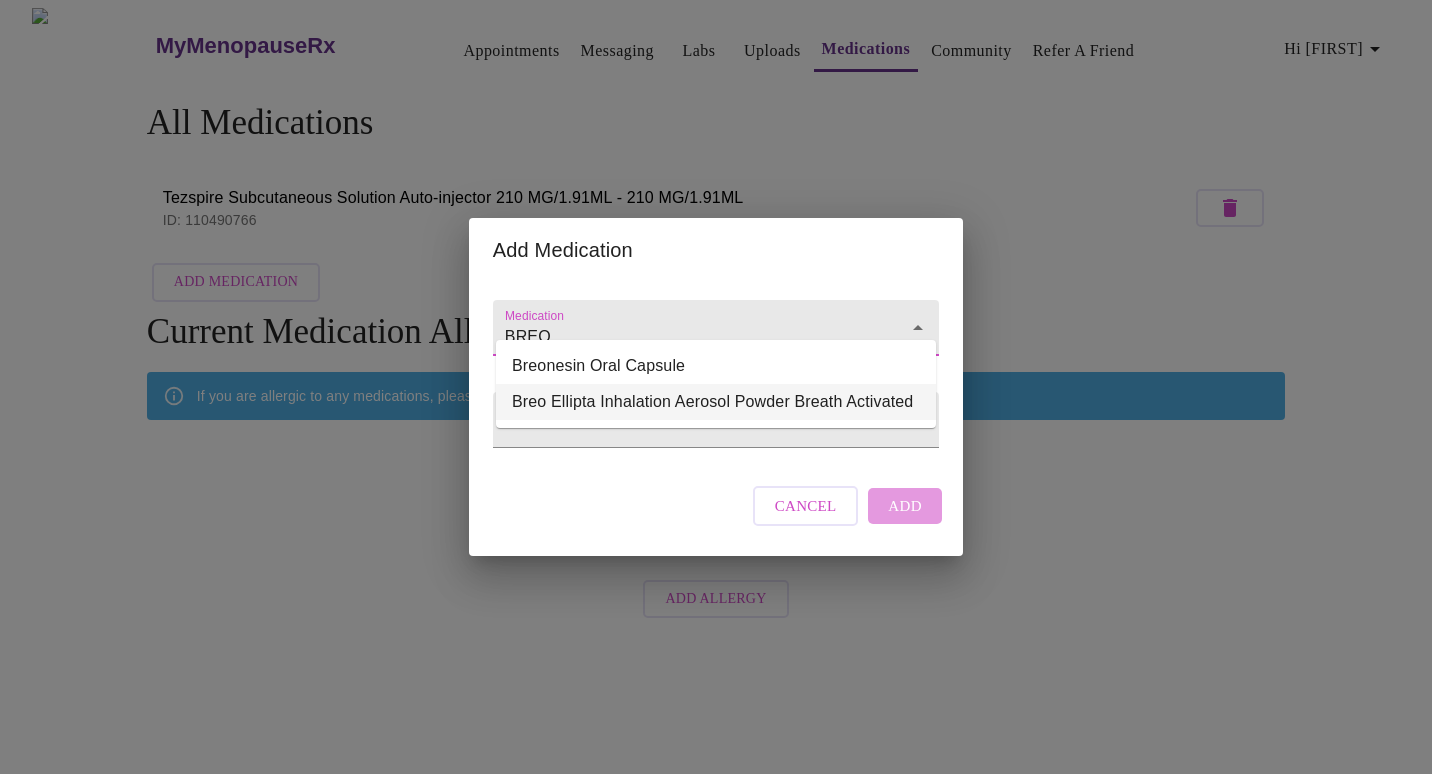 click on "Breo Ellipta Inhalation Aerosol Powder Breath Activated" at bounding box center (716, 402) 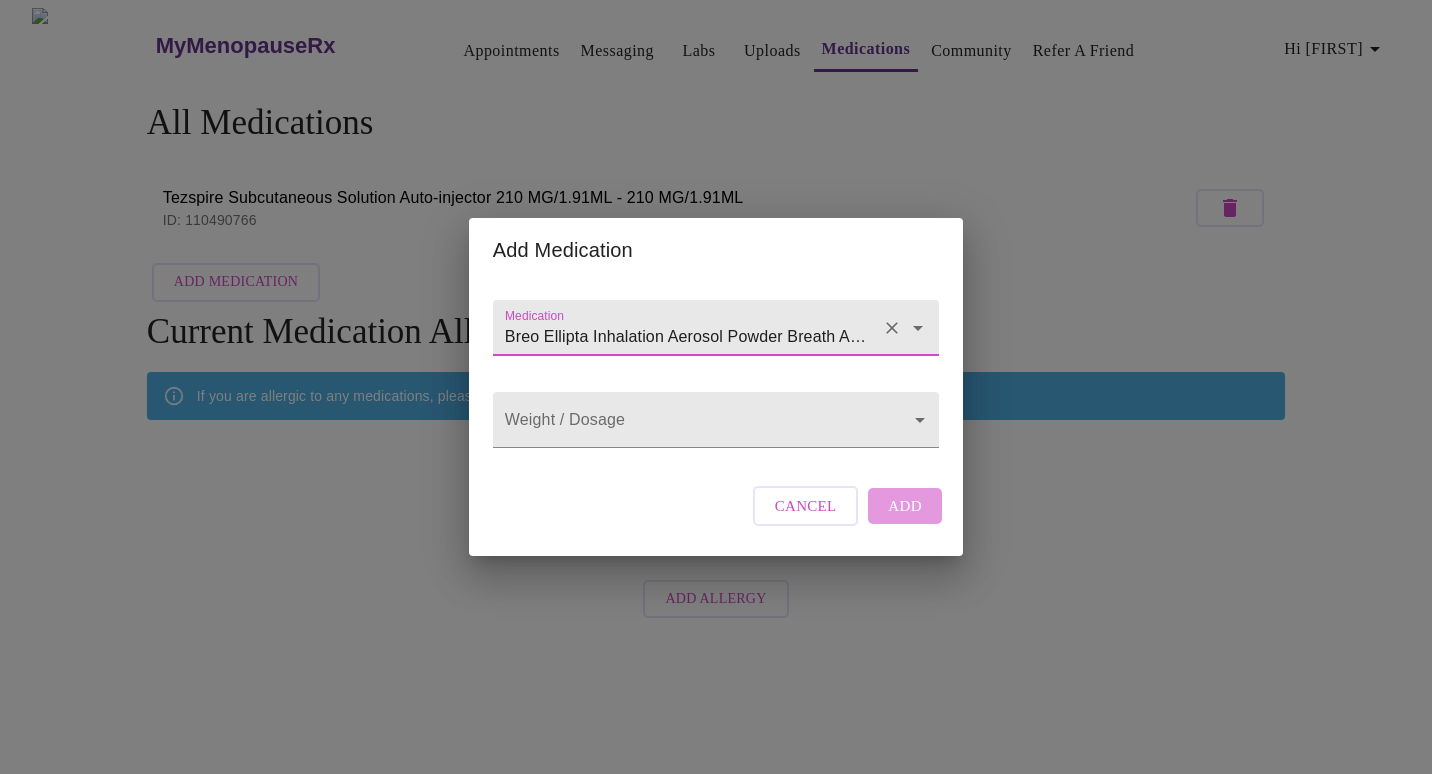 type on "Breo Ellipta Inhalation Aerosol Powder Breath Activated" 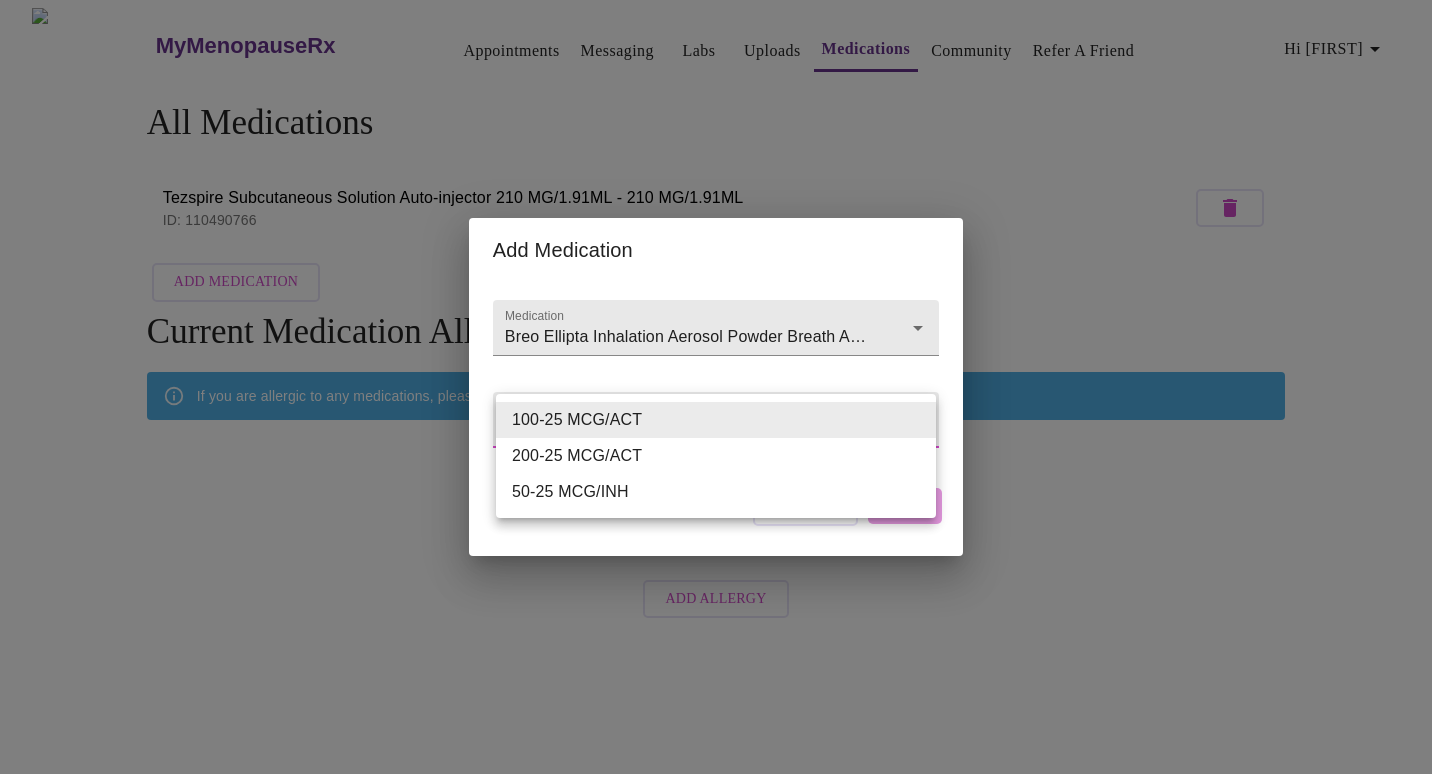 click on "Hi [FIRST]   All Medications Tezspire Subcutaneous Solution Auto-injector 210 MG/1.91ML - 210 MG/1.91ML ID: 110490766 Add Medication Current Medication Allergies If you are allergic to any medications, please add them here. You have not added any allergies Add Allergy Settings Billing Invoices Log out Add Medication Medication Breo Ellipta Inhalation Aerosol Powder Breath Activated Weight / Dosage ​ Cancel Add 100-25 MCG/ACT 200-25 MCG/ACT 50-25 MCG/INH" at bounding box center (716, 318) 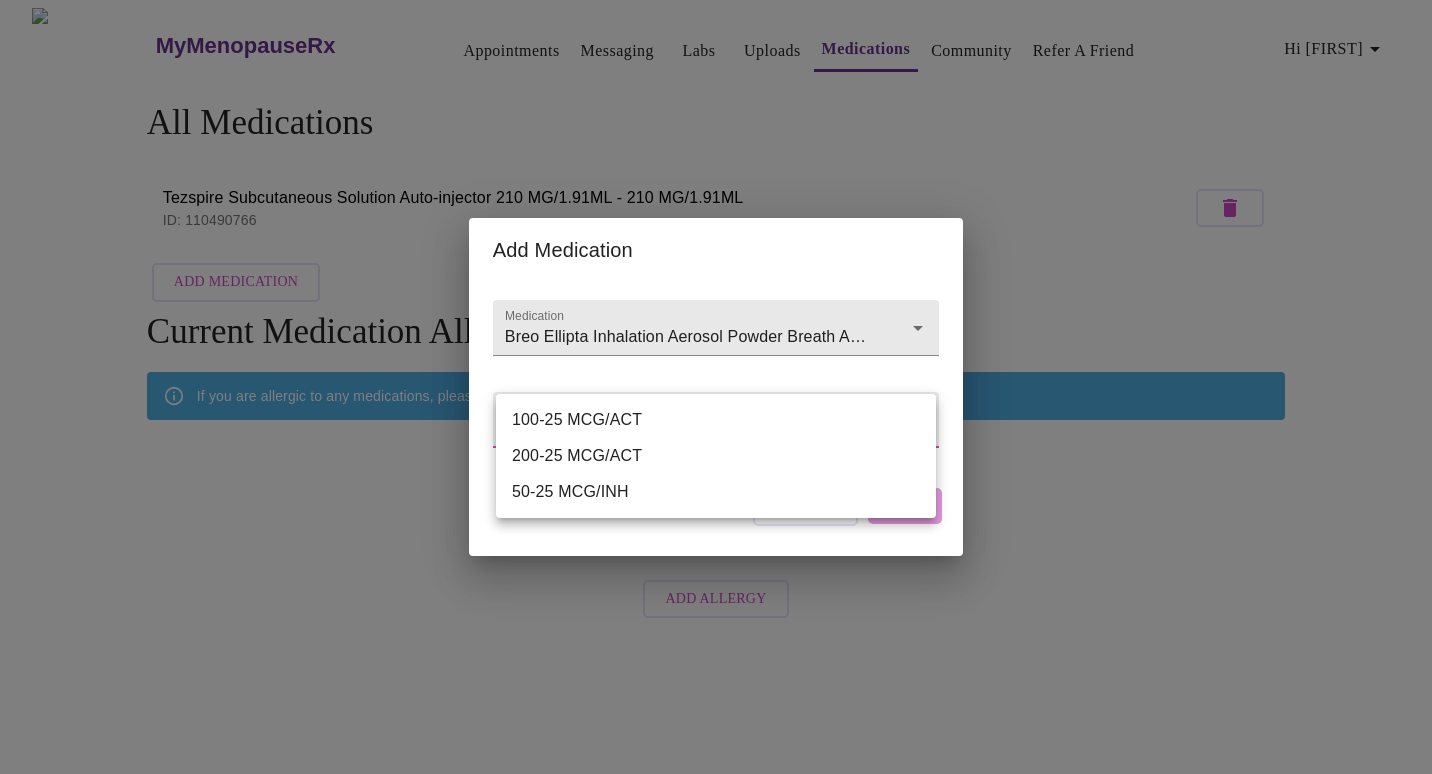 click on "100-25 MCG/ACT" at bounding box center (716, 420) 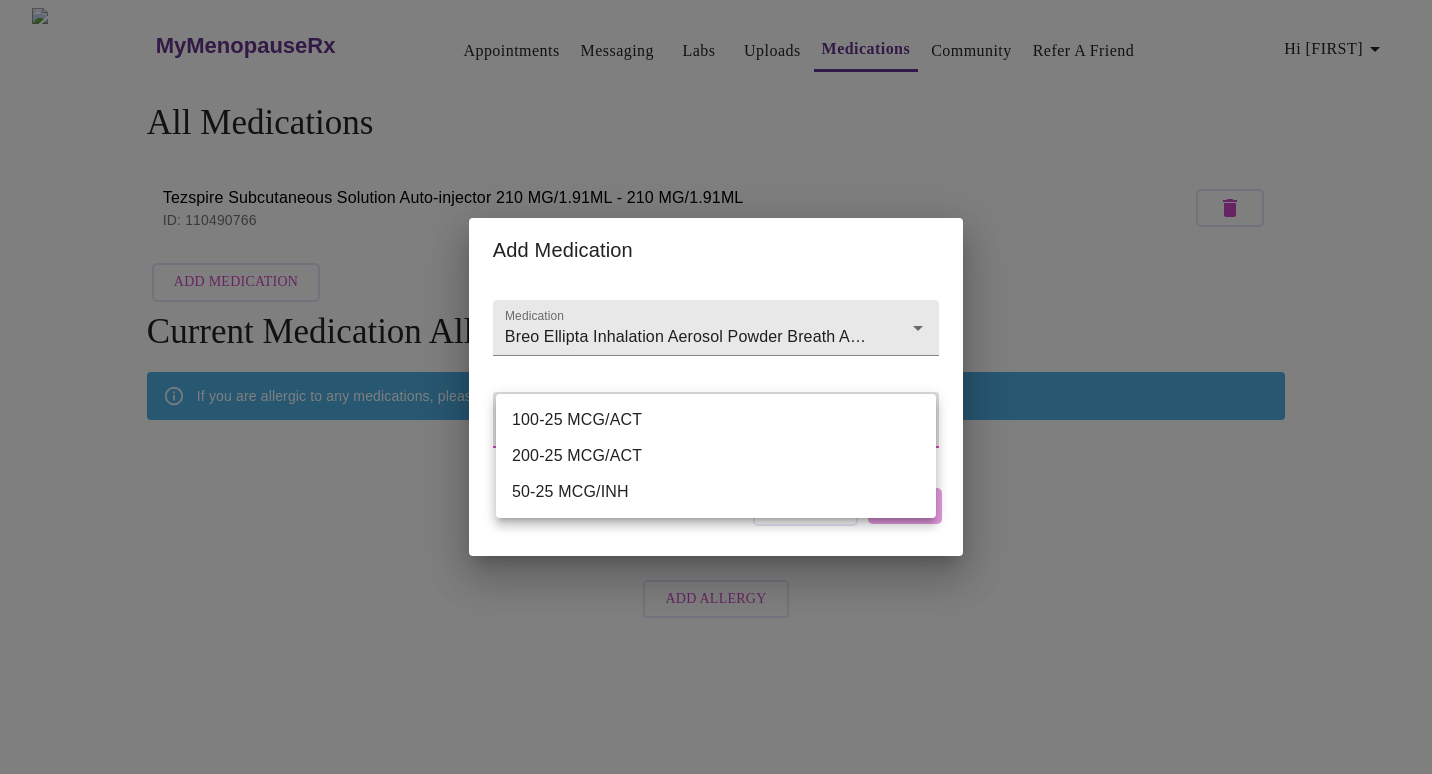 type on "100-25 MCG/ACT" 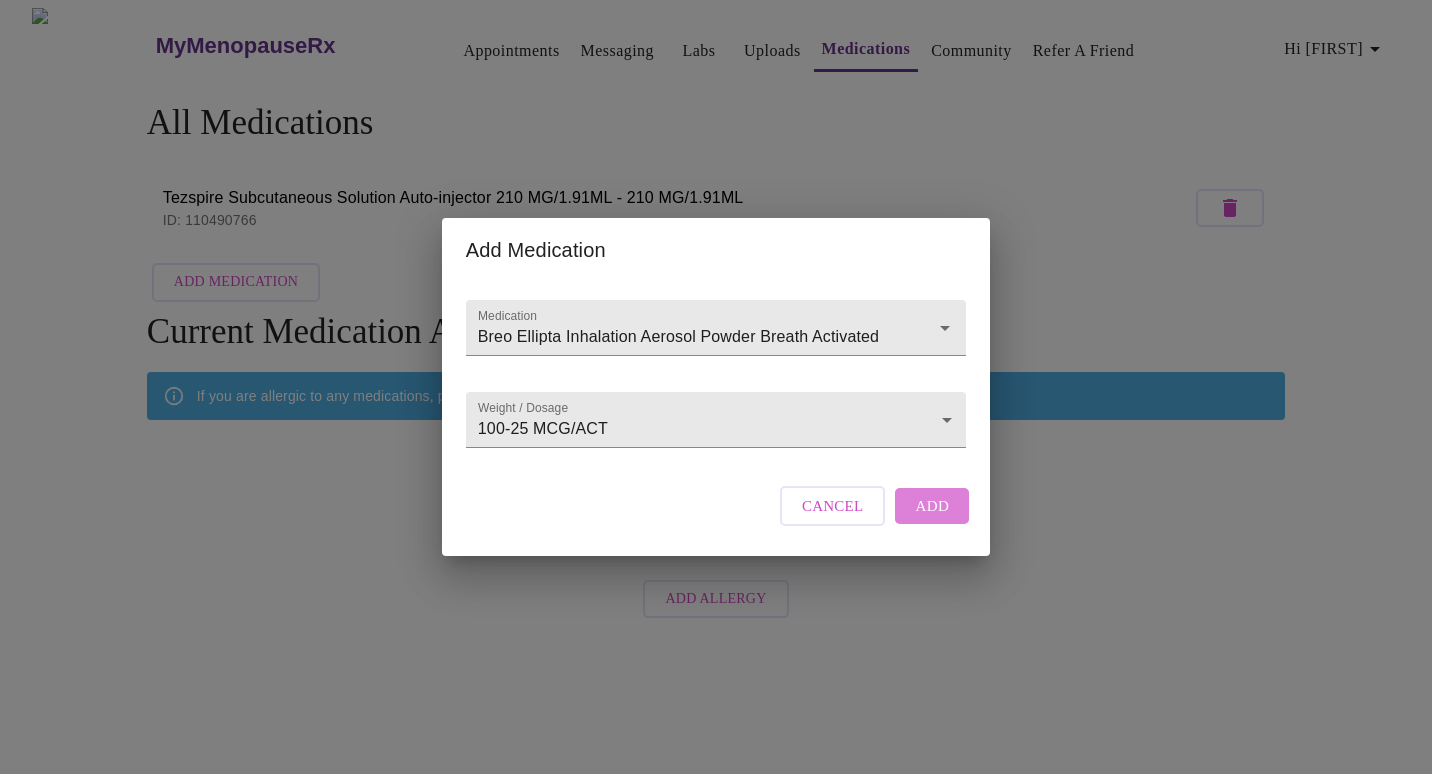 click on "Add" at bounding box center [932, 506] 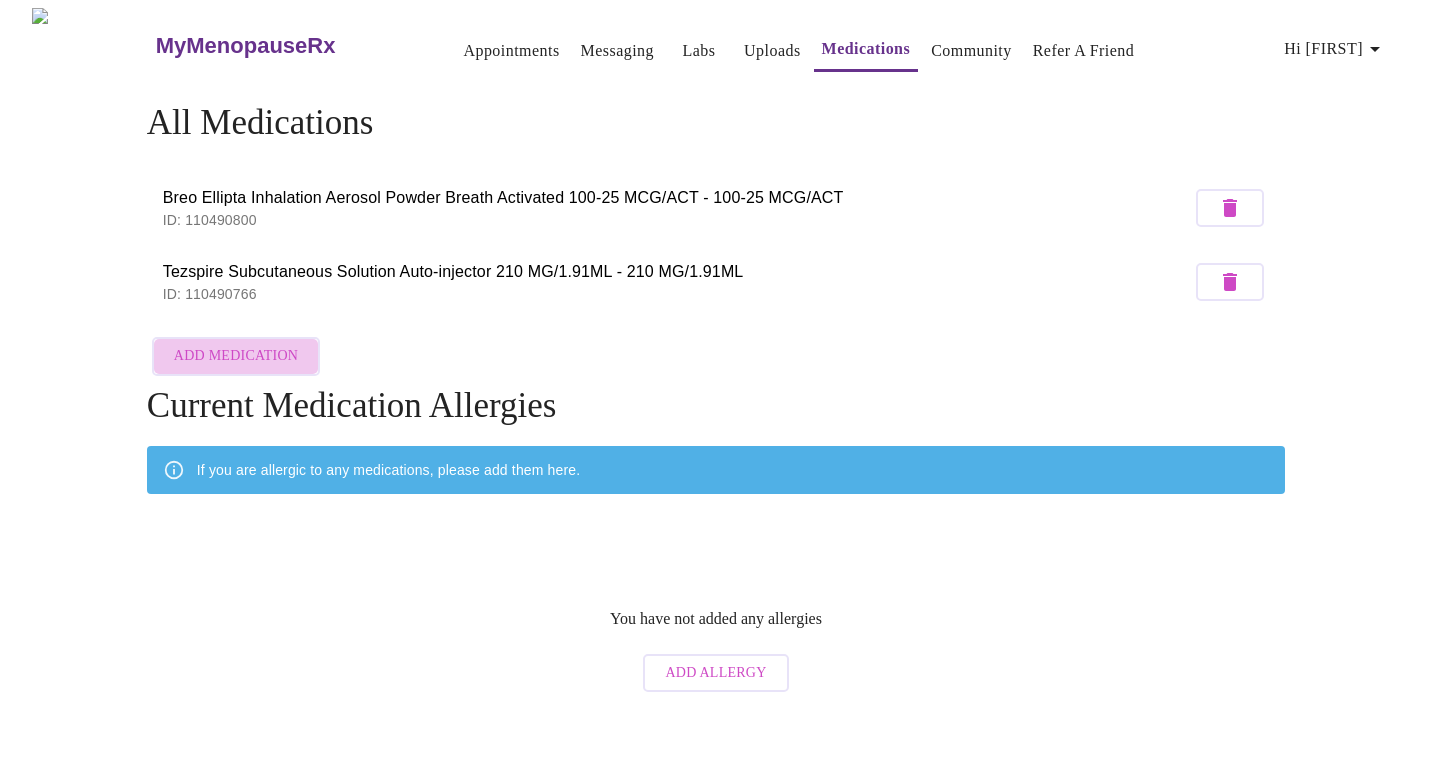 click on "Add Medication" at bounding box center [236, 356] 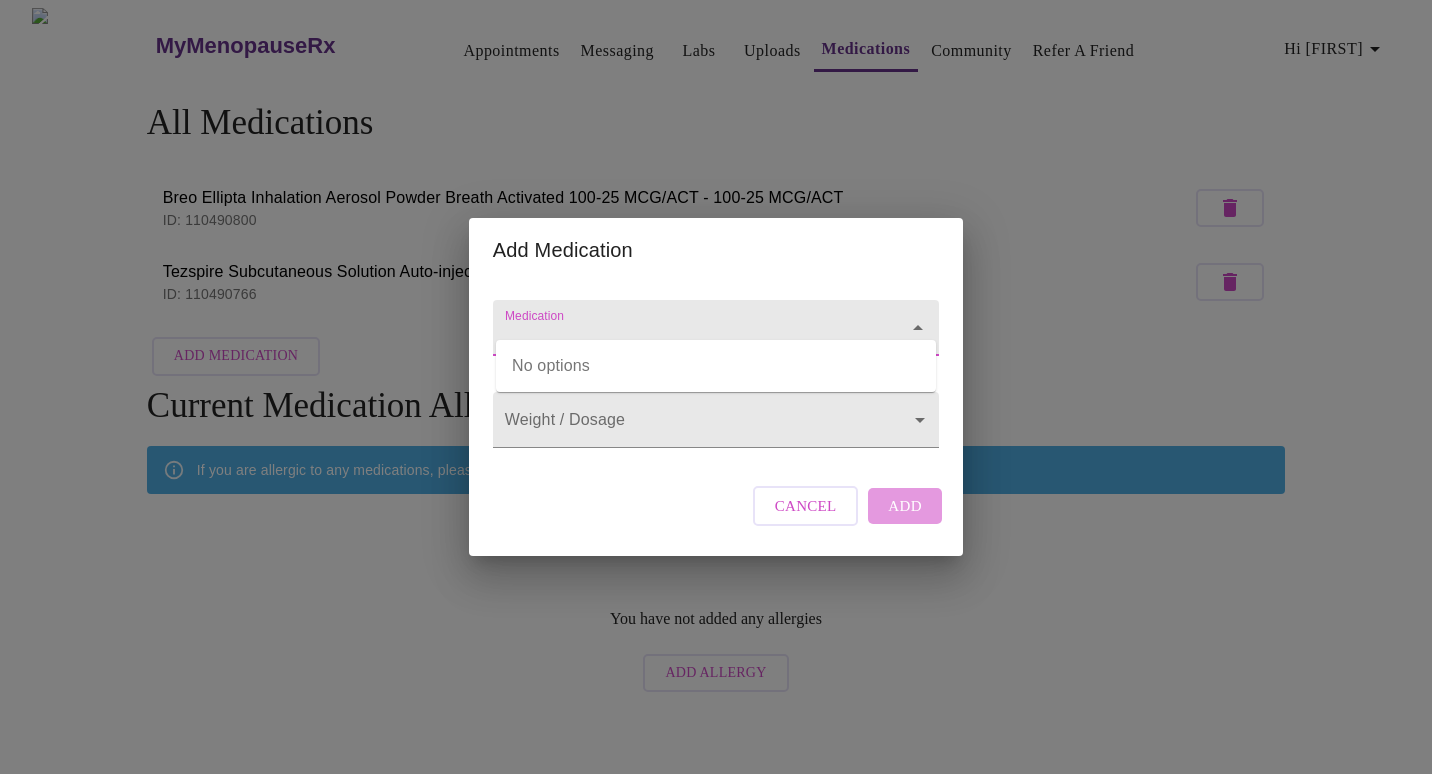 click on "Medication" at bounding box center [687, 337] 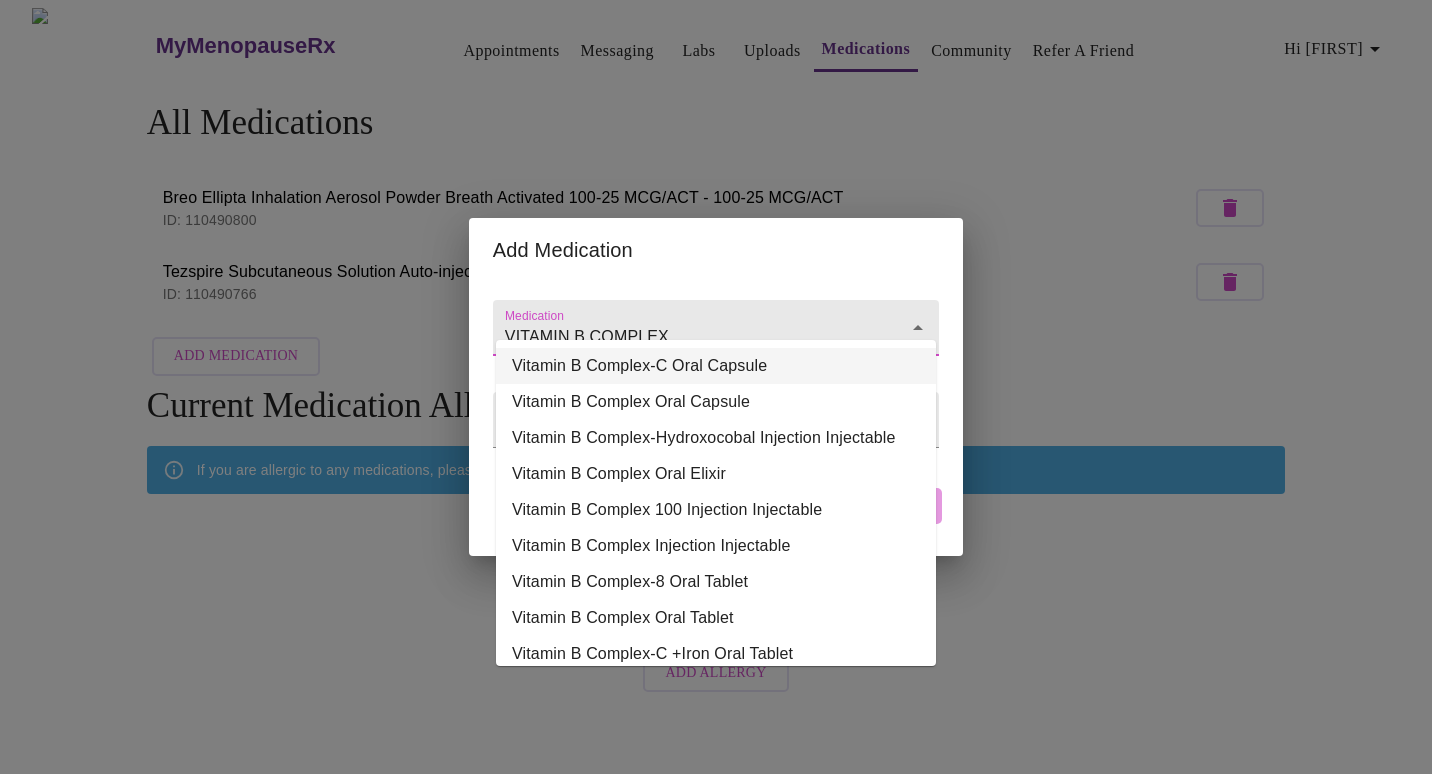 click on "Vitamin B Complex-C Oral Capsule" at bounding box center (716, 366) 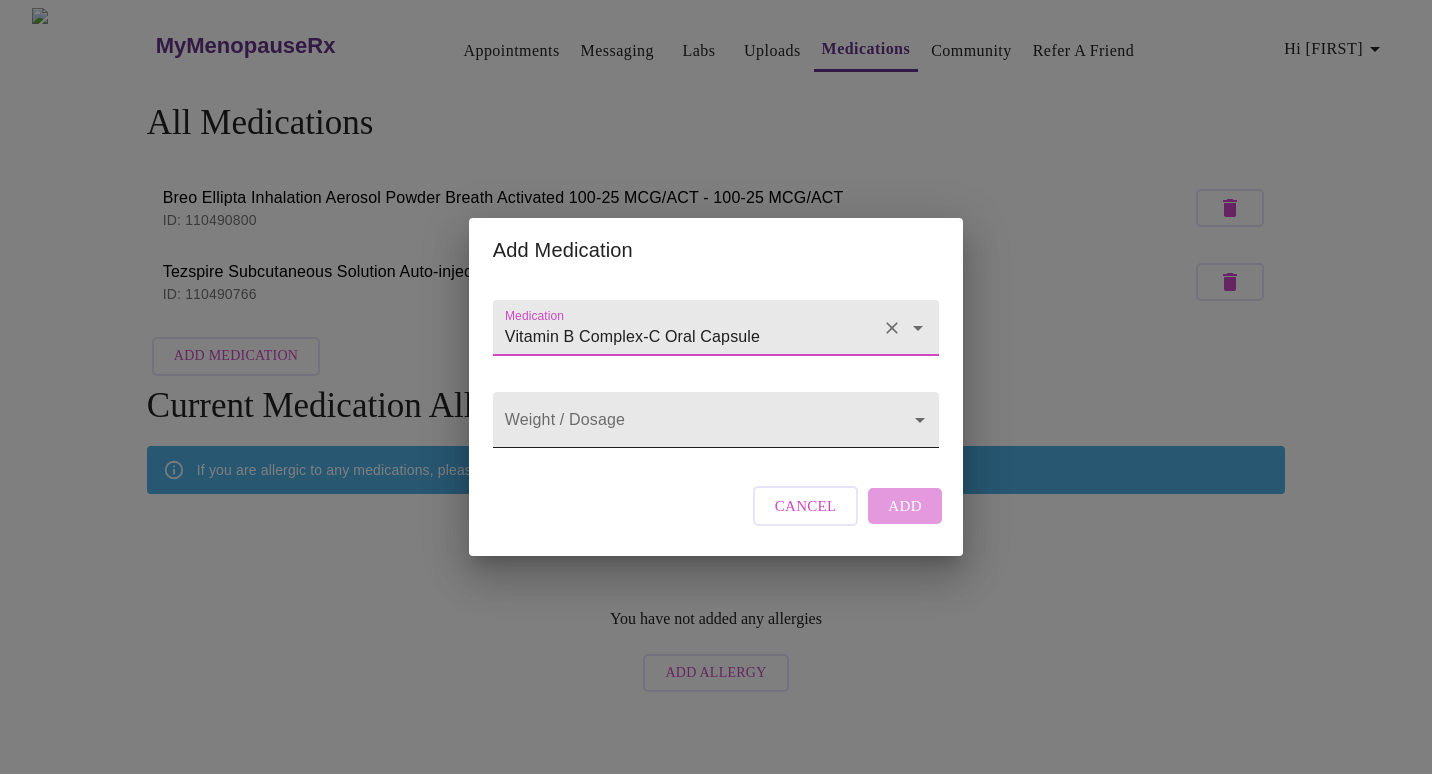 type on "Vitamin B Complex-C Oral Capsule" 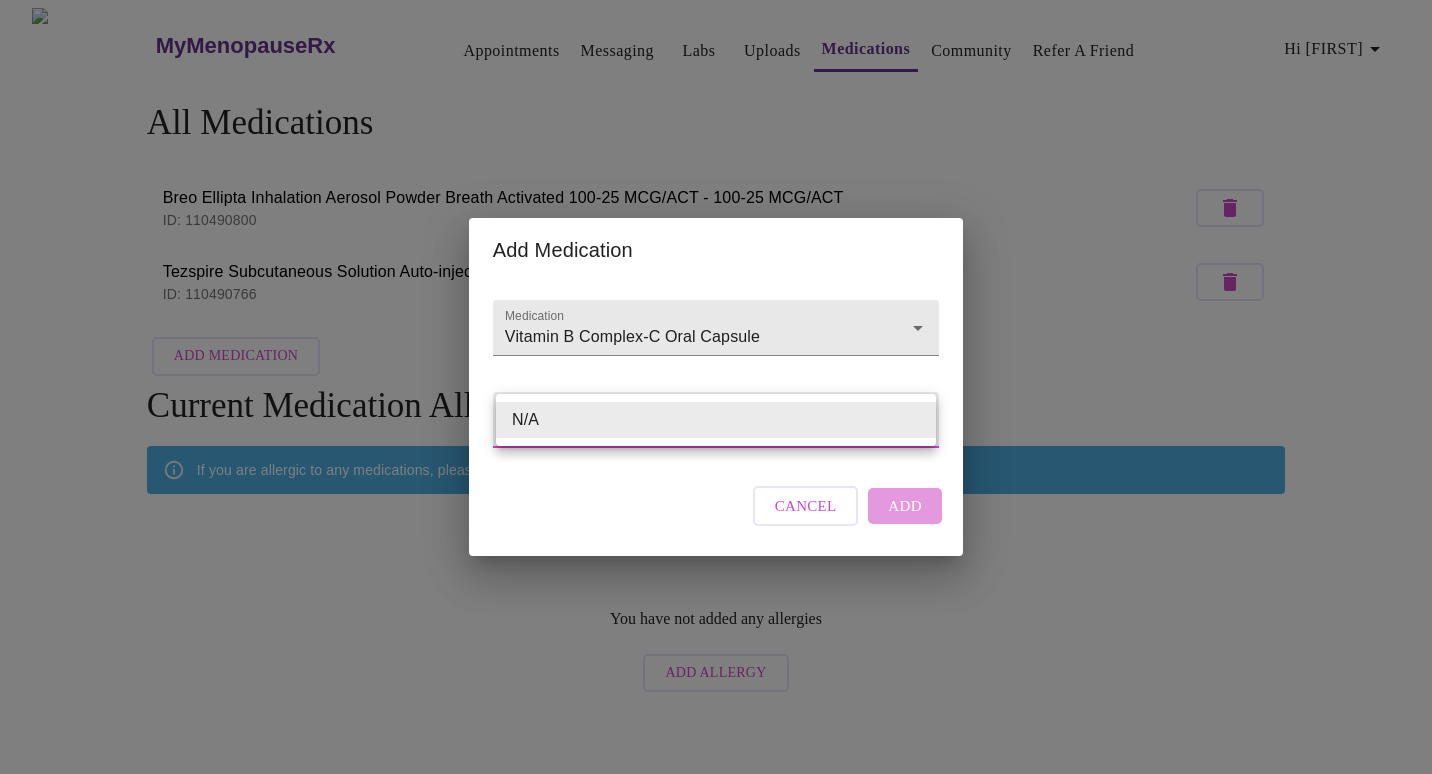 click on "MyMenopauseRx Appointments Messaging Labs Uploads Medications Community Refer a Friend Hi [FIRST]   All Medications Breo Ellipta Inhalation Aerosol Powder Breath Activated 100-25 MCG/ACT - 100-25 MCG/ACT ID: 110490800 Tezspire Subcutaneous Solution Auto-injector 210 MG/1.91ML - 210 MG/1.91ML ID: 110490766 Add Medication Current Medication Allergies If you are allergic to any medications, please add them here. You have not added any allergies Add Allergy Settings Billing Invoices Log out Add Medication Medication Vitamin B Complex-C Oral Capsule Weight / Dosage ​ Cancel Add N/A" at bounding box center (716, 355) 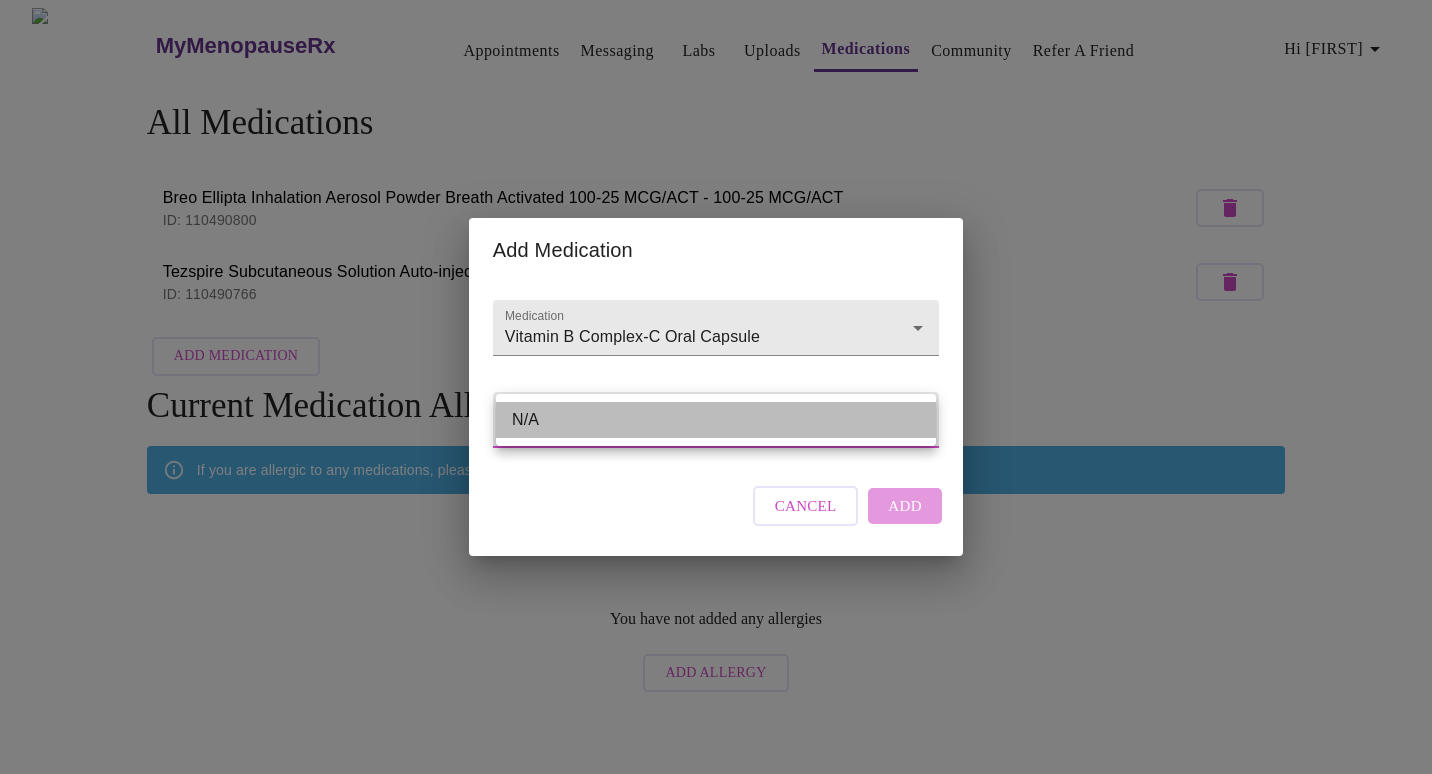click on "N/A" at bounding box center [716, 420] 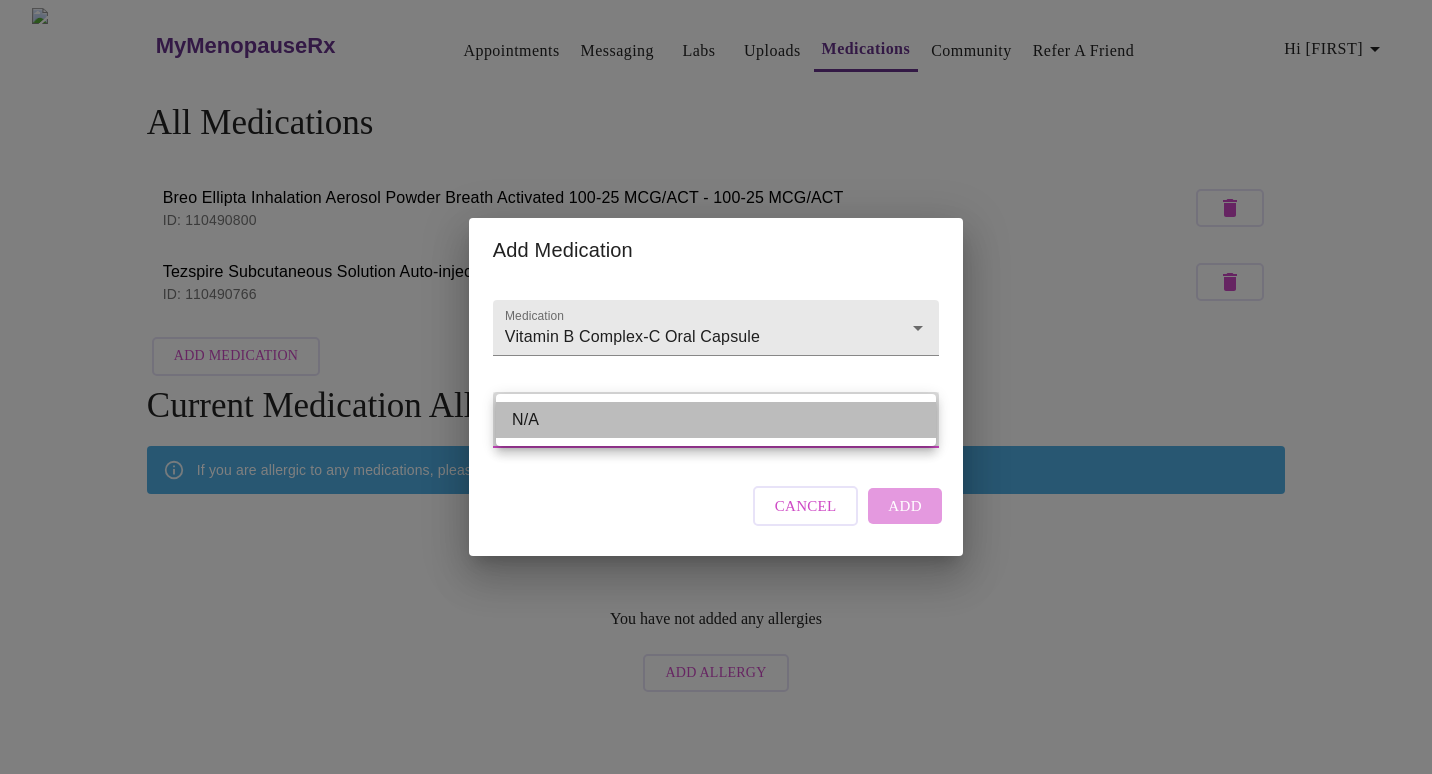 type on "N/A" 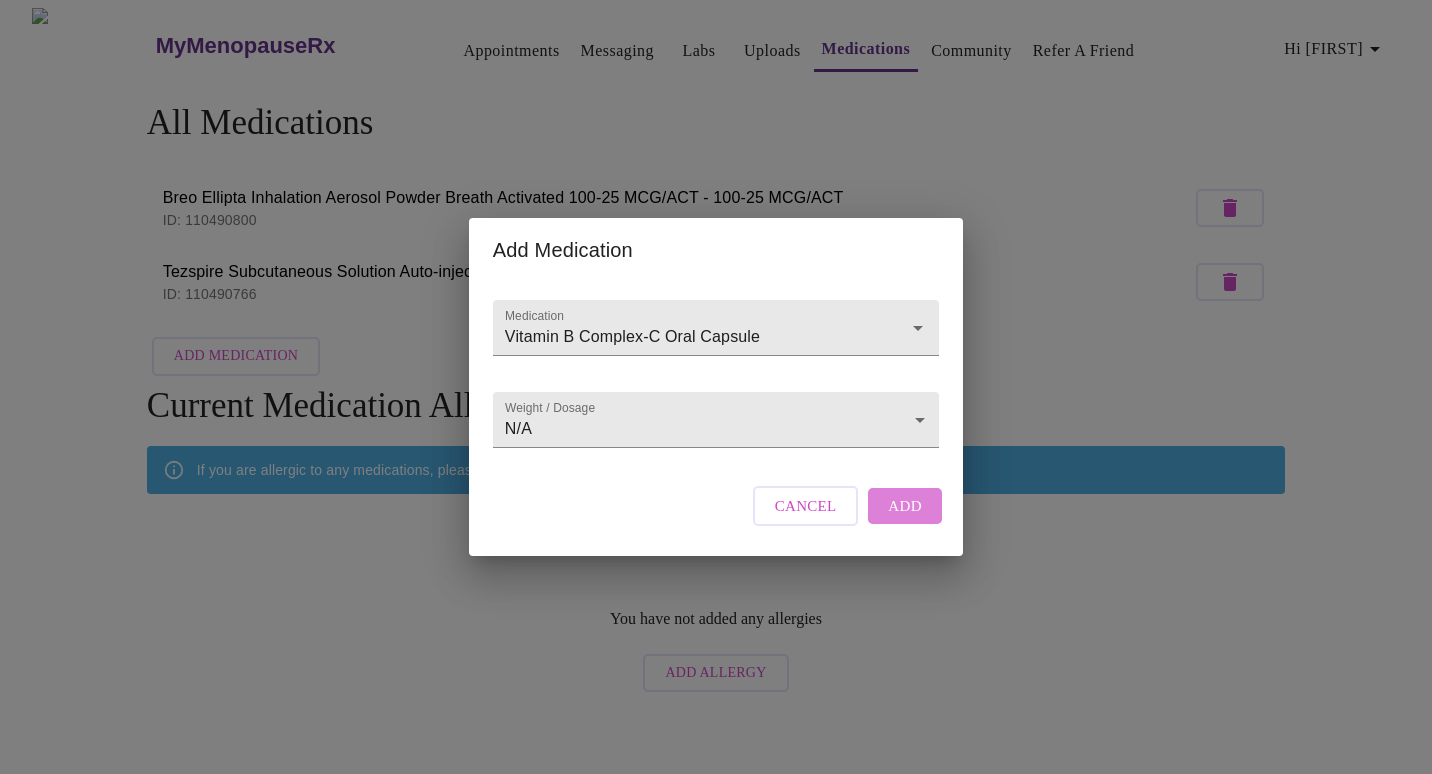 click on "Add" at bounding box center [905, 506] 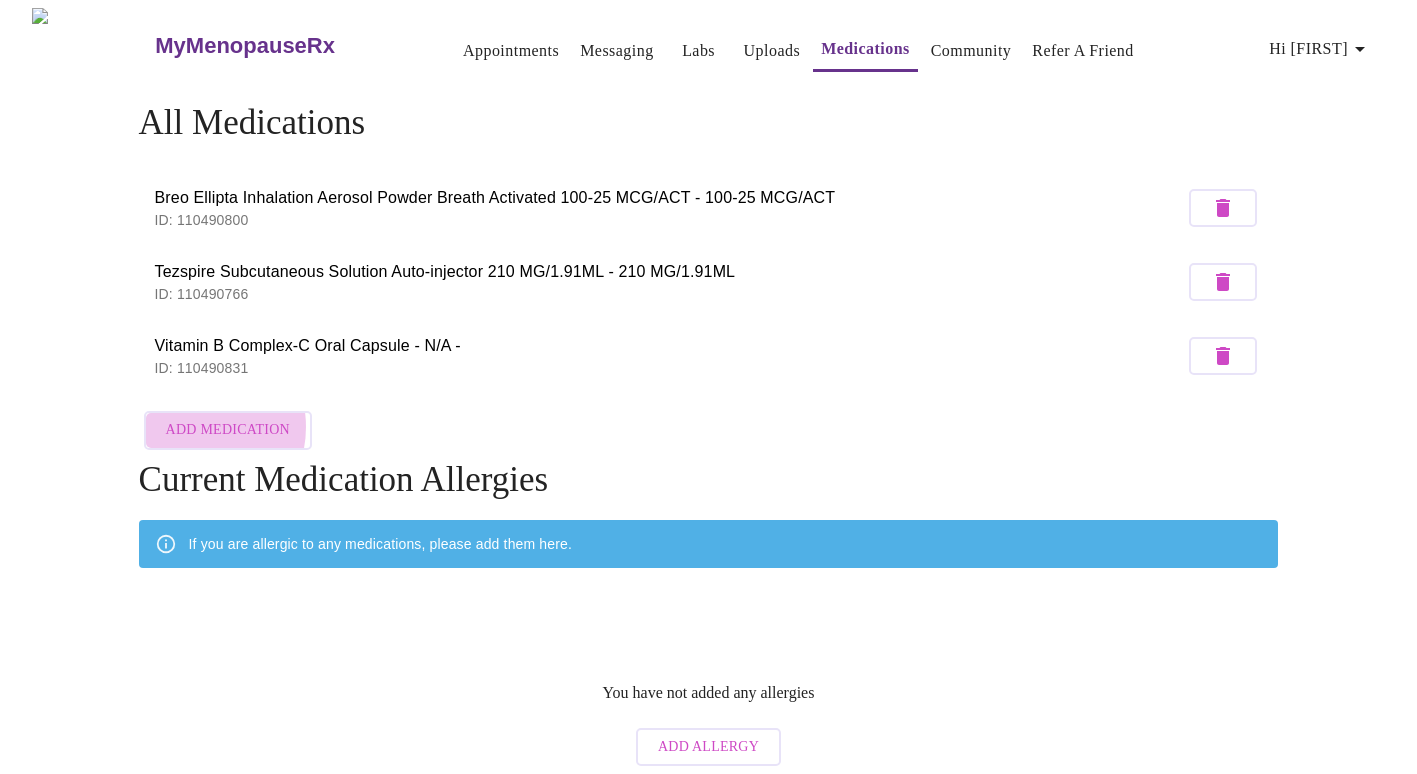 click on "Add Medication" at bounding box center [228, 430] 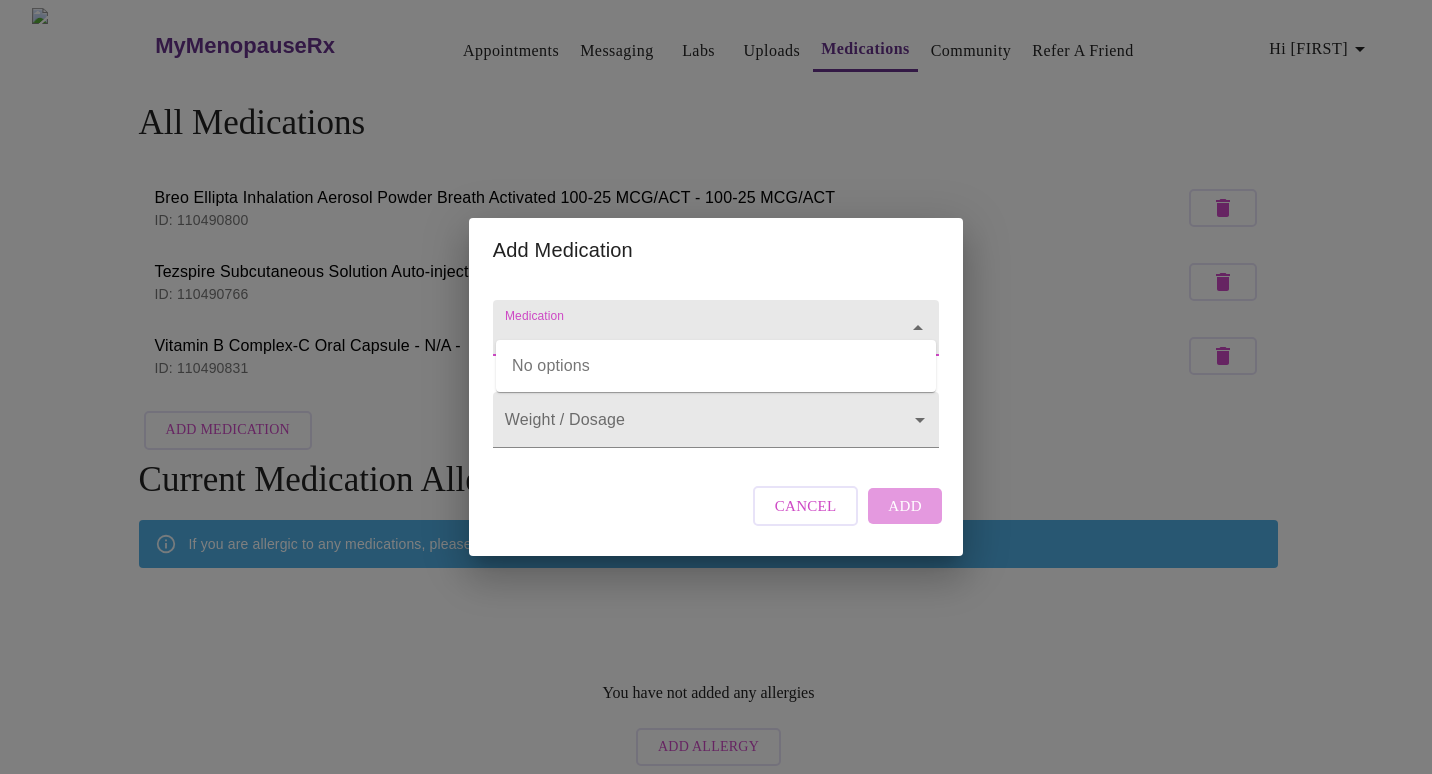 click on "Medication" at bounding box center [687, 337] 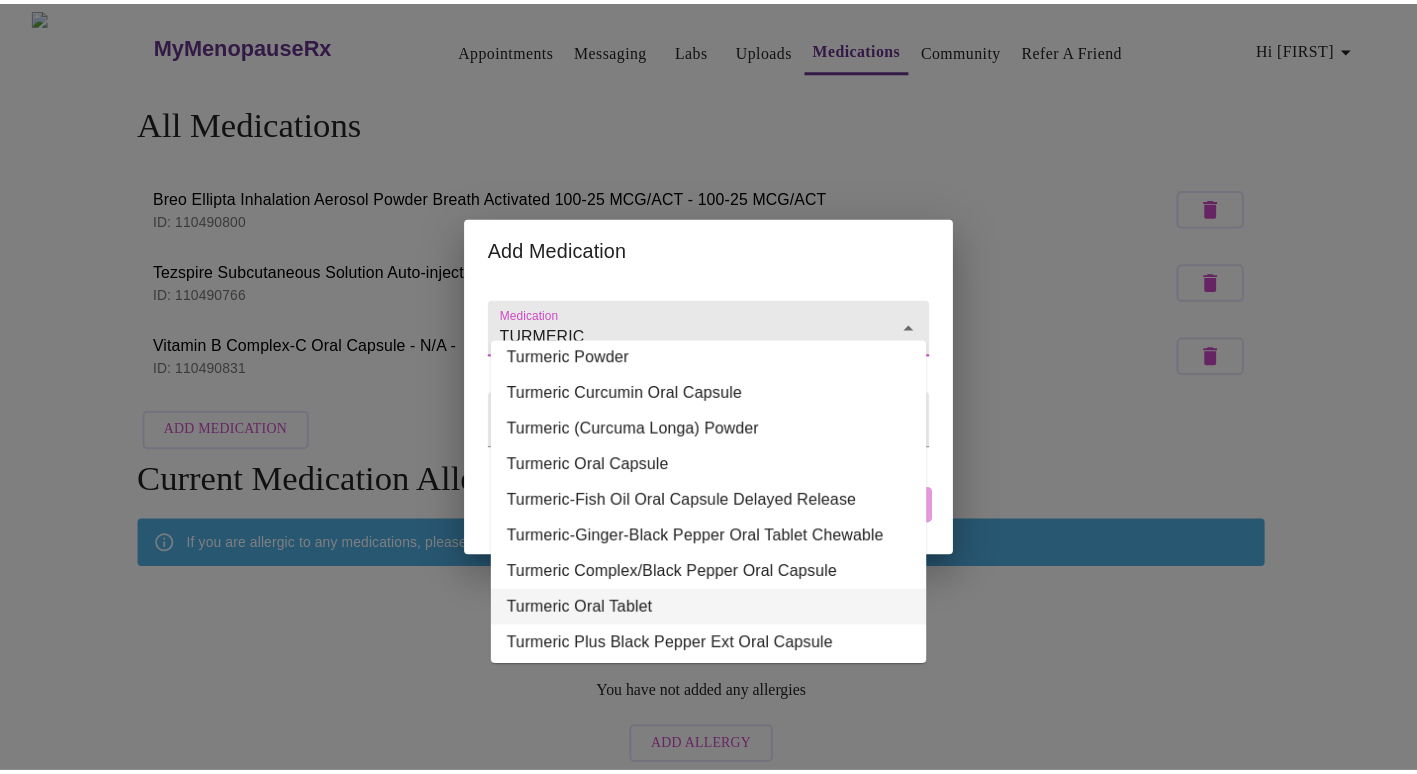 scroll, scrollTop: 0, scrollLeft: 0, axis: both 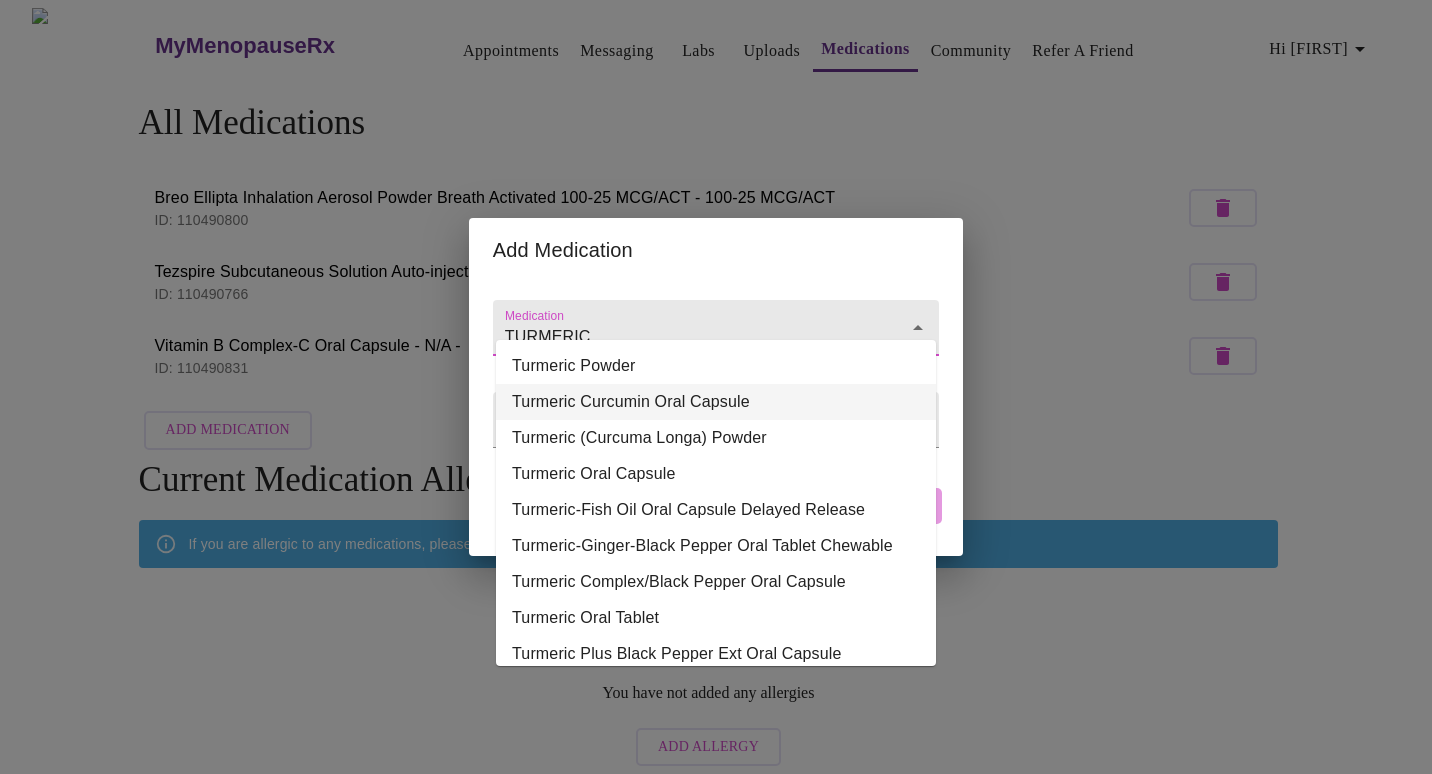 click on "Turmeric Curcumin Oral Capsule" at bounding box center (716, 402) 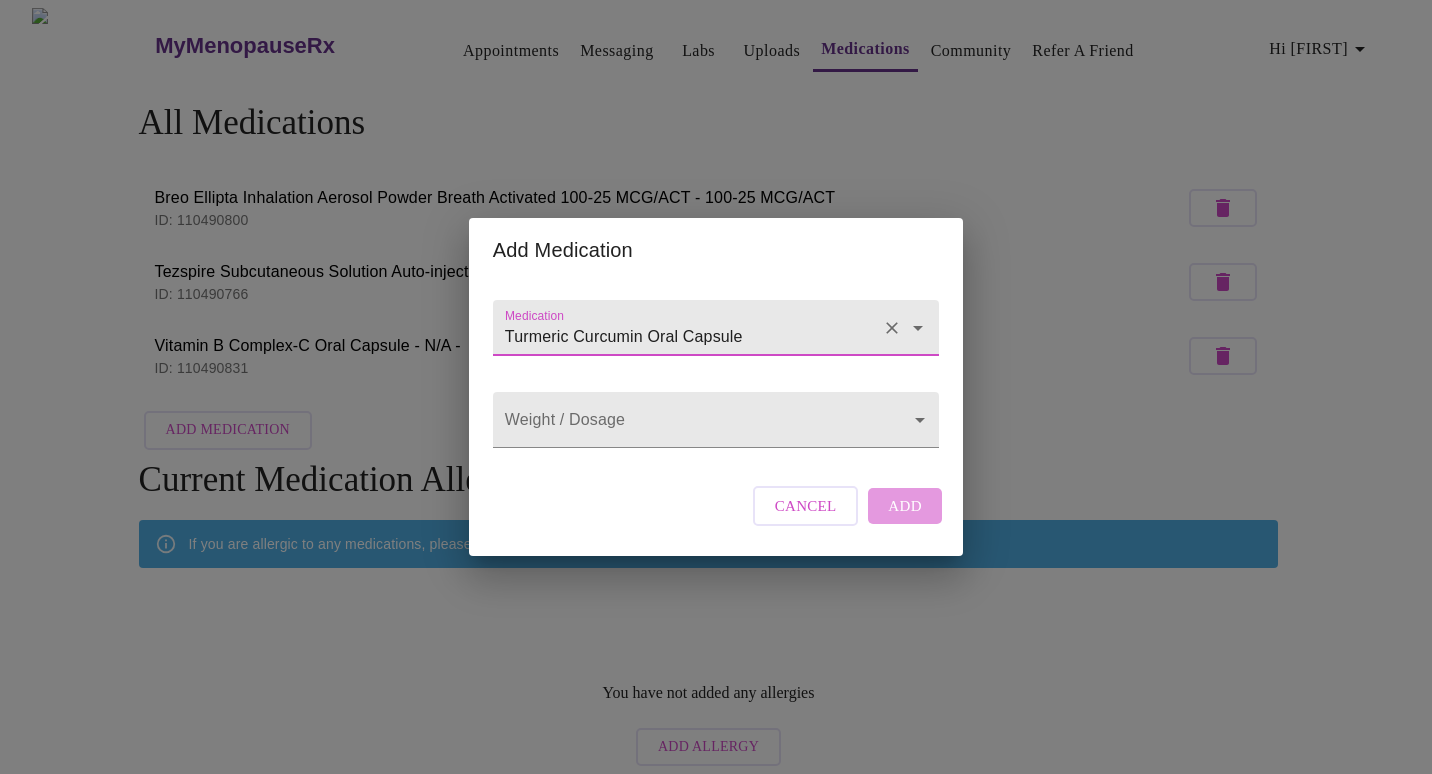 type on "Turmeric Curcumin Oral Capsule" 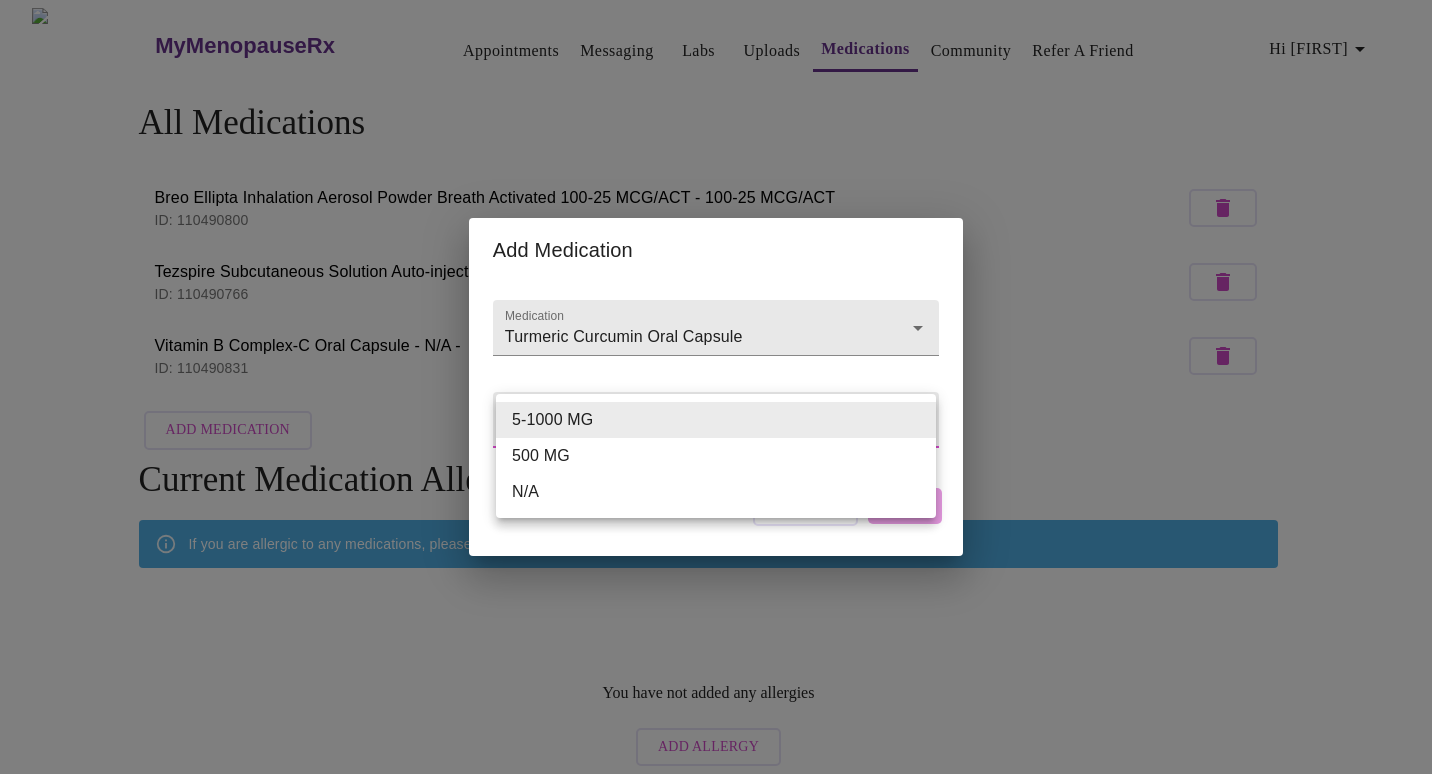 click on "MyMenopauseRx Appointments Messaging Labs Uploads Medications Community Refer a Friend Hi [FIRST] All Medications Breo Ellipta Inhalation Aerosol Powder Breath Activated 100-25 MCG/ACT - 100-25 MCG/ACT ID: 110490800 Tezspire Subcutaneous Solution Auto-injector 210 MG/1.91ML - 210 MG/1.91ML ID: 110490766 Vitamin B Complex-C Oral Capsule - N/A - ID: 110490831 Add Medication Current Medication Allergies If you are allergic to any medications, please add them here. You have not added any allergies Add Allergy Settings Billing Invoices Log out Add Medication Medication Turmeric Curcumin Oral Capsule Weight / Dosage ​ Cancel Add 5-1000 MG 500 MG N/A" at bounding box center [716, 392] 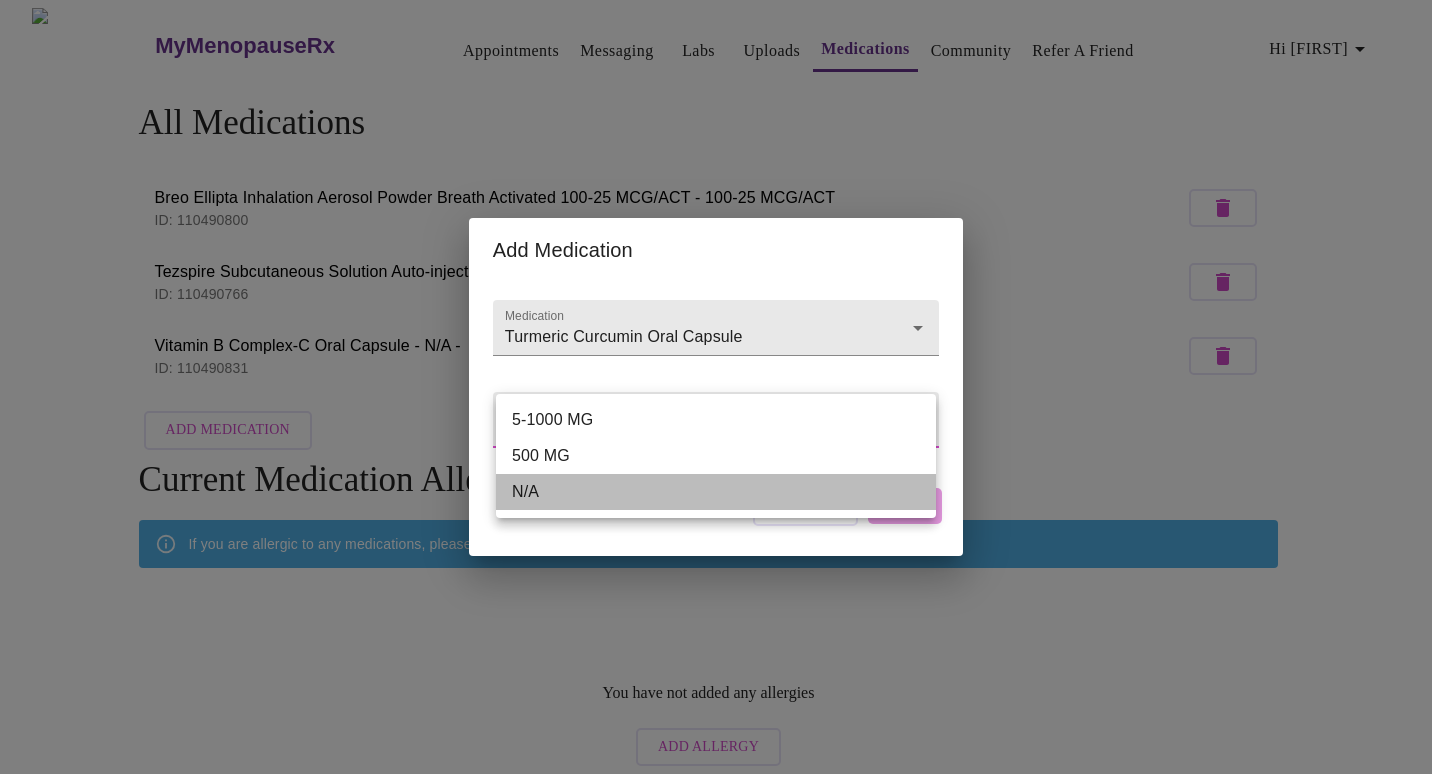 click on "N/A" at bounding box center (716, 492) 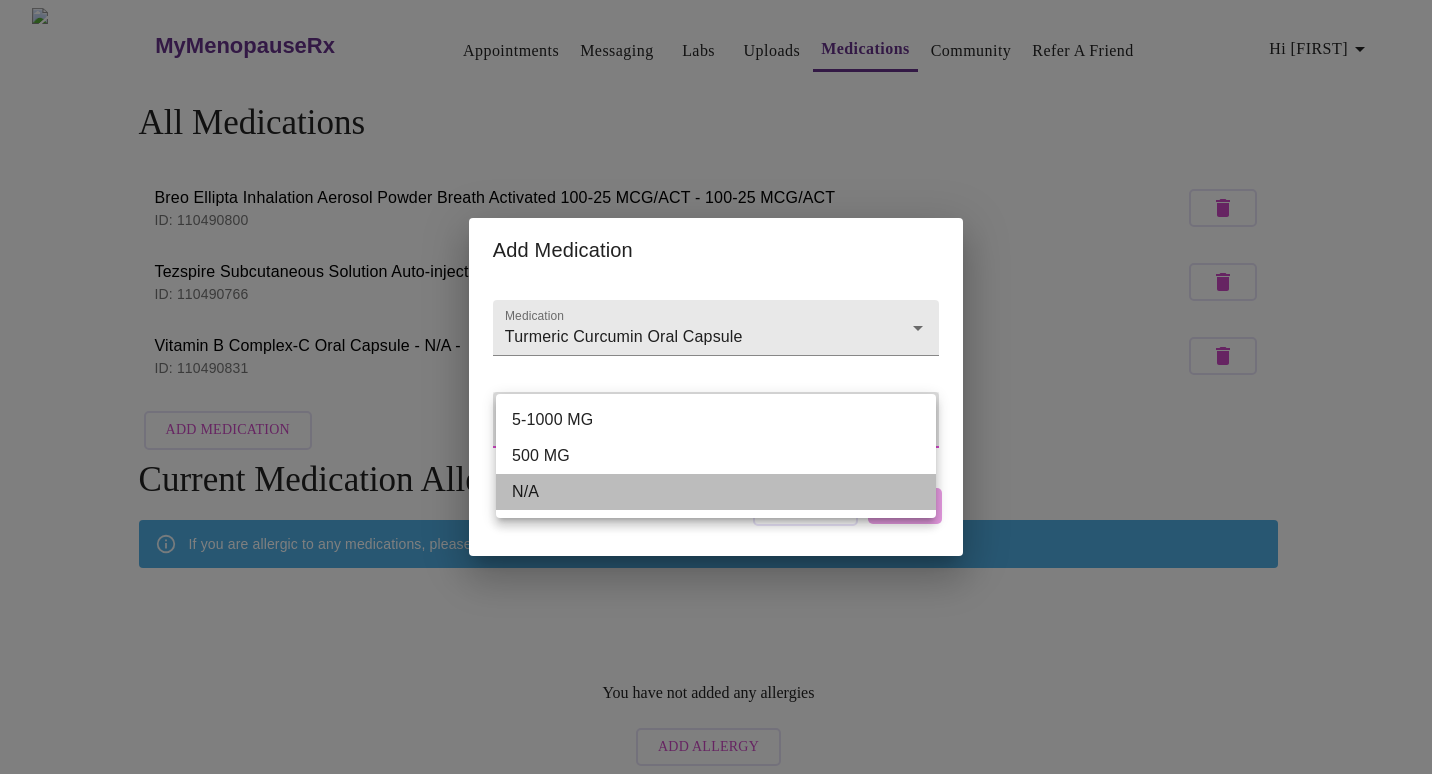 type on "N/A" 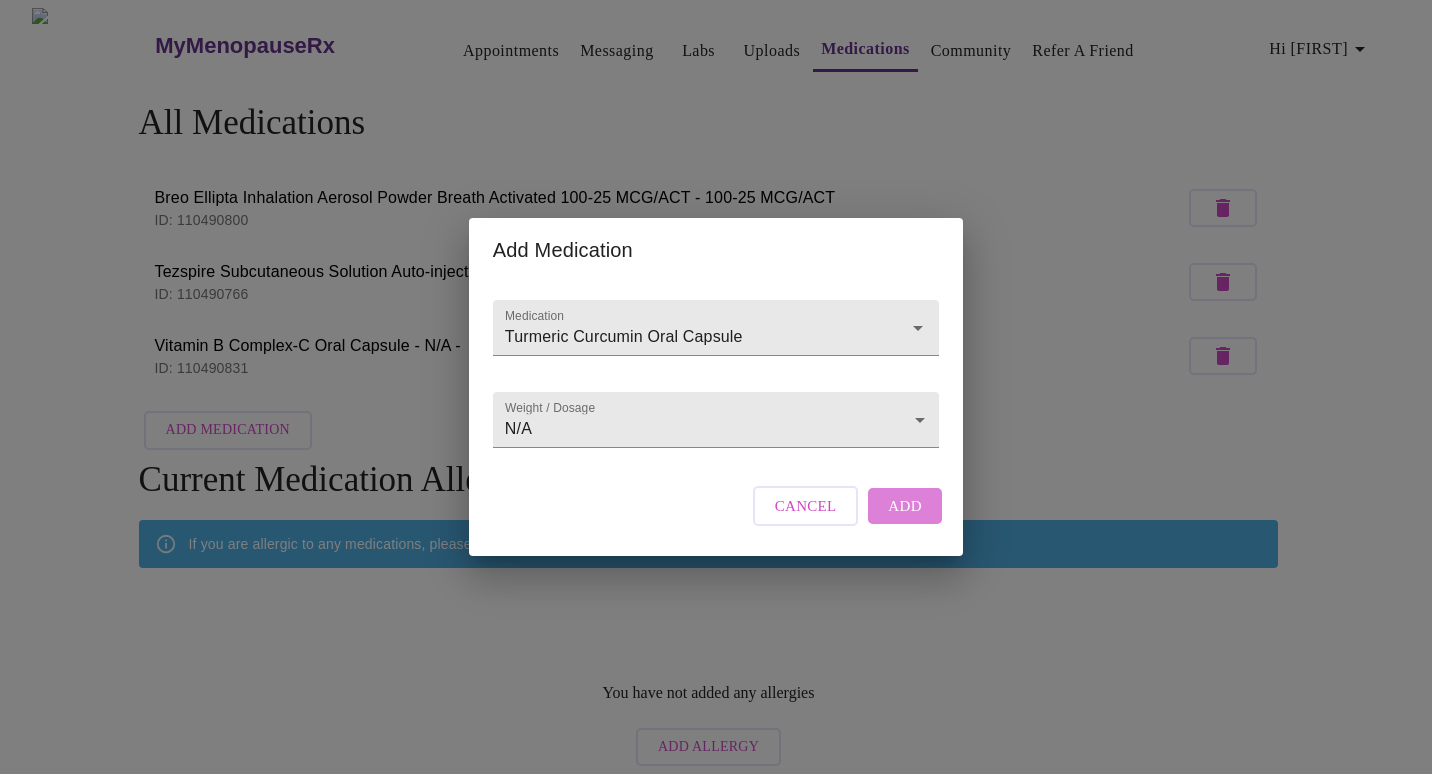 click on "Add" at bounding box center [905, 506] 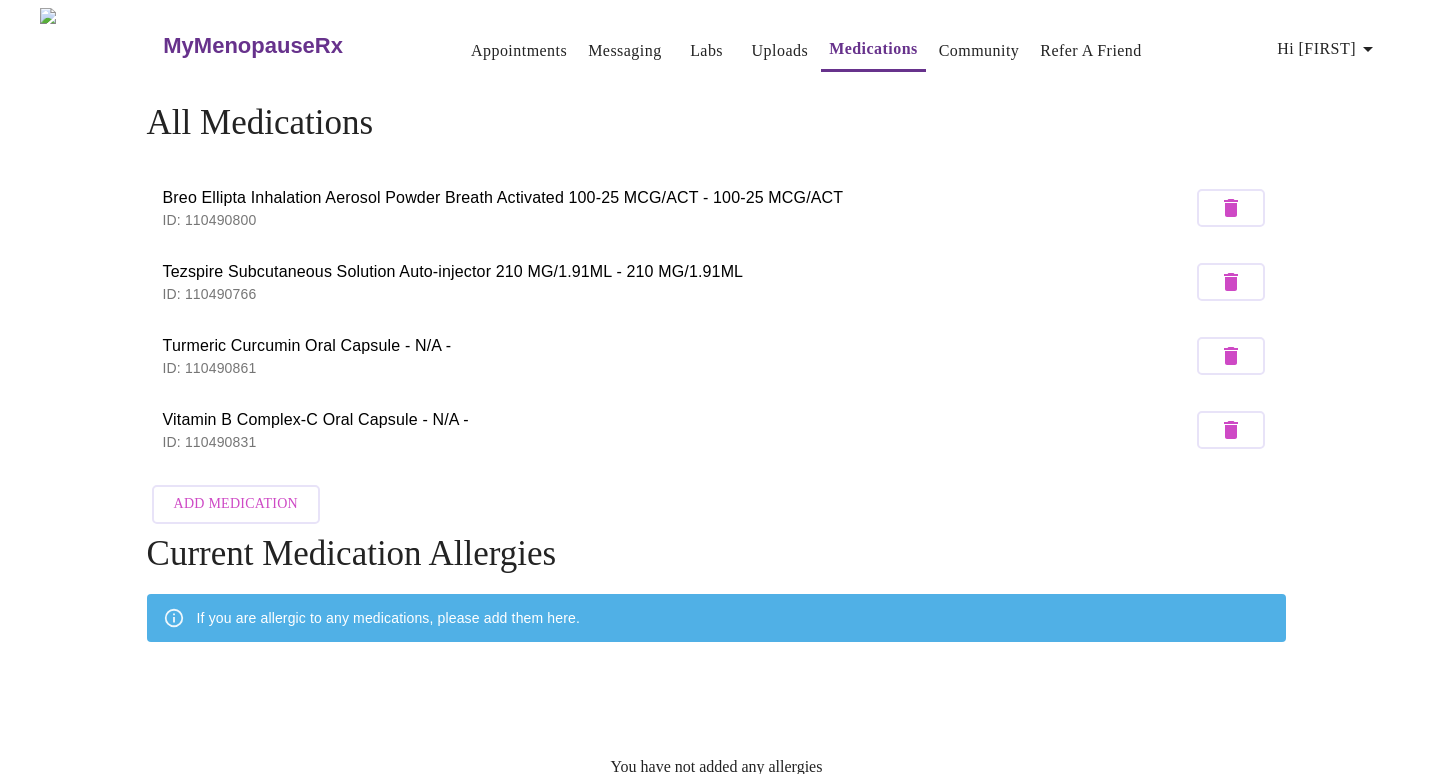 scroll, scrollTop: 82, scrollLeft: 0, axis: vertical 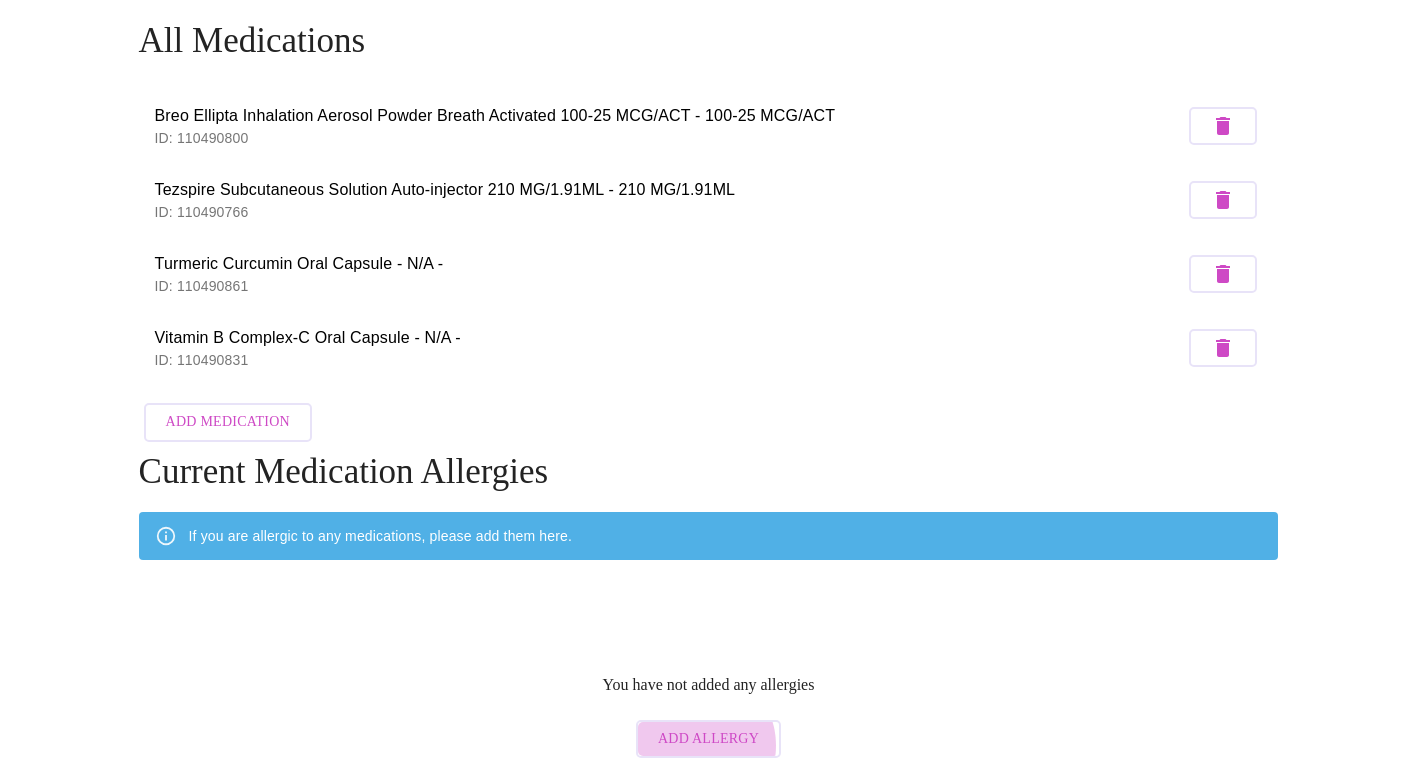 click on "Add Allergy" at bounding box center [708, 739] 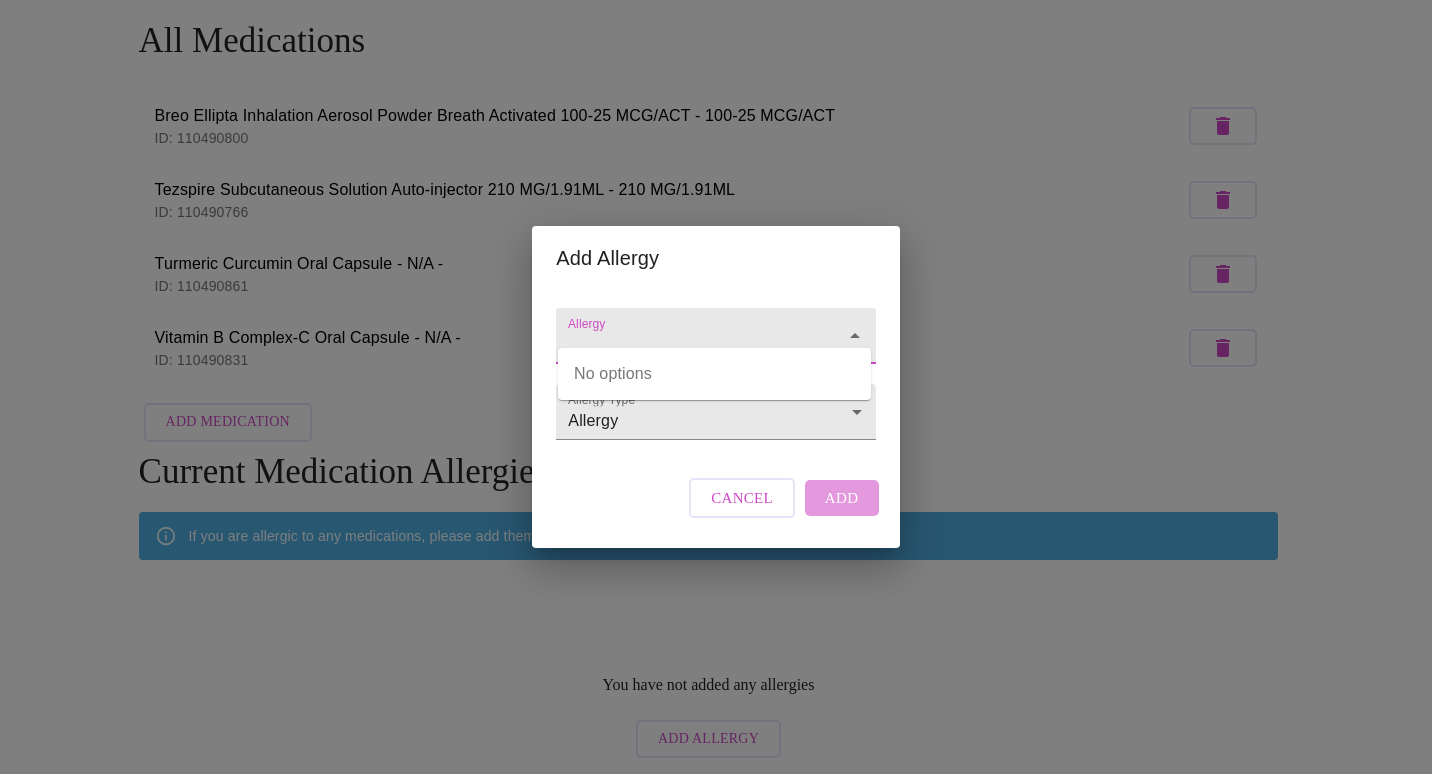 click on "Allergy" at bounding box center (687, 345) 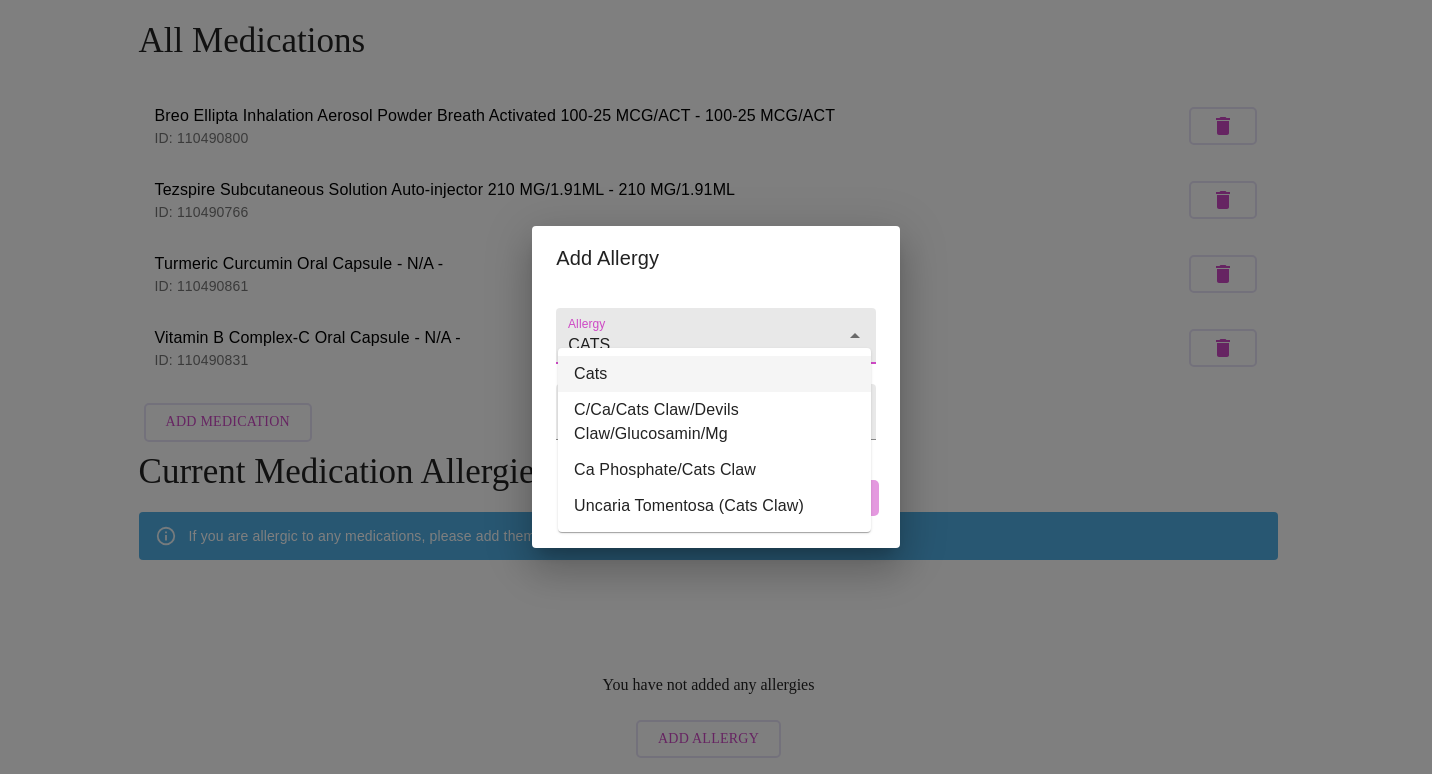 click on "Cats" at bounding box center (714, 374) 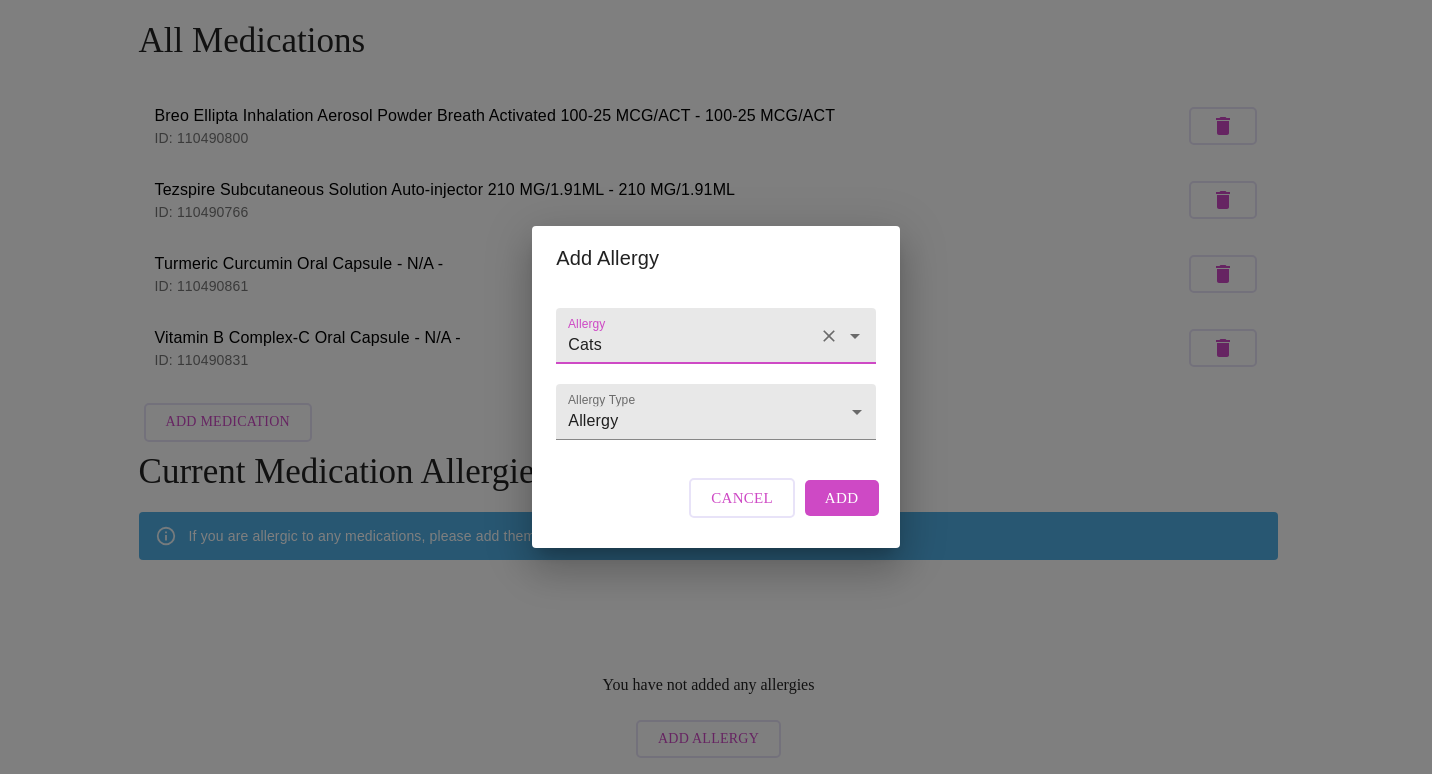 type on "Cats" 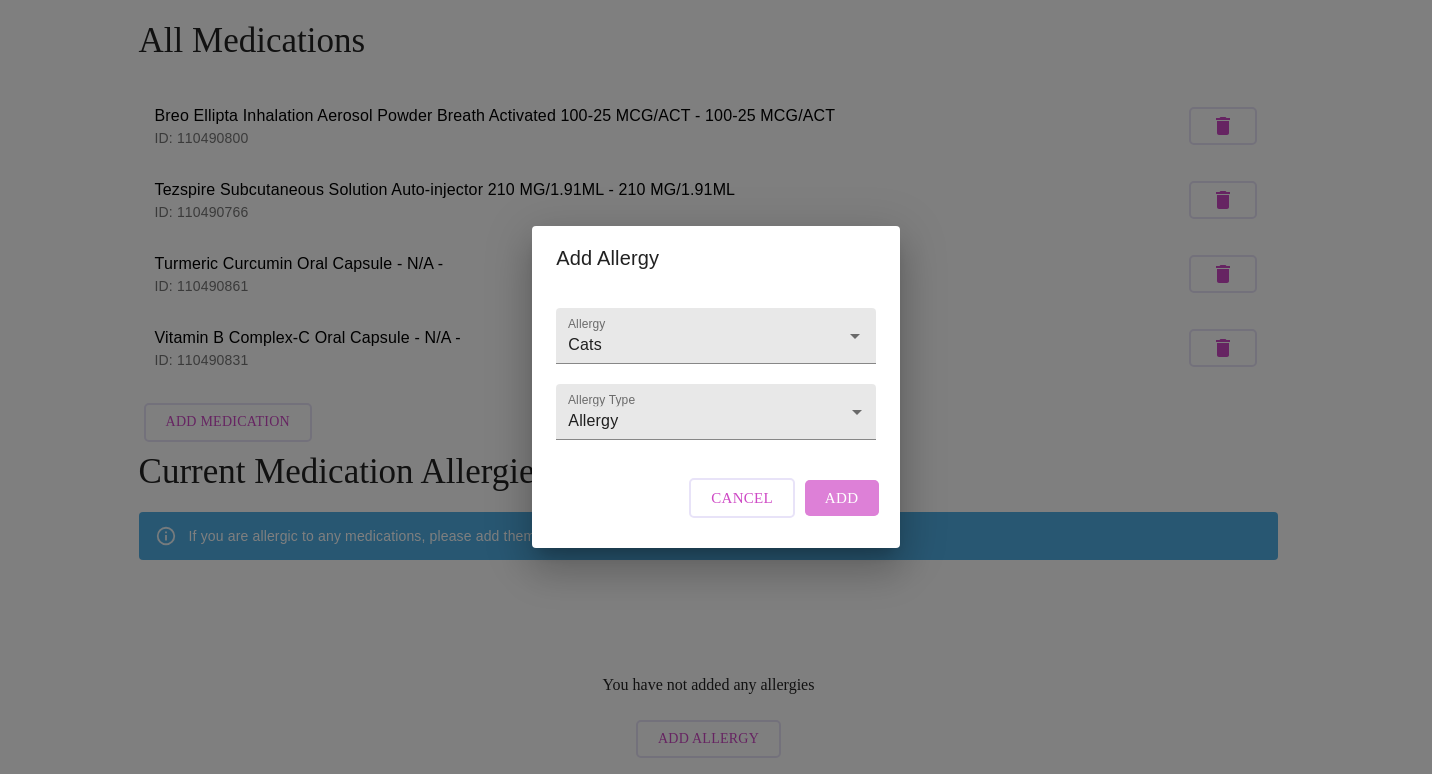click on "Add" at bounding box center [842, 498] 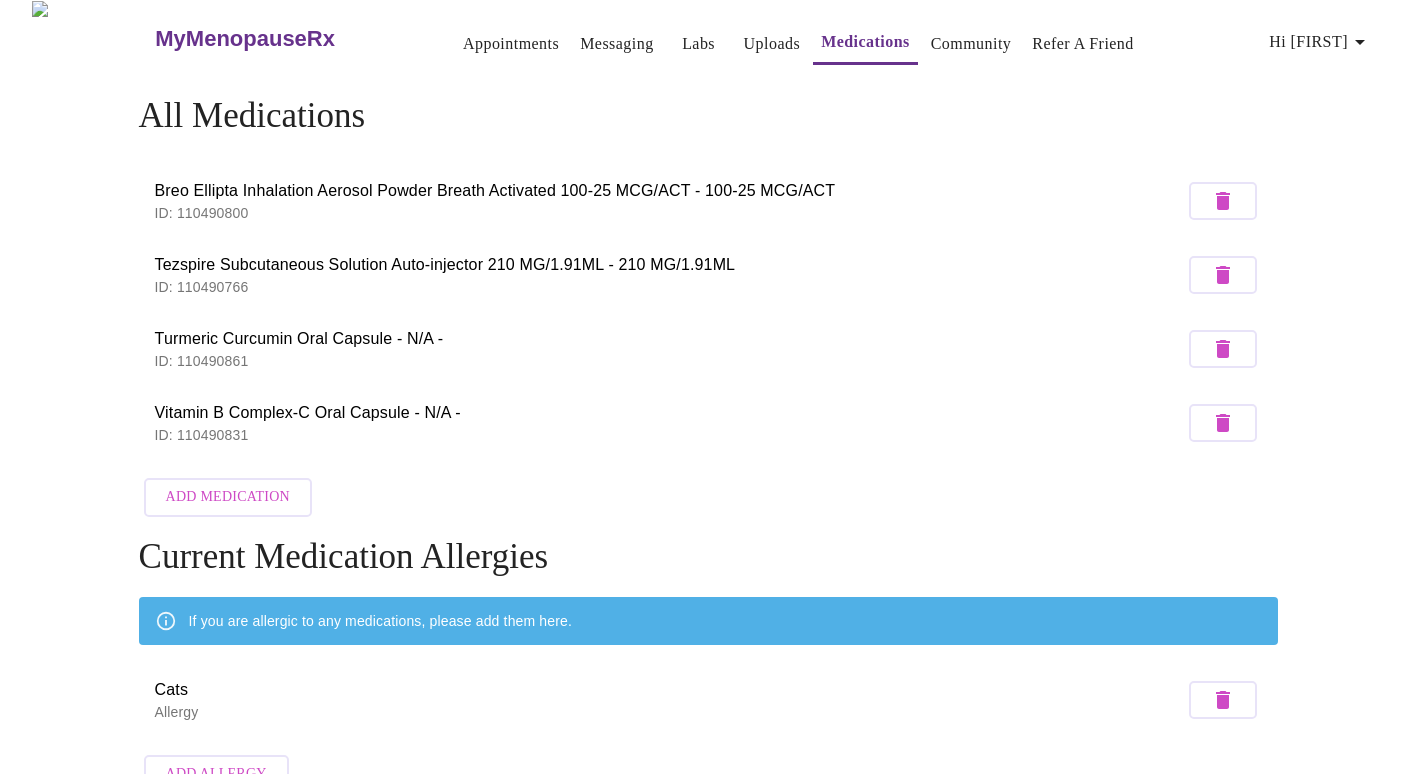 scroll, scrollTop: 0, scrollLeft: 0, axis: both 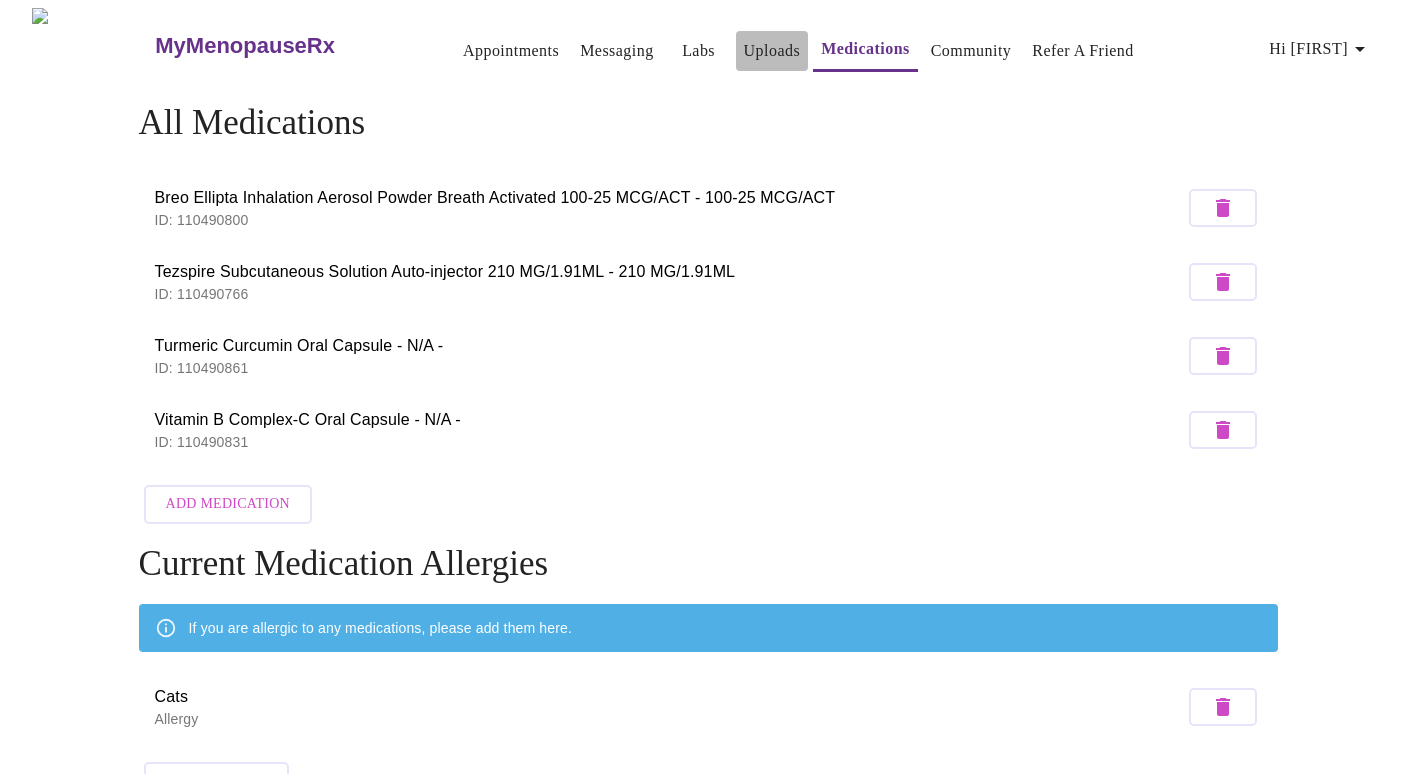 click on "Uploads" at bounding box center (772, 51) 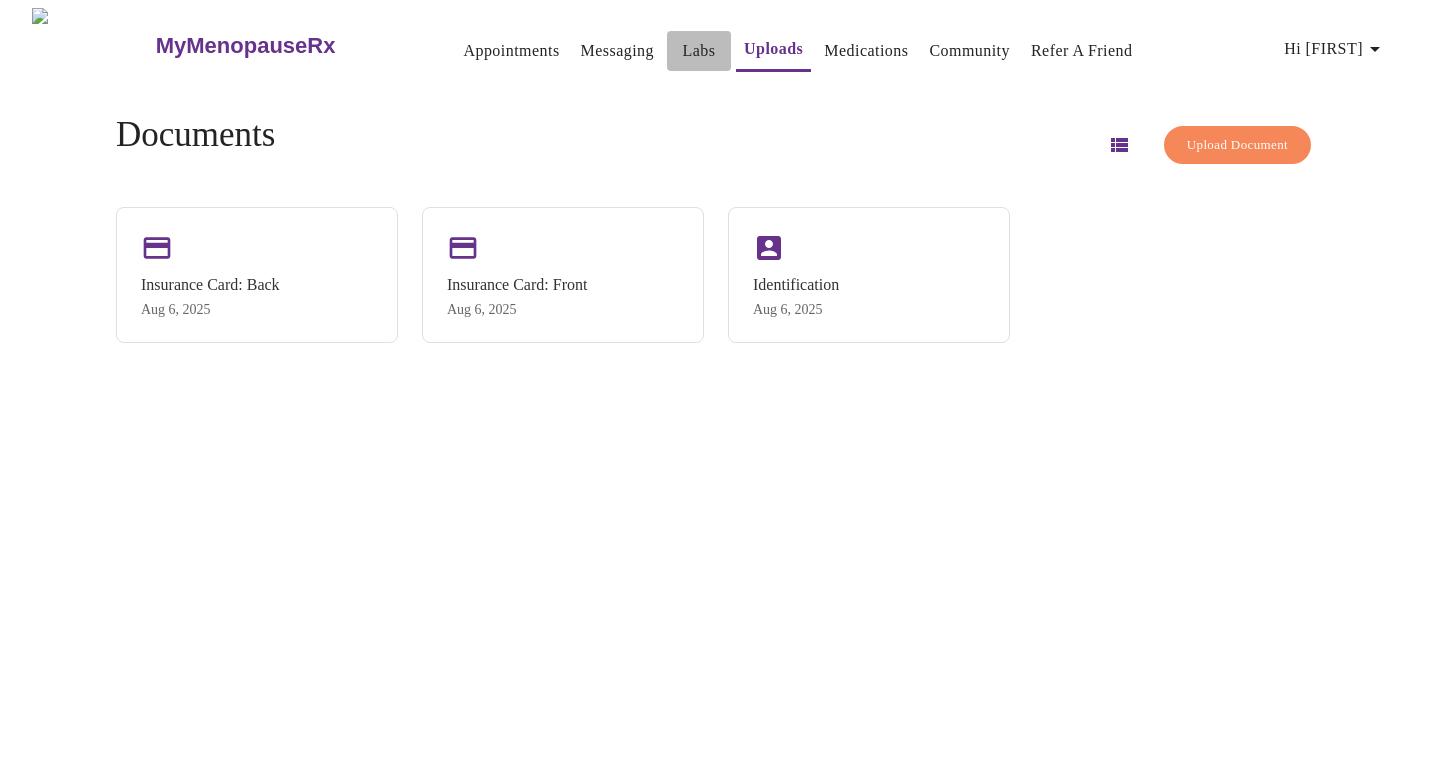 click on "Labs" at bounding box center [699, 51] 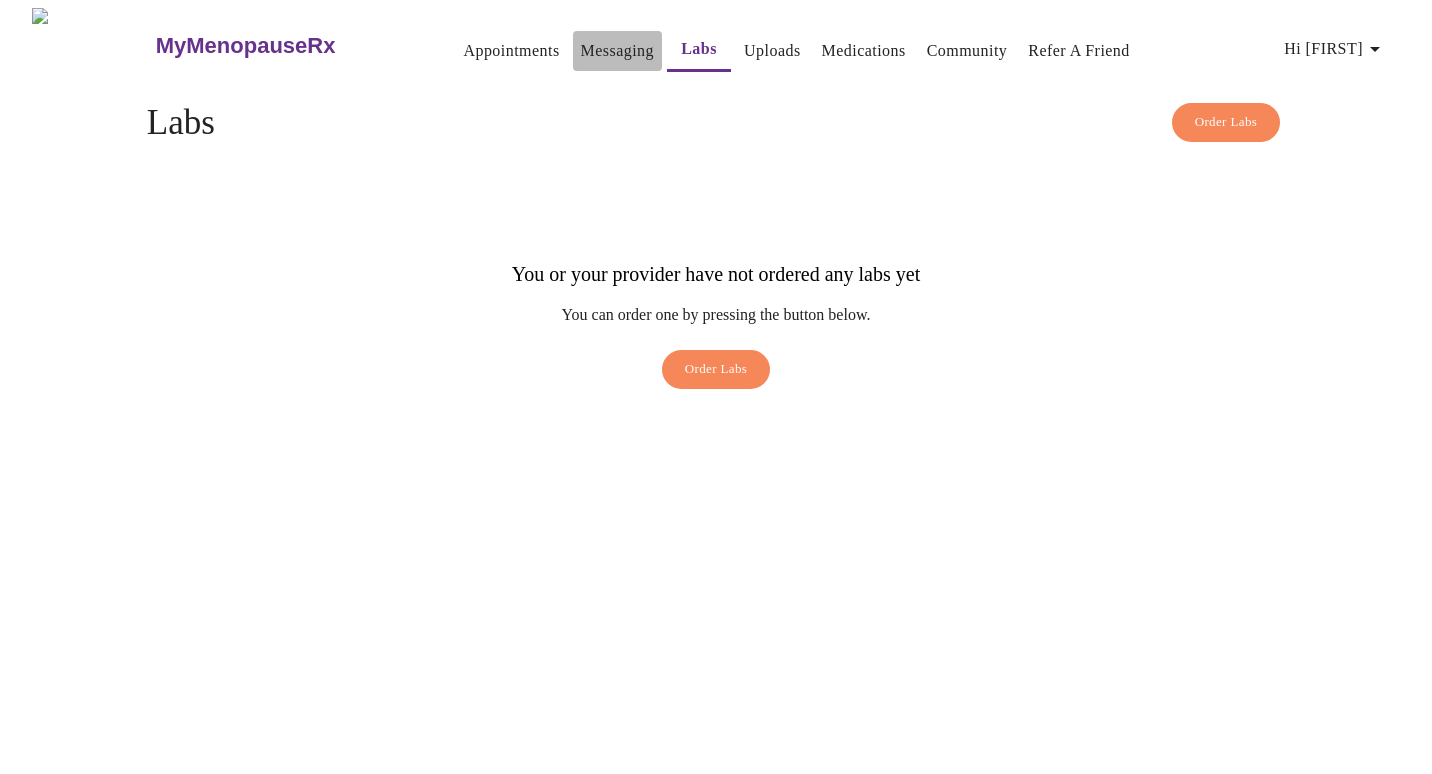 click on "Messaging" at bounding box center [617, 51] 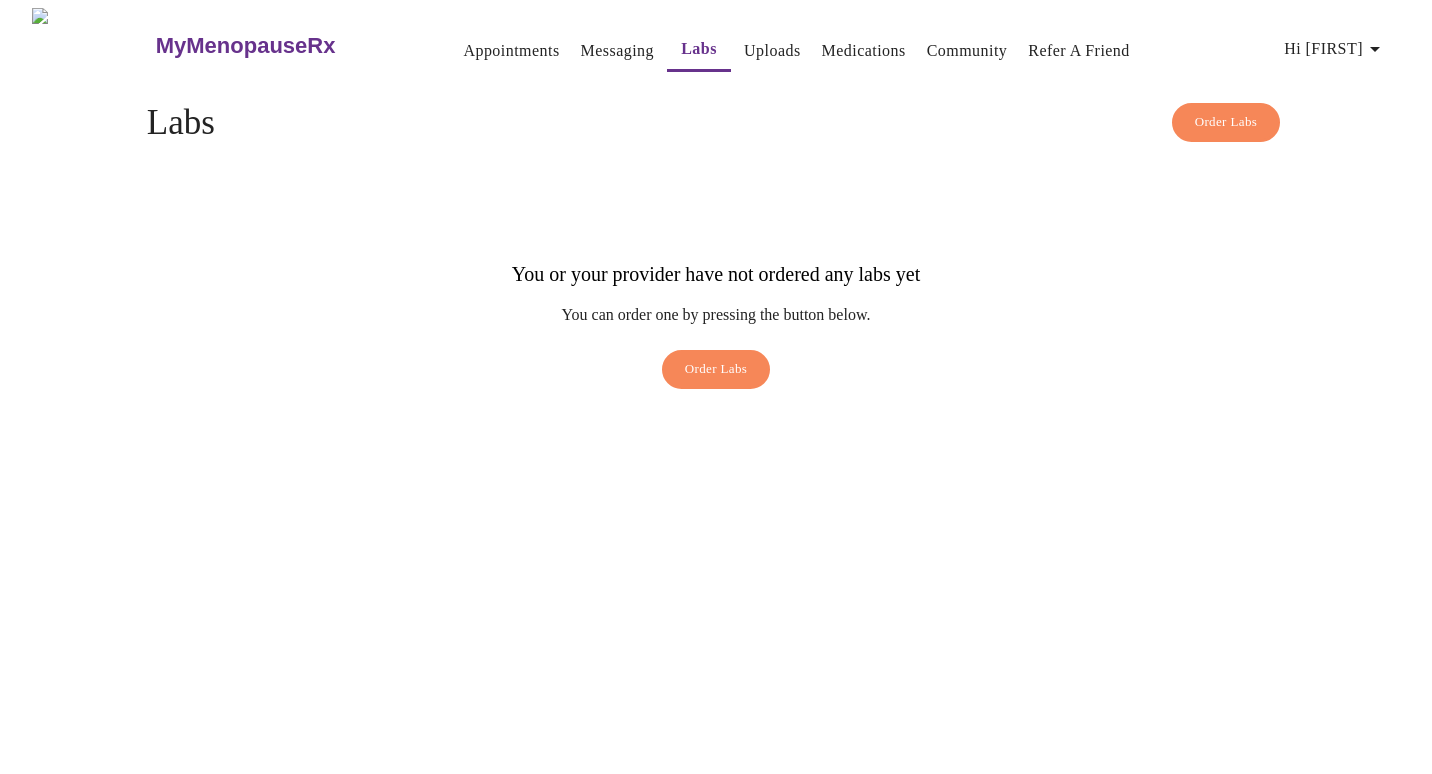 click on "Messaging" at bounding box center (617, 51) 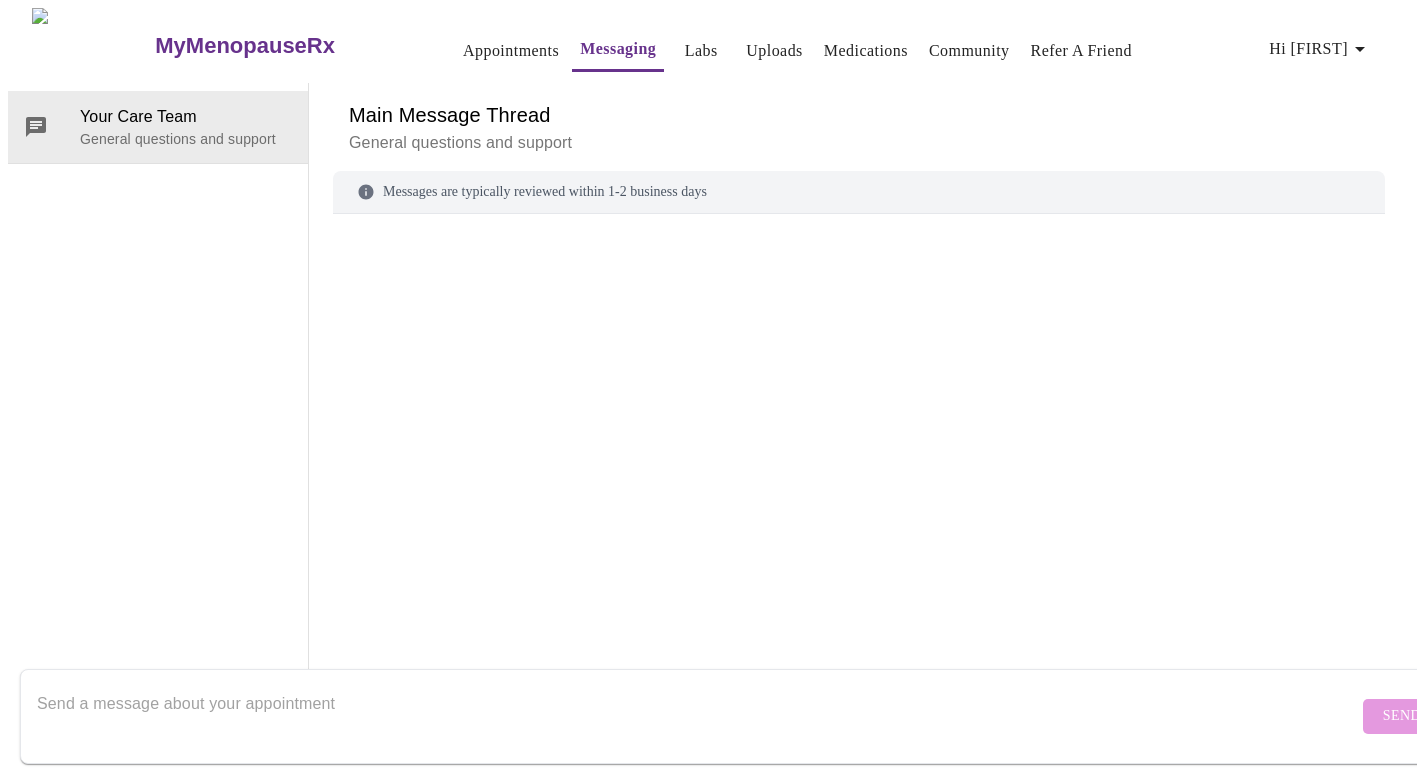scroll, scrollTop: 75, scrollLeft: 0, axis: vertical 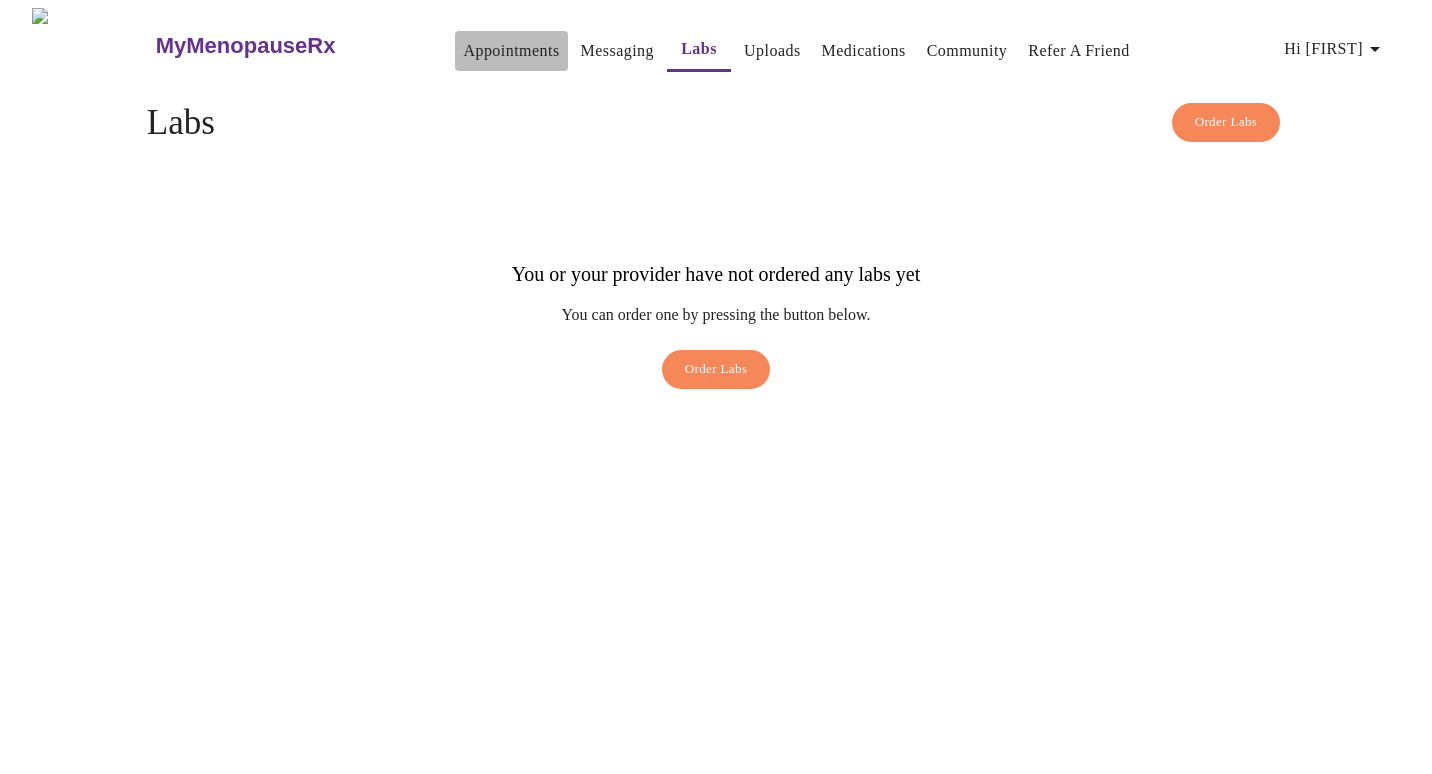 click on "Appointments" at bounding box center [511, 51] 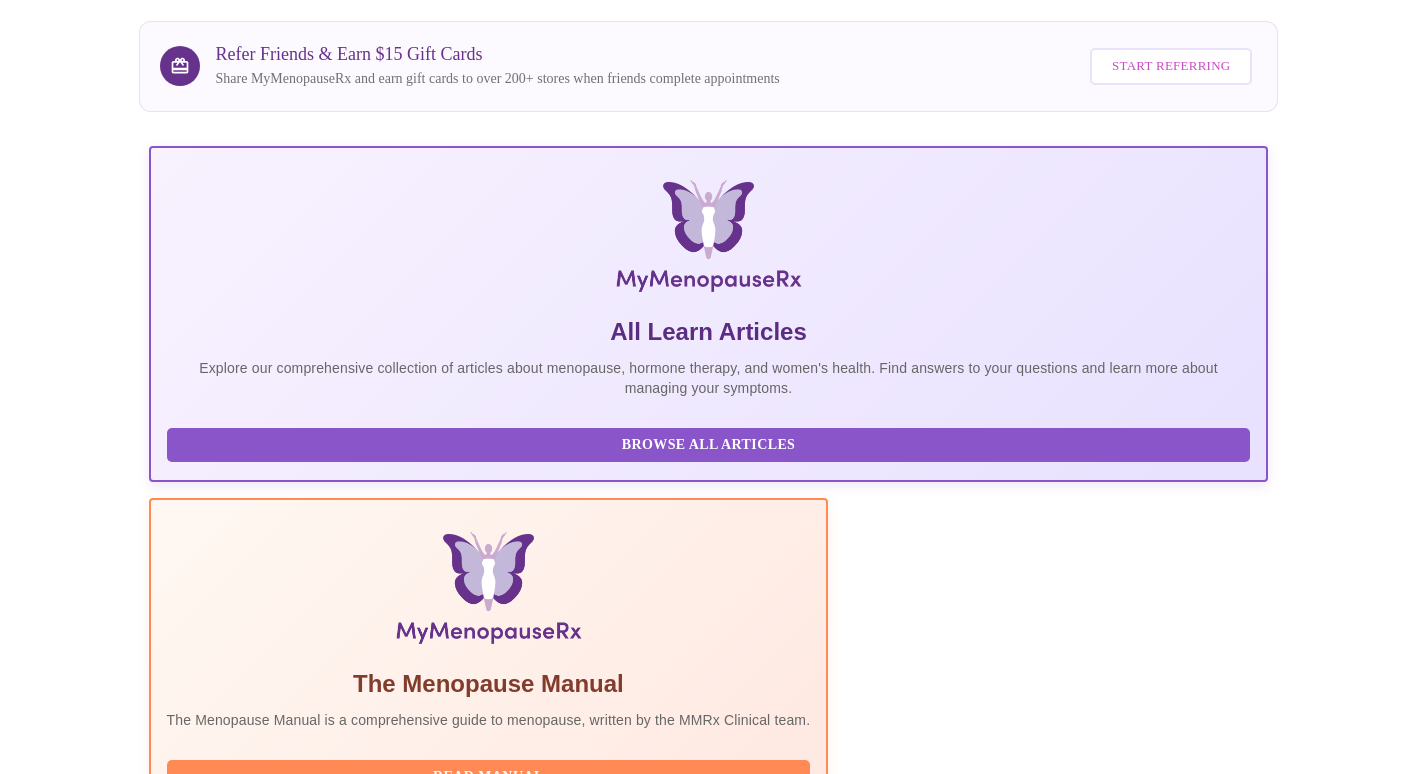 scroll, scrollTop: 0, scrollLeft: 0, axis: both 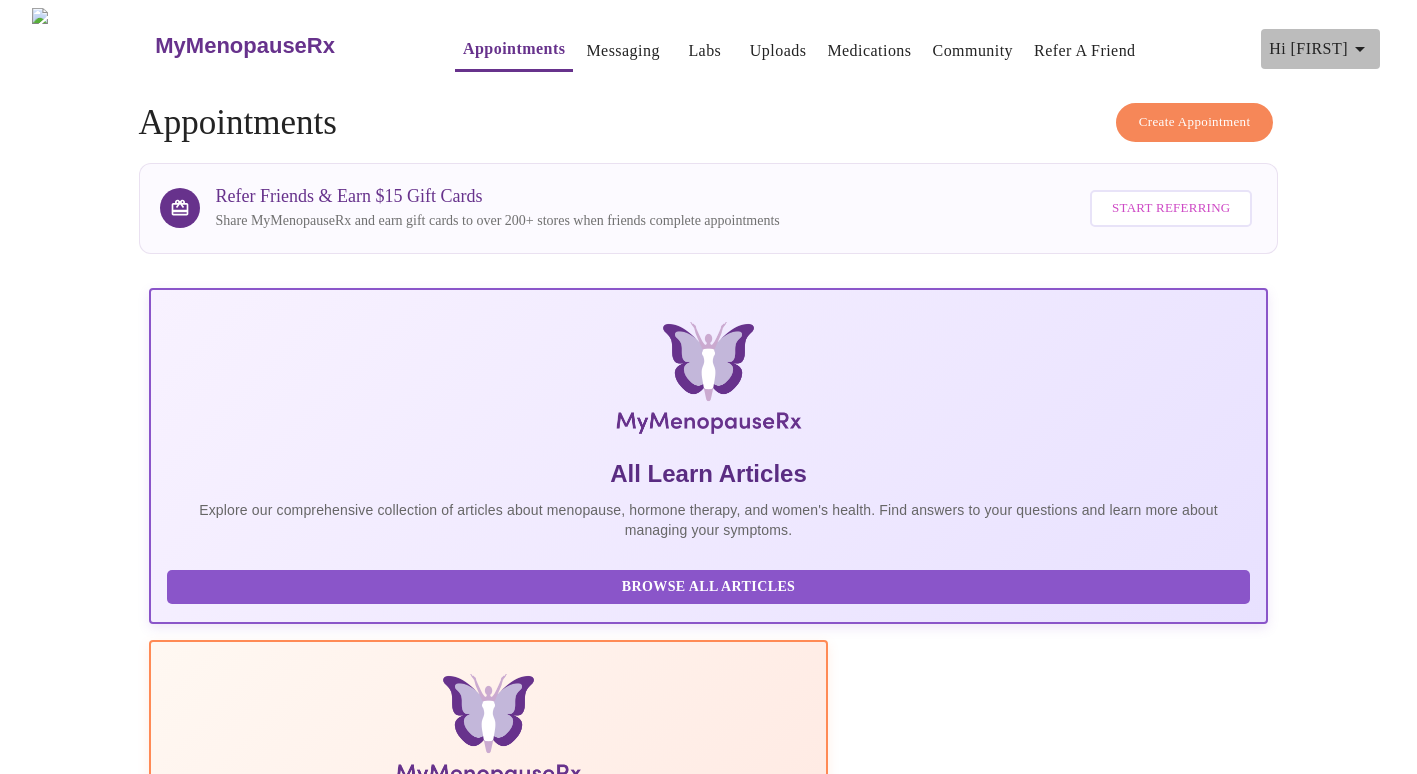 click on "Hi [FIRST]" at bounding box center [1320, 49] 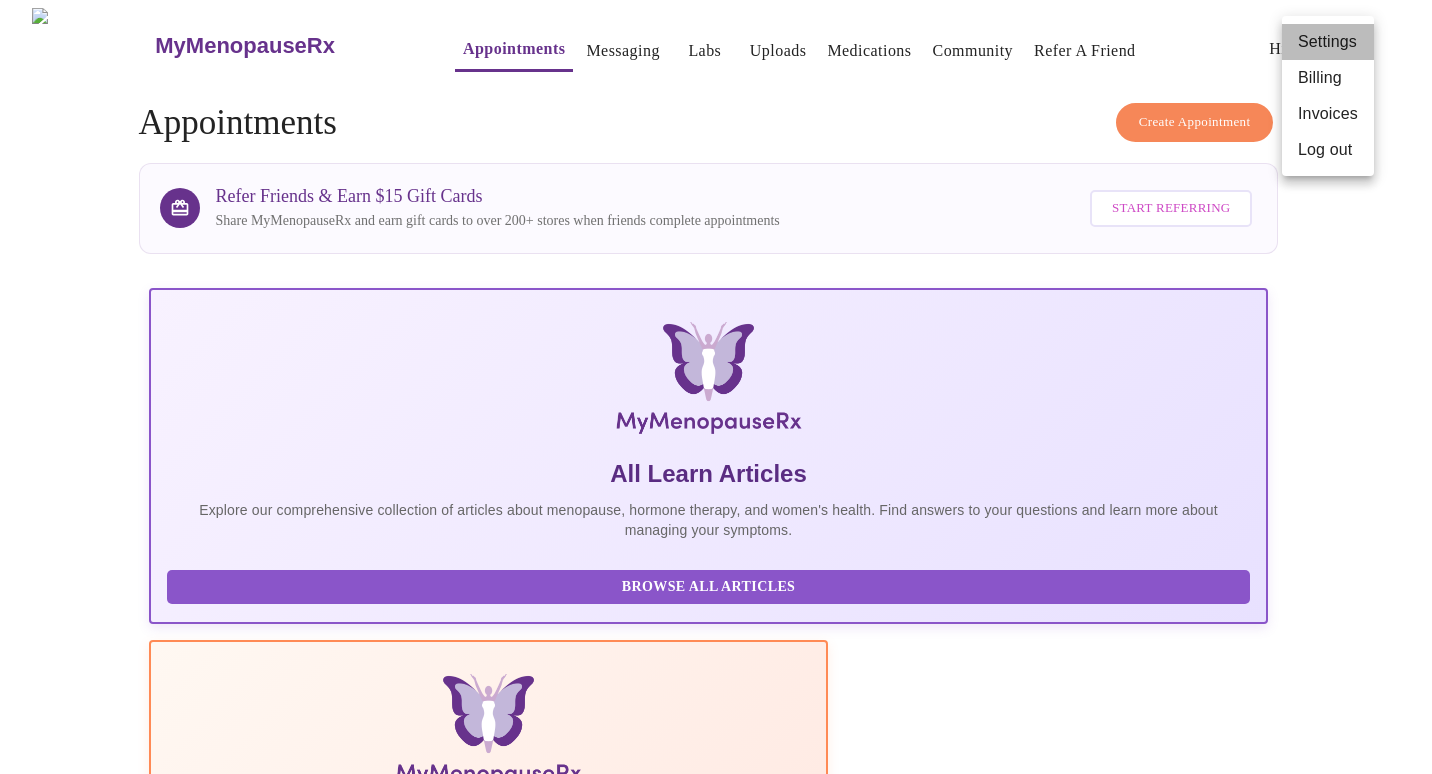 click on "Settings" at bounding box center [1328, 42] 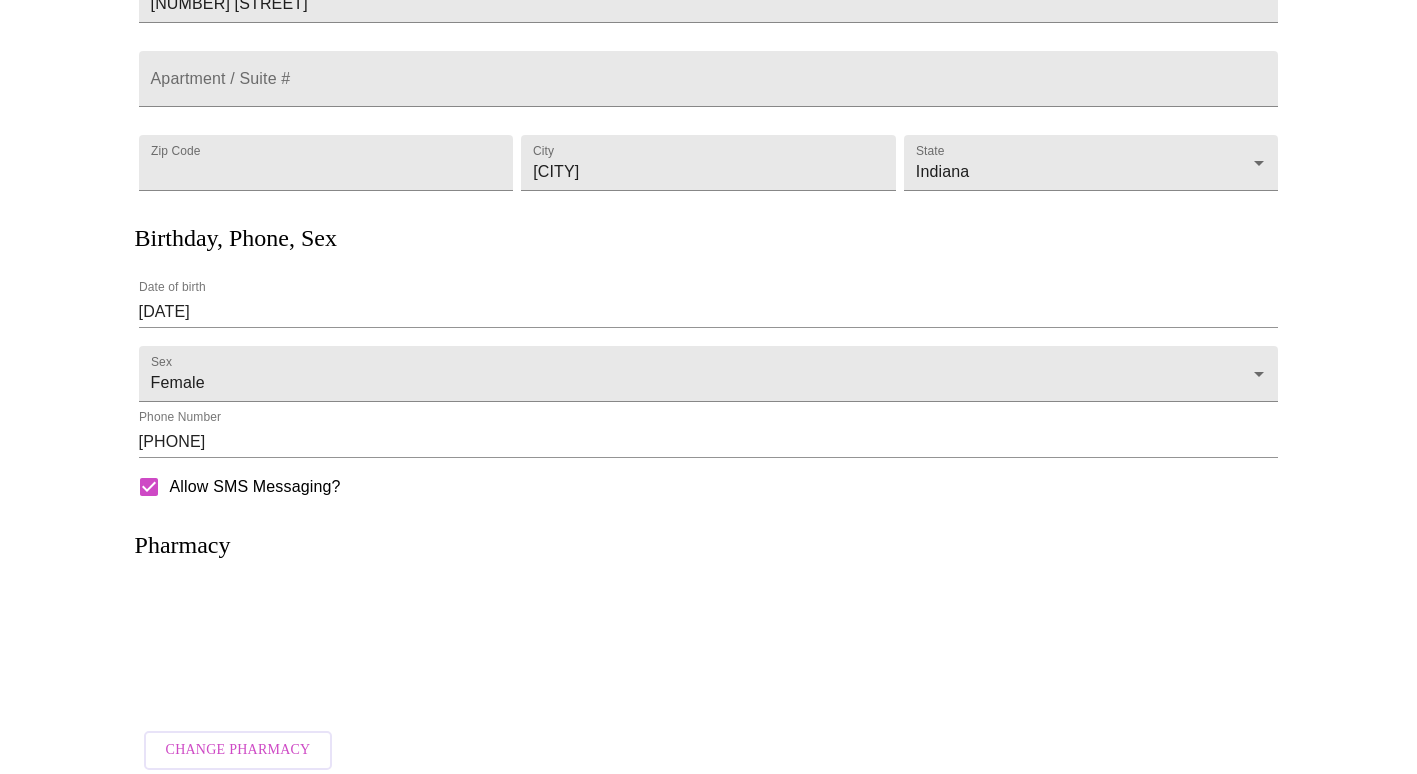 scroll, scrollTop: 316, scrollLeft: 0, axis: vertical 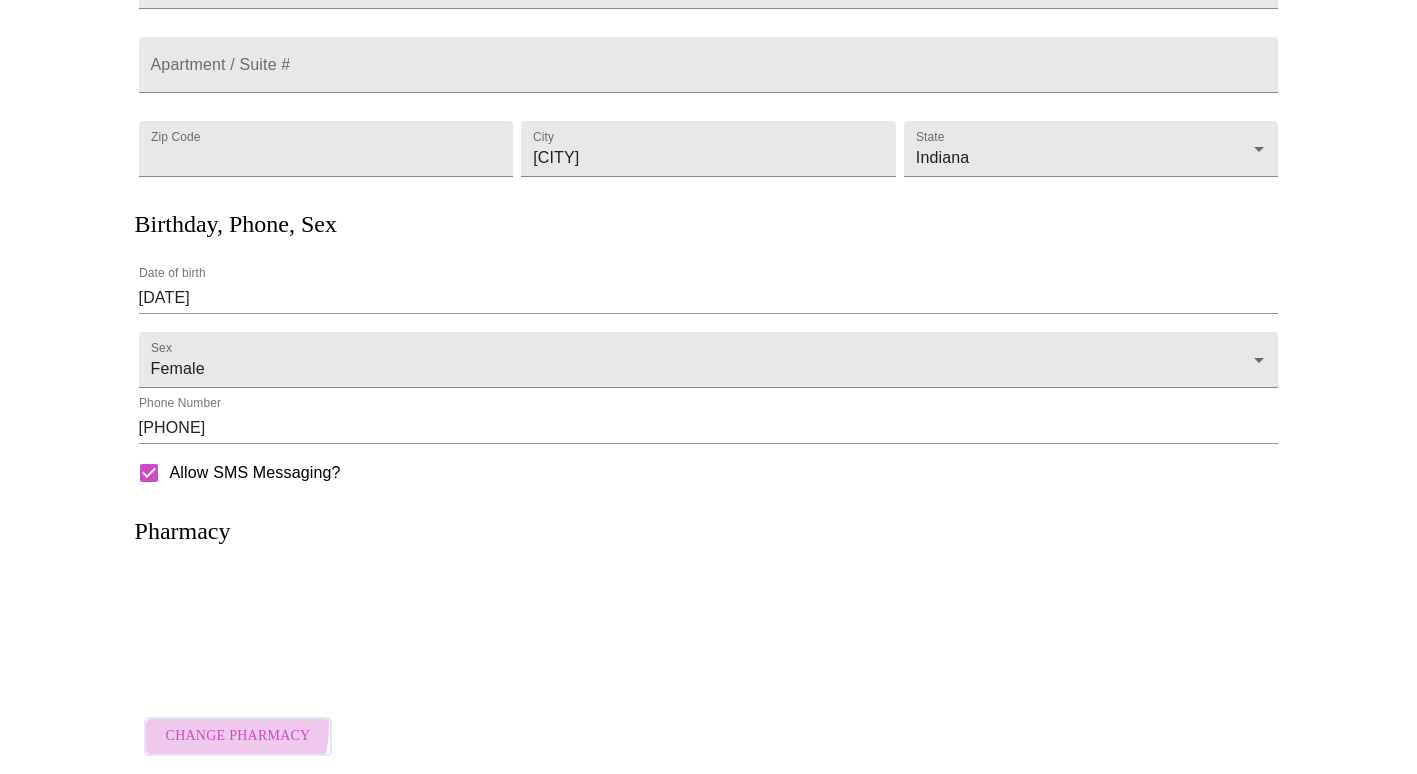 click on "Change Pharmacy" at bounding box center [238, 736] 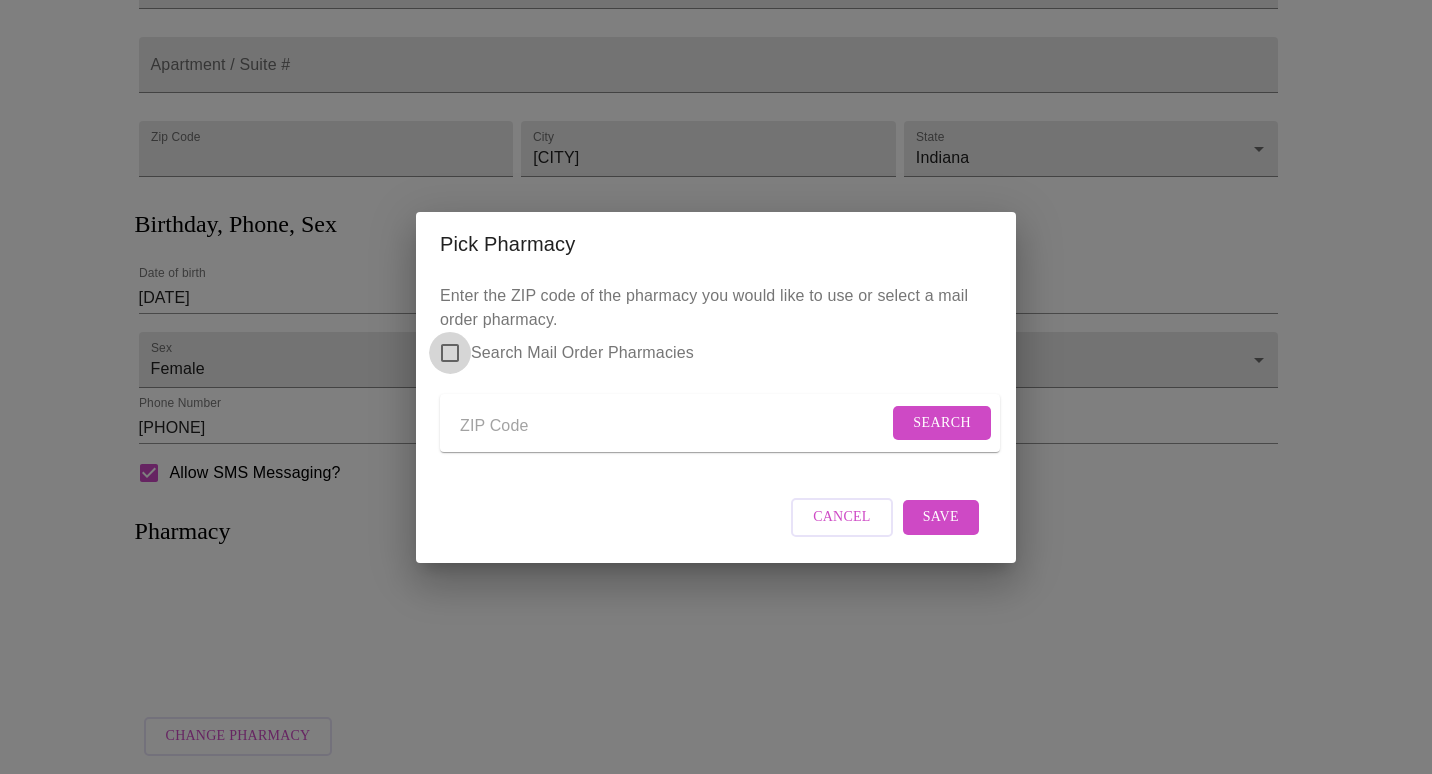 click on "Search Mail Order Pharmacies" at bounding box center (450, 353) 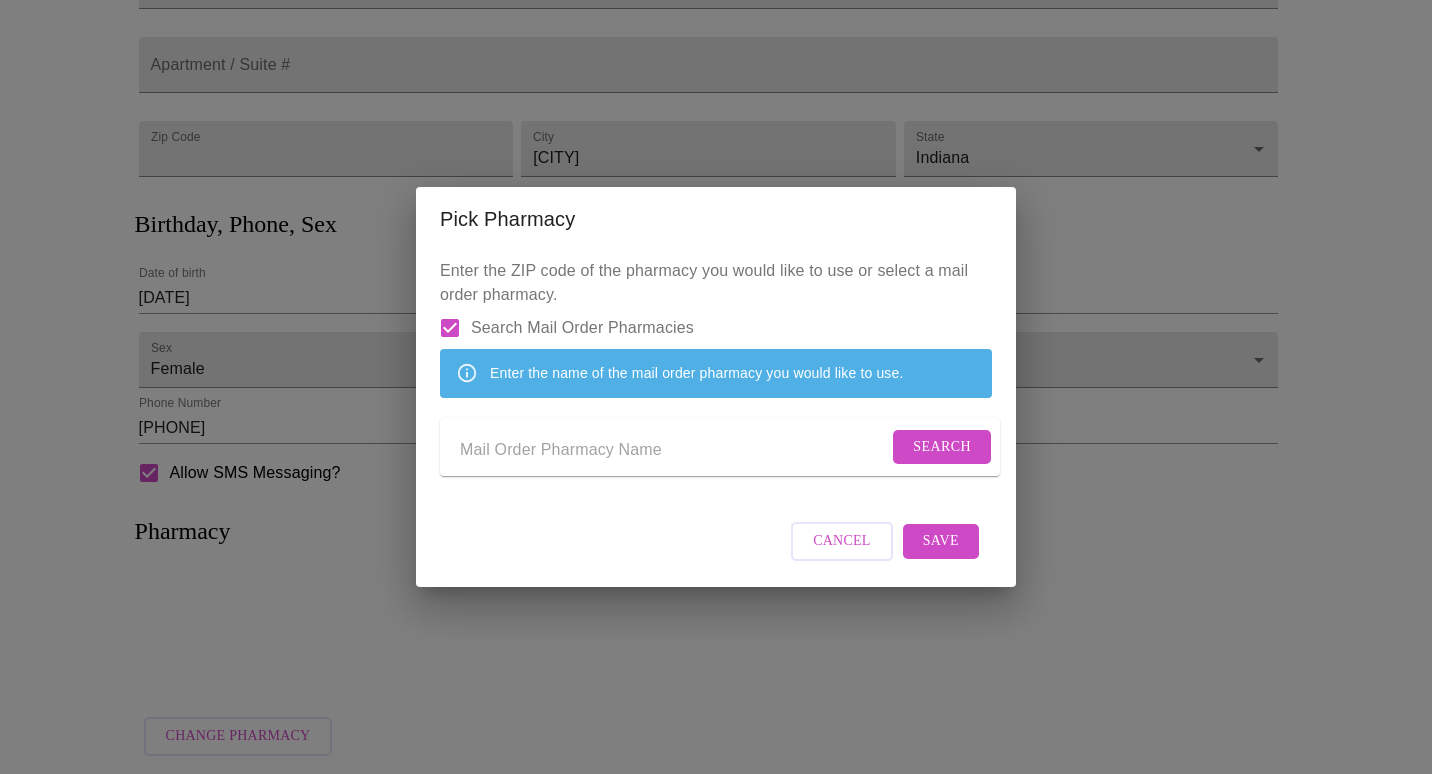 click at bounding box center [674, 451] 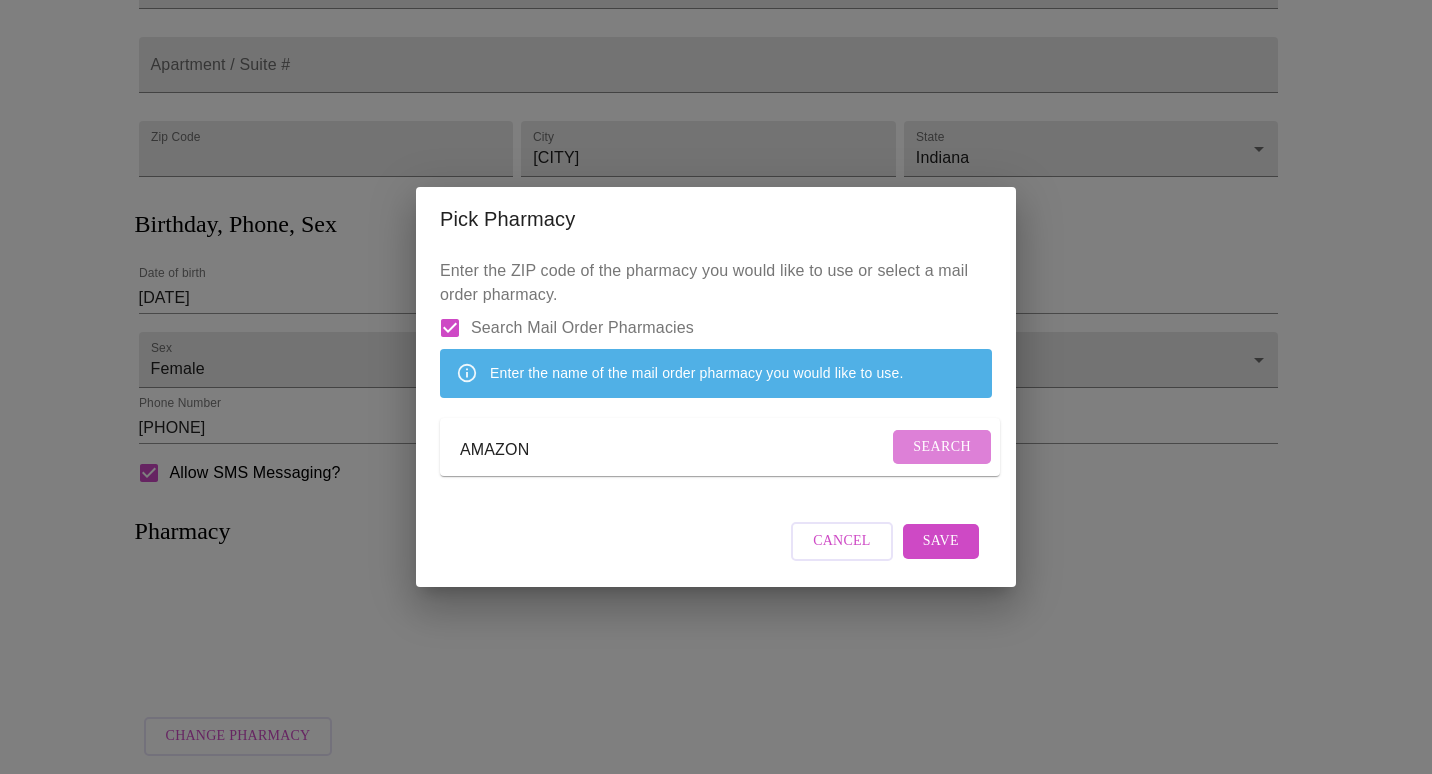click on "Search" at bounding box center [942, 447] 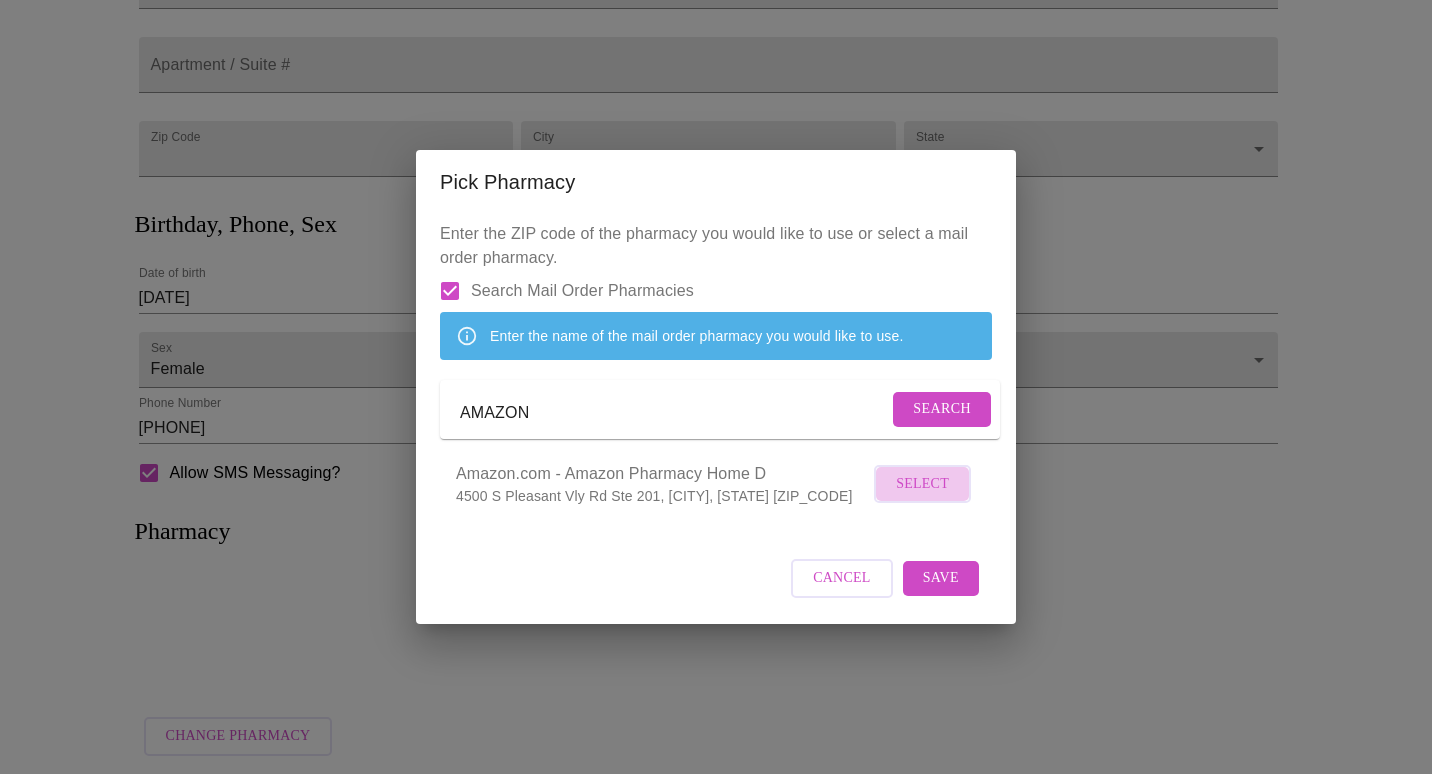 click on "Select" at bounding box center (922, 484) 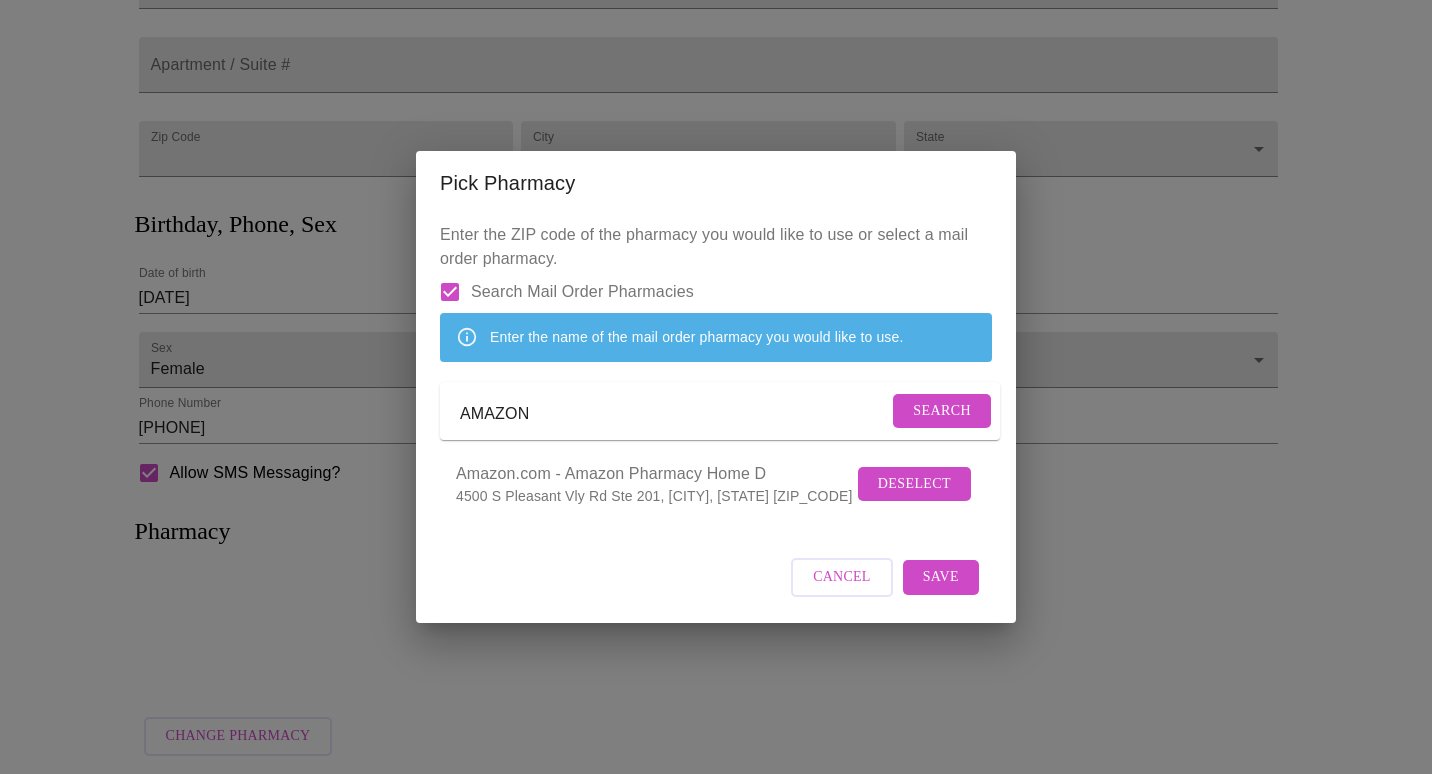 click on "AMAZON" at bounding box center (674, 415) 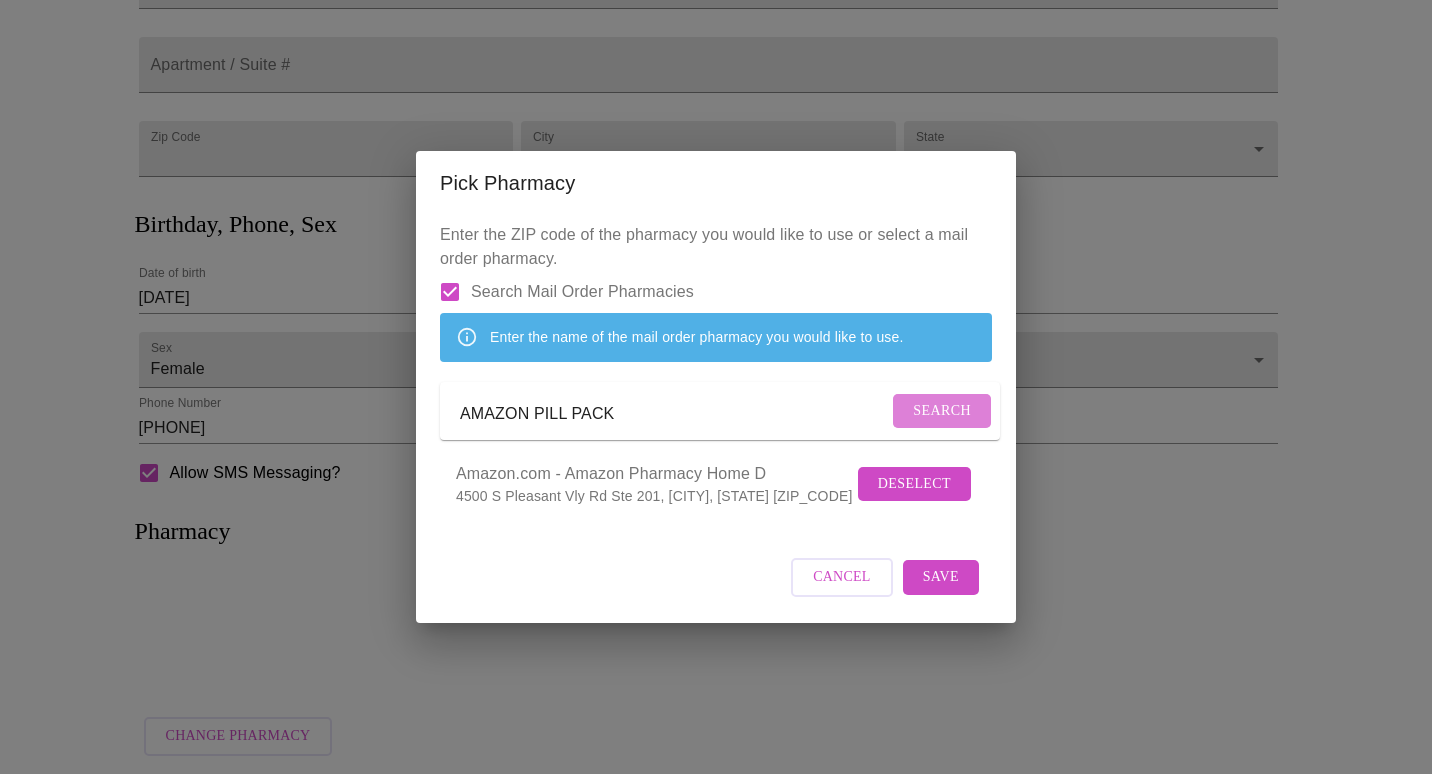 click on "Search" at bounding box center (942, 411) 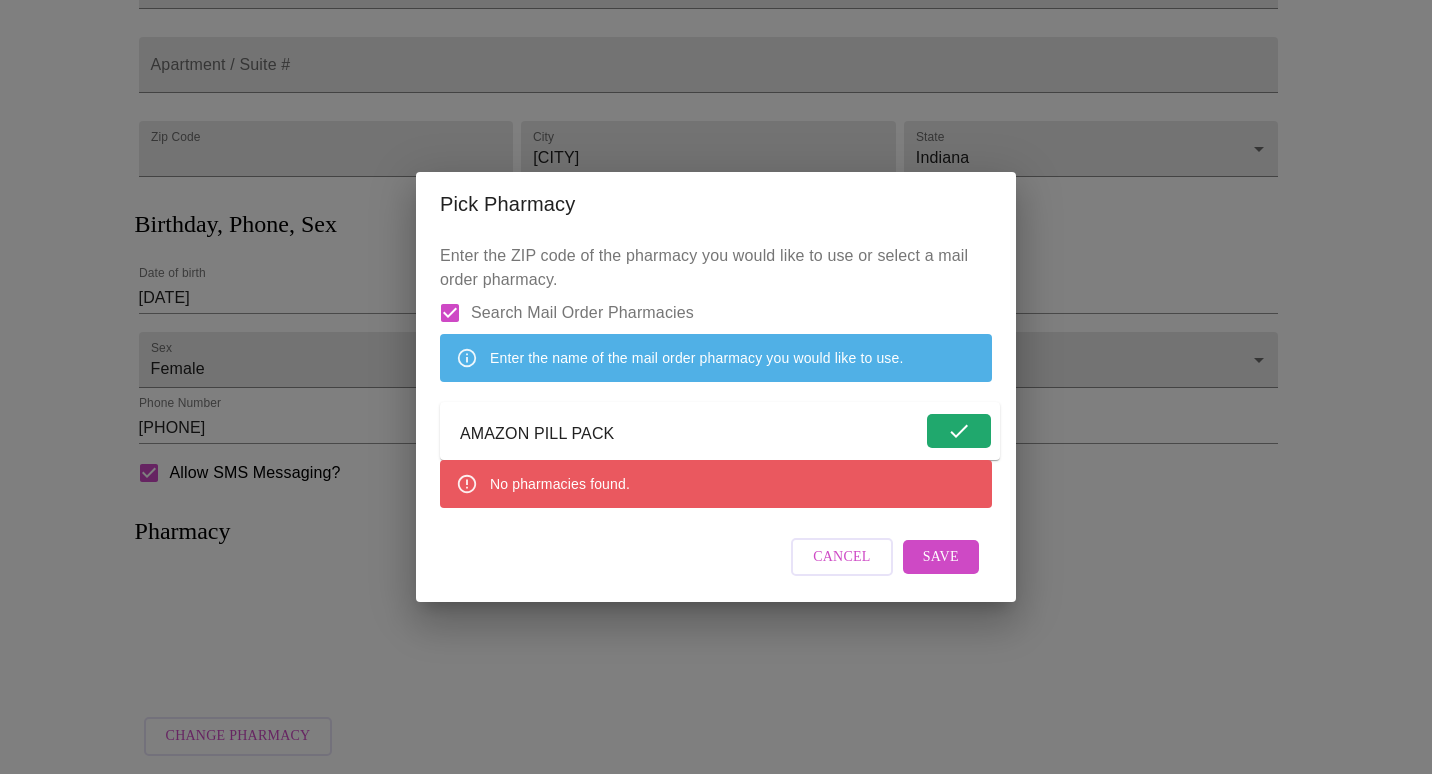 click on "AMAZON PILL PACK" at bounding box center (691, 435) 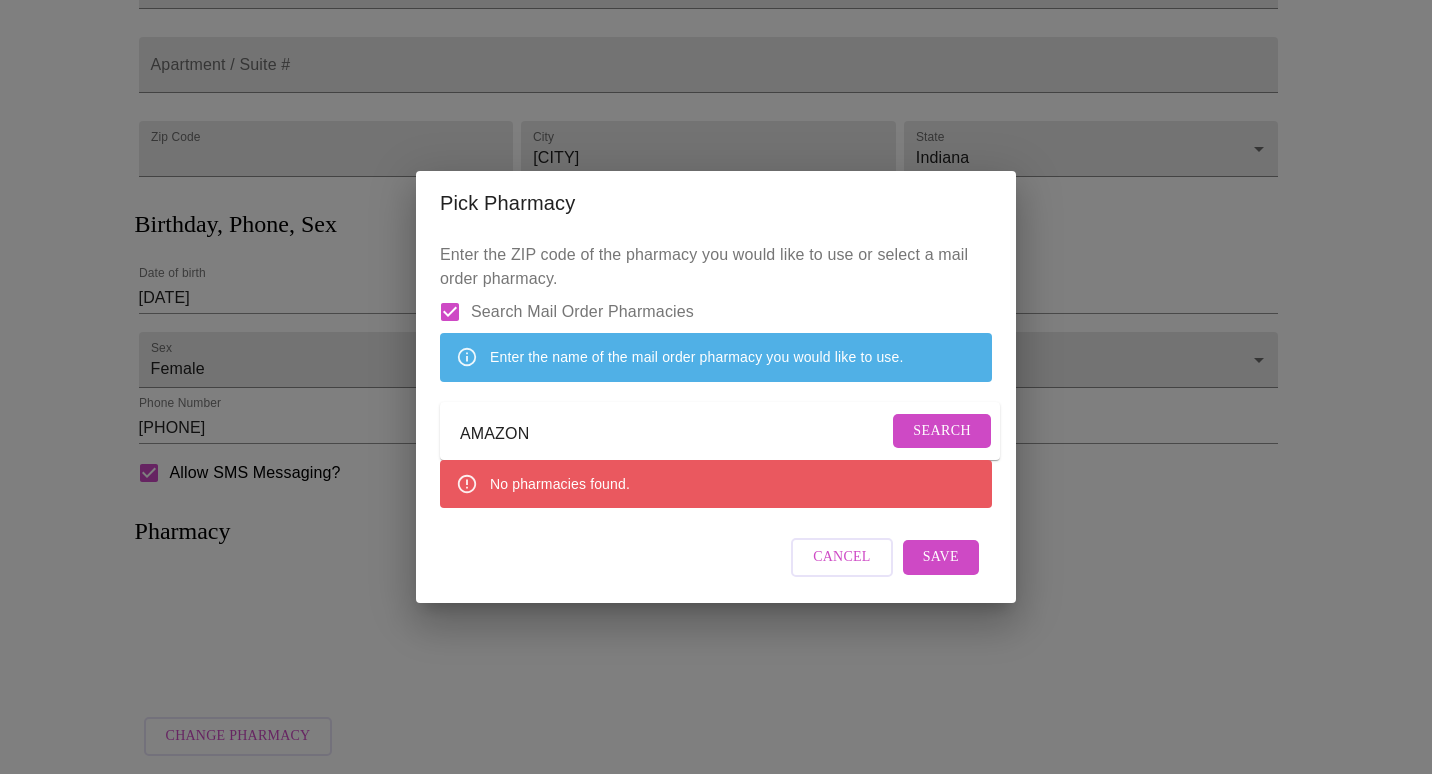 type on "AMAZON" 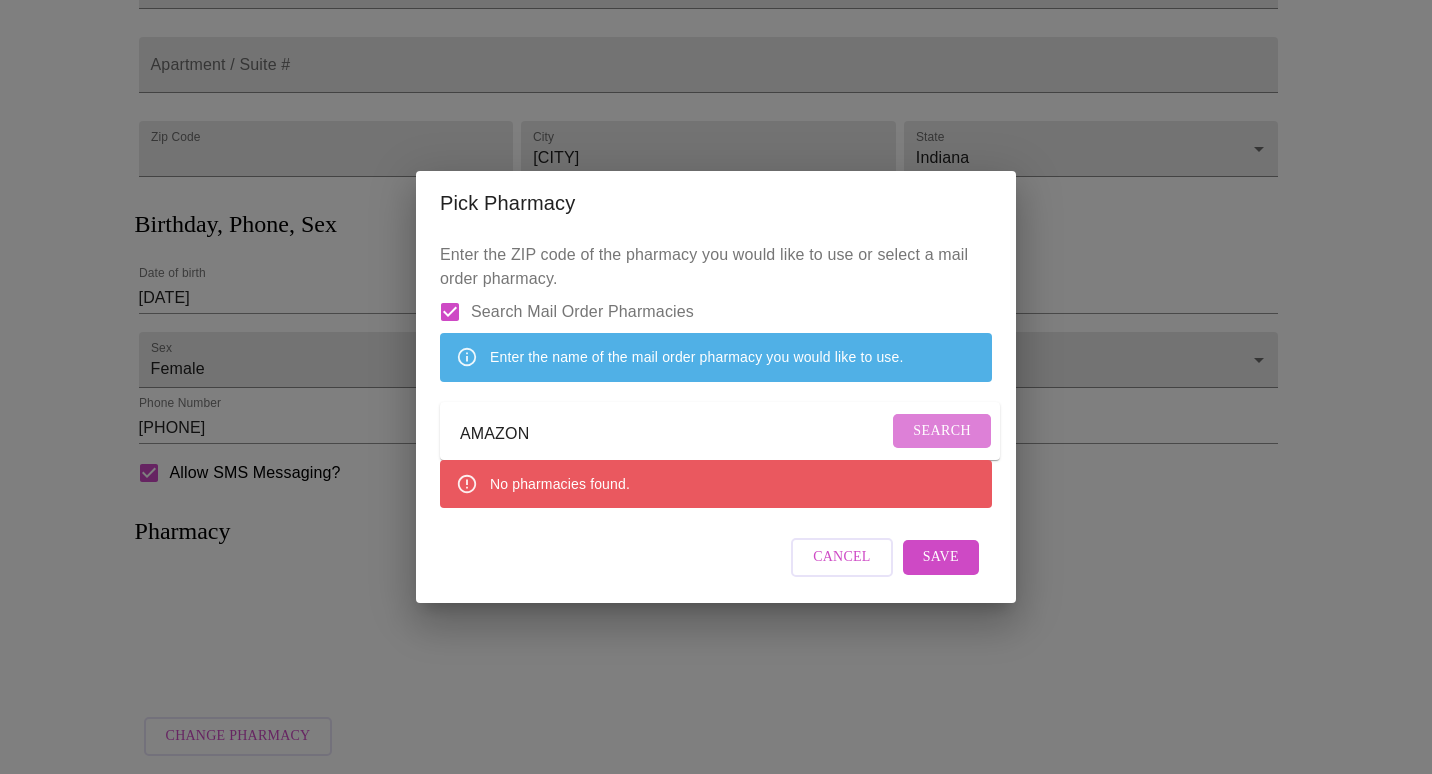 click on "Search" at bounding box center (942, 431) 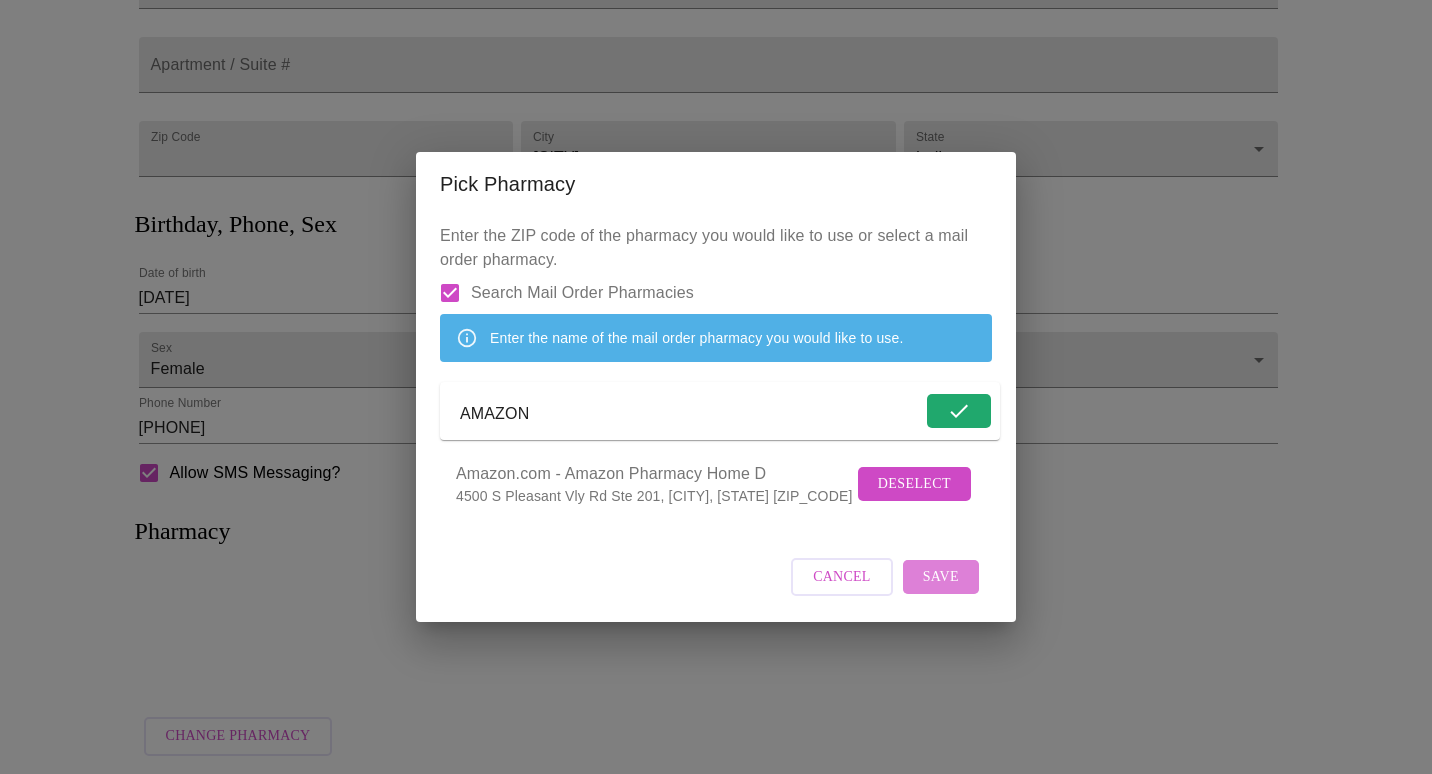 click on "Save" at bounding box center (941, 577) 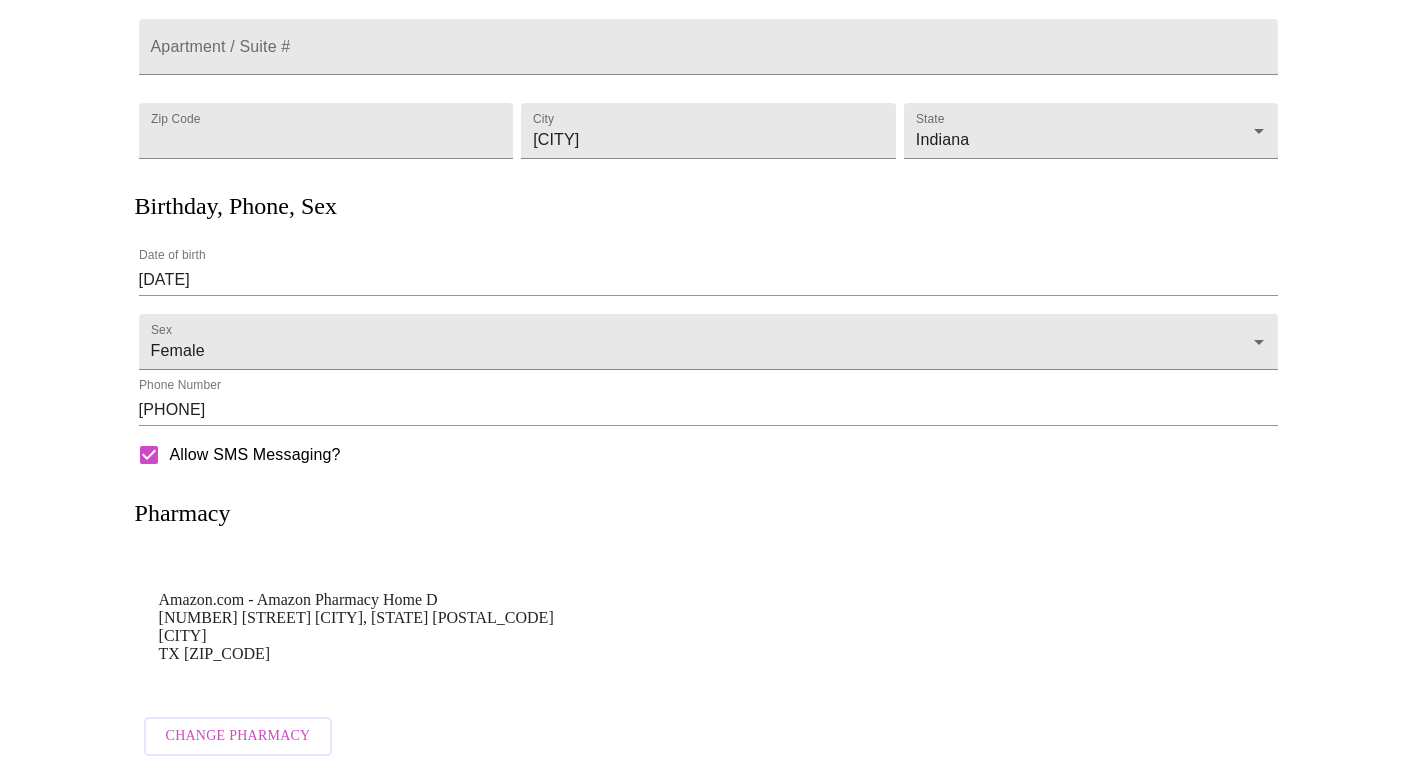 scroll, scrollTop: 0, scrollLeft: 0, axis: both 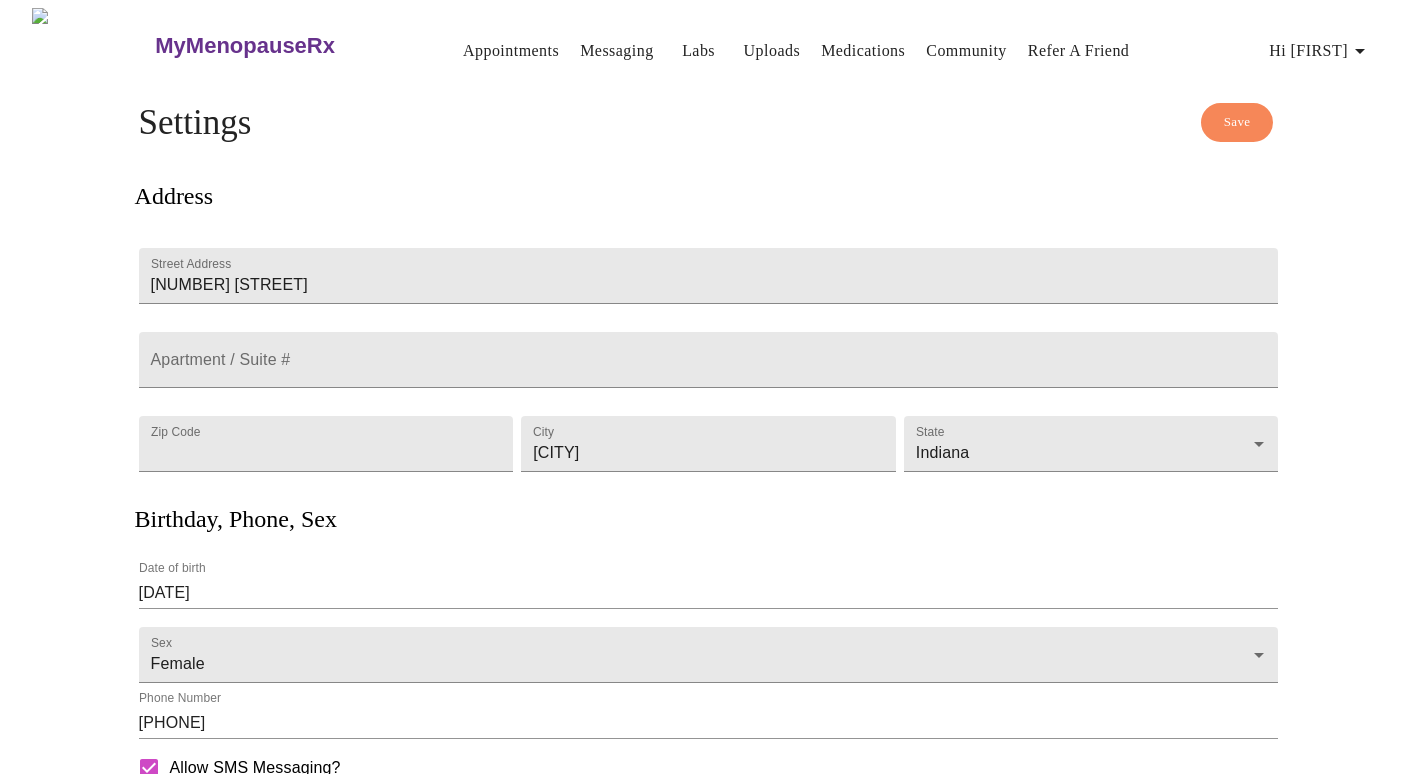 click on "MyMenopauseRx" at bounding box center [245, 46] 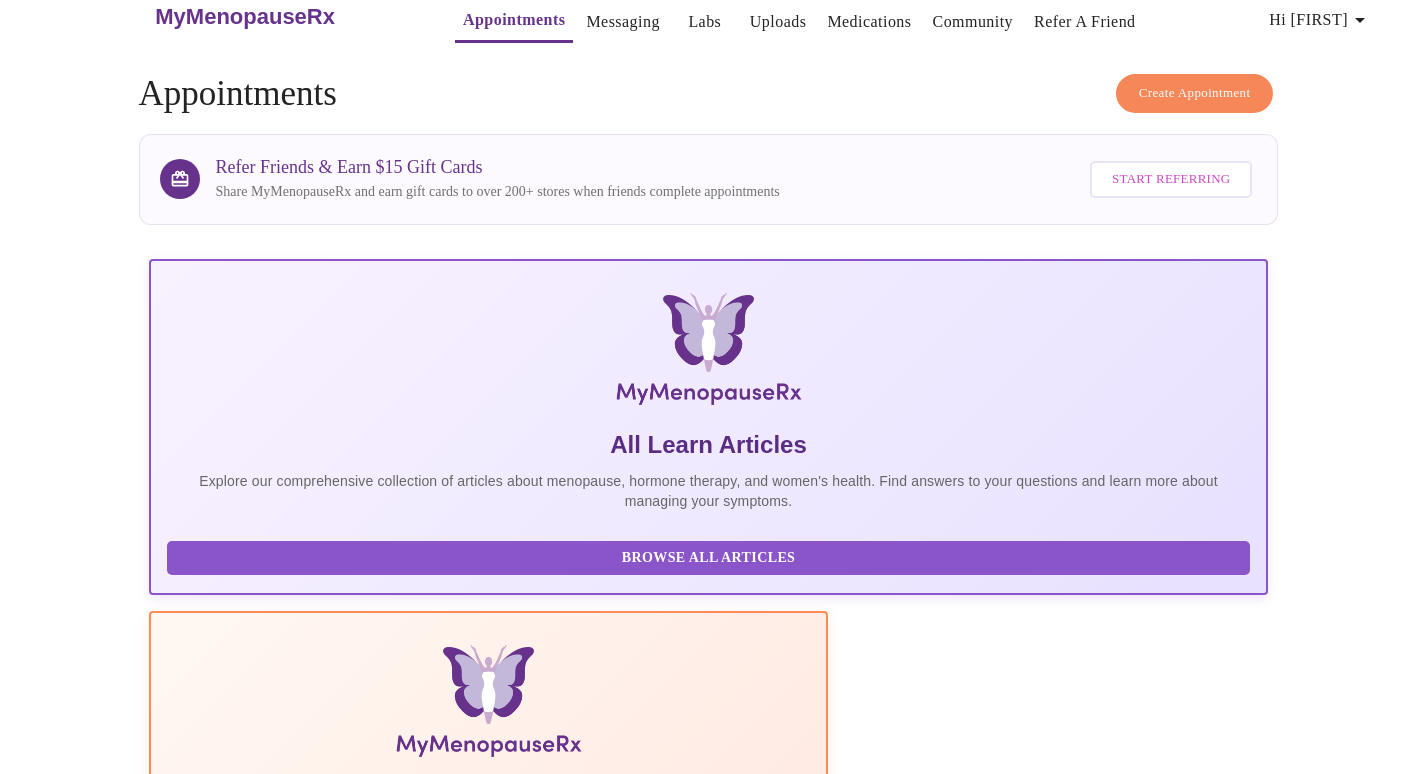scroll, scrollTop: 0, scrollLeft: 0, axis: both 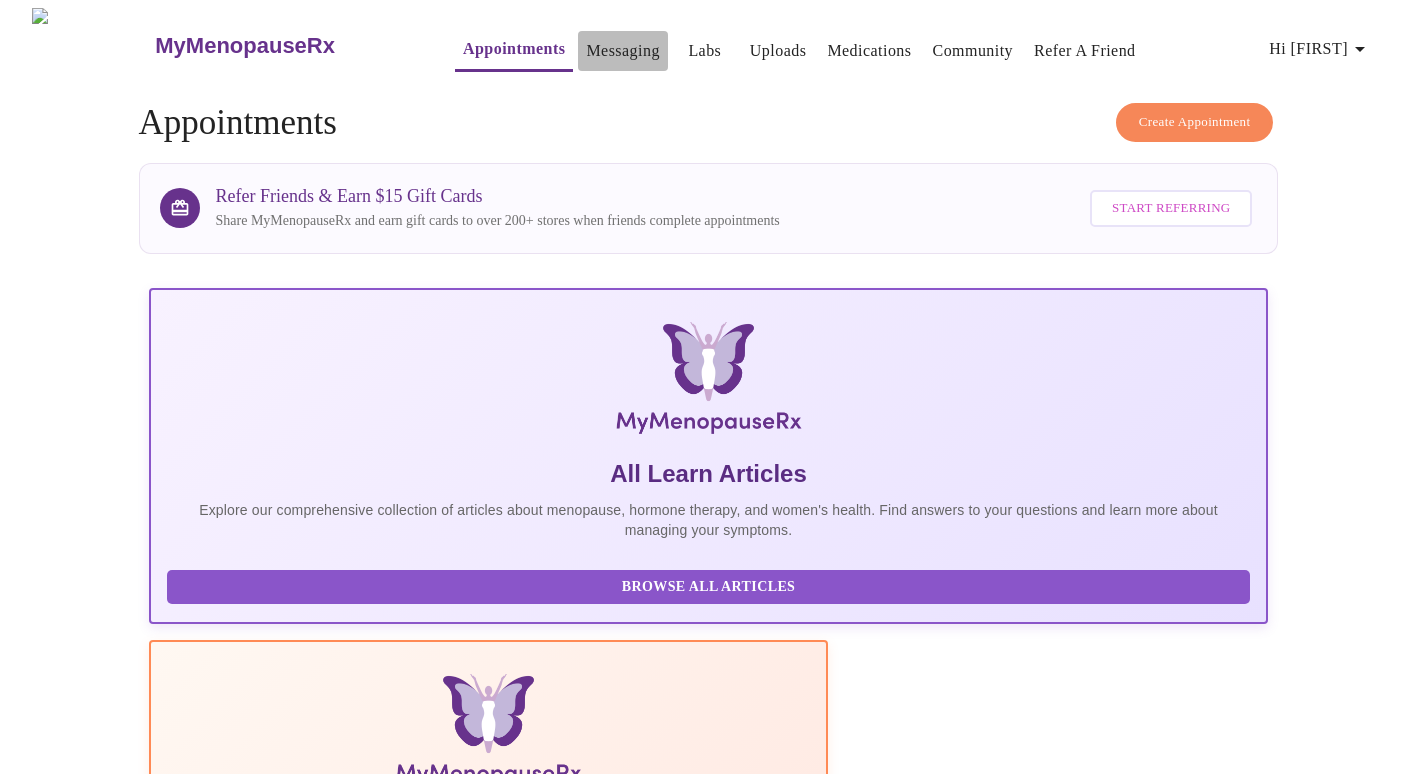 click on "Messaging" at bounding box center [622, 51] 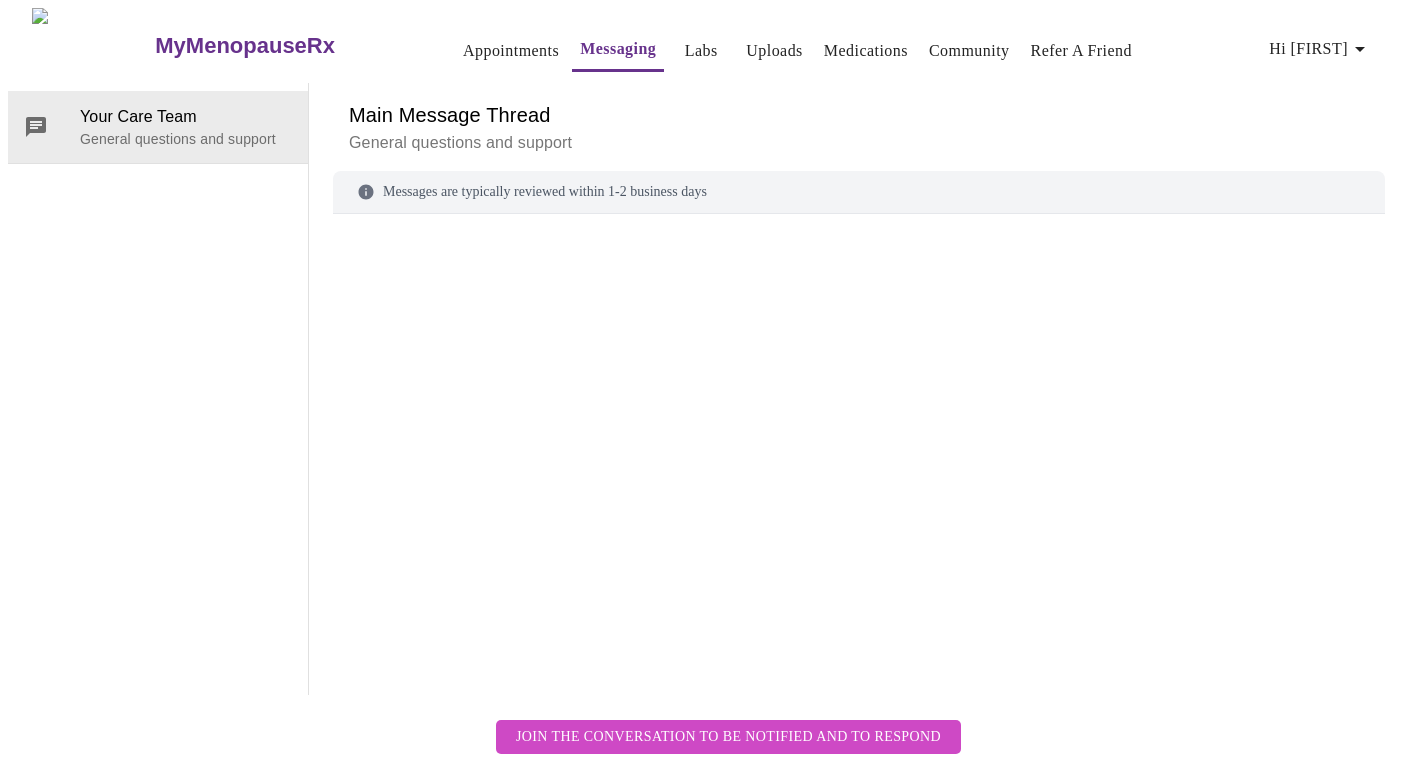 scroll, scrollTop: 75, scrollLeft: 0, axis: vertical 